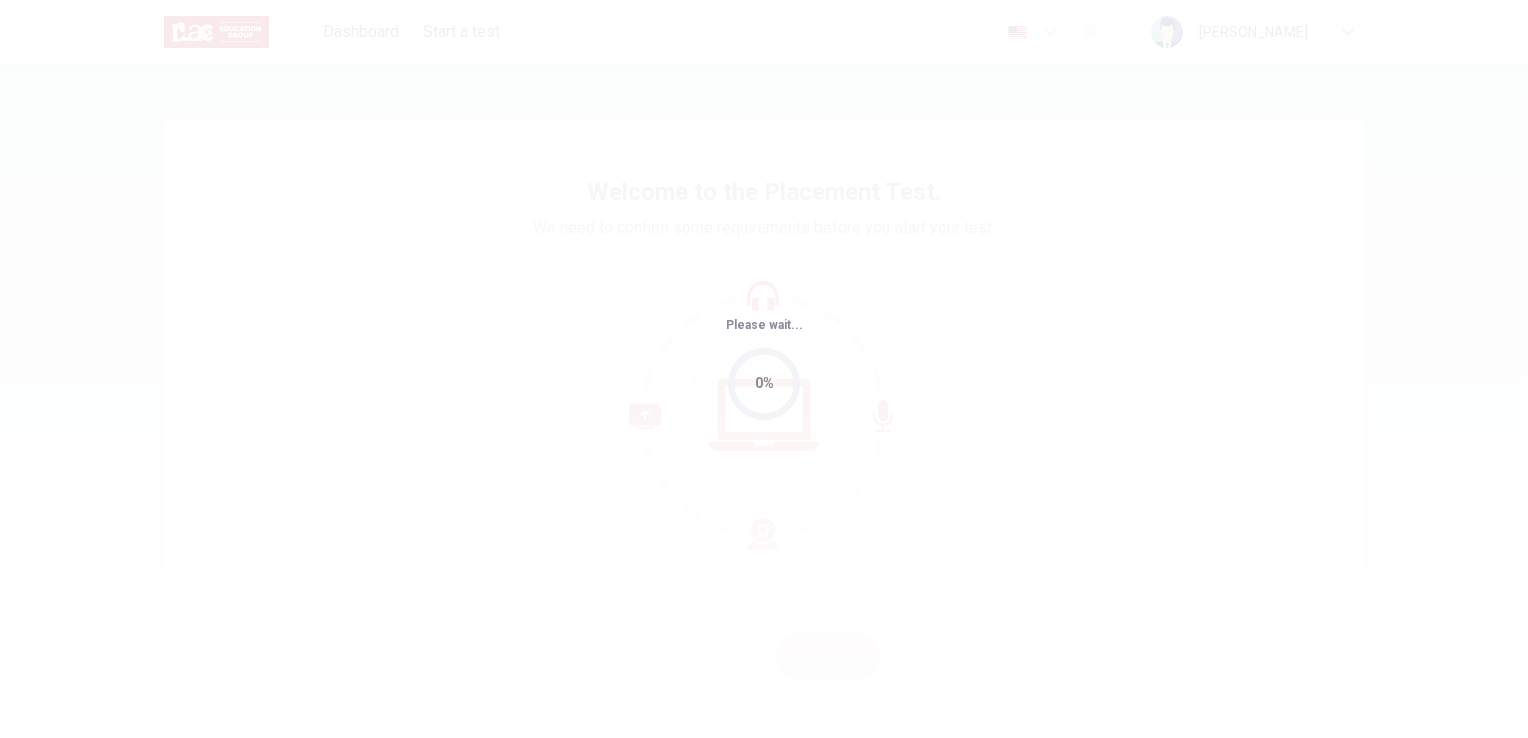 scroll, scrollTop: 0, scrollLeft: 0, axis: both 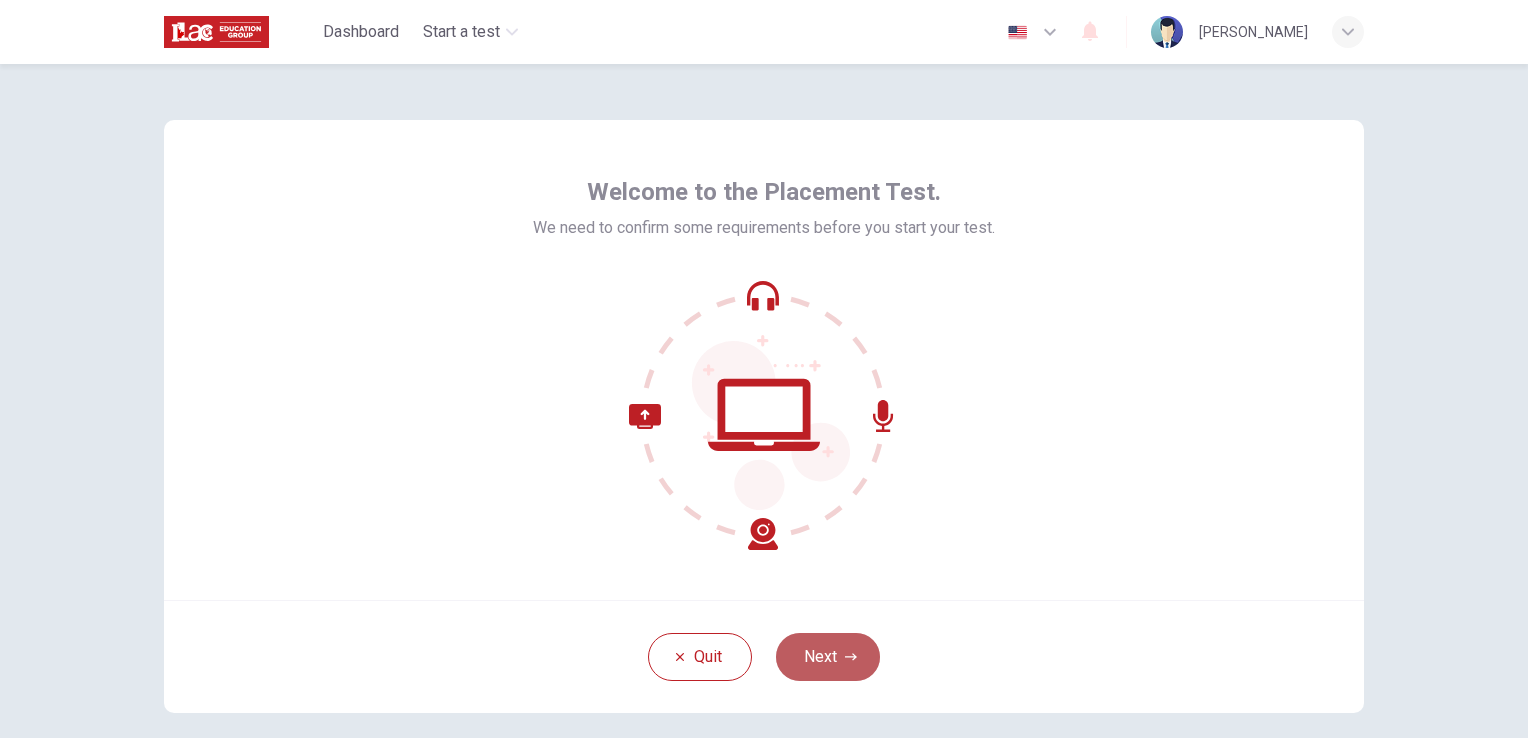 click on "Next" at bounding box center [828, 657] 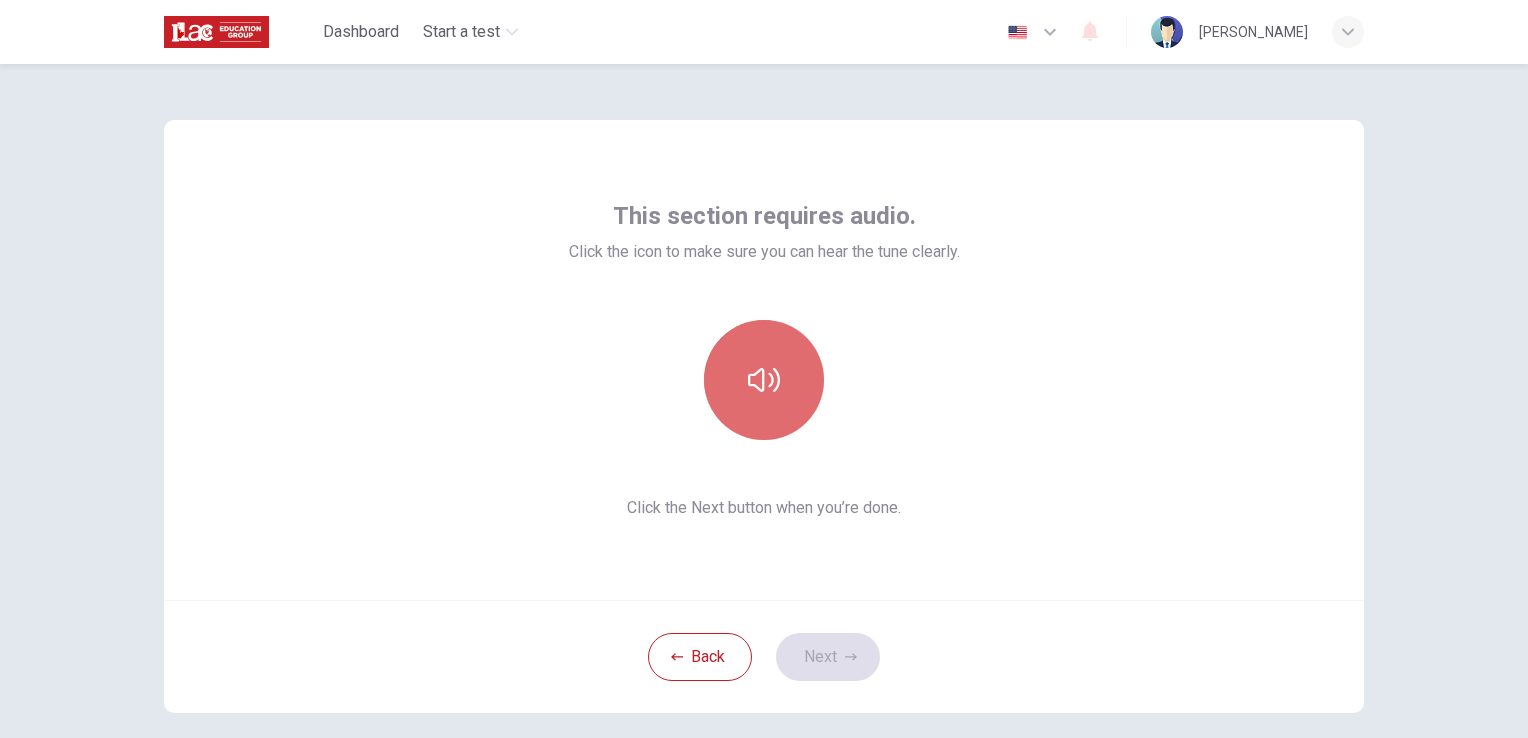 click 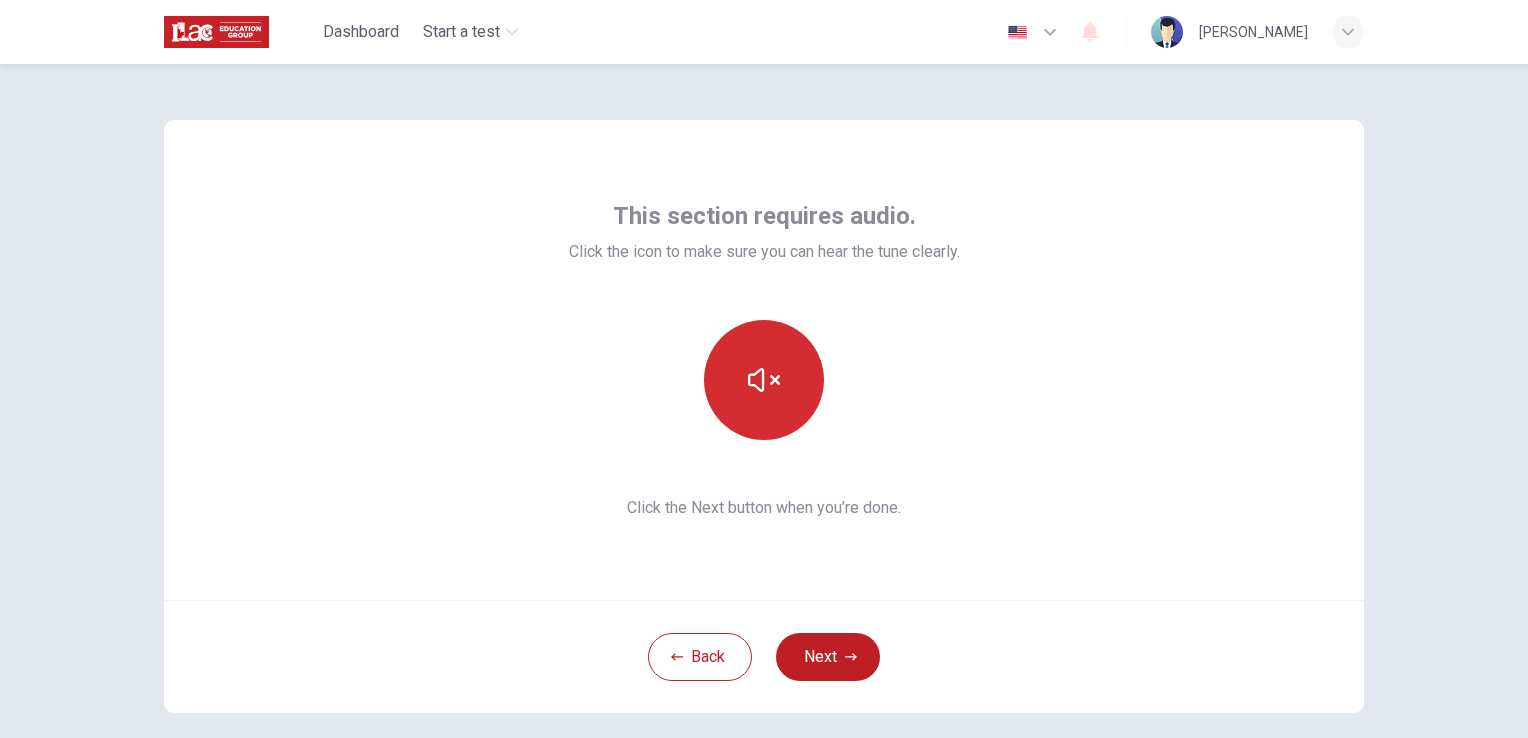 type 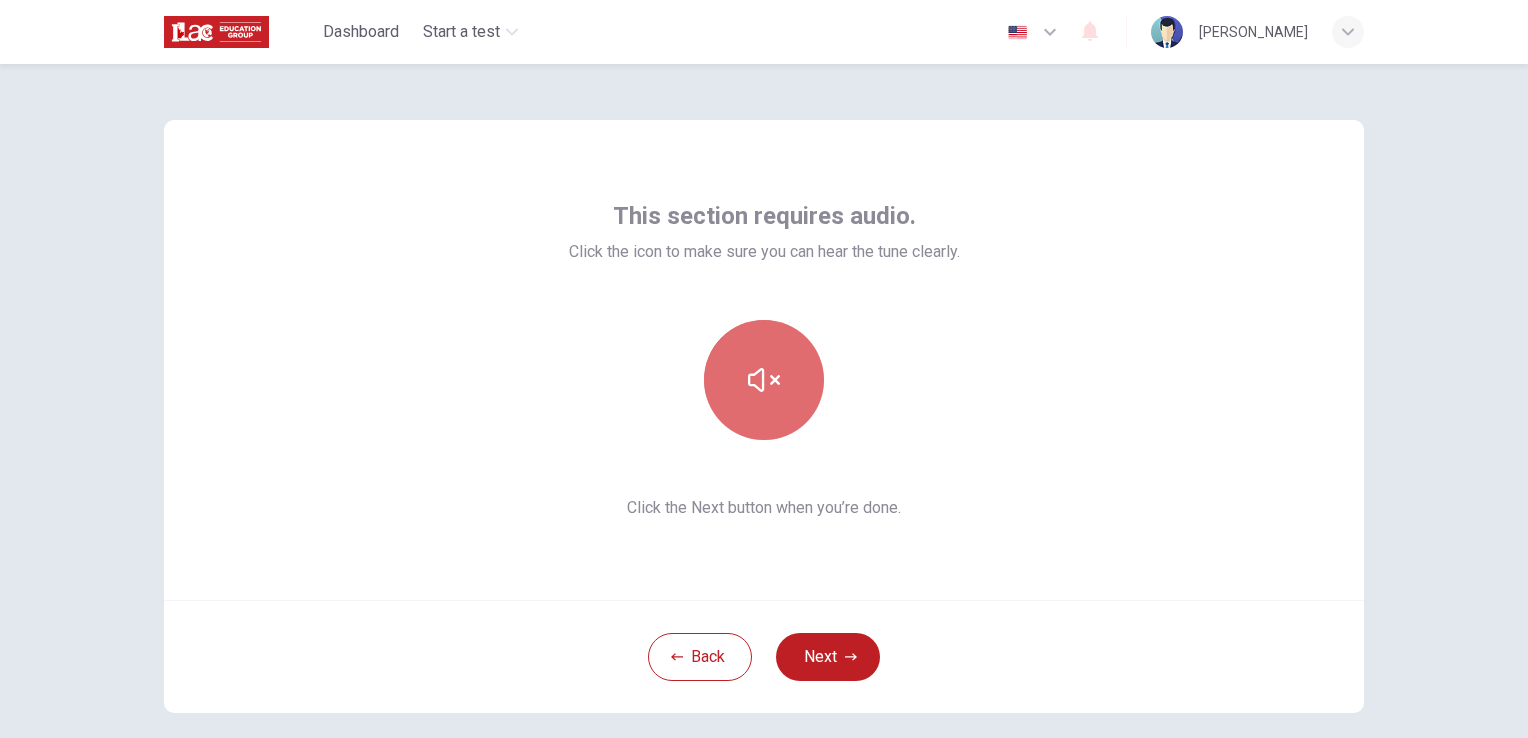 click 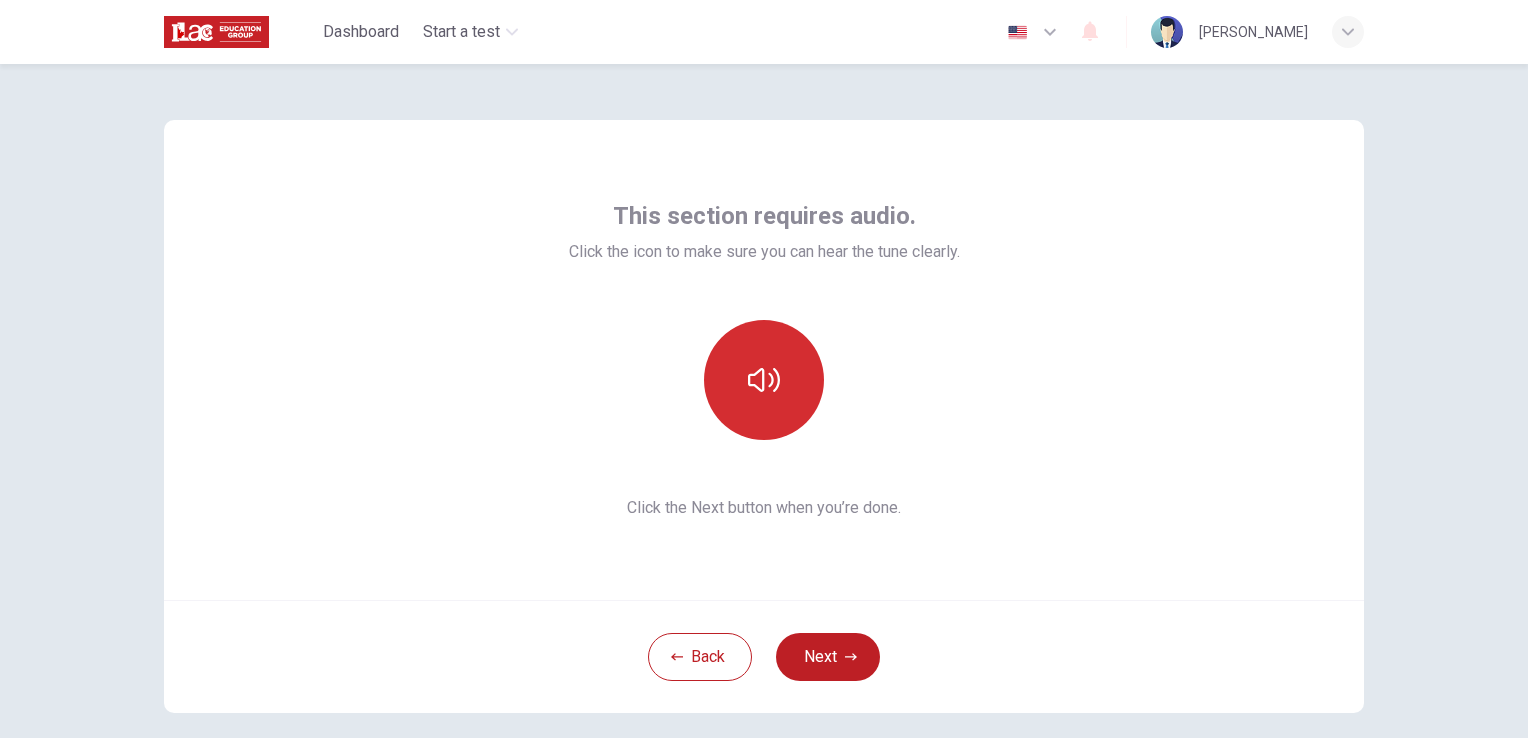 click 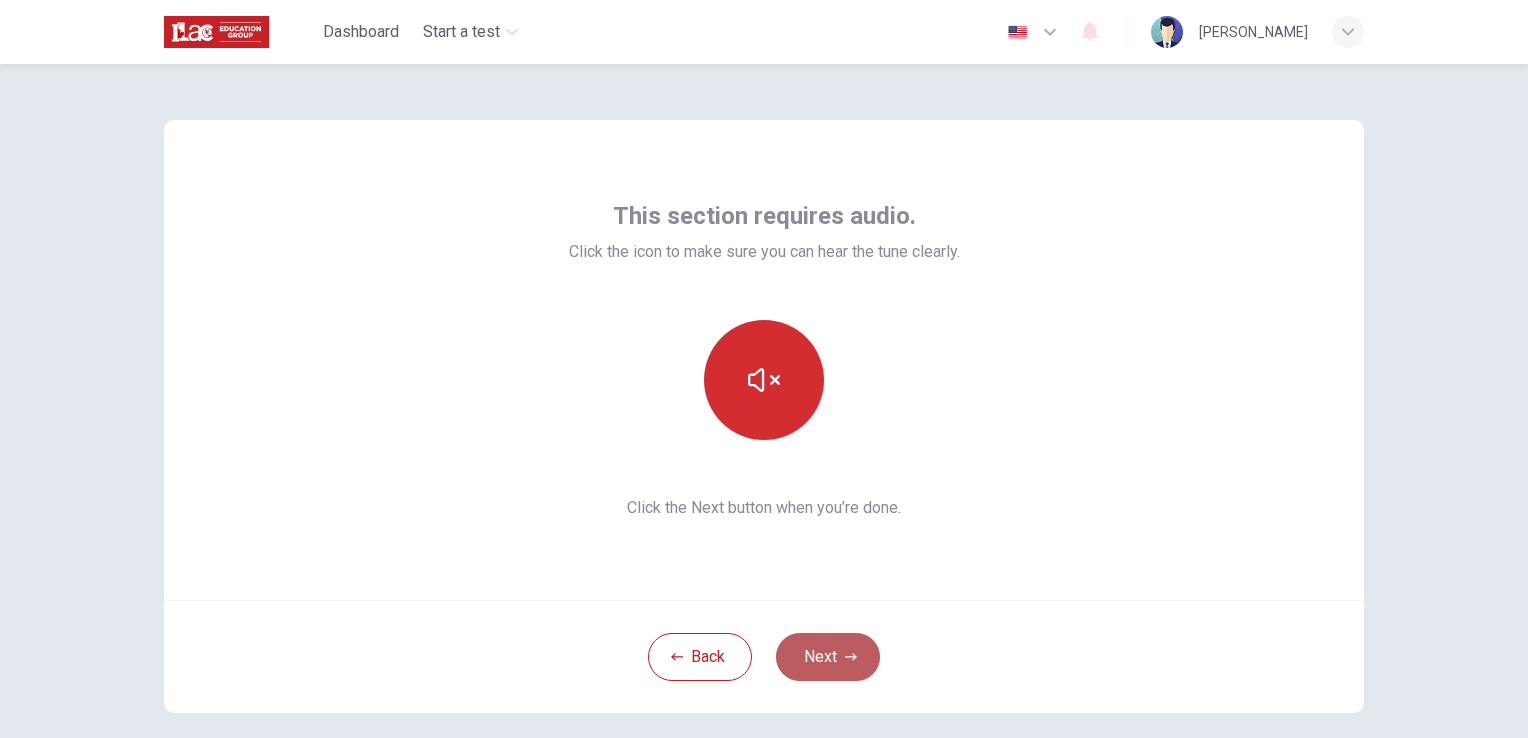 click 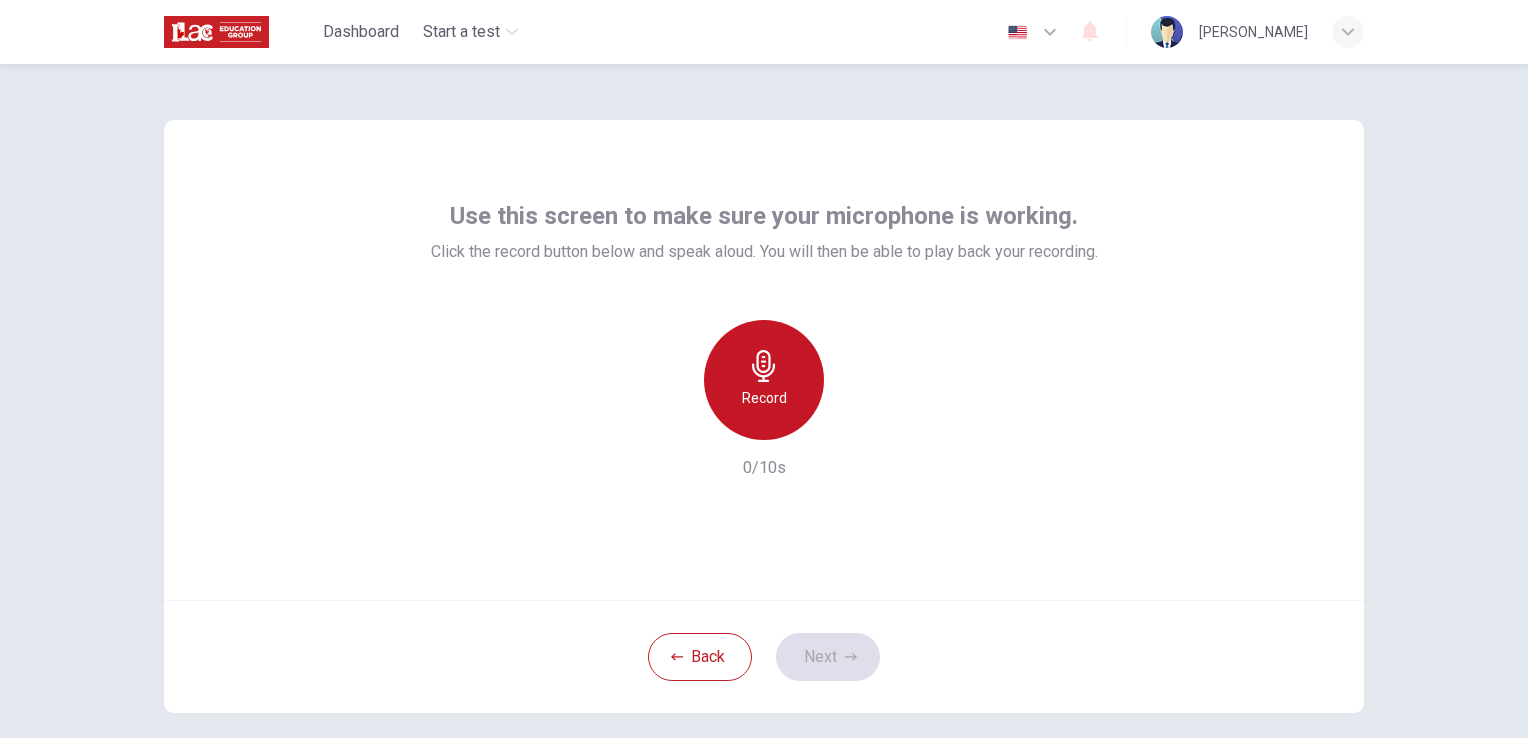 click on "Record" at bounding box center [764, 398] 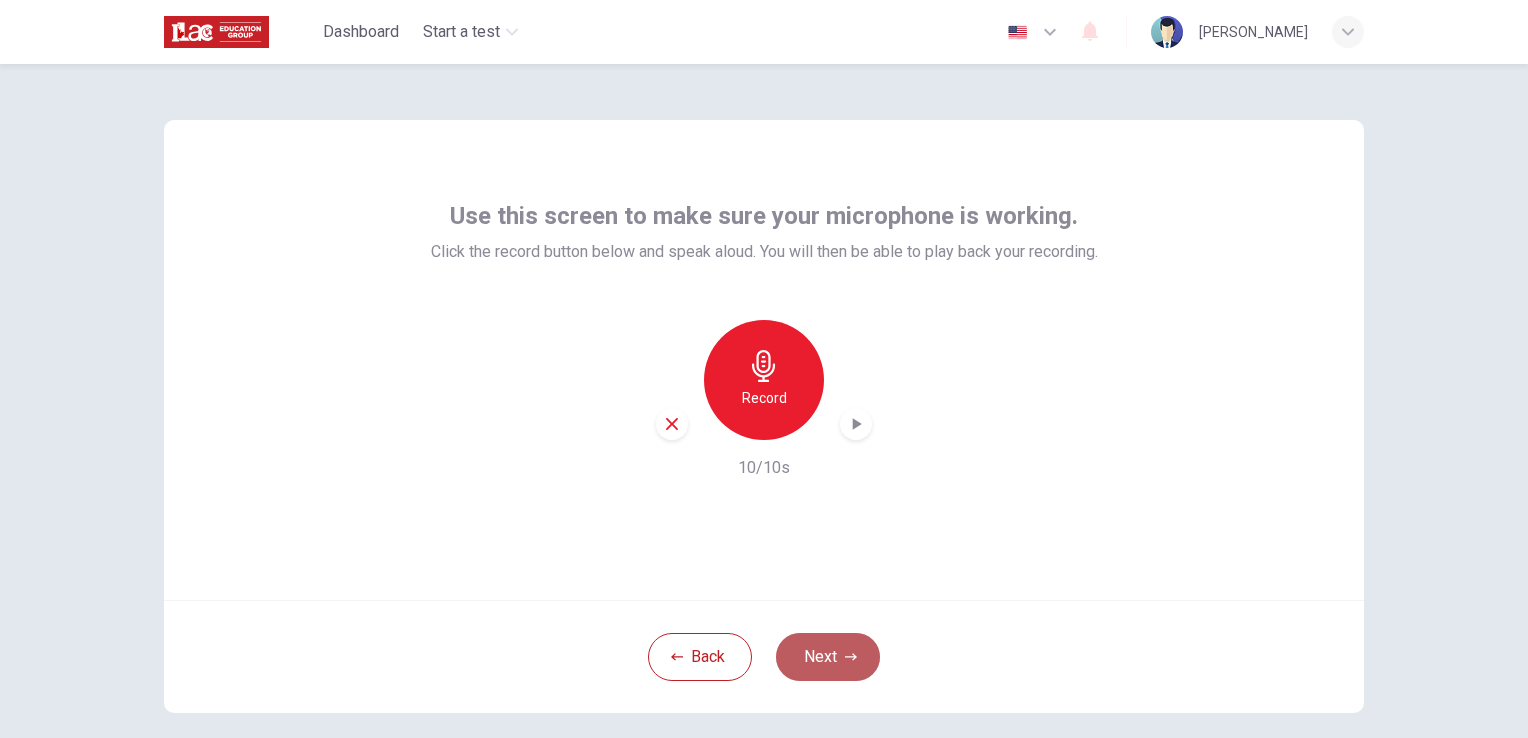 click on "Next" at bounding box center (828, 657) 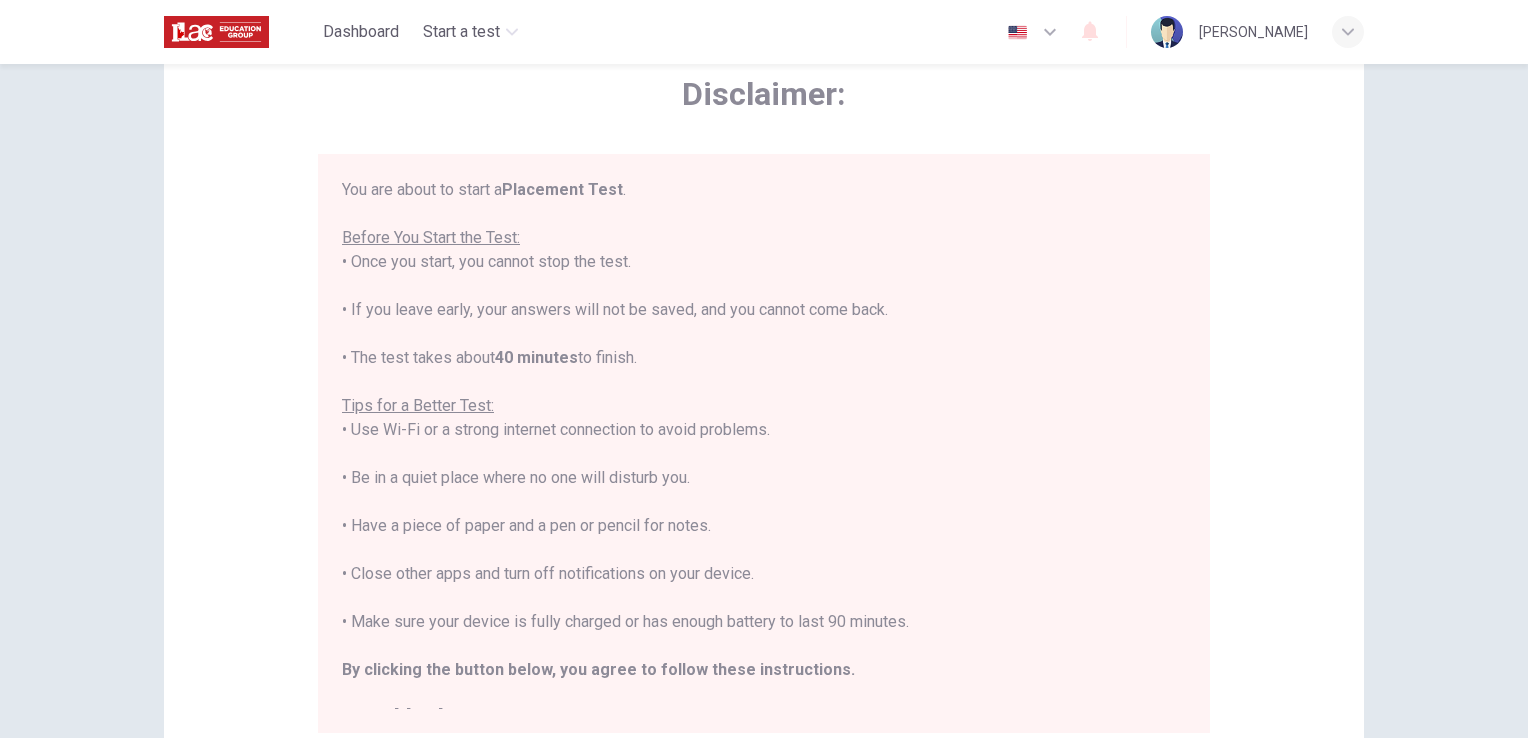 scroll, scrollTop: 146, scrollLeft: 0, axis: vertical 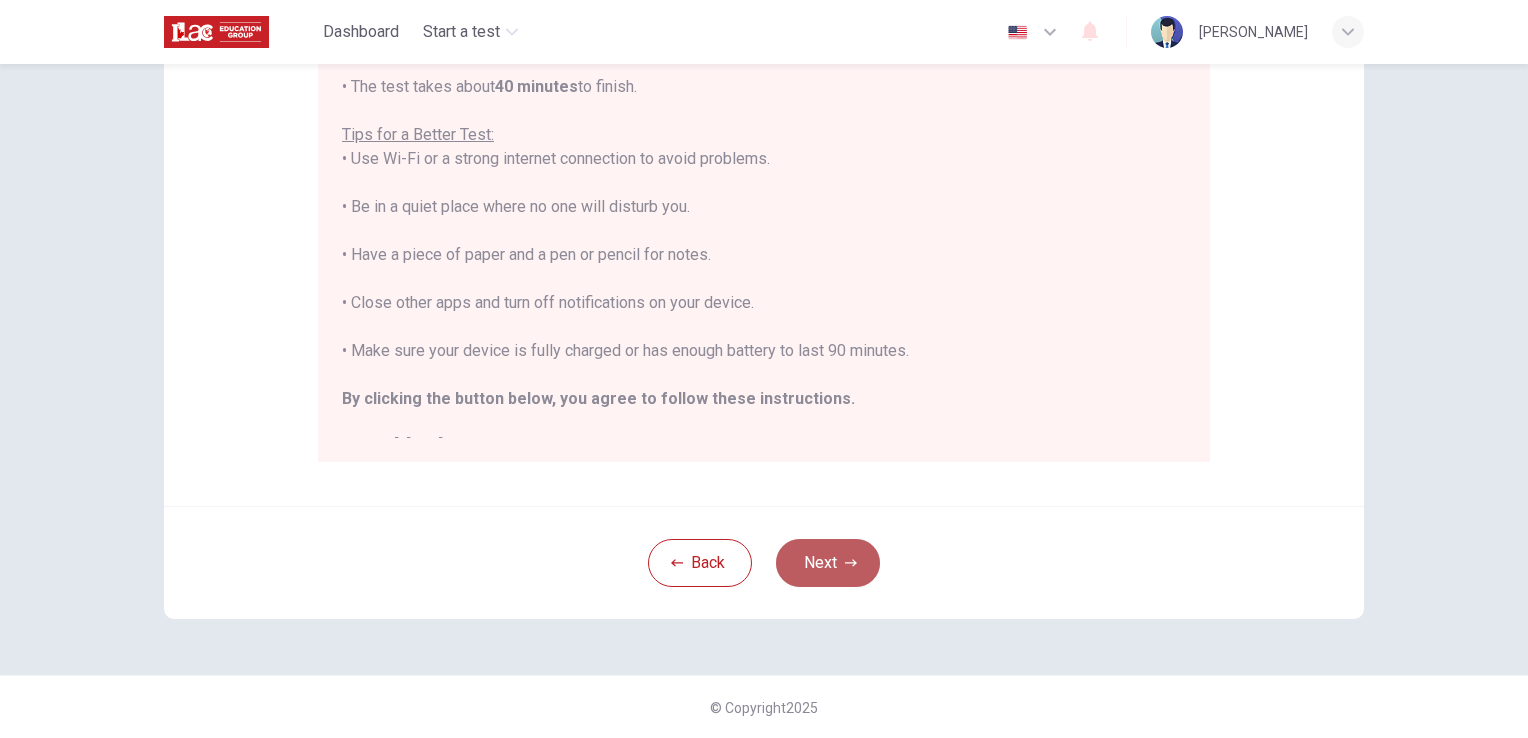 click on "Next" at bounding box center [828, 563] 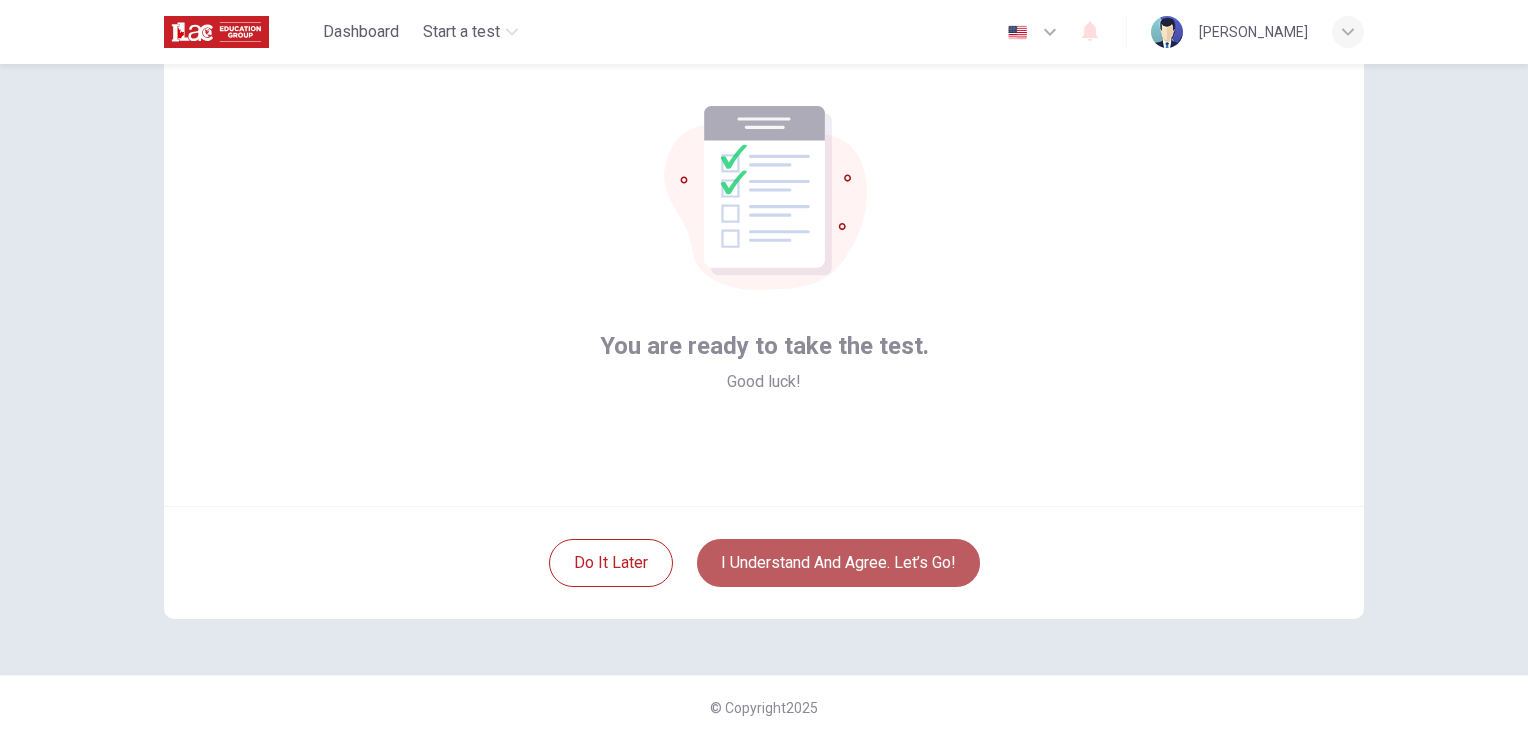 click on "I understand and agree. Let’s go!" at bounding box center (838, 563) 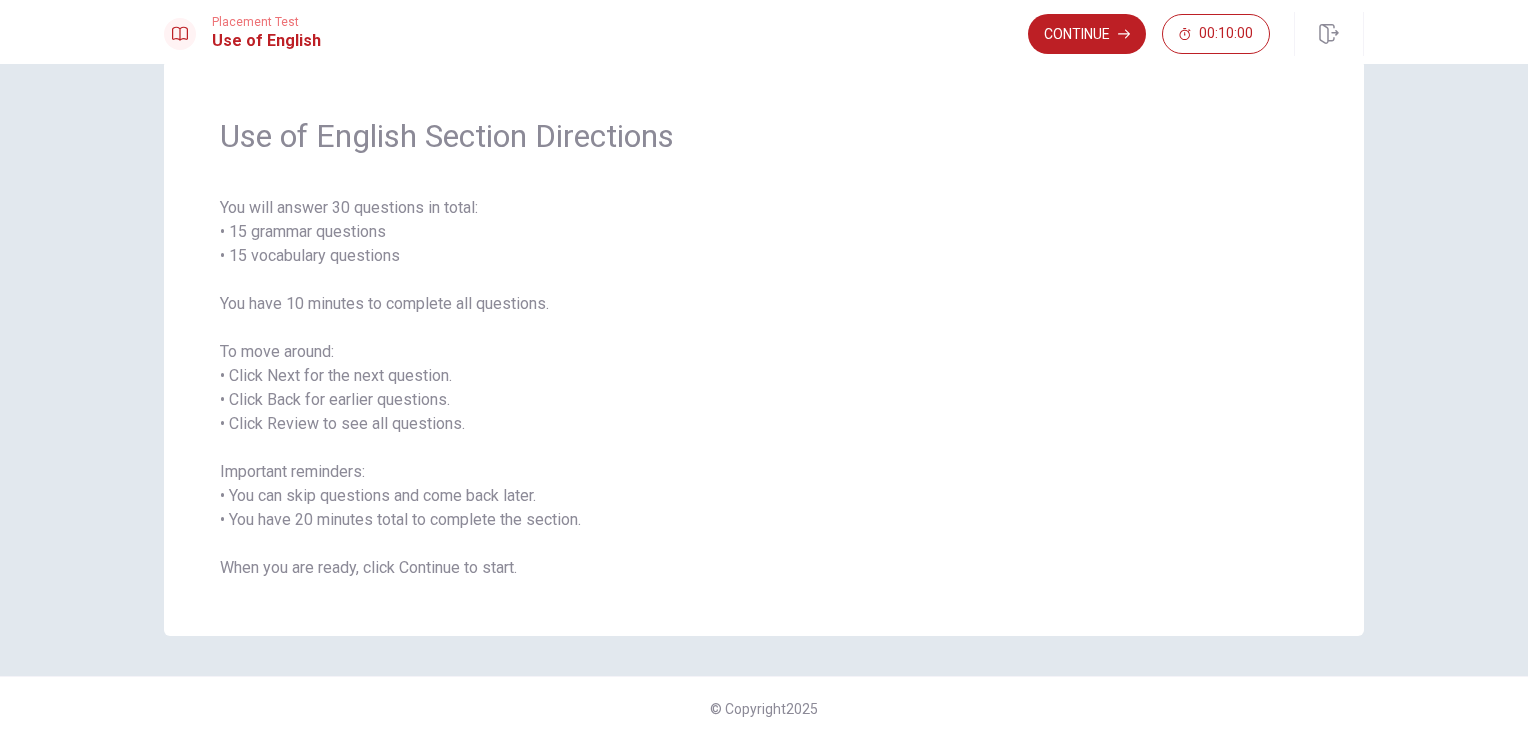 scroll, scrollTop: 45, scrollLeft: 0, axis: vertical 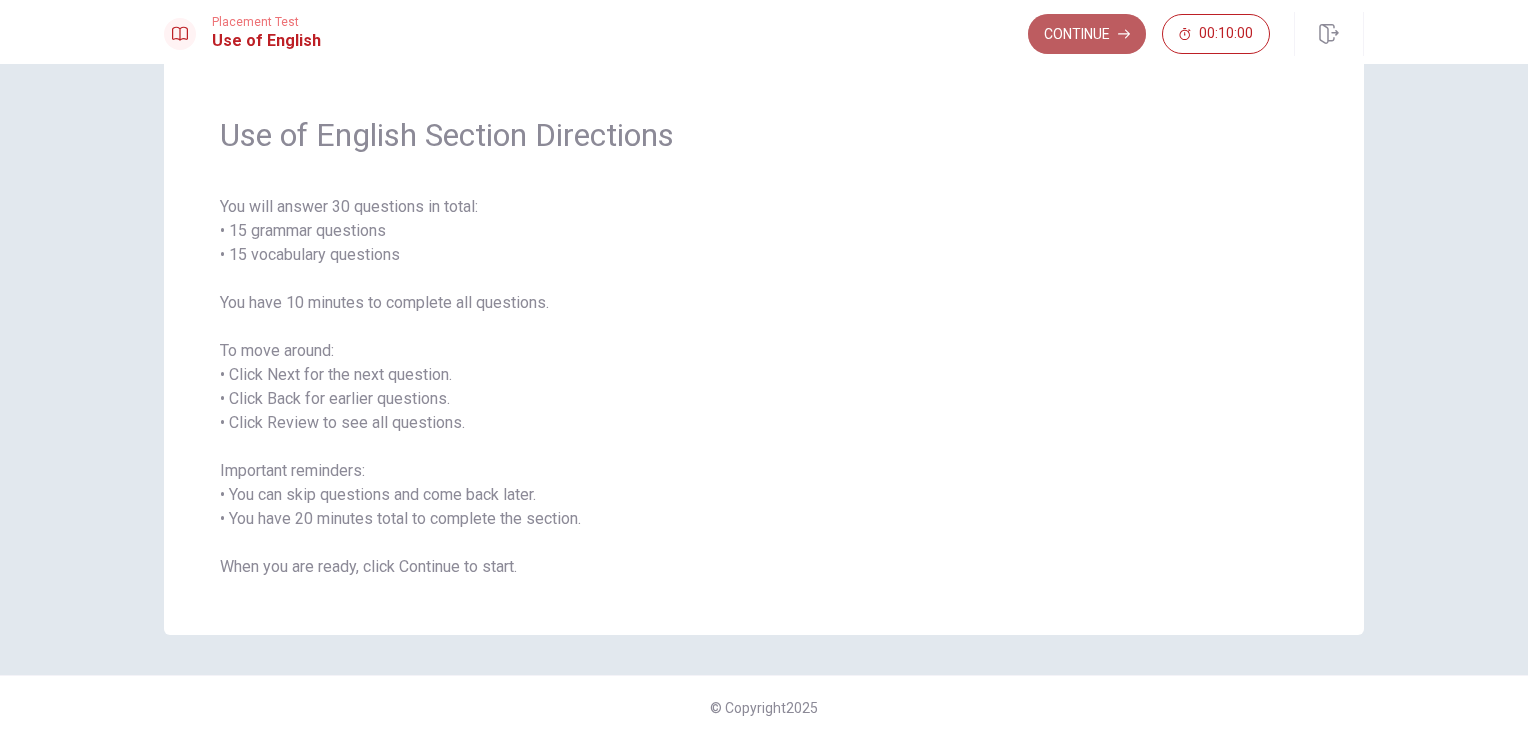 click on "Continue" at bounding box center (1087, 34) 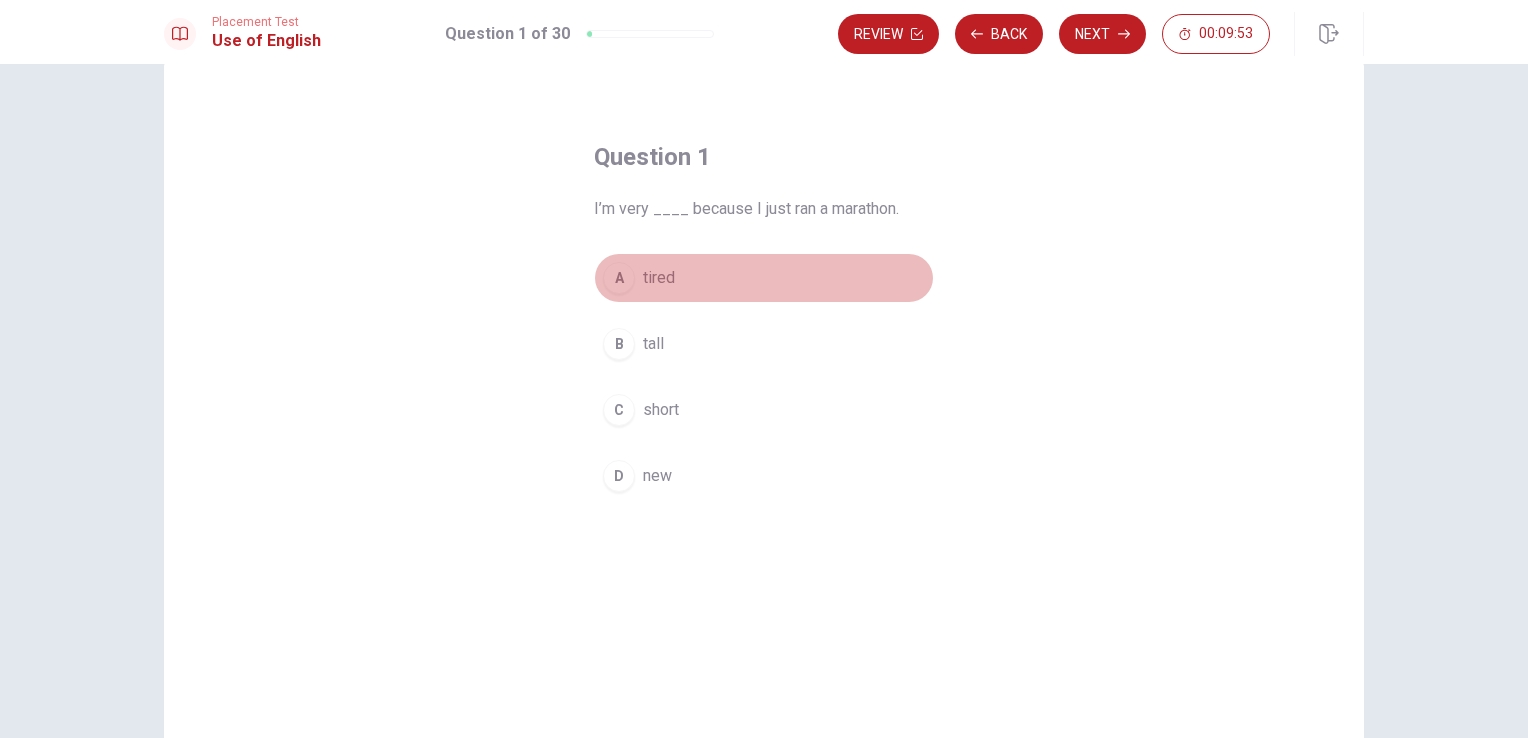 click on "tired" at bounding box center [659, 278] 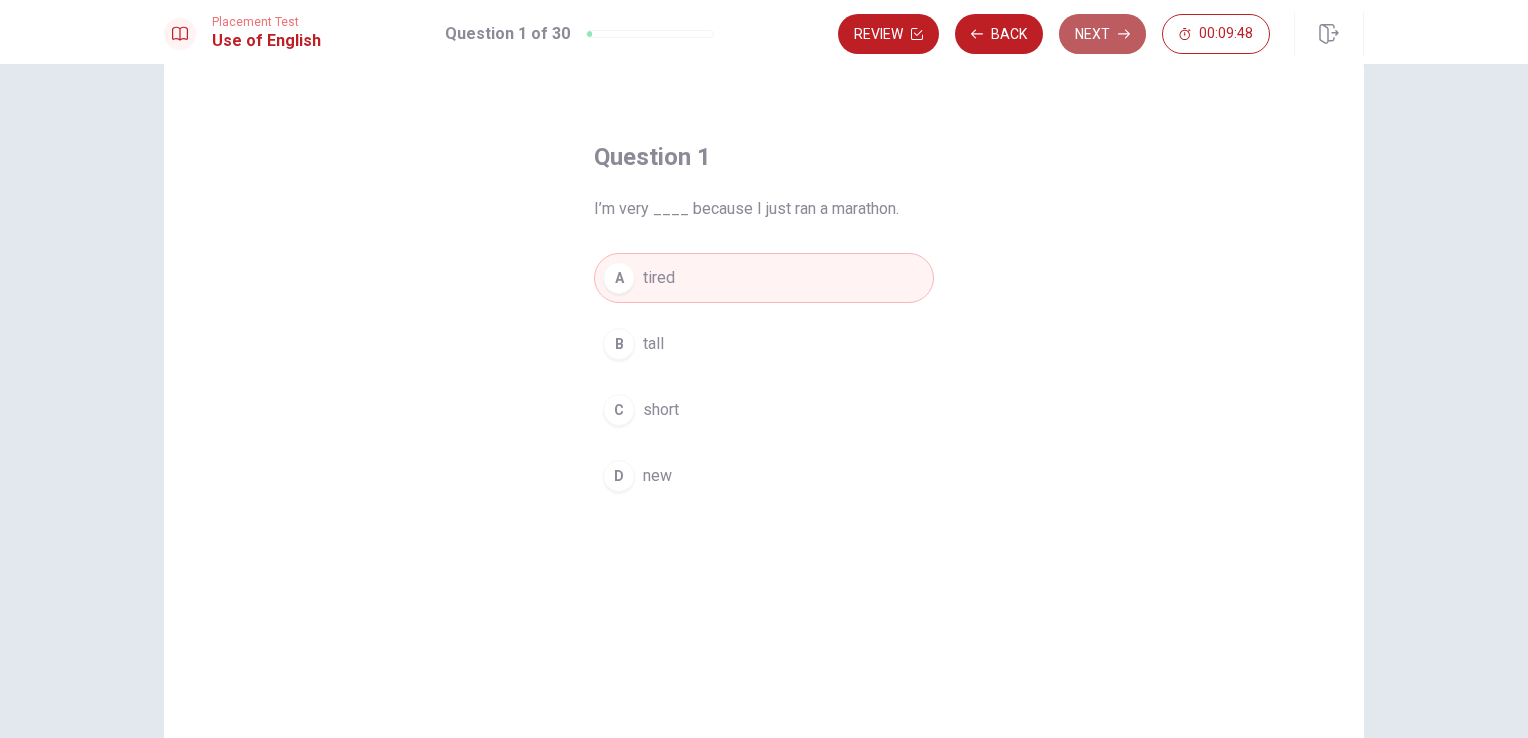 click on "Next" at bounding box center (1102, 34) 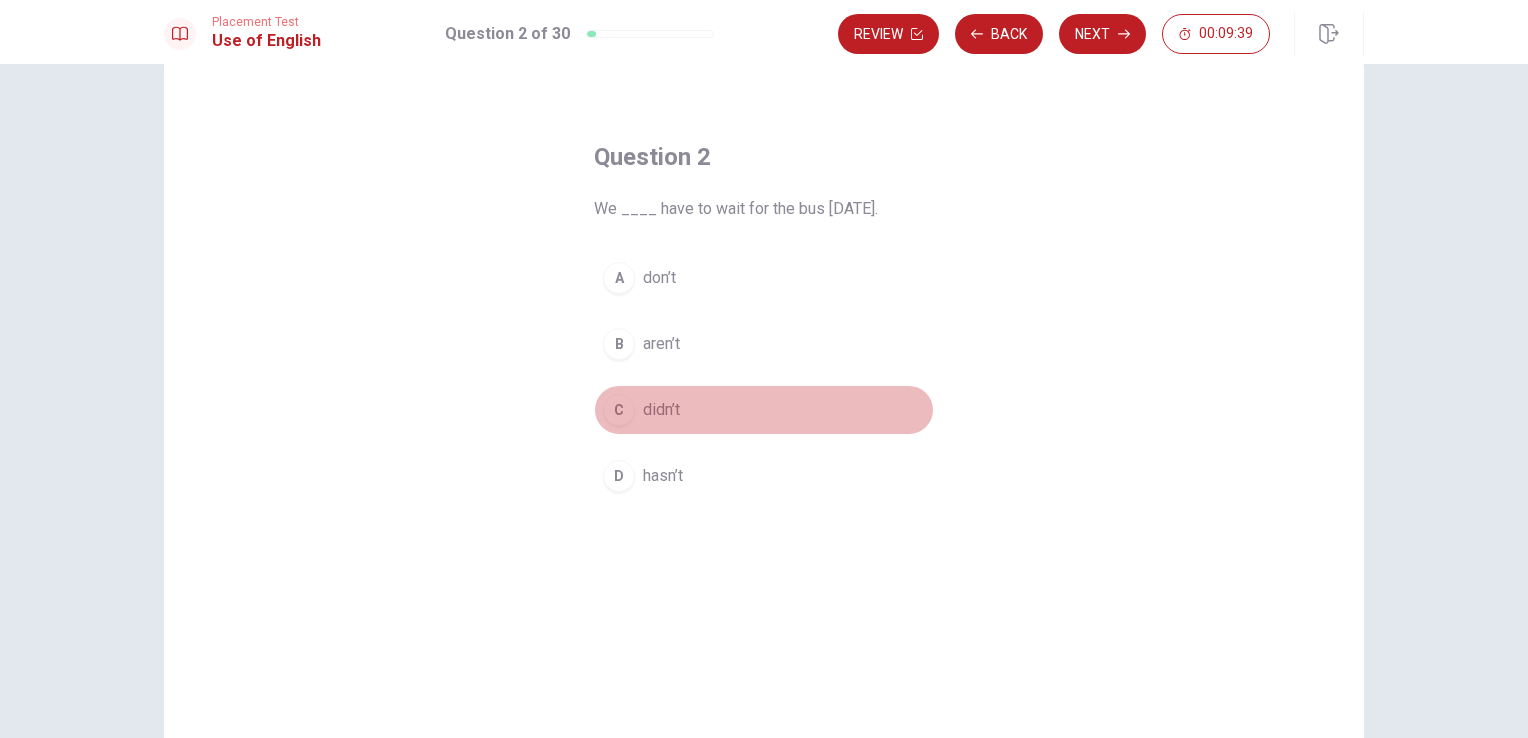 click on "didn’t" at bounding box center [661, 410] 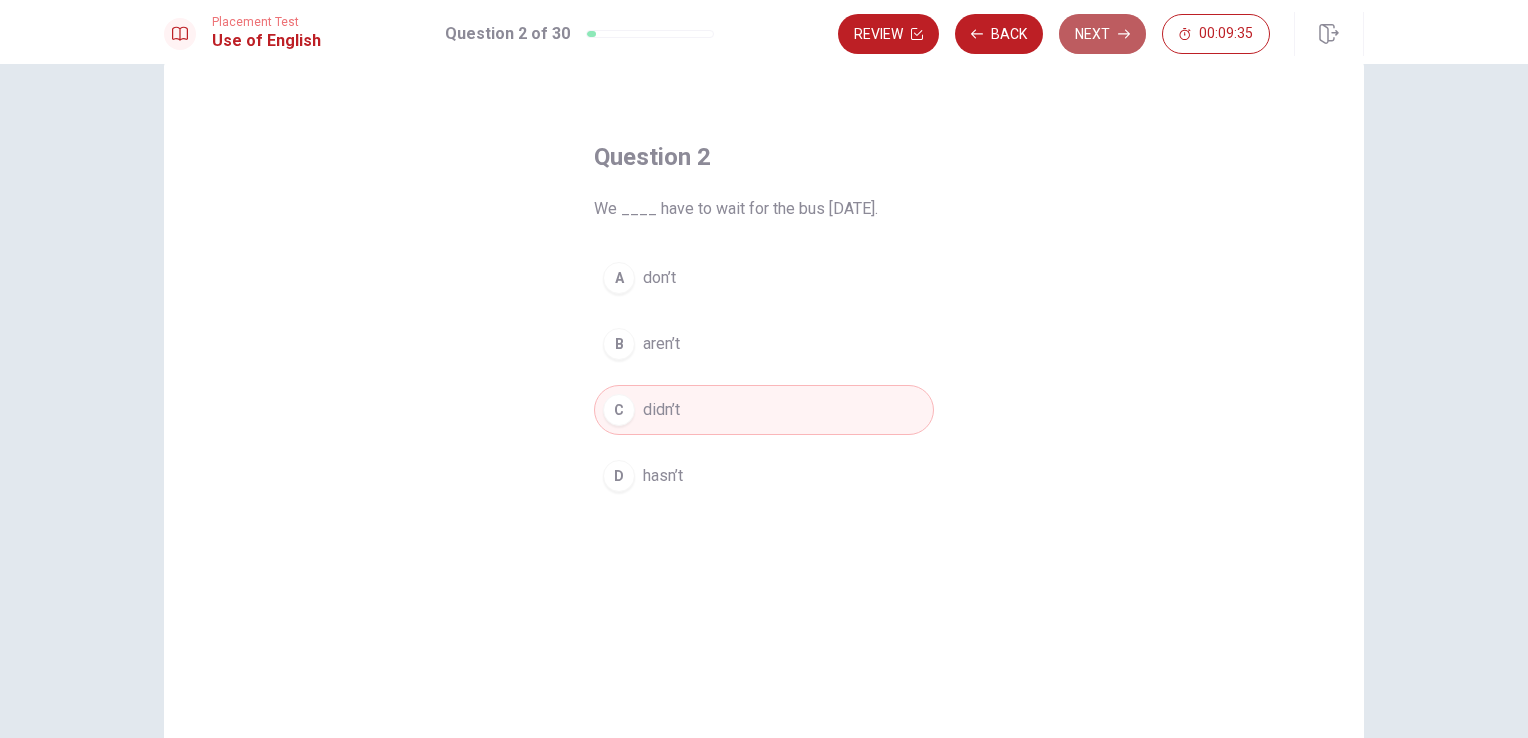 click on "Next" at bounding box center [1102, 34] 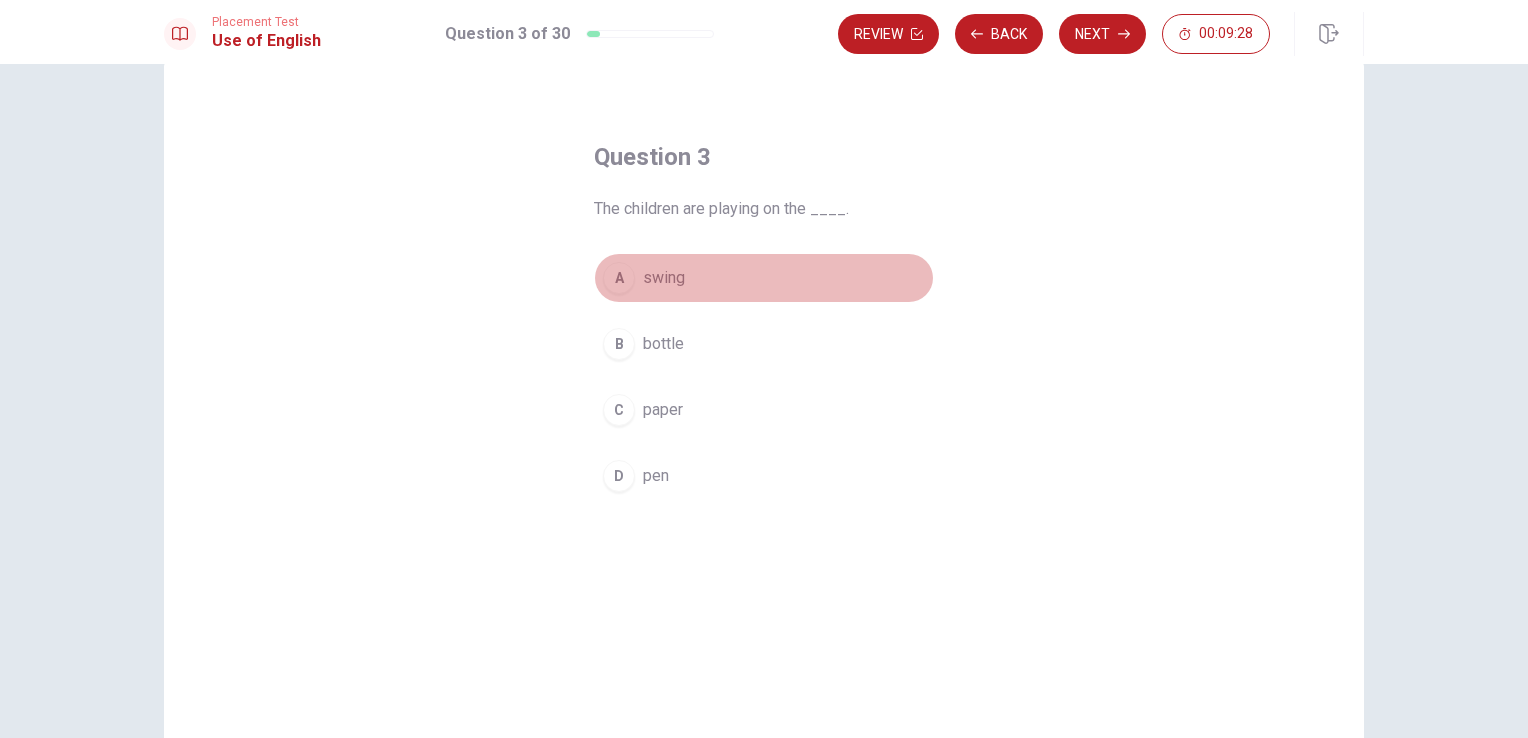 click on "A" at bounding box center [619, 278] 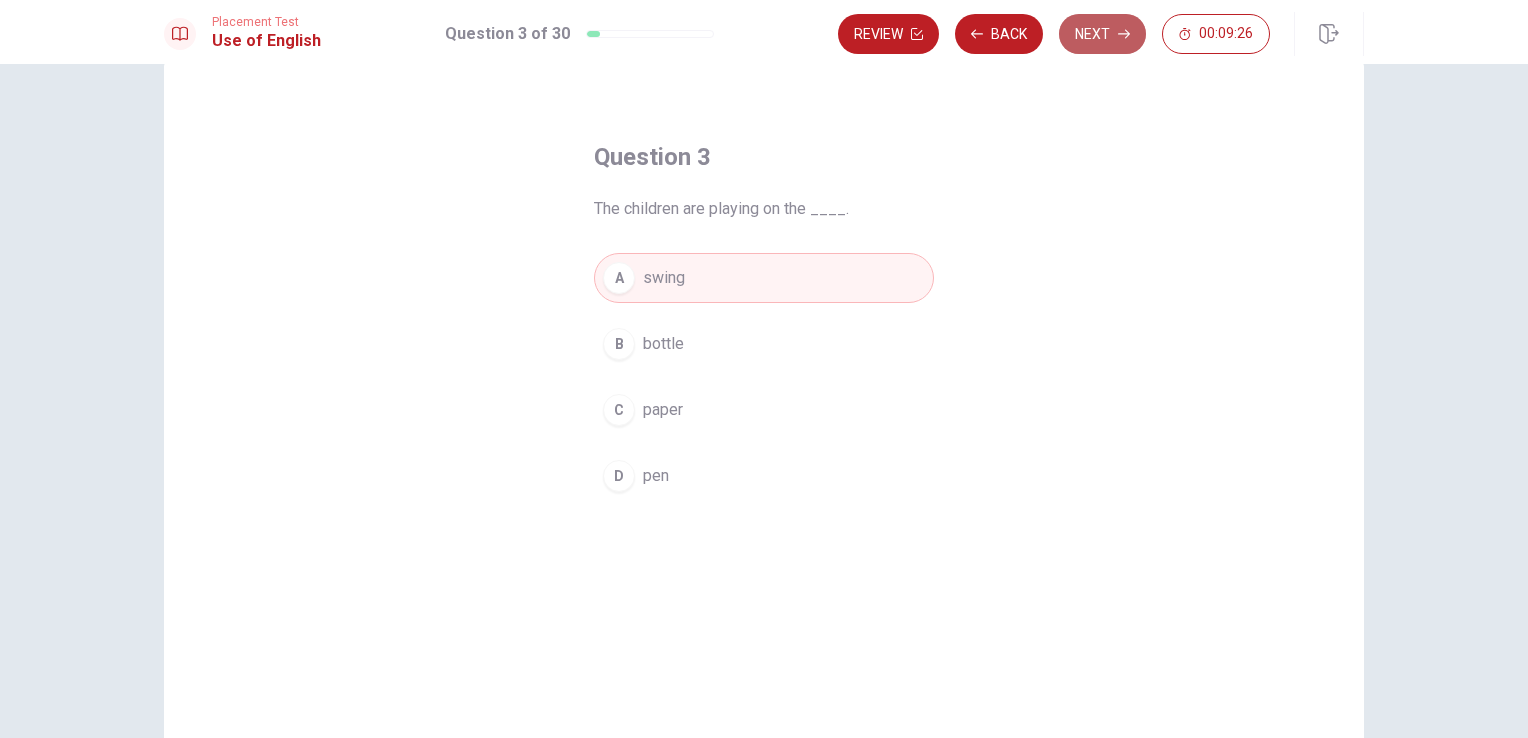 click on "Next" at bounding box center [1102, 34] 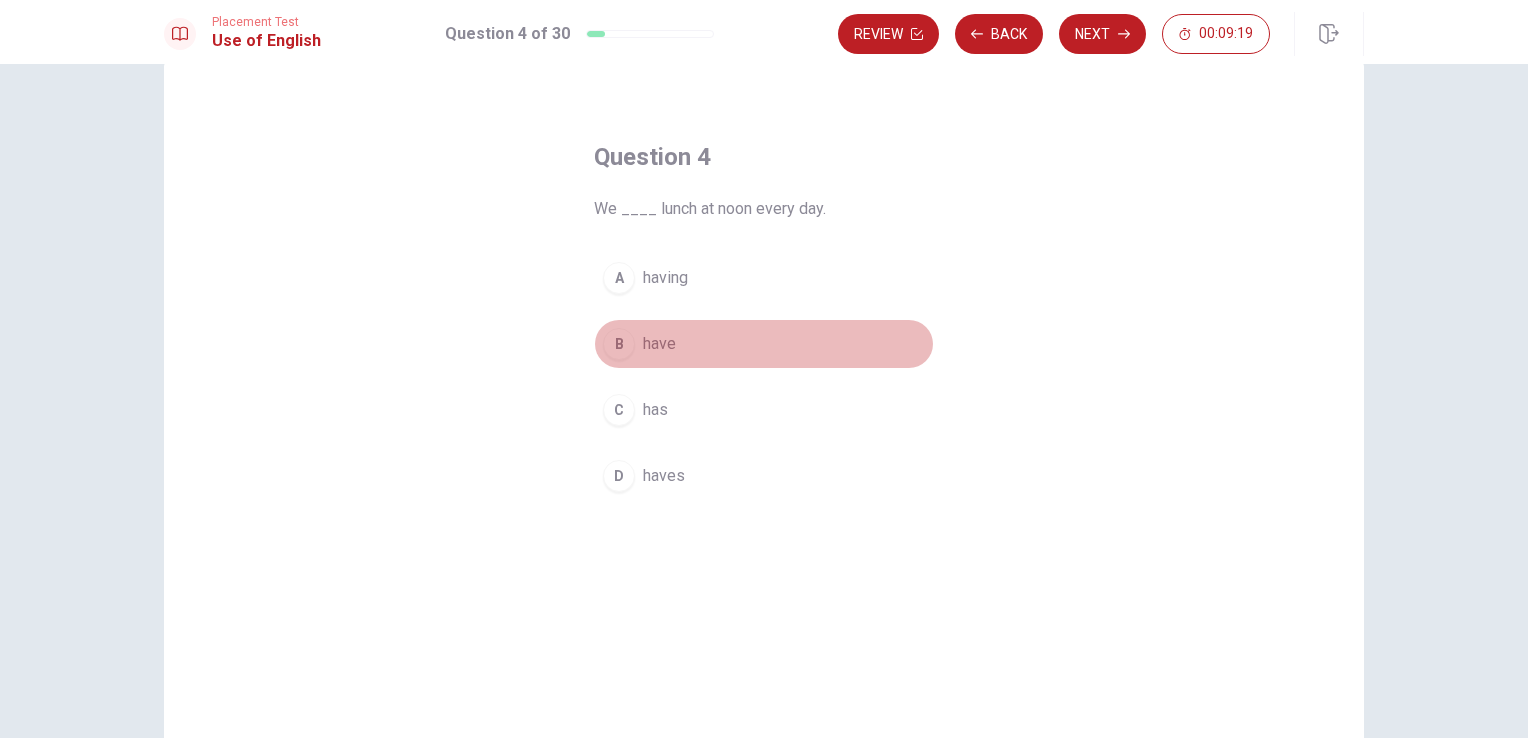 click on "have" at bounding box center (659, 344) 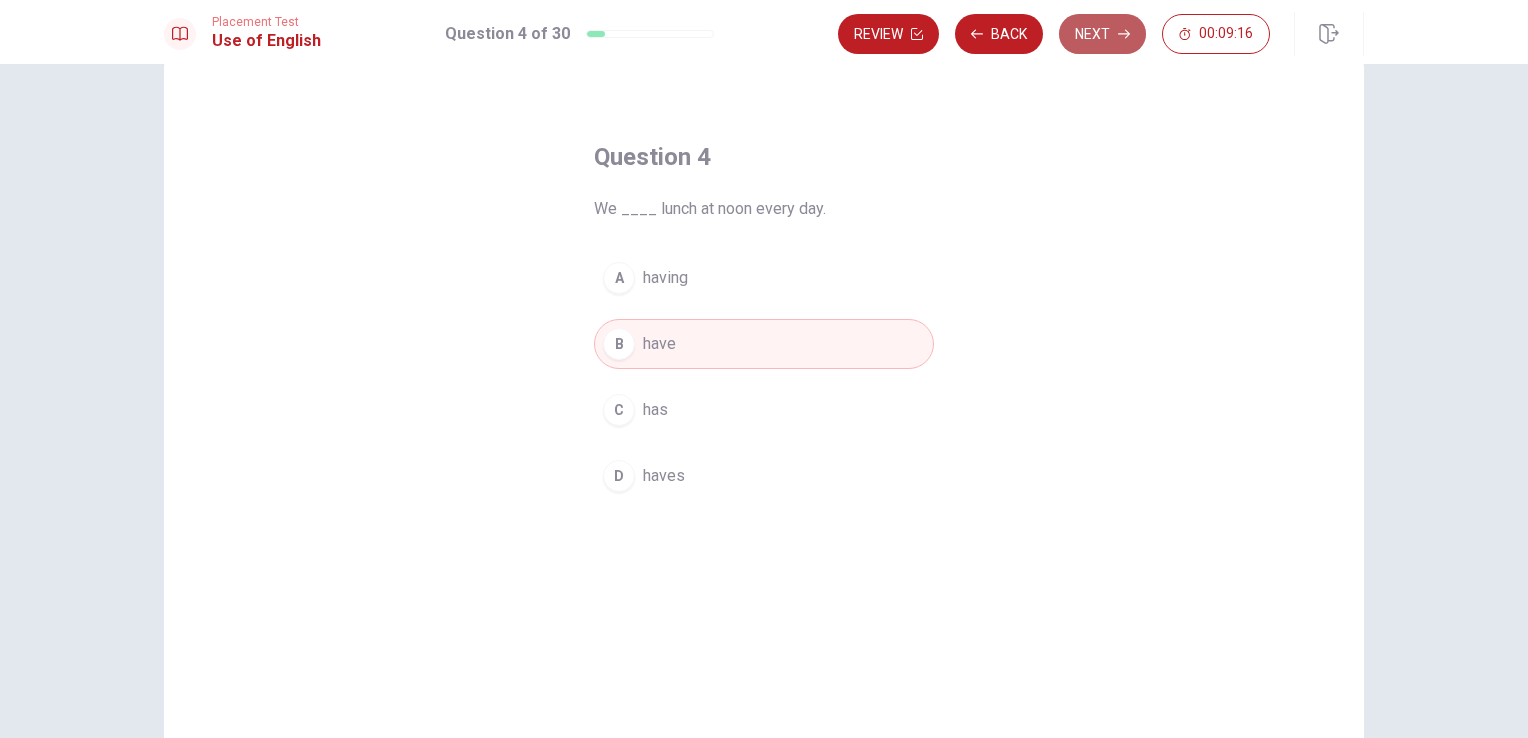 click on "Next" at bounding box center [1102, 34] 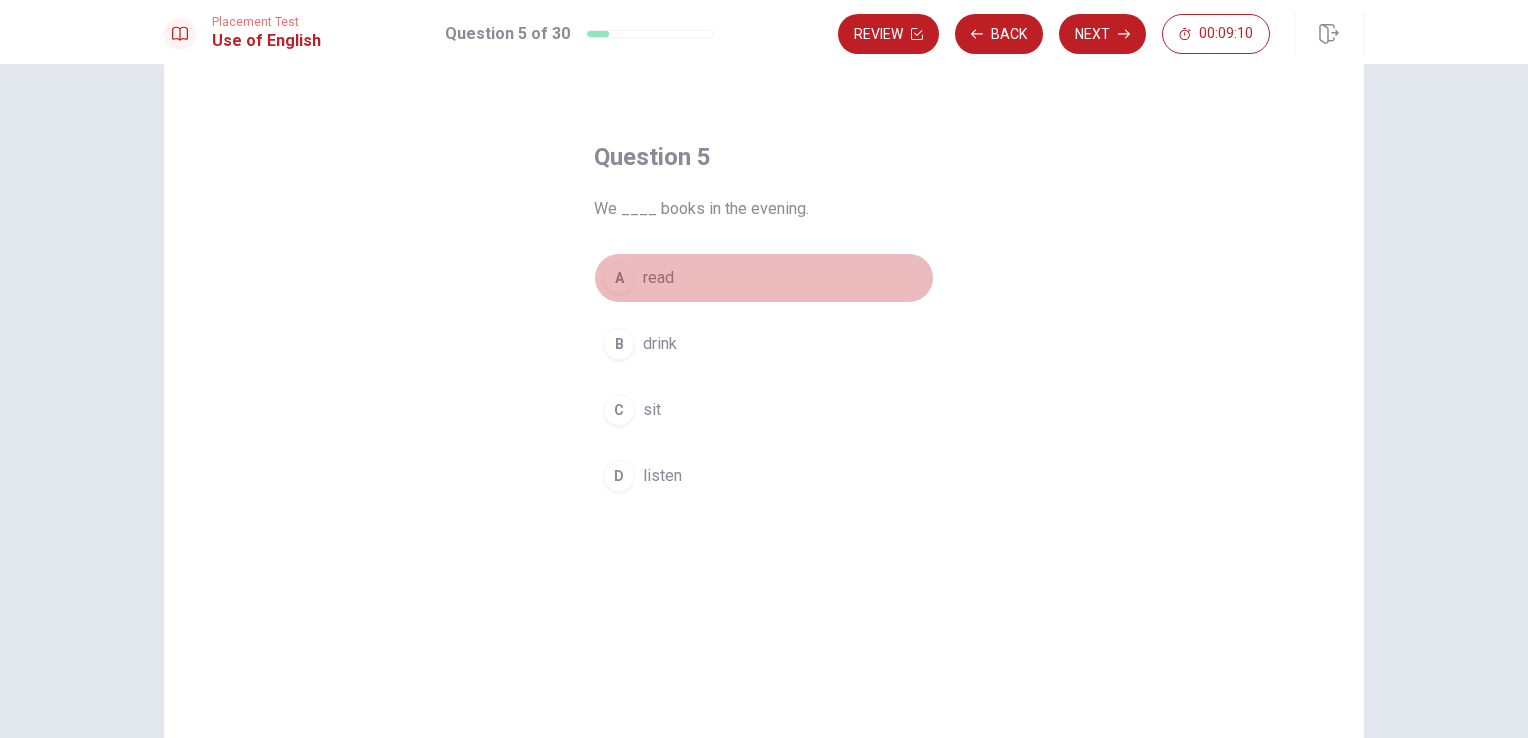 click on "read" at bounding box center (658, 278) 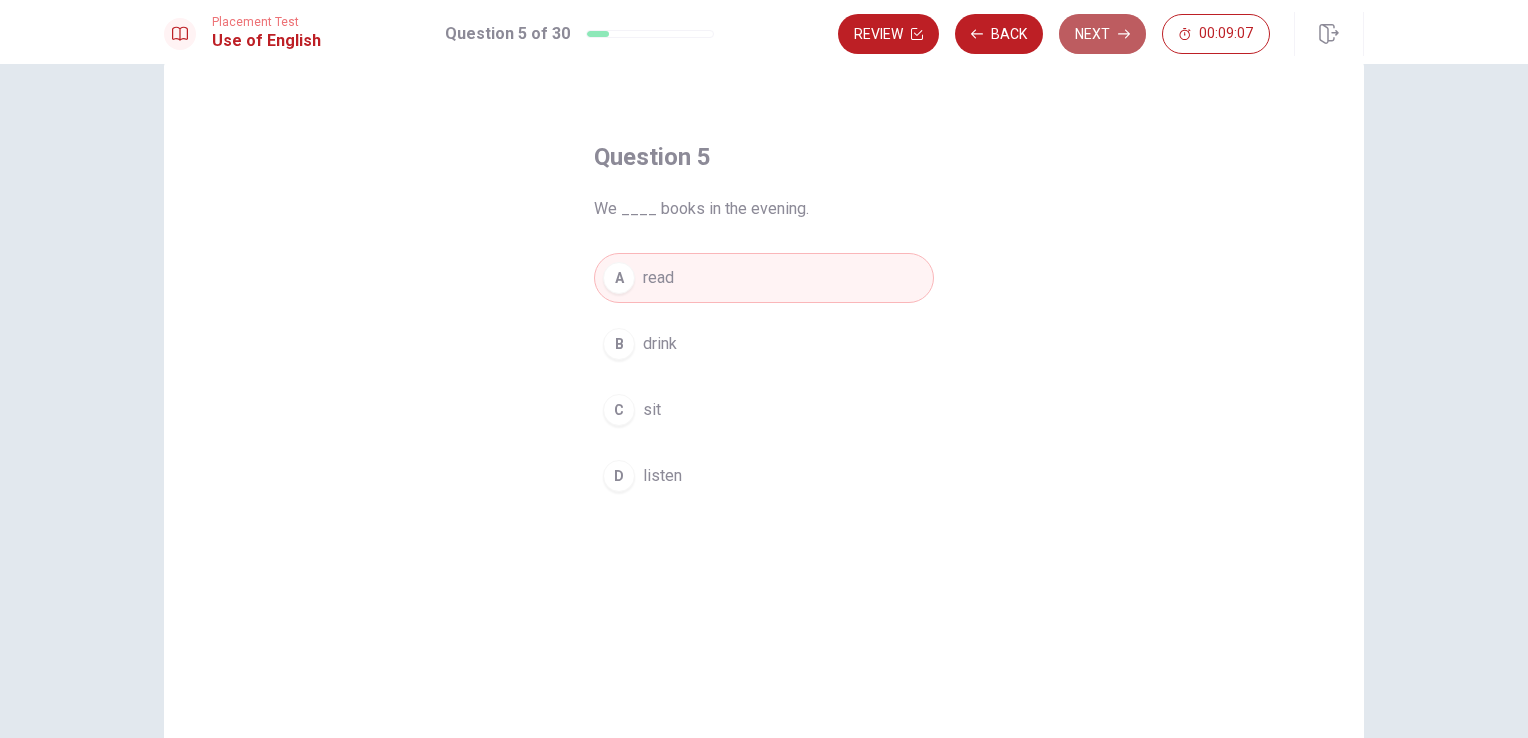 click on "Next" at bounding box center (1102, 34) 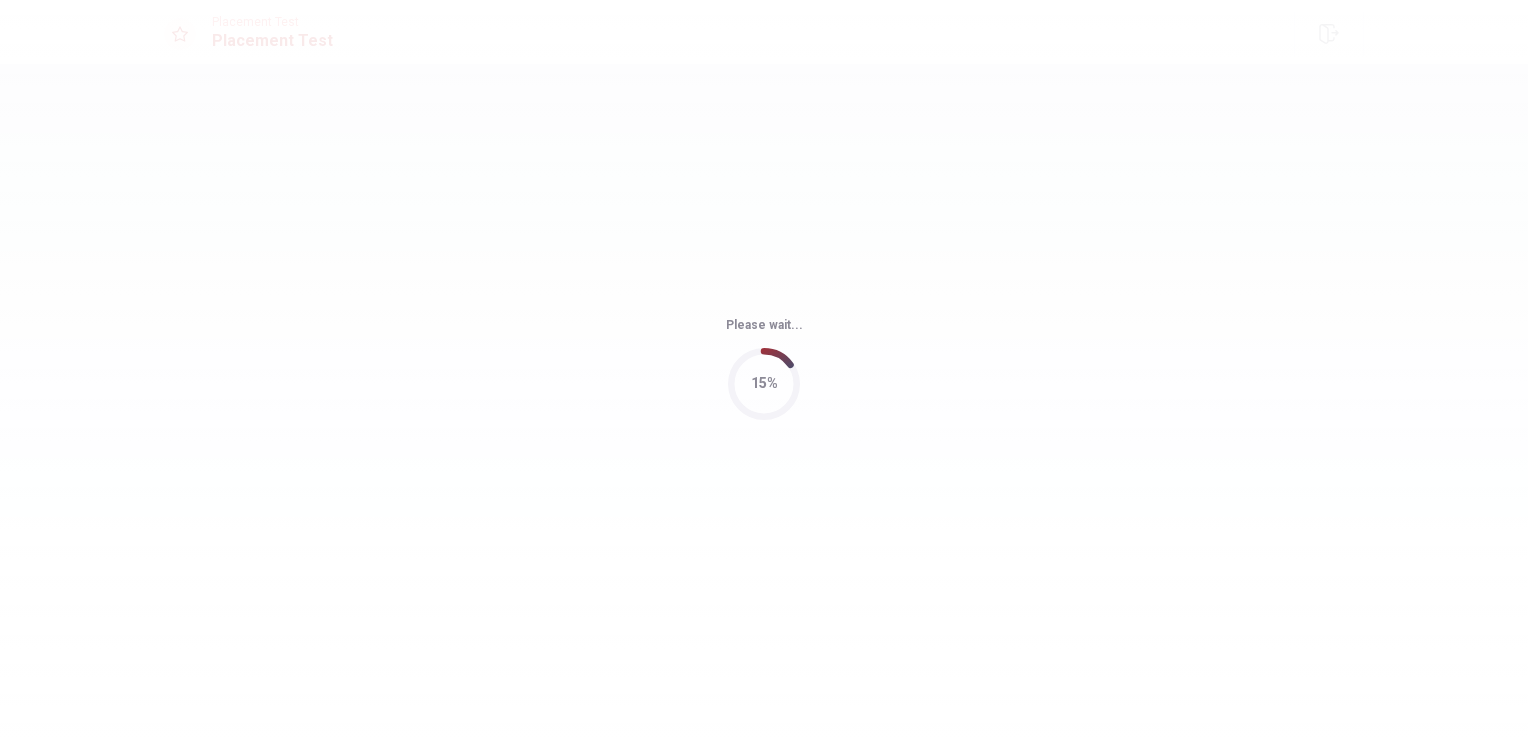 scroll, scrollTop: 0, scrollLeft: 0, axis: both 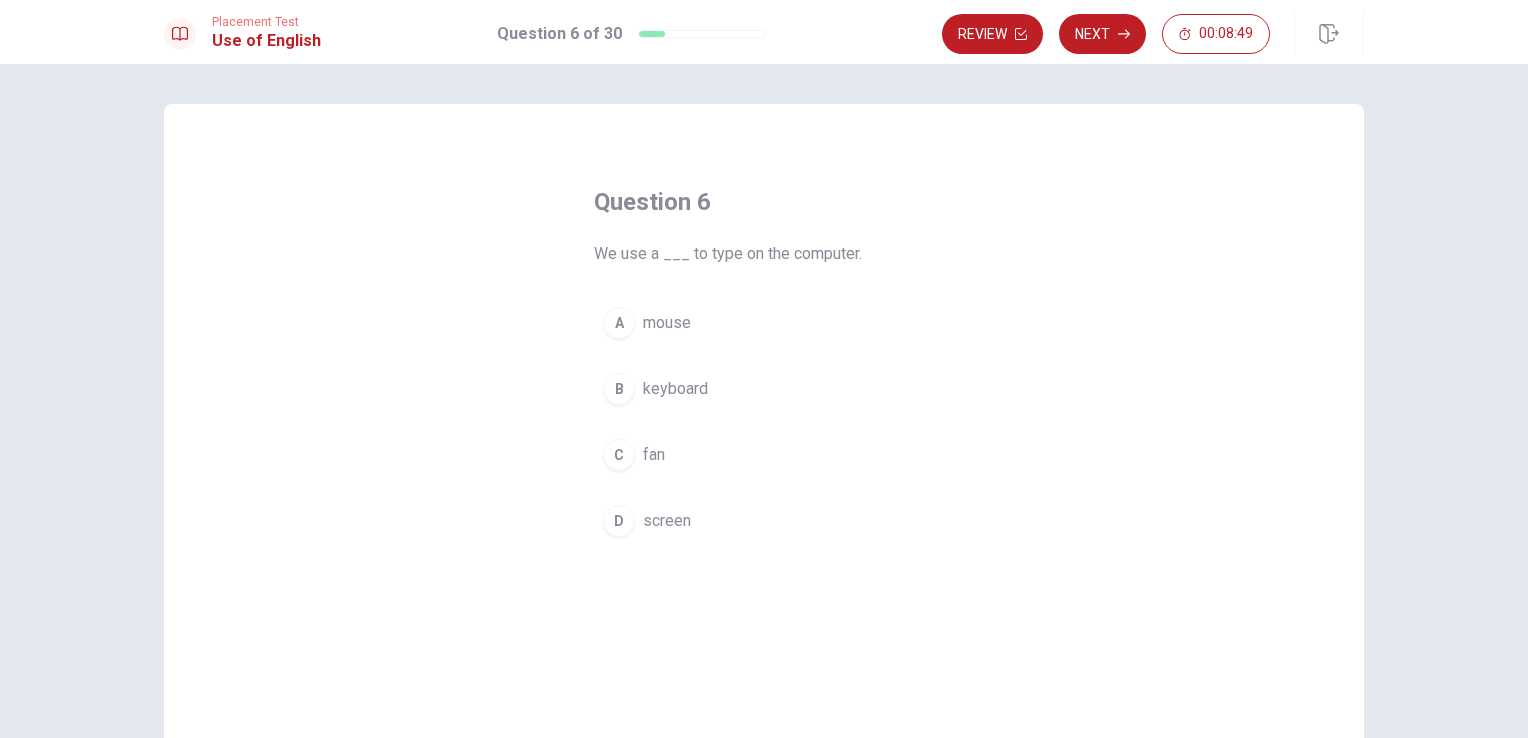 click on "mouse" at bounding box center [667, 323] 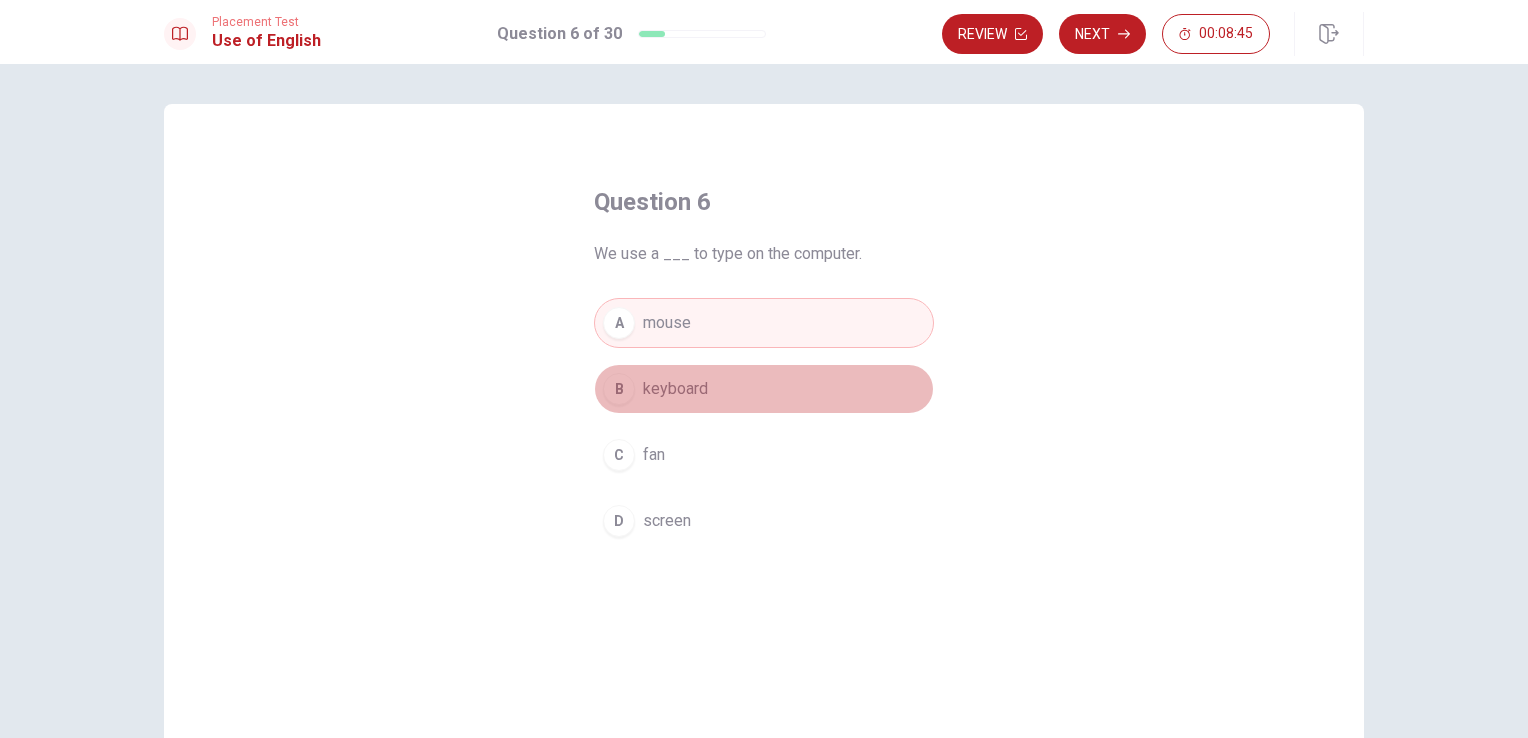 click on "keyboard" at bounding box center [675, 389] 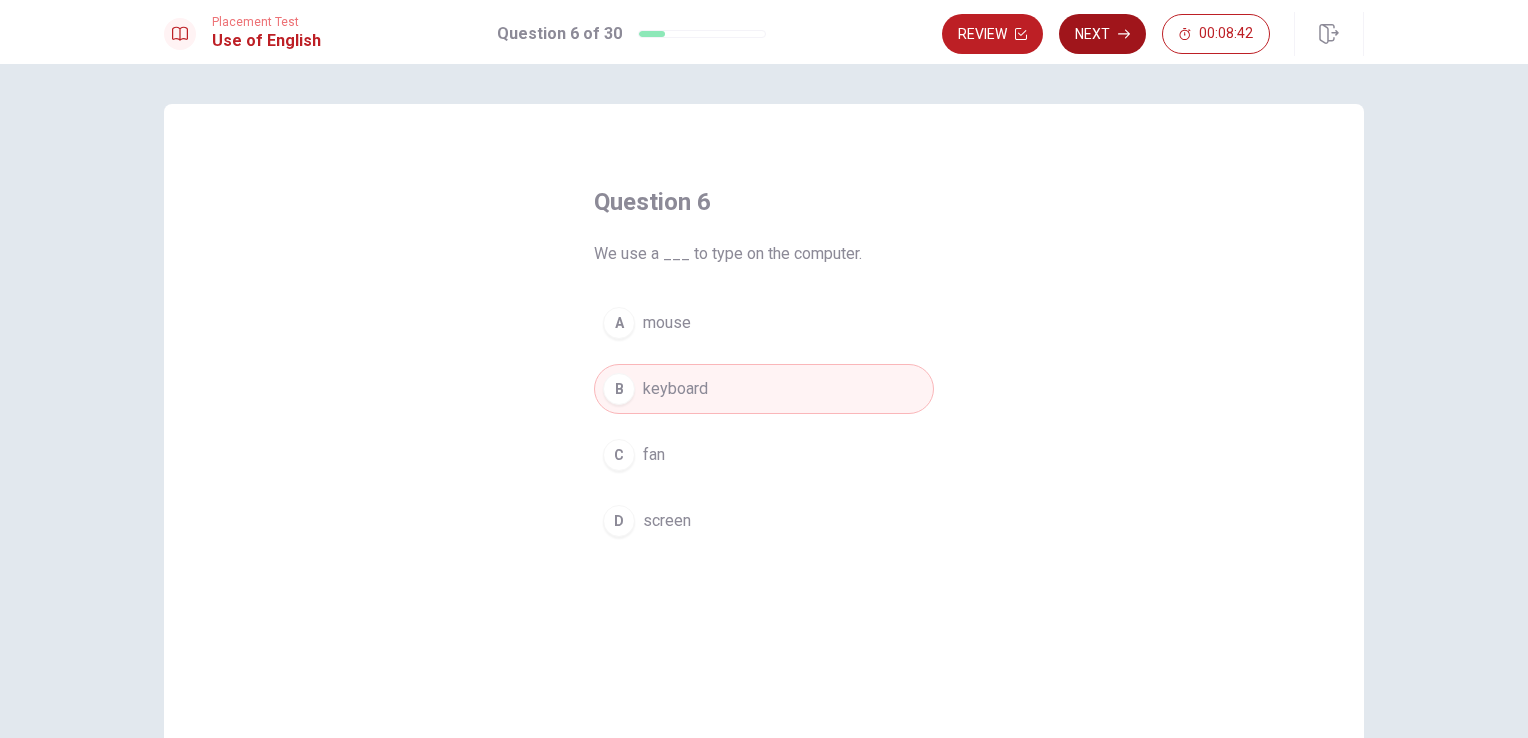 click on "Next" at bounding box center [1102, 34] 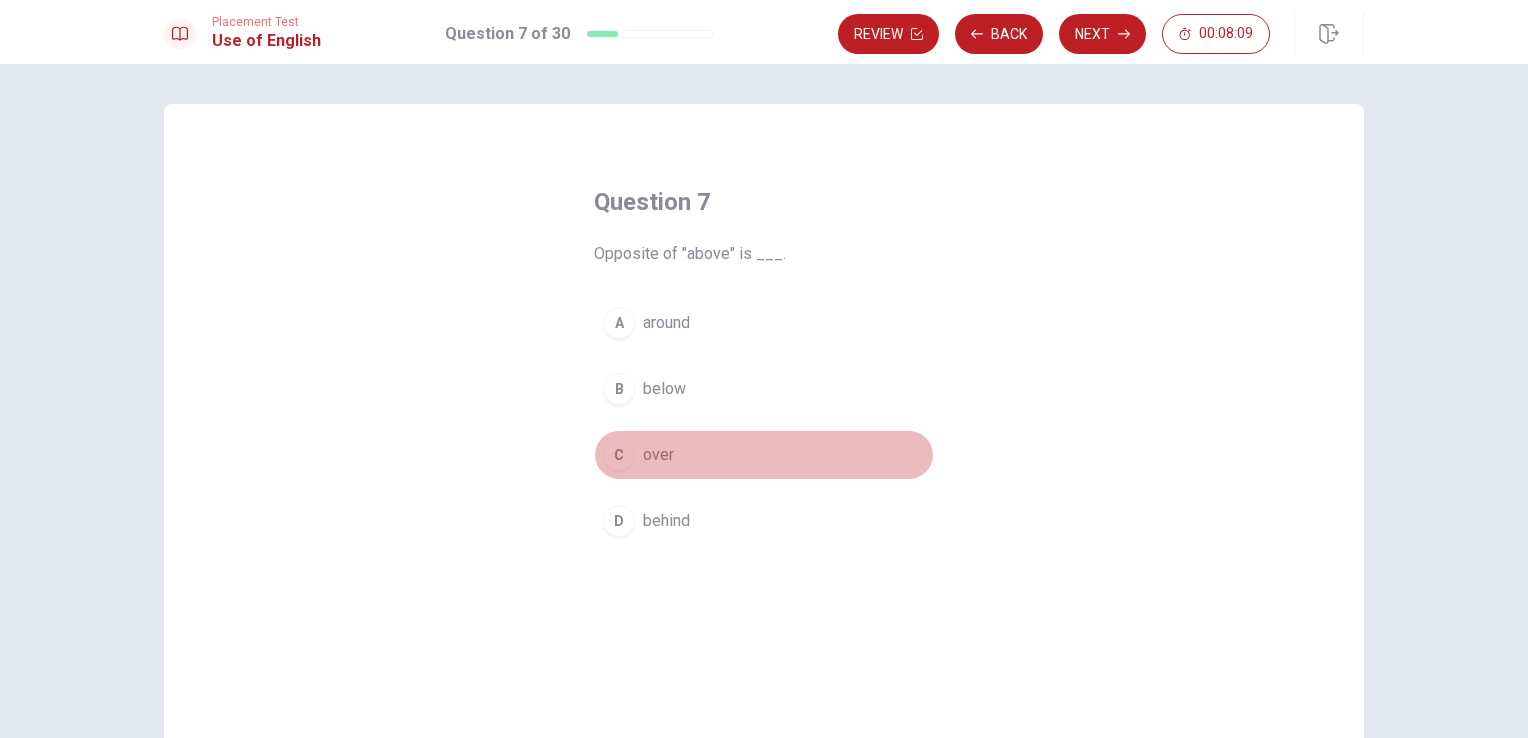 click on "over" at bounding box center (658, 455) 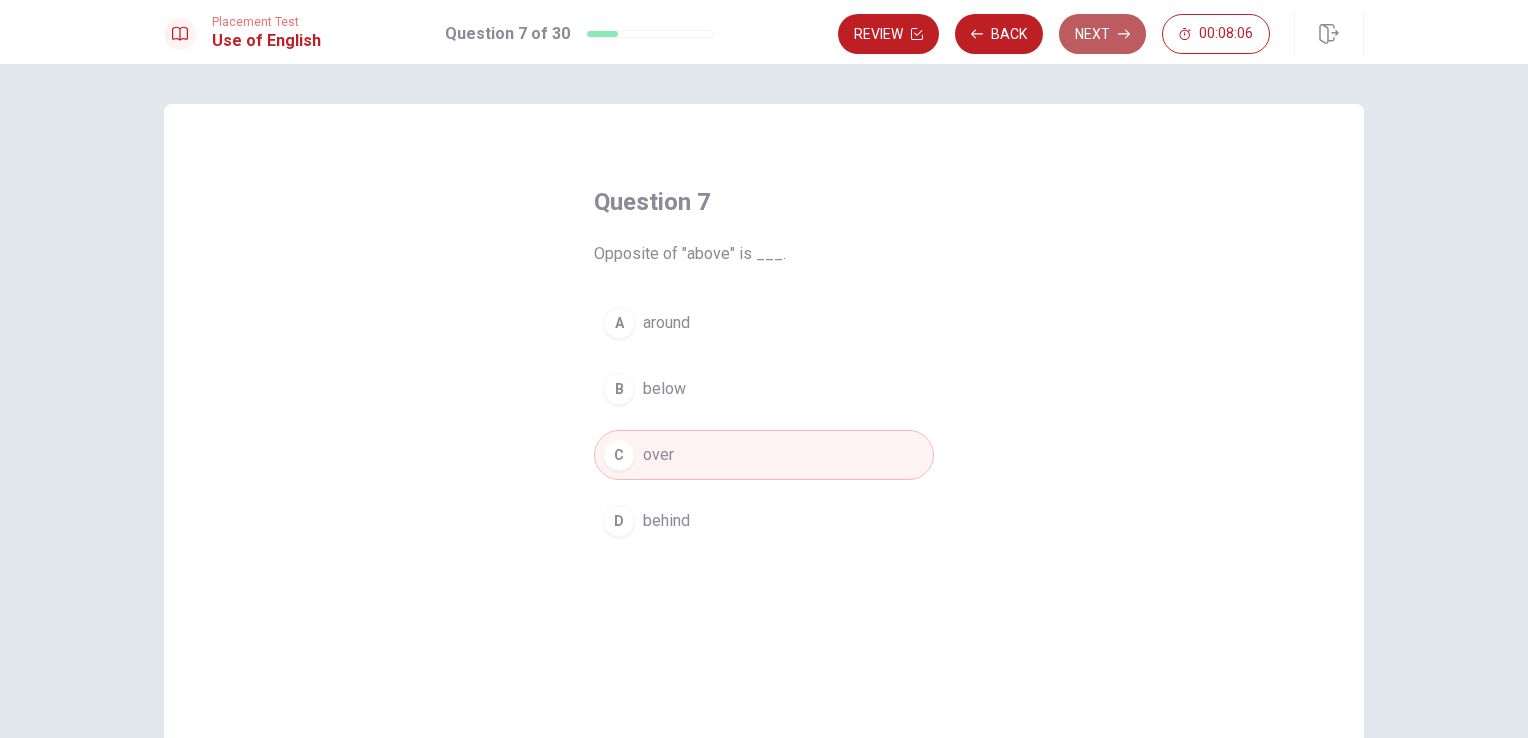 click on "Next" at bounding box center [1102, 34] 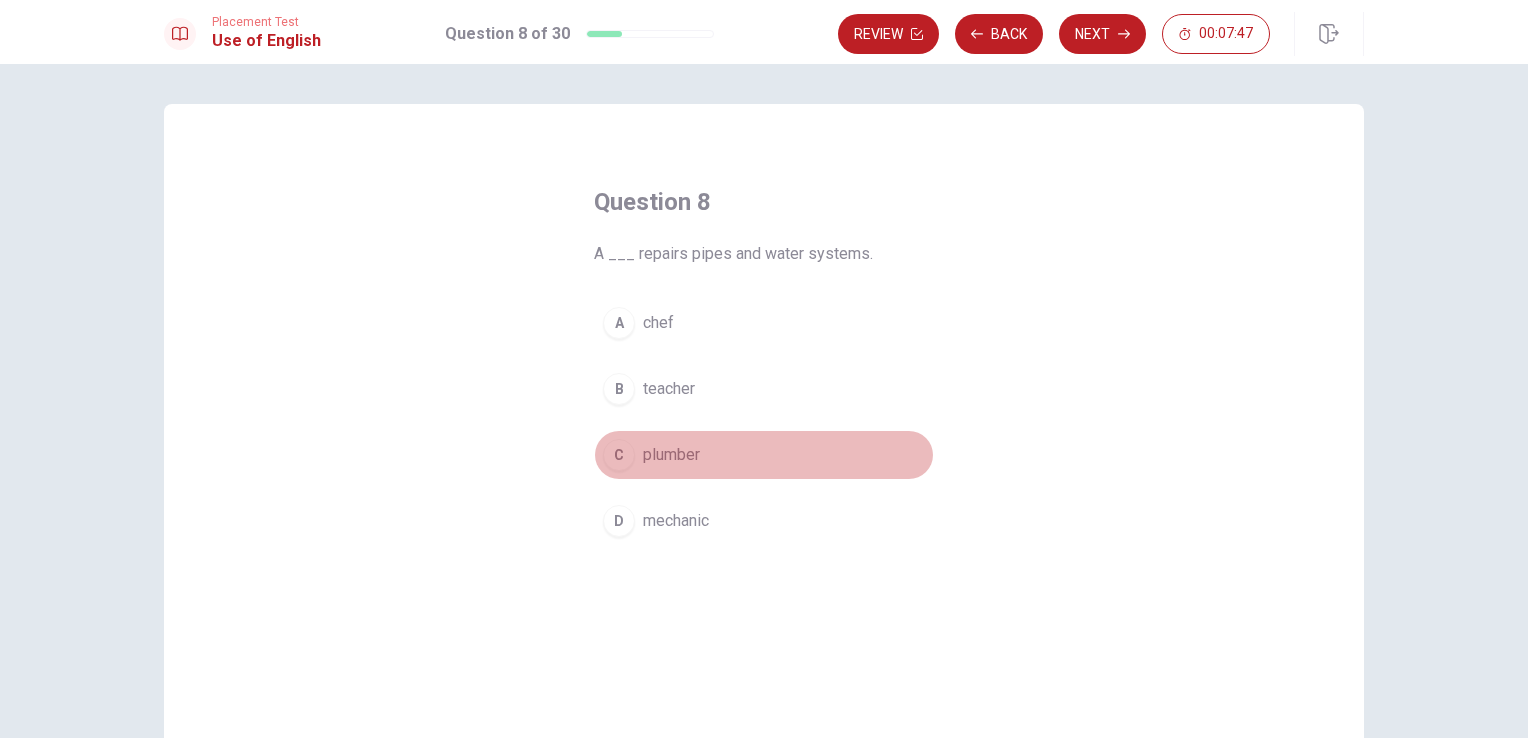 click on "plumber" at bounding box center (671, 455) 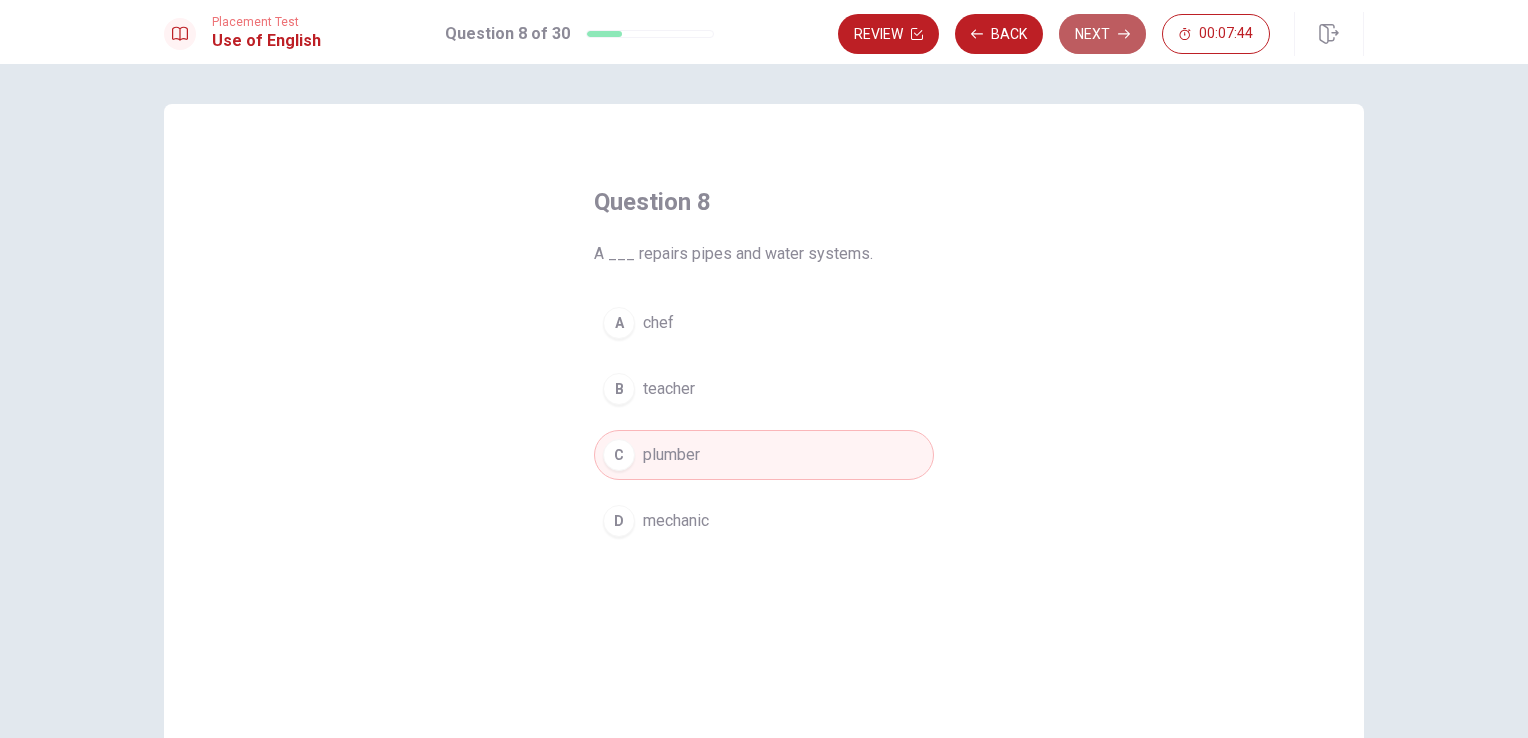 click on "Next" at bounding box center [1102, 34] 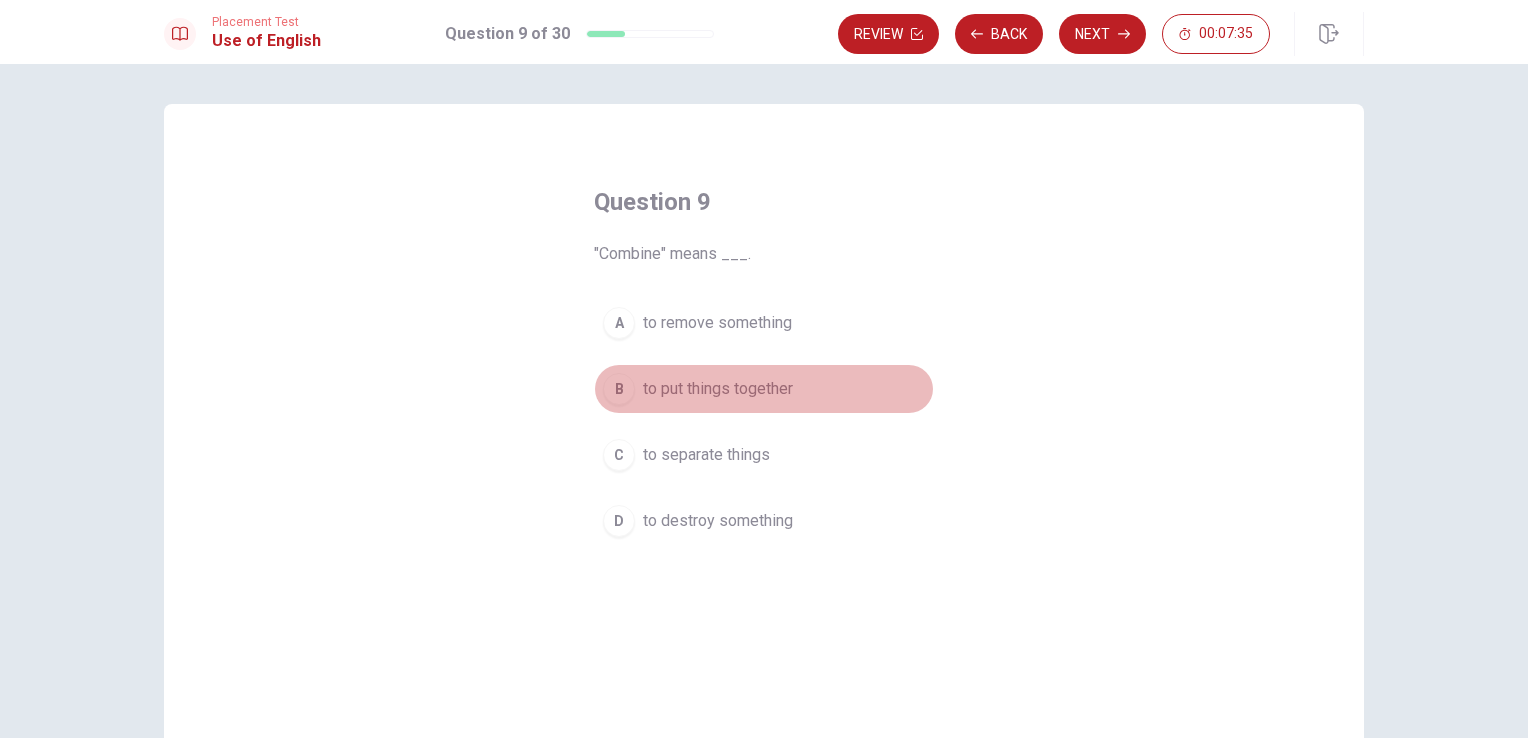 click on "to put things together" at bounding box center [718, 389] 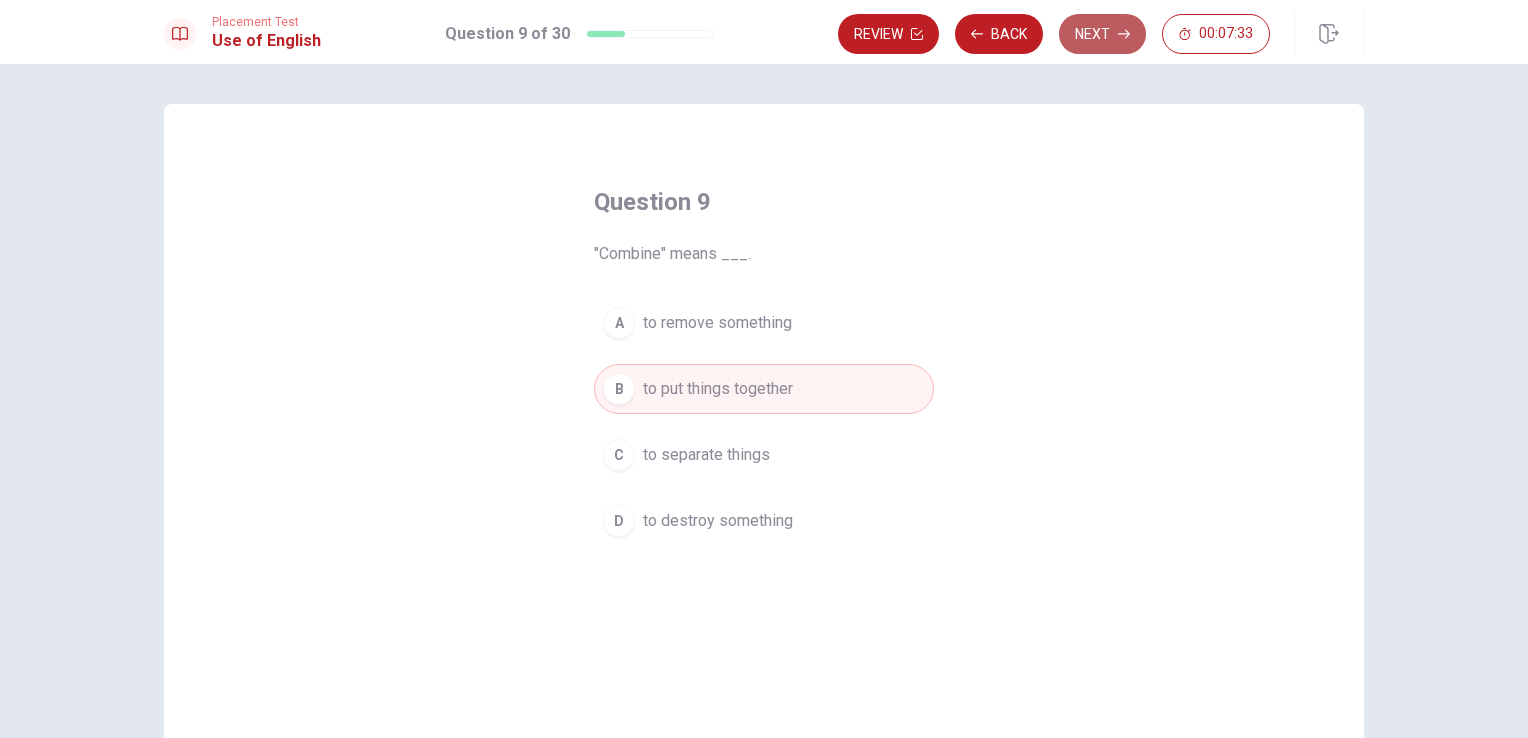click on "Next" at bounding box center (1102, 34) 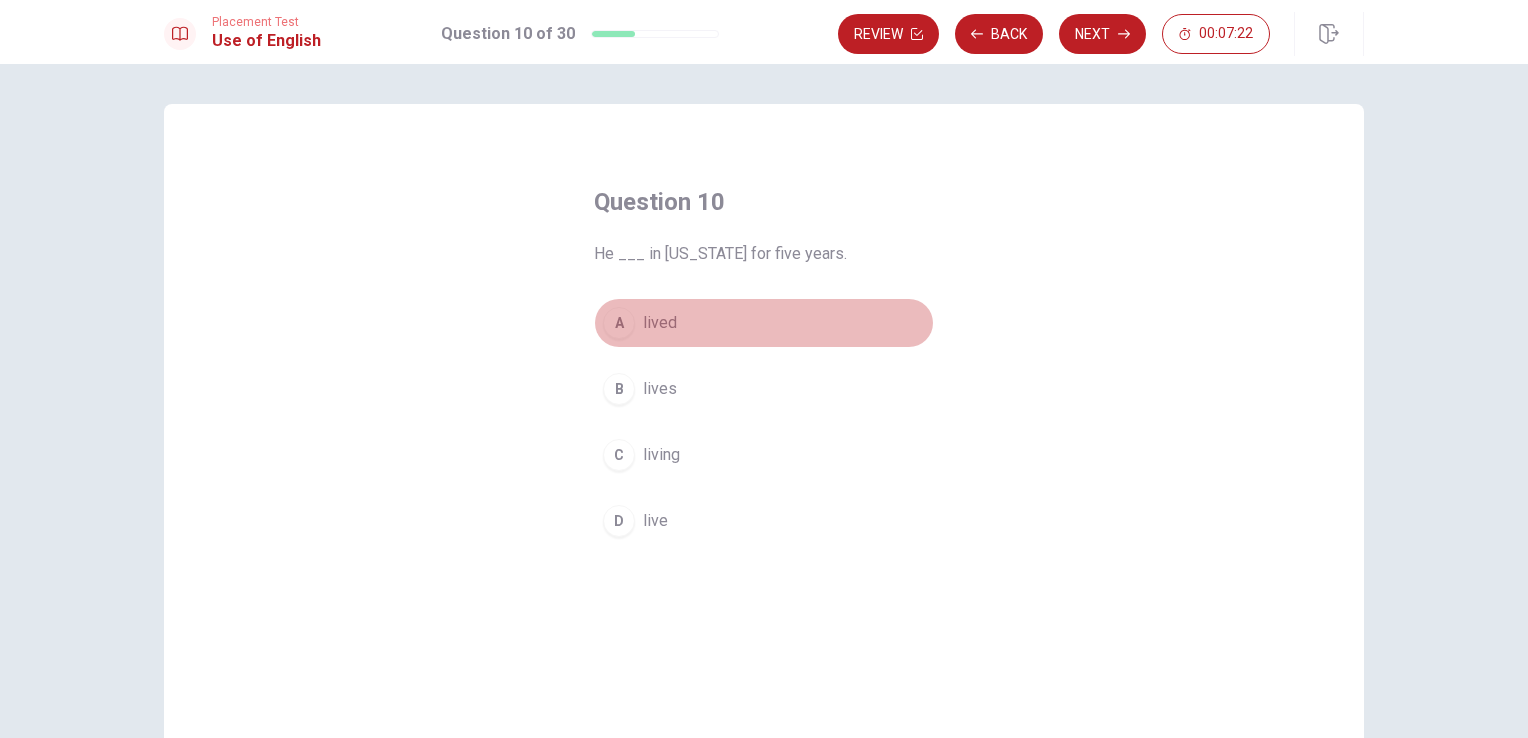 click on "lived" at bounding box center [660, 323] 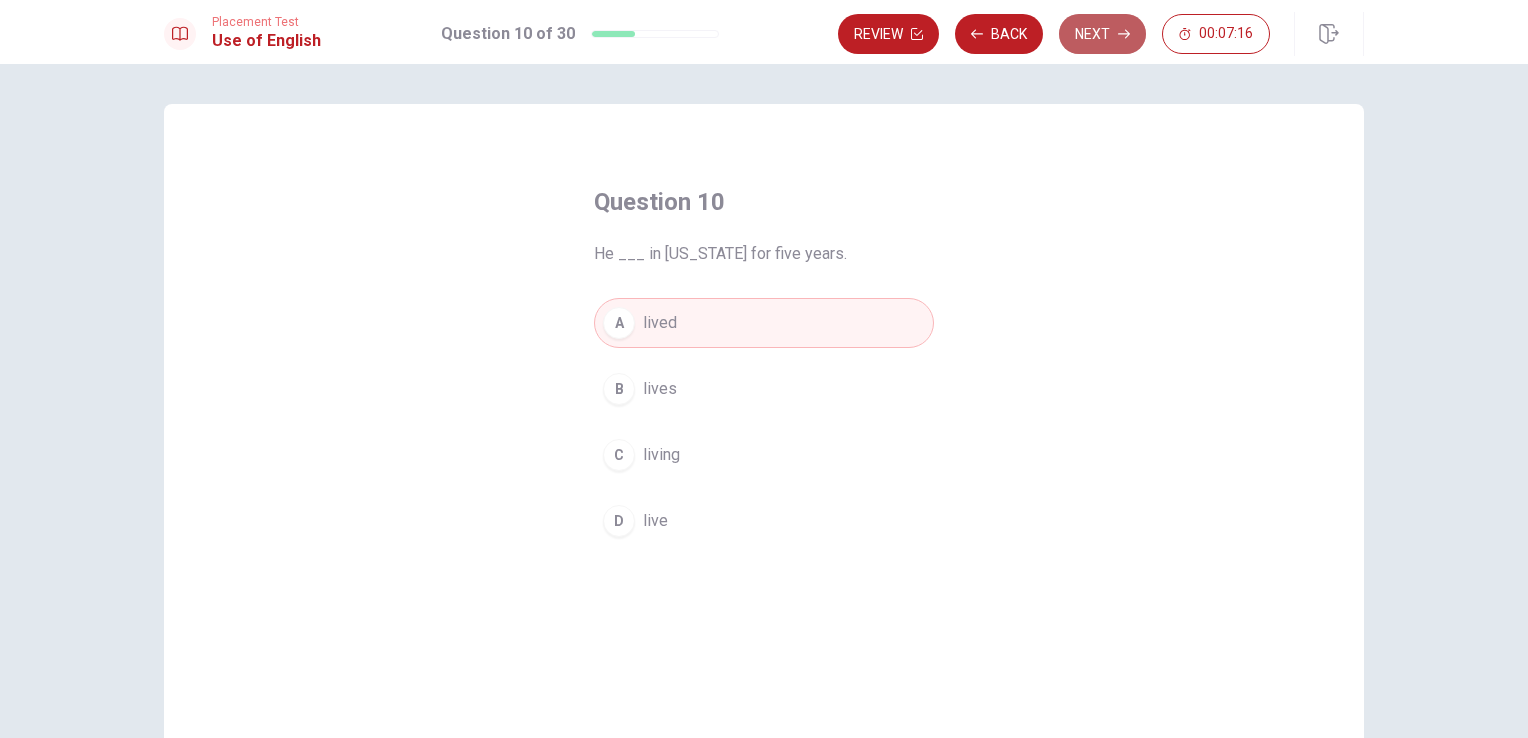 click on "Next" at bounding box center (1102, 34) 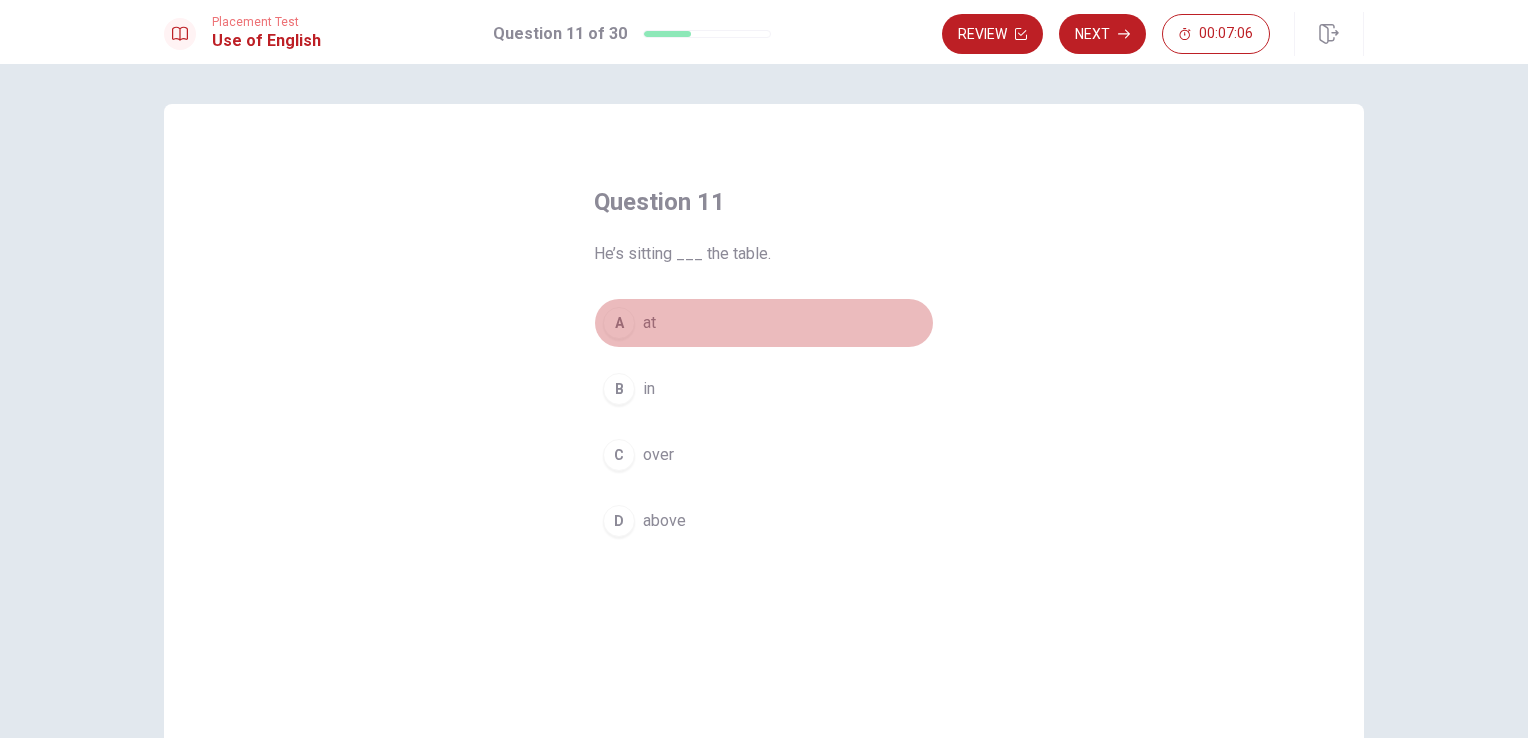 click on "at" at bounding box center [649, 323] 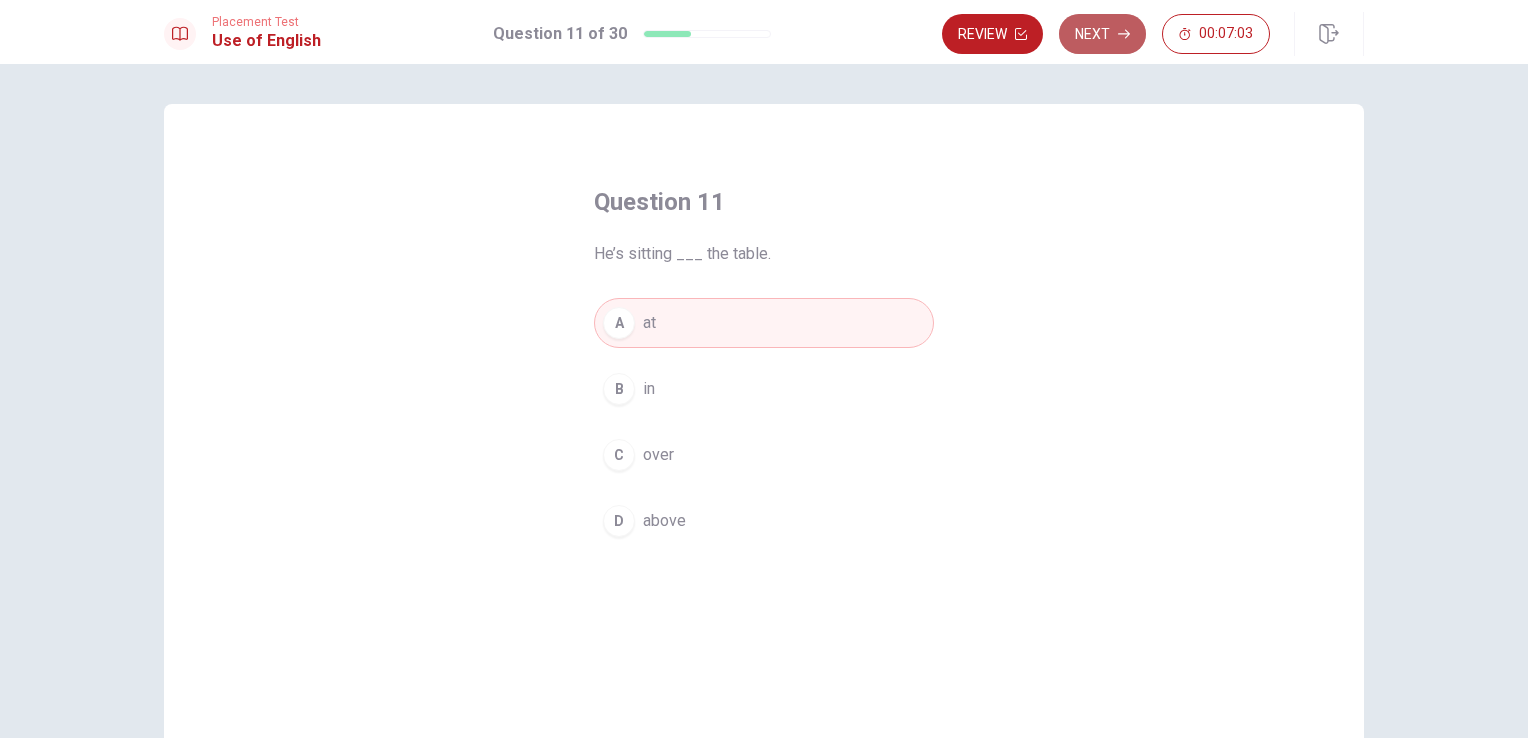 click on "Next" at bounding box center (1102, 34) 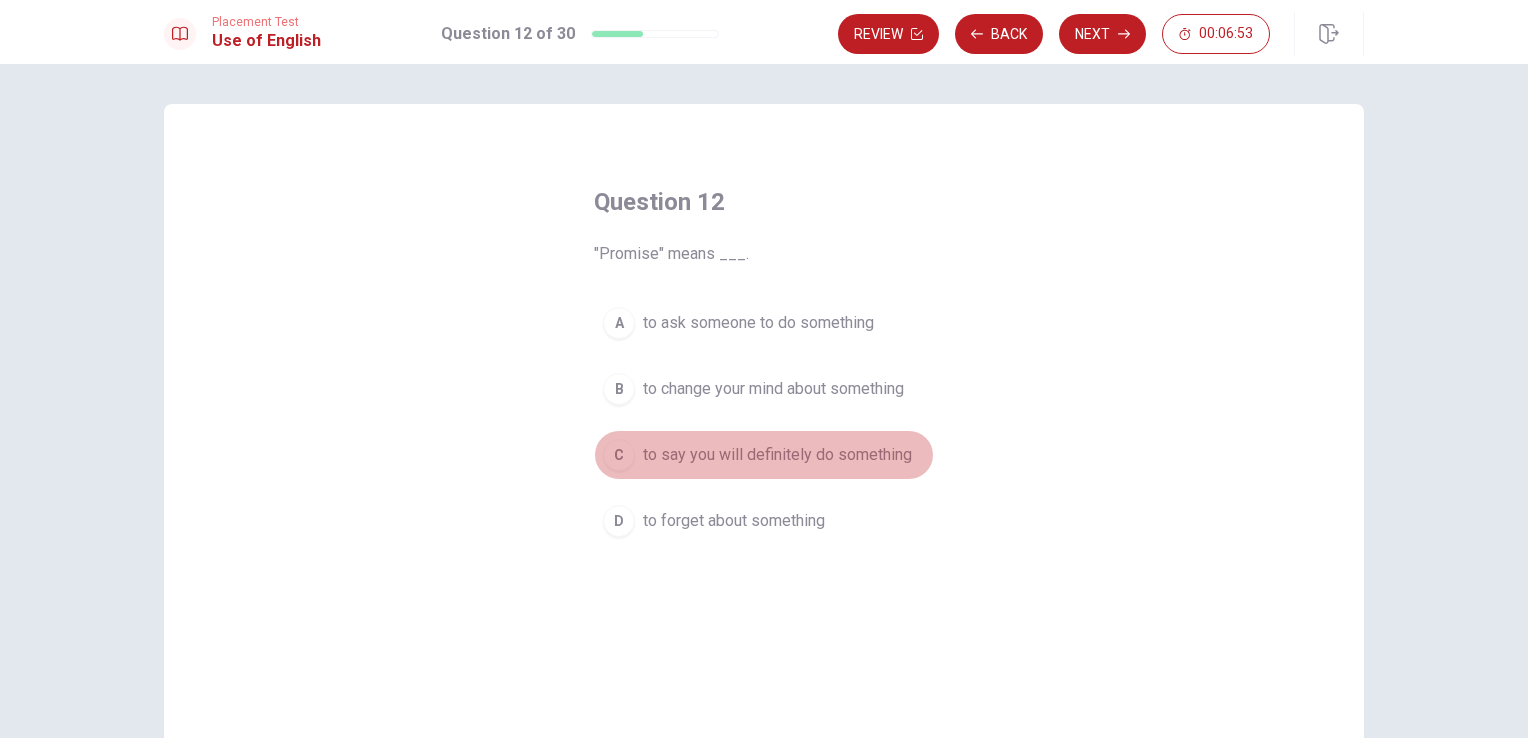 click on "to say you will definitely do something" at bounding box center [777, 455] 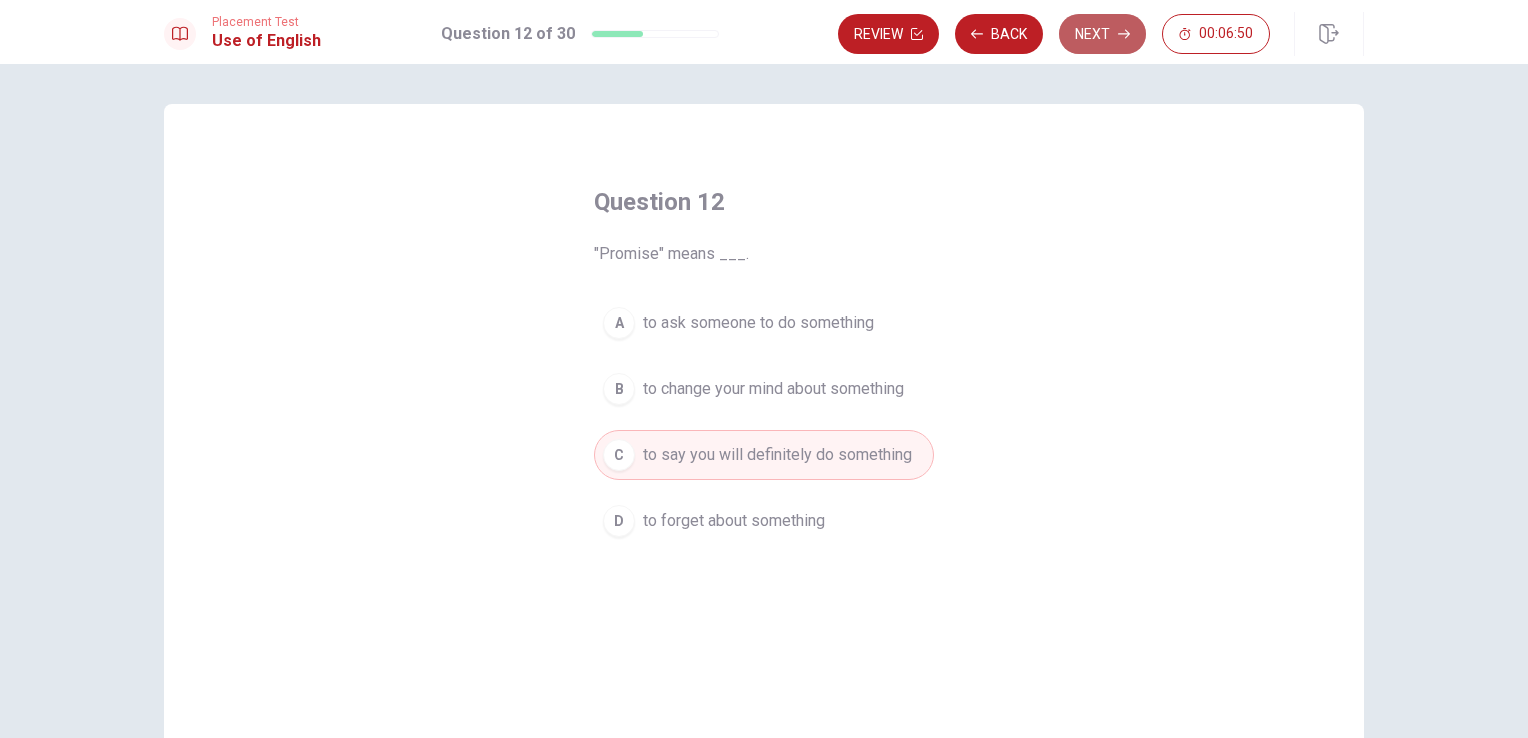 click on "Next" at bounding box center (1102, 34) 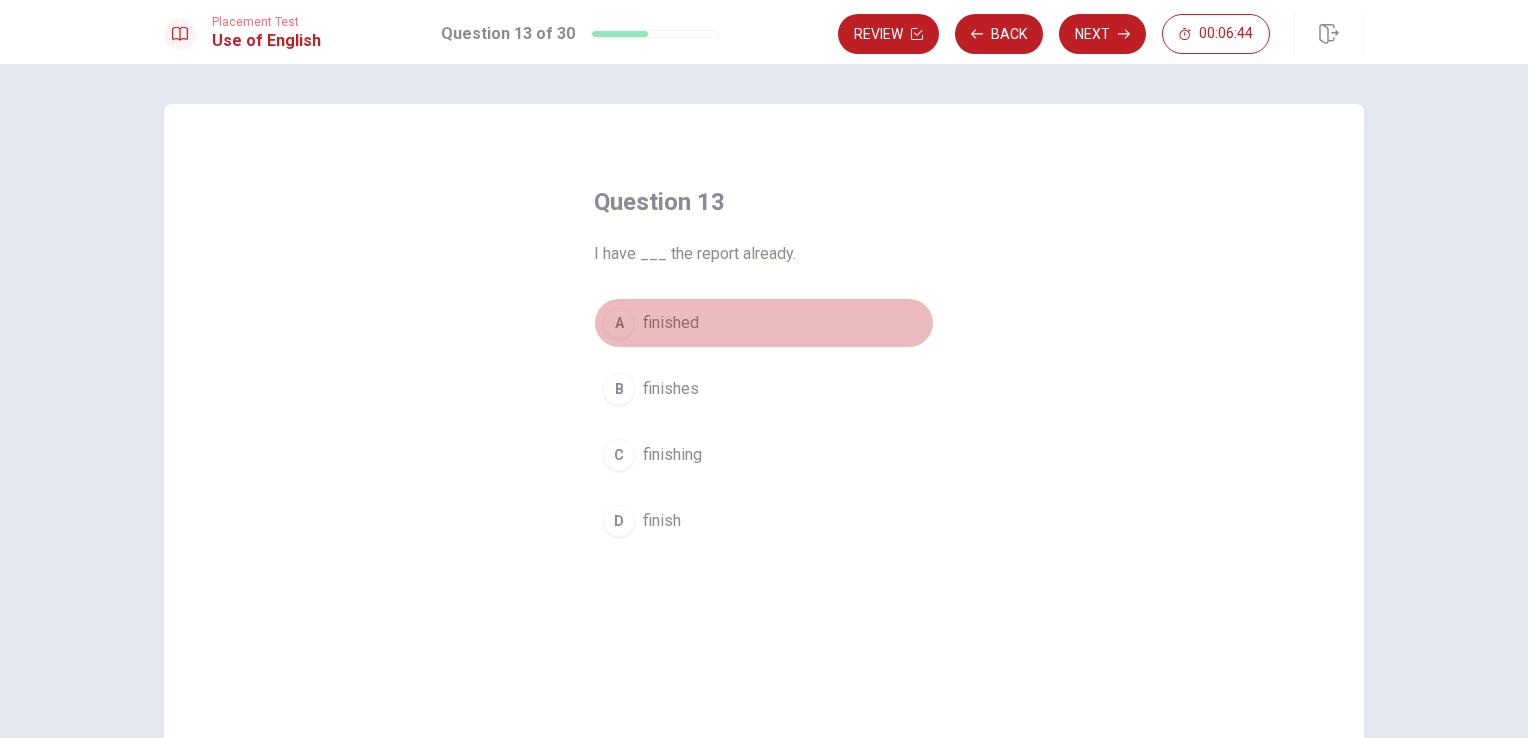 click on "A finished" at bounding box center (764, 323) 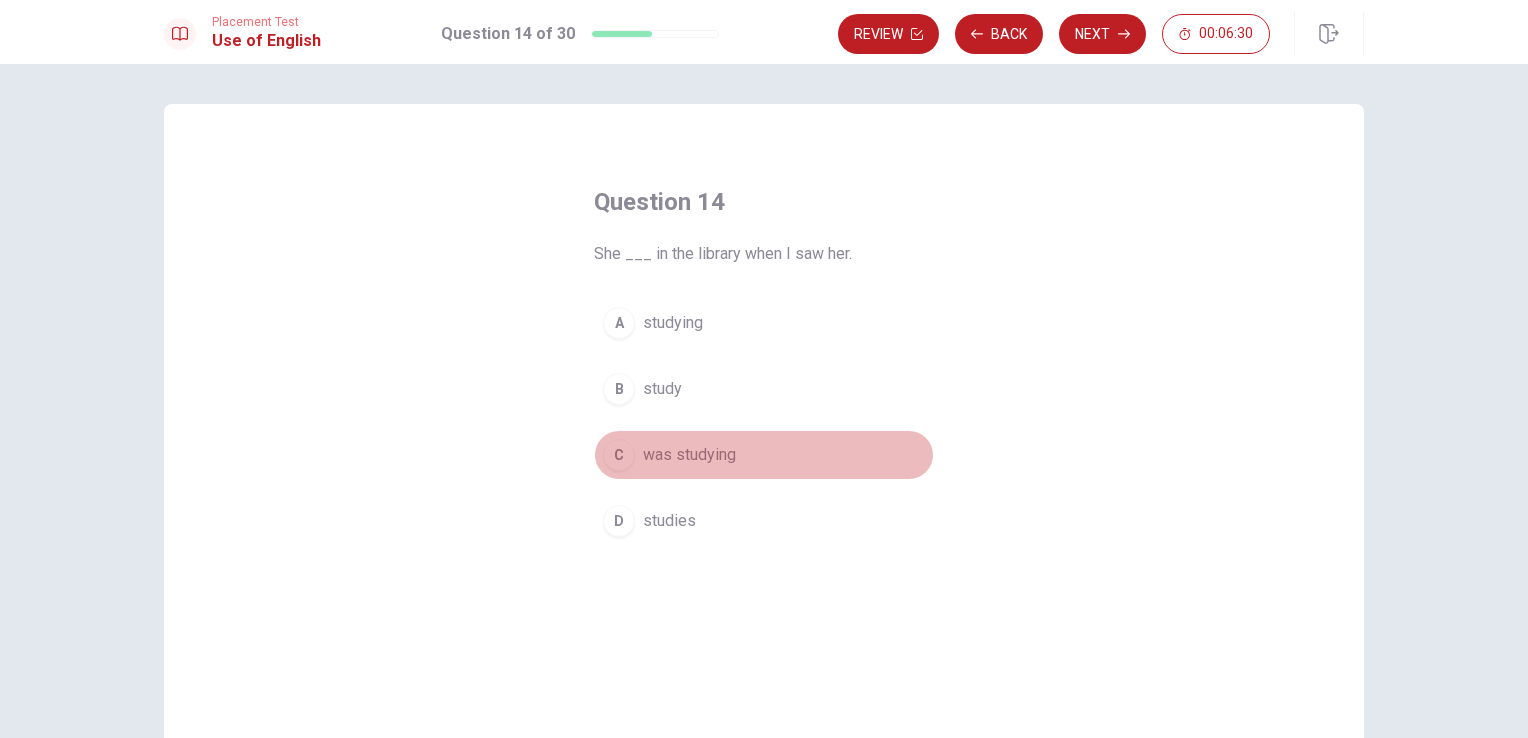 click on "was studying" at bounding box center (689, 455) 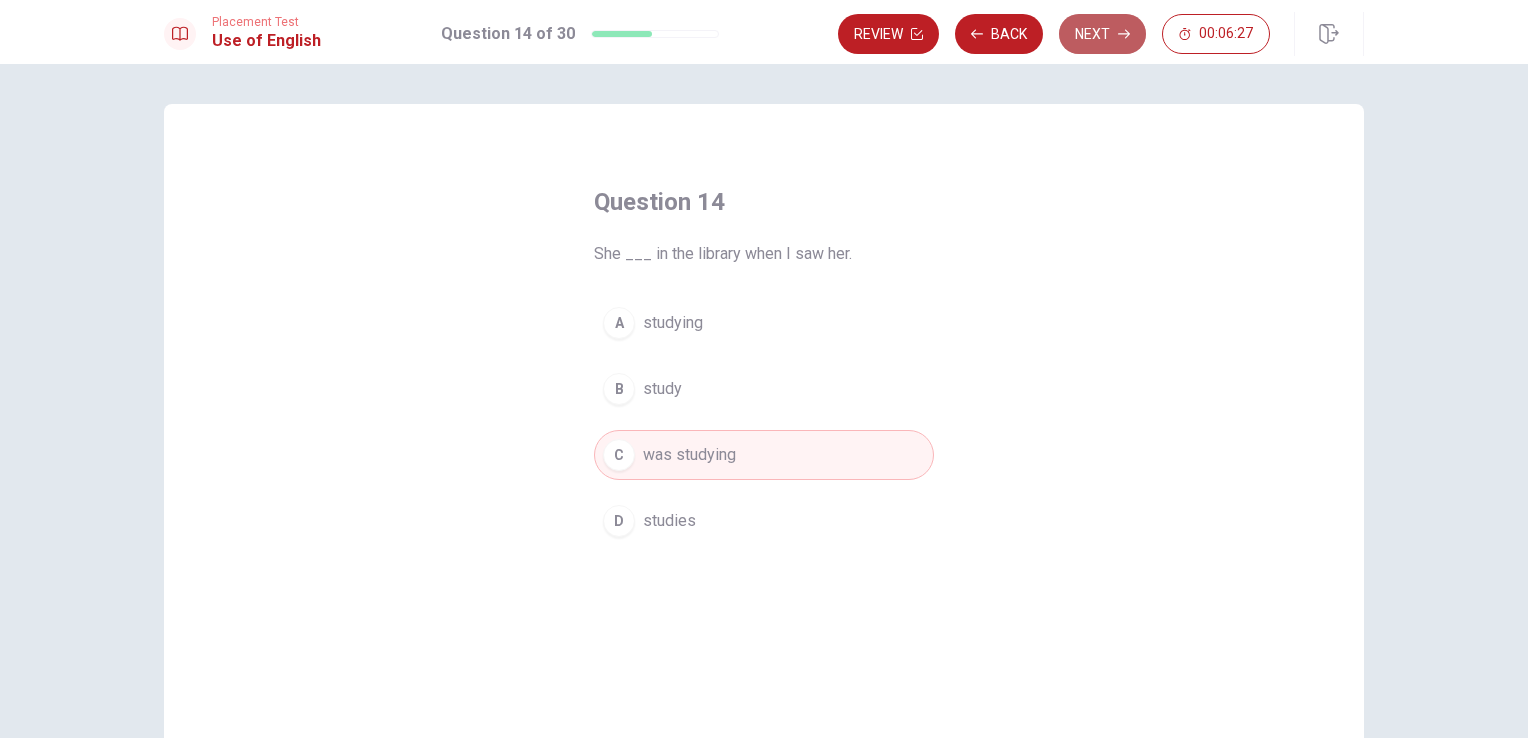 click on "Next" at bounding box center (1102, 34) 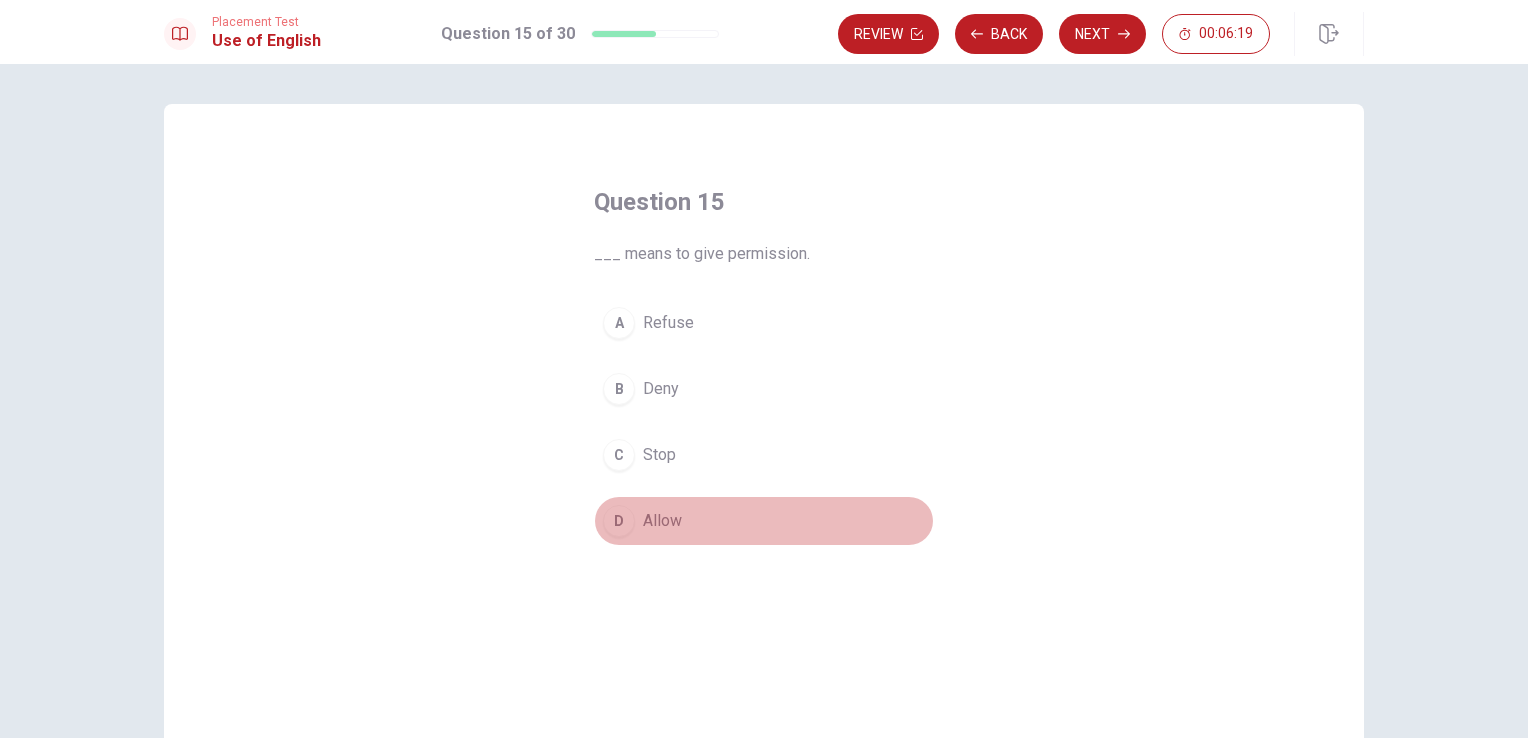 click on "Allow" at bounding box center [662, 521] 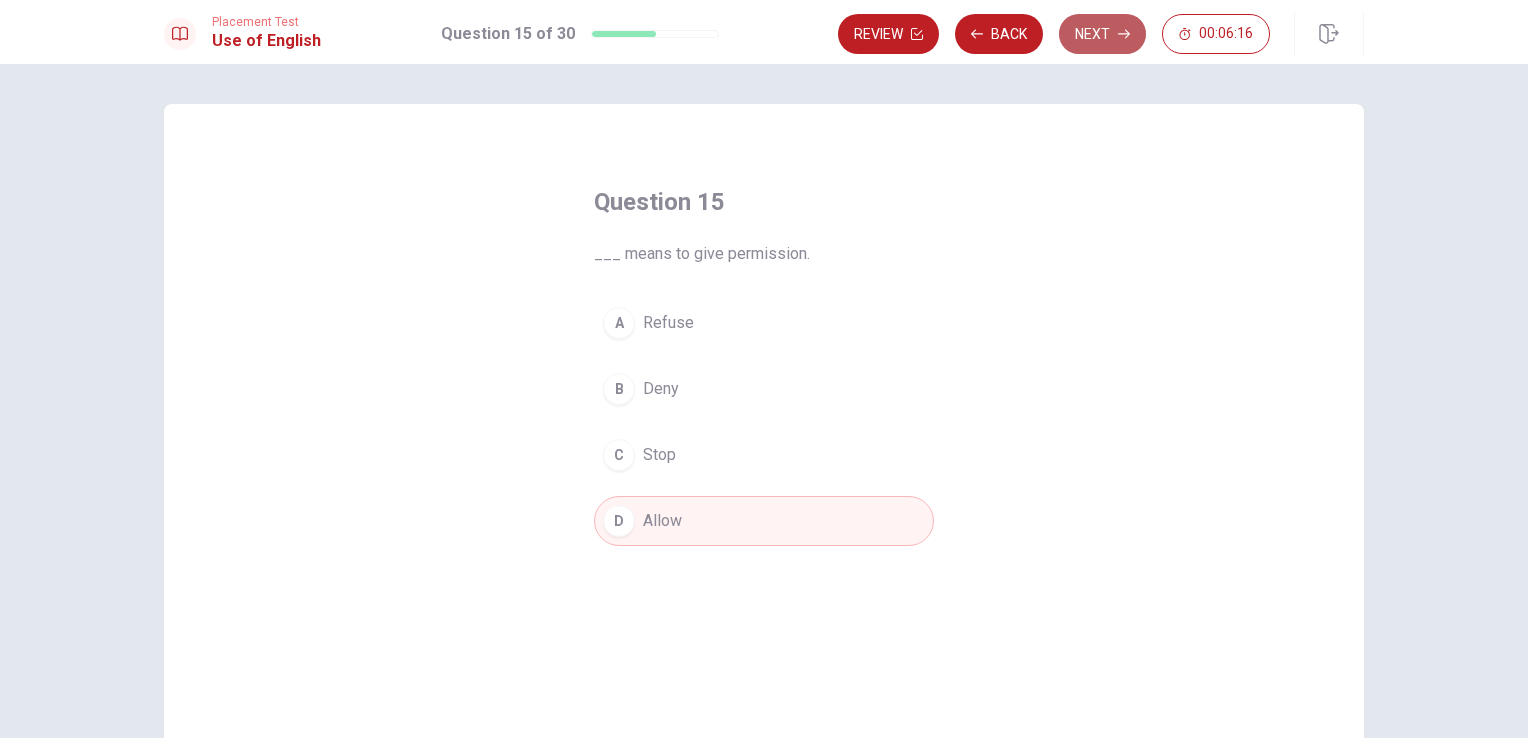 click on "Next" at bounding box center (1102, 34) 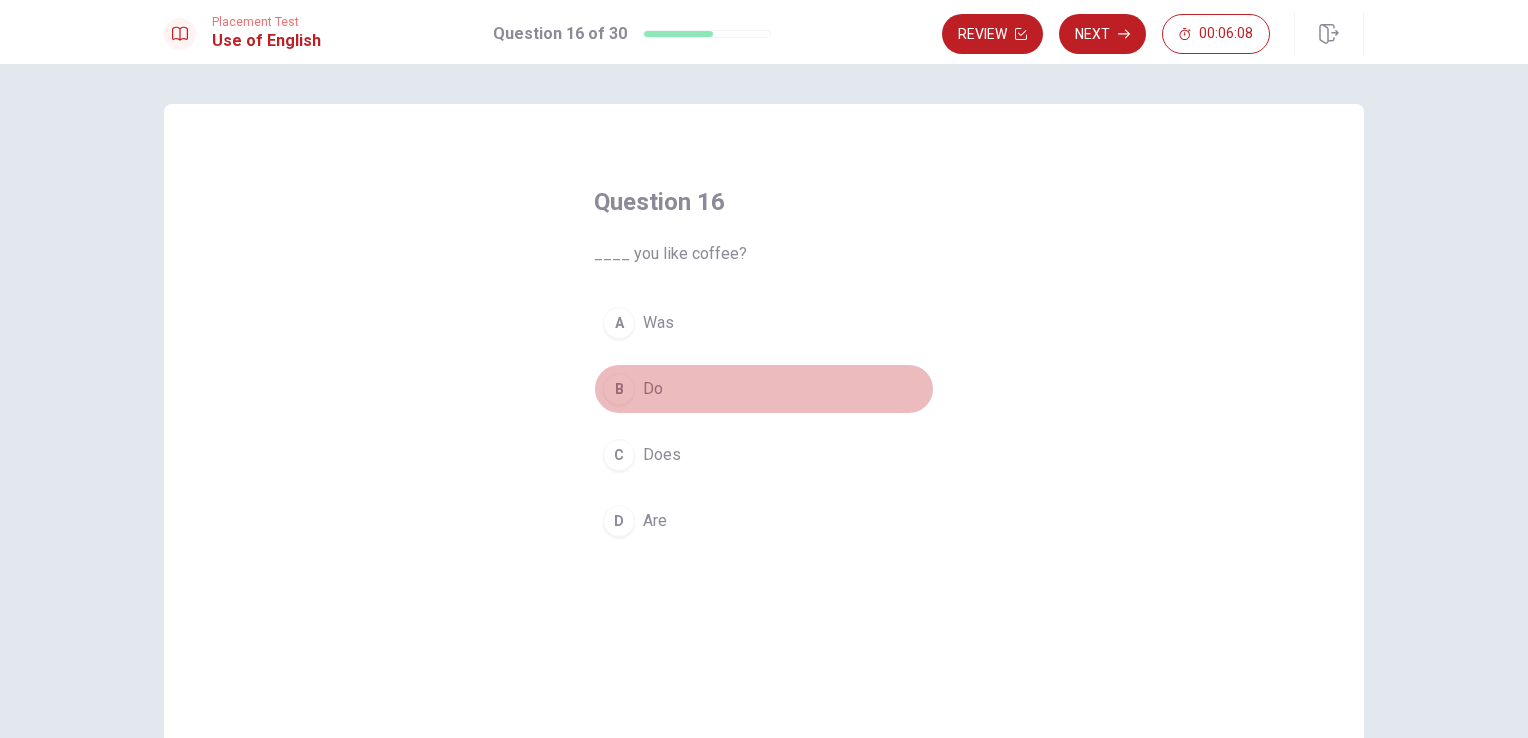 click on "Do" at bounding box center (653, 389) 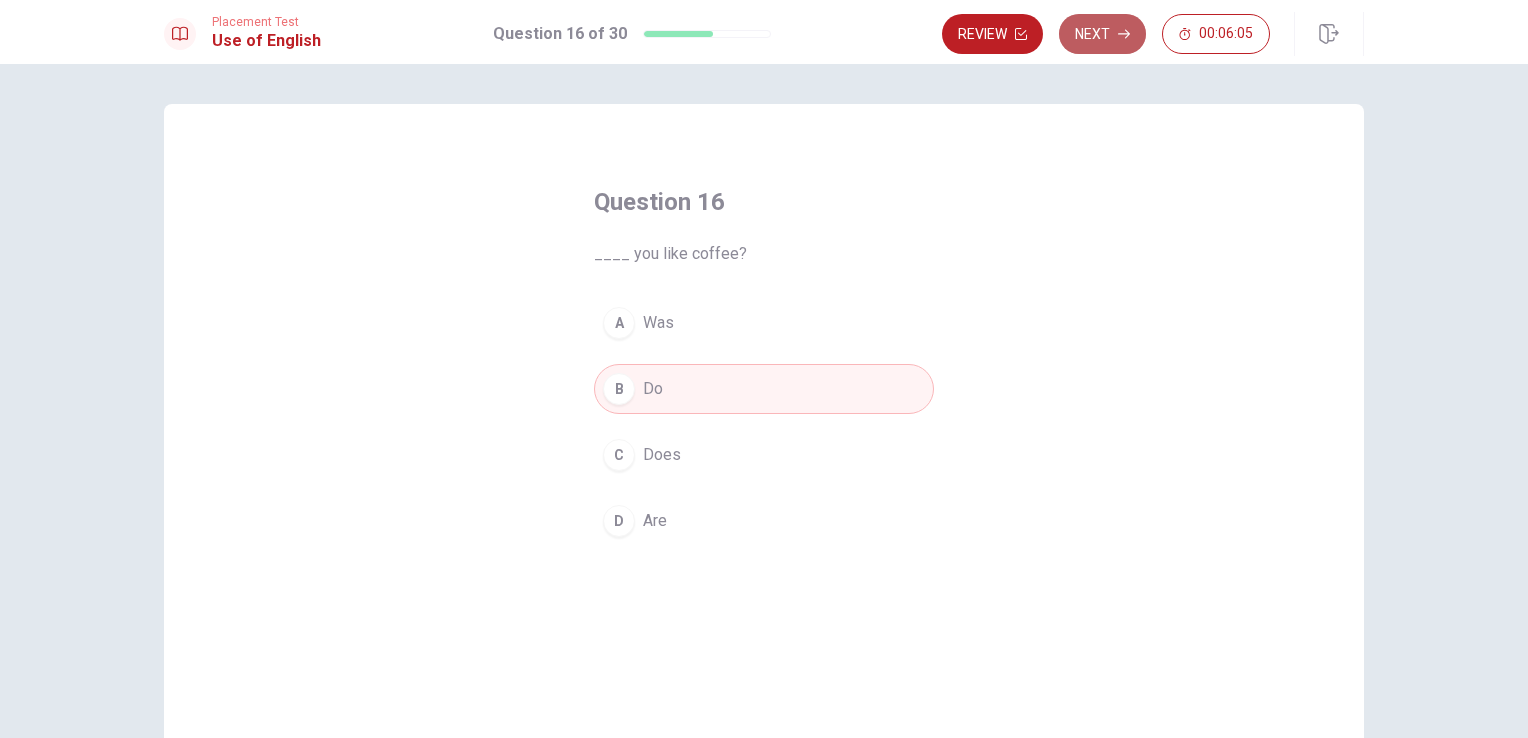 click on "Next" at bounding box center [1102, 34] 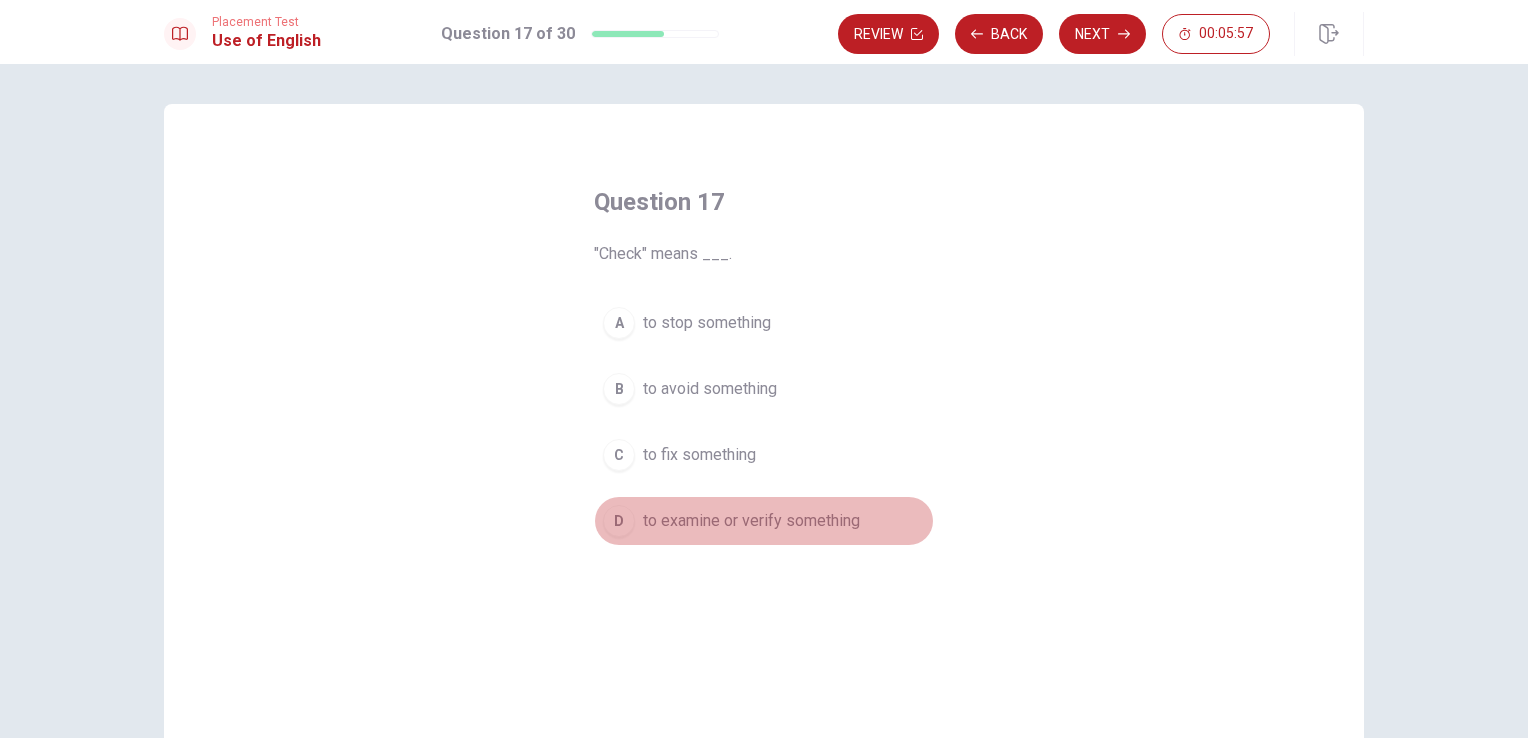 click on "to examine or verify something" at bounding box center [751, 521] 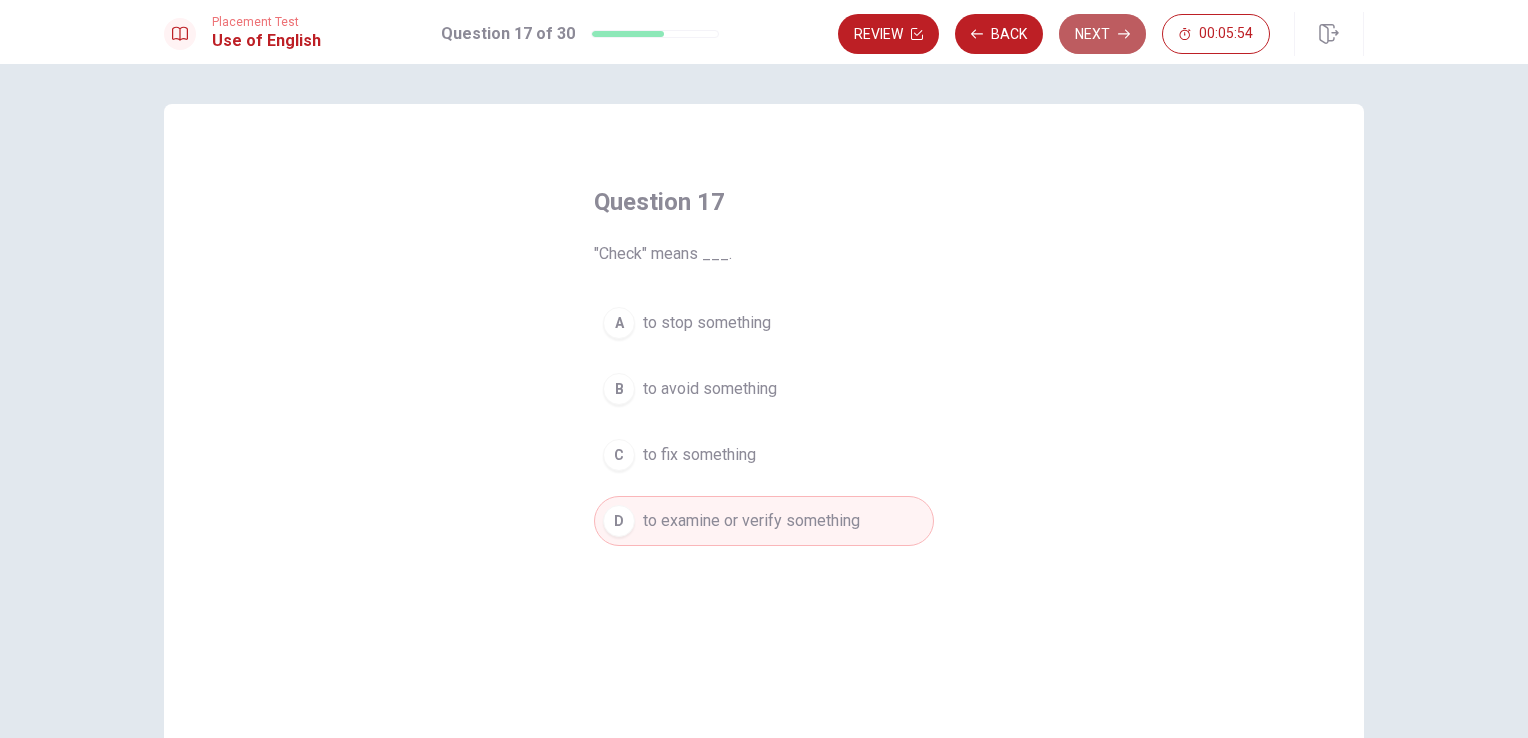 click on "Next" at bounding box center (1102, 34) 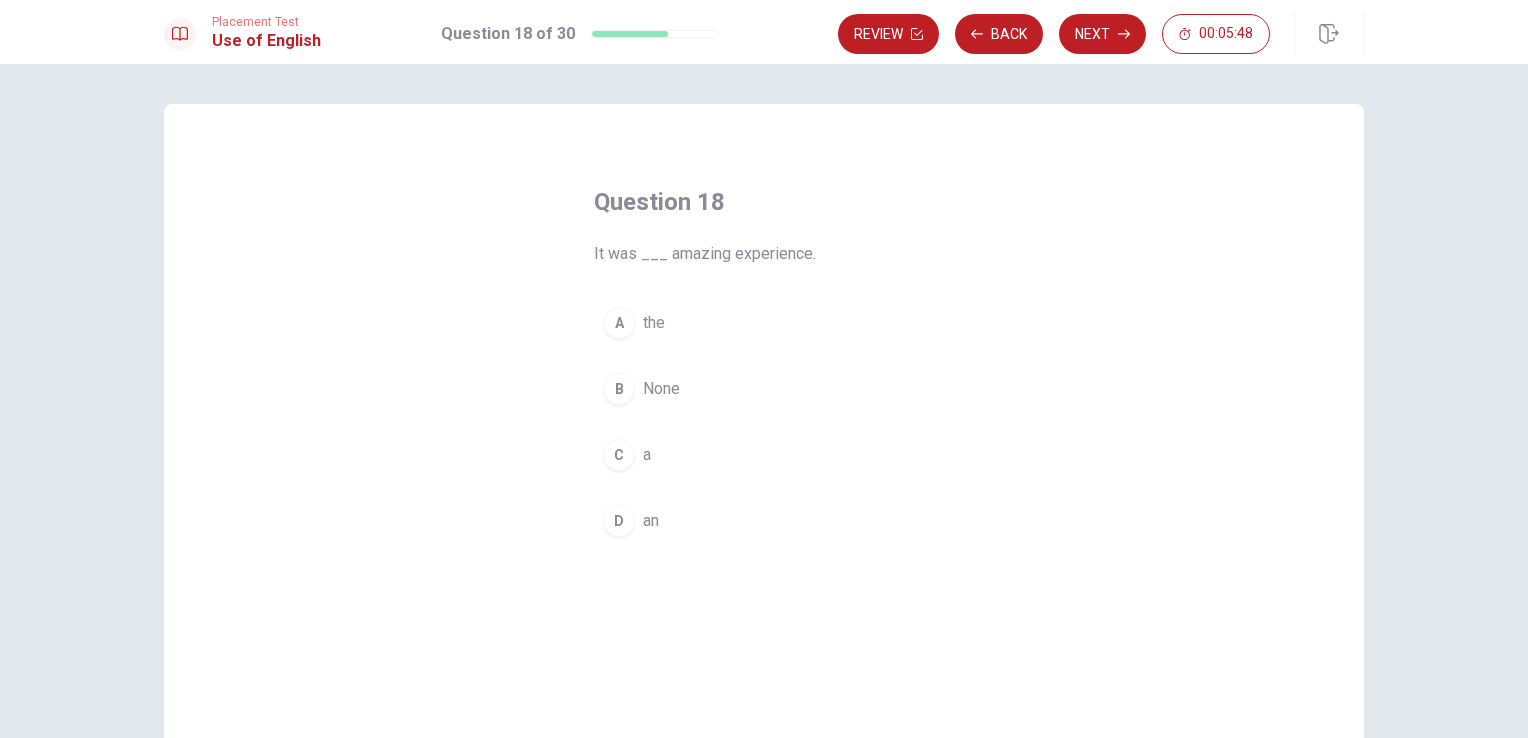 click on "an" at bounding box center (651, 521) 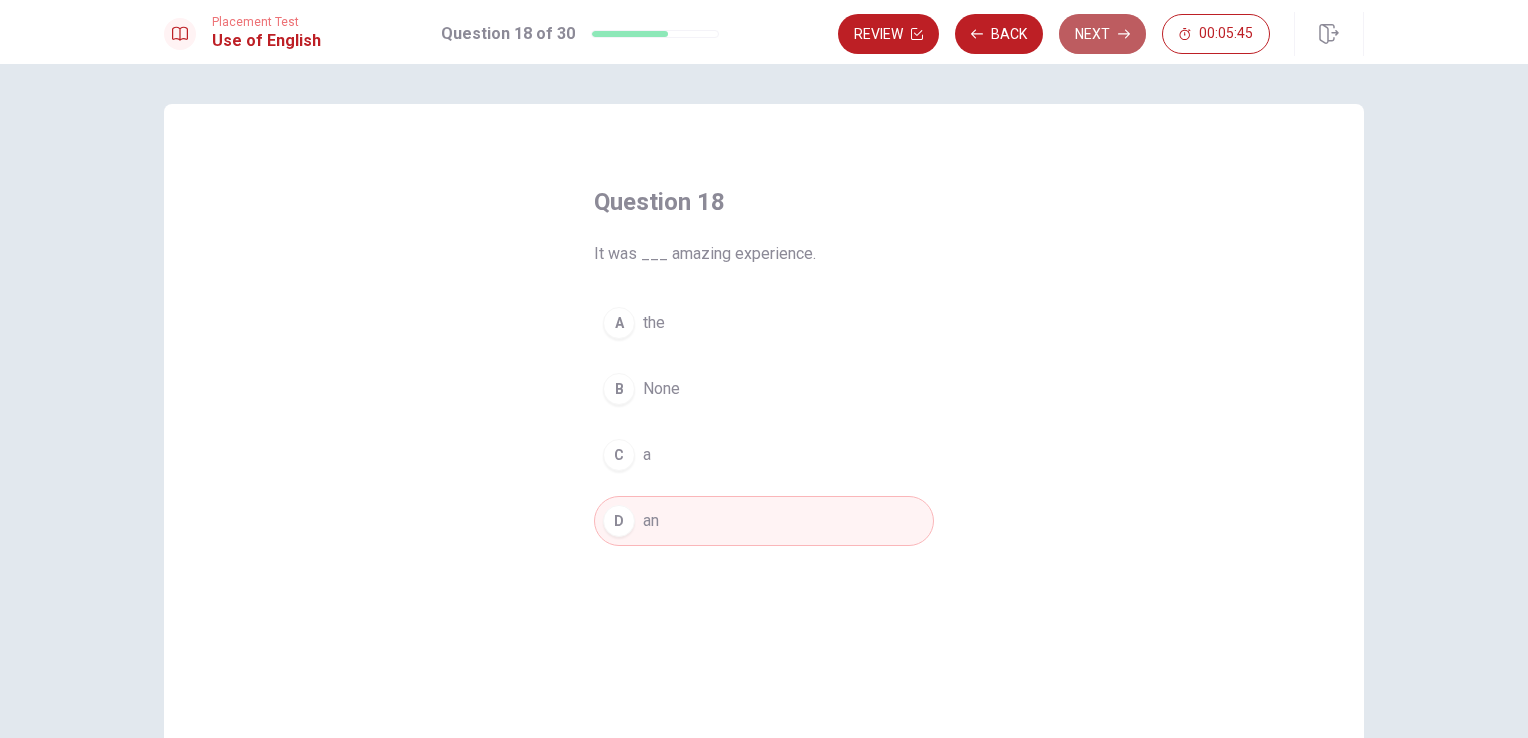 click on "Next" at bounding box center [1102, 34] 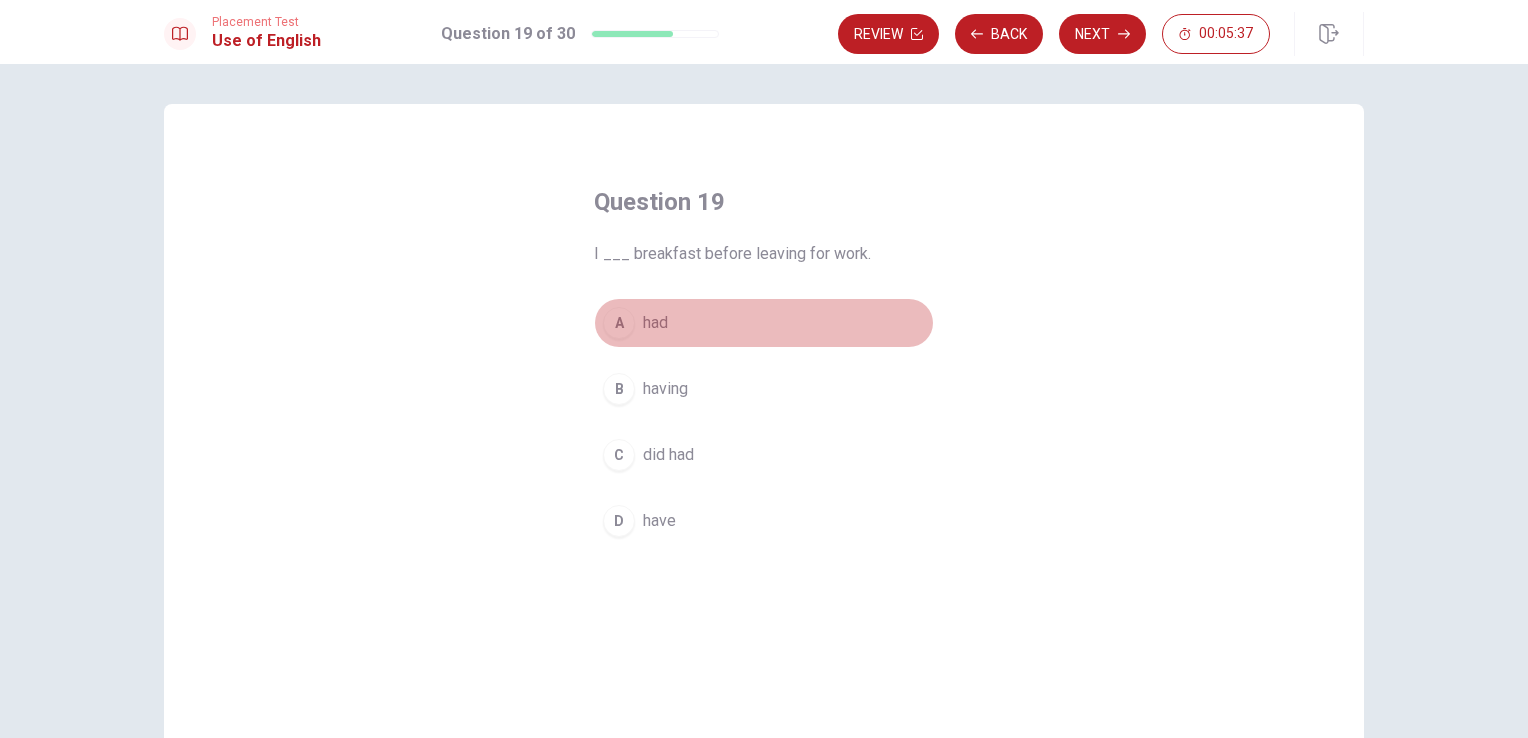 click on "had" at bounding box center (655, 323) 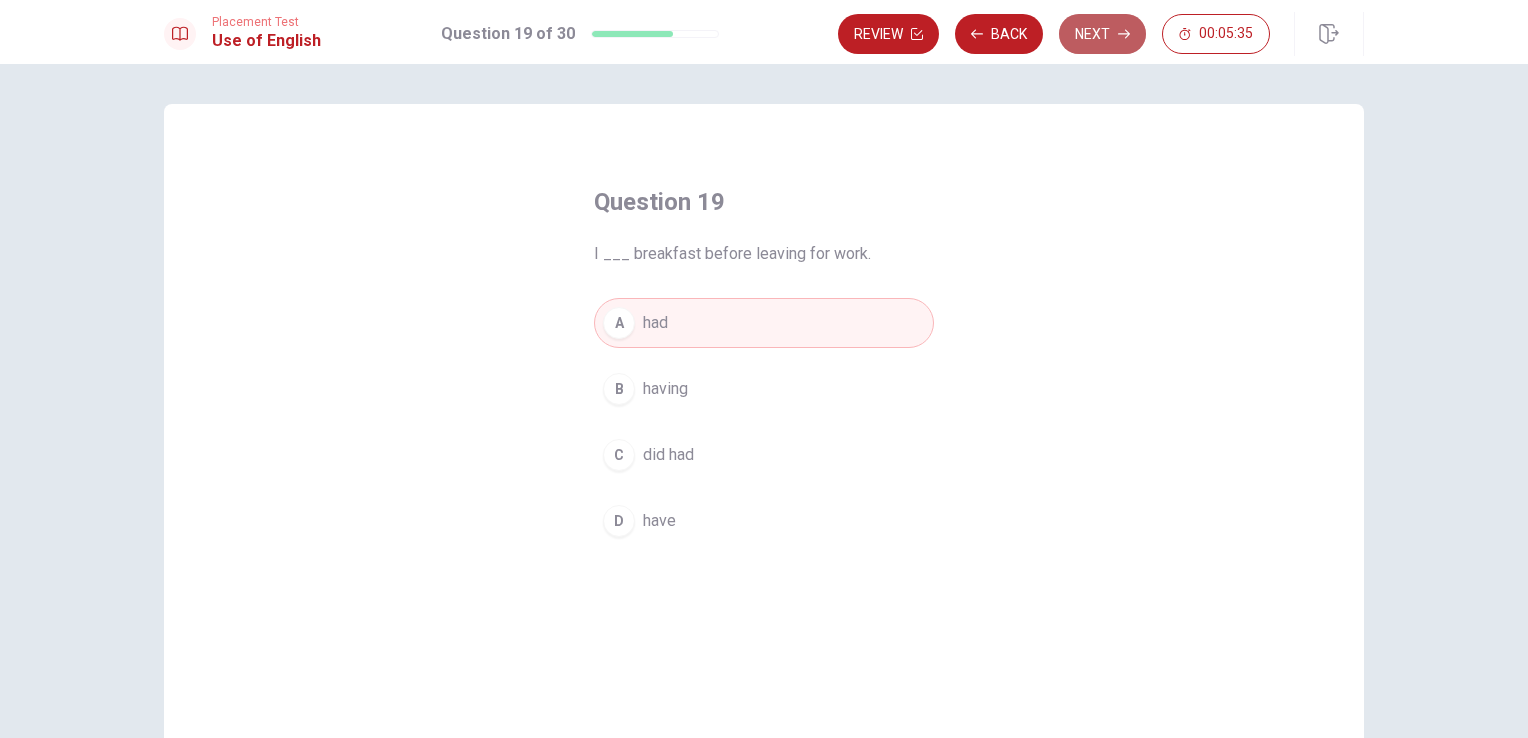 click on "Next" at bounding box center (1102, 34) 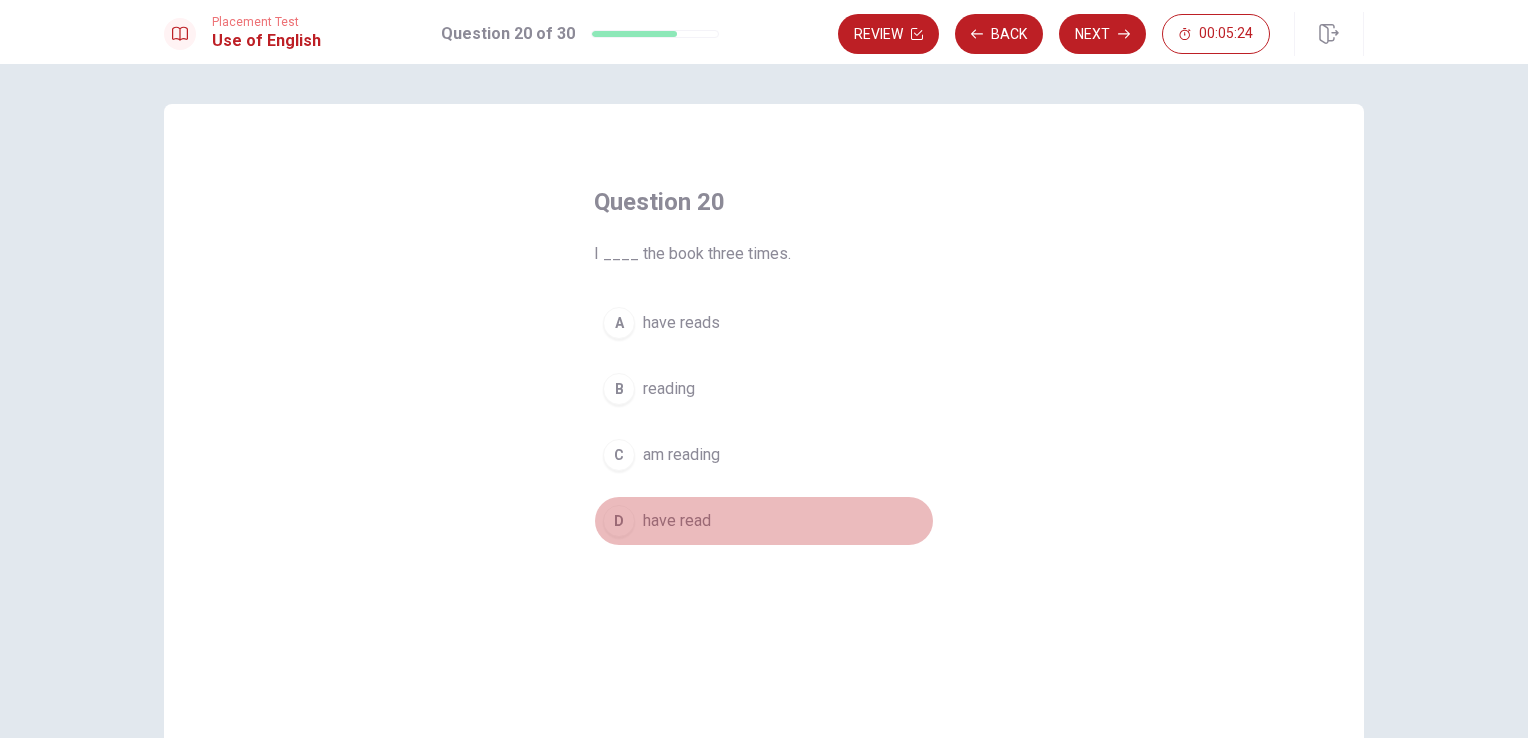 click on "have read" at bounding box center [677, 521] 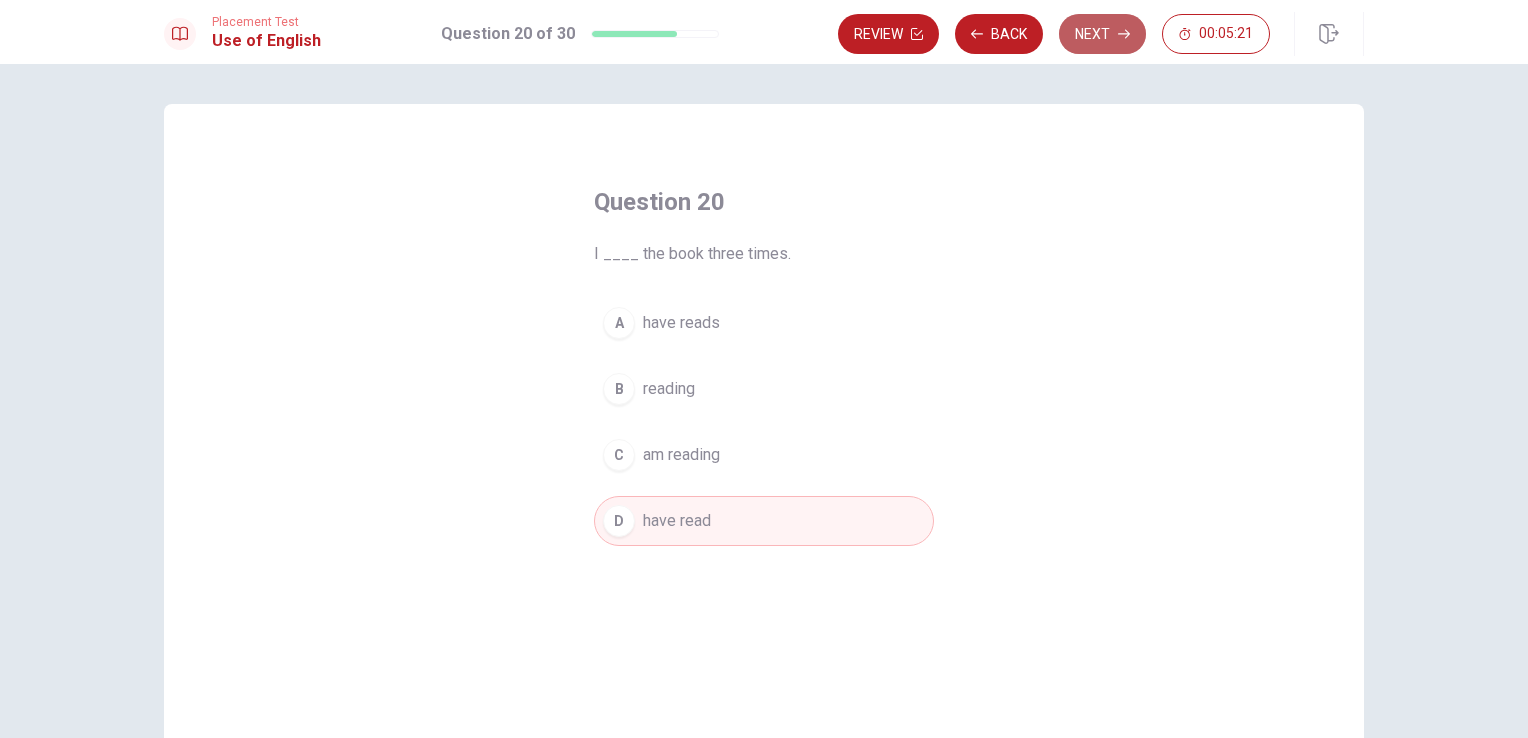 click on "Next" at bounding box center [1102, 34] 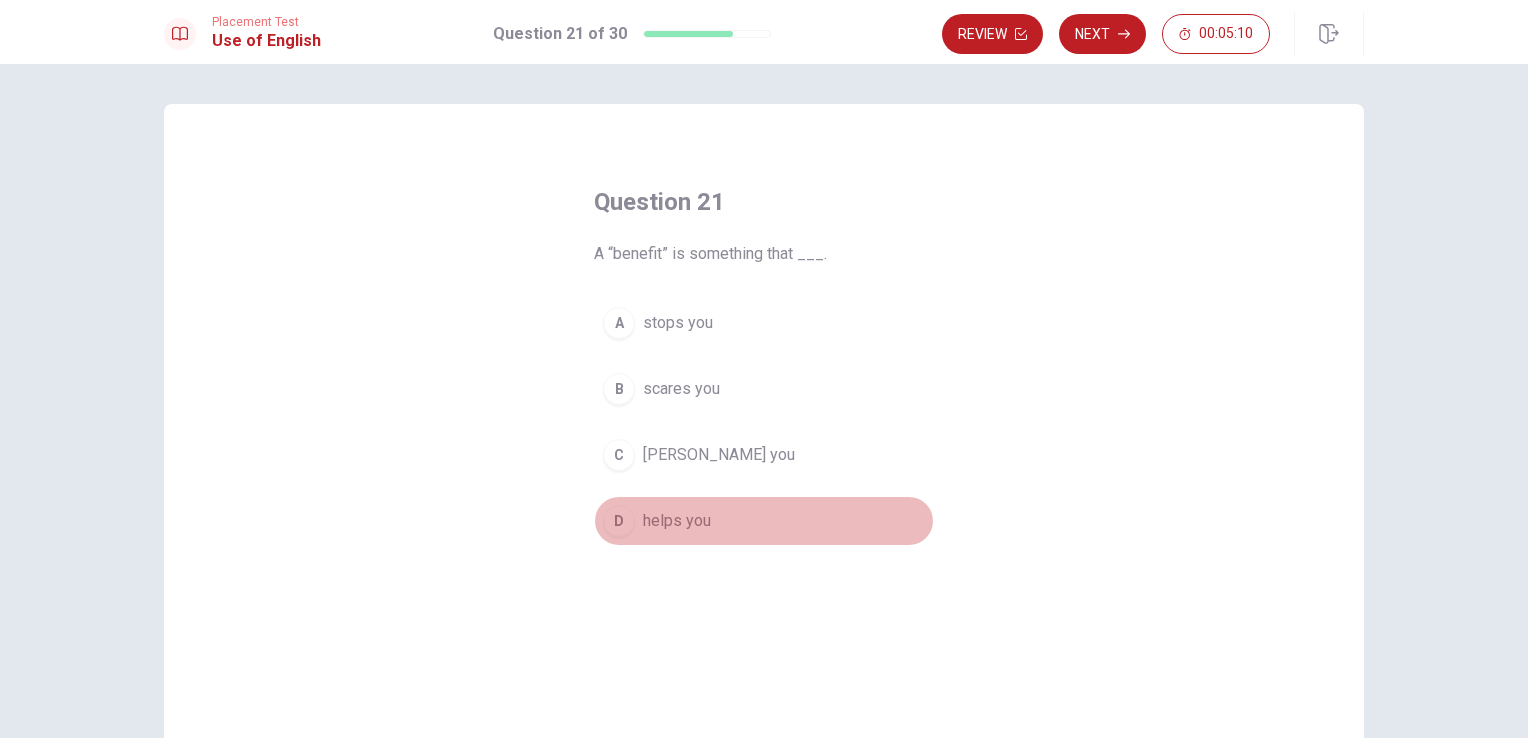 click on "helps you" at bounding box center [677, 521] 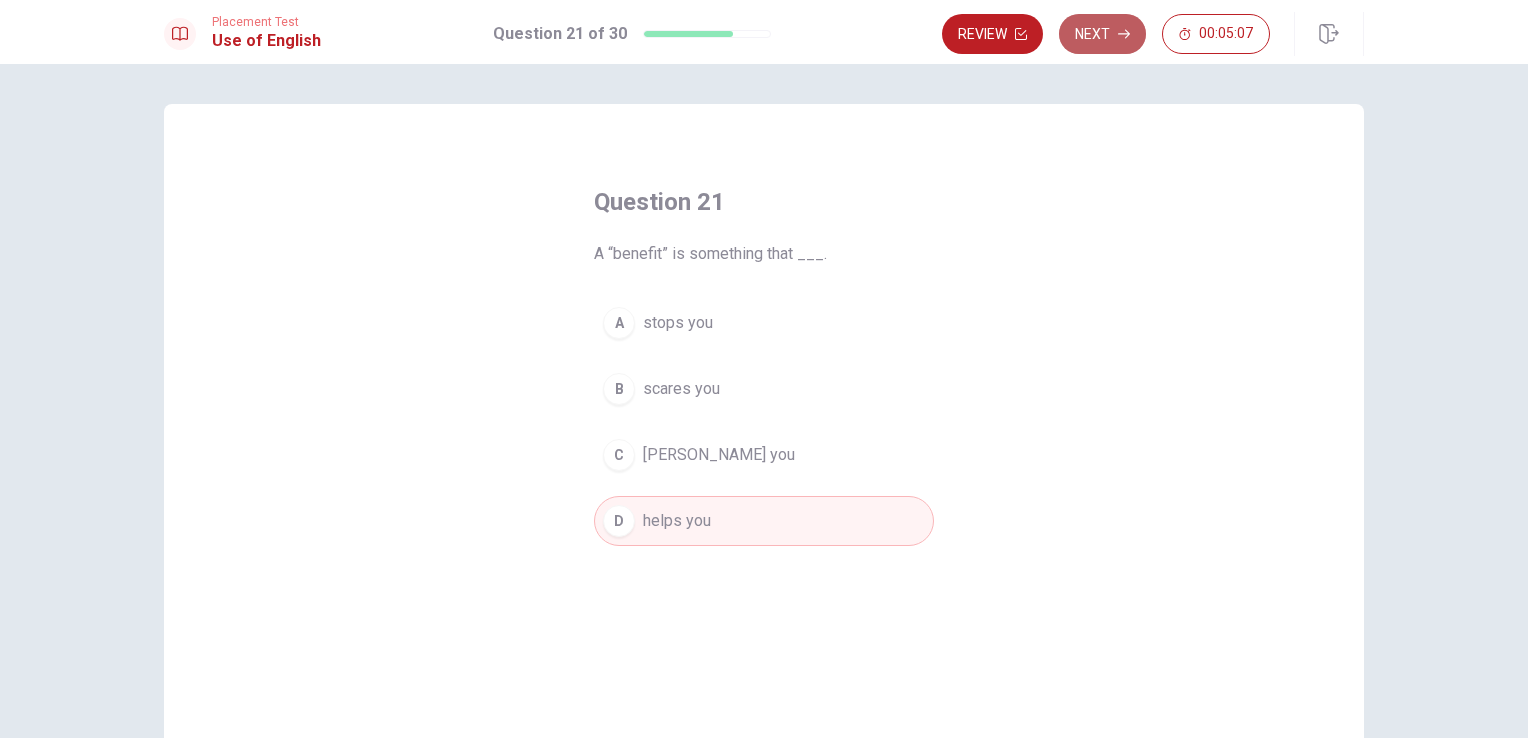 click on "Next" at bounding box center [1102, 34] 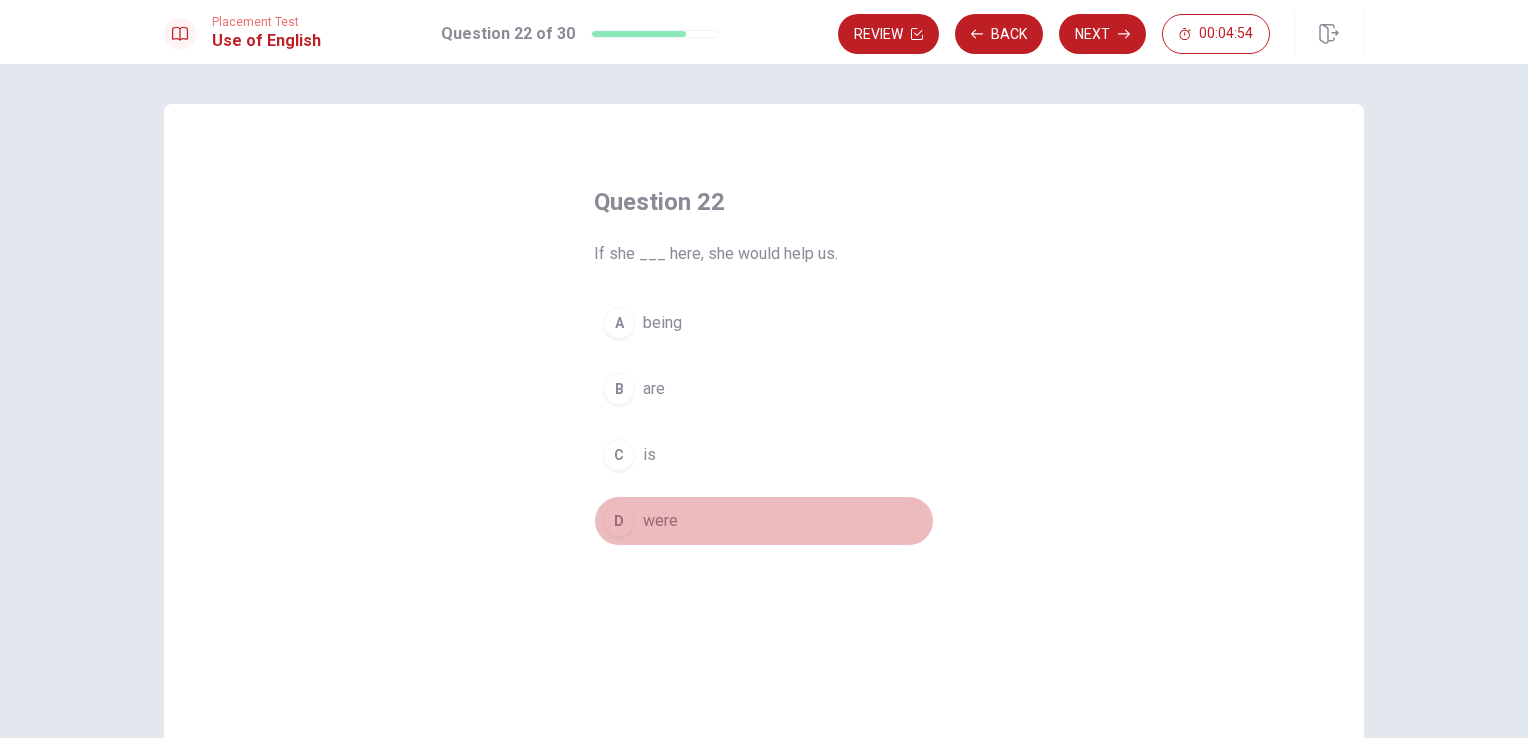 click on "were" at bounding box center [660, 521] 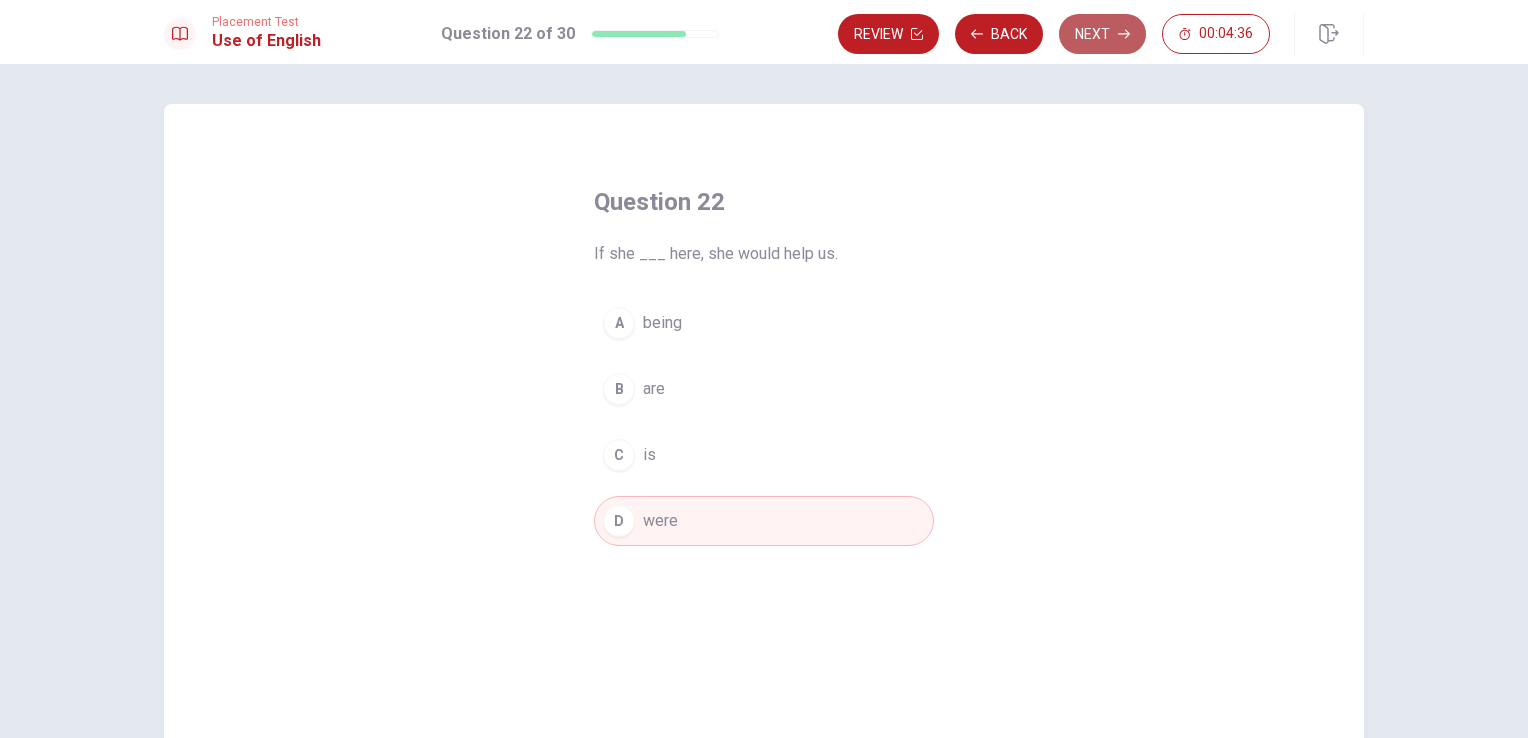 click on "Next" at bounding box center (1102, 34) 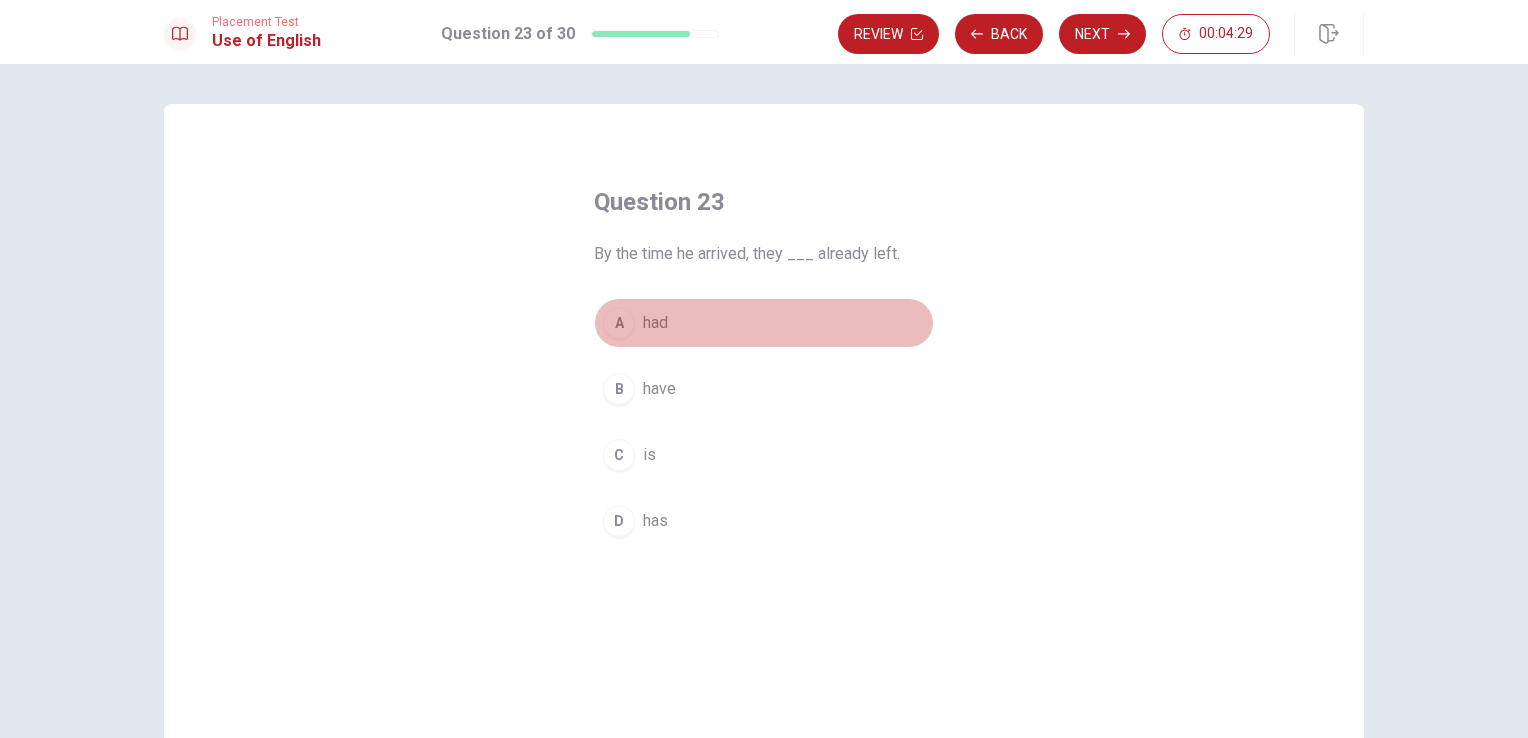 click on "had" at bounding box center [655, 323] 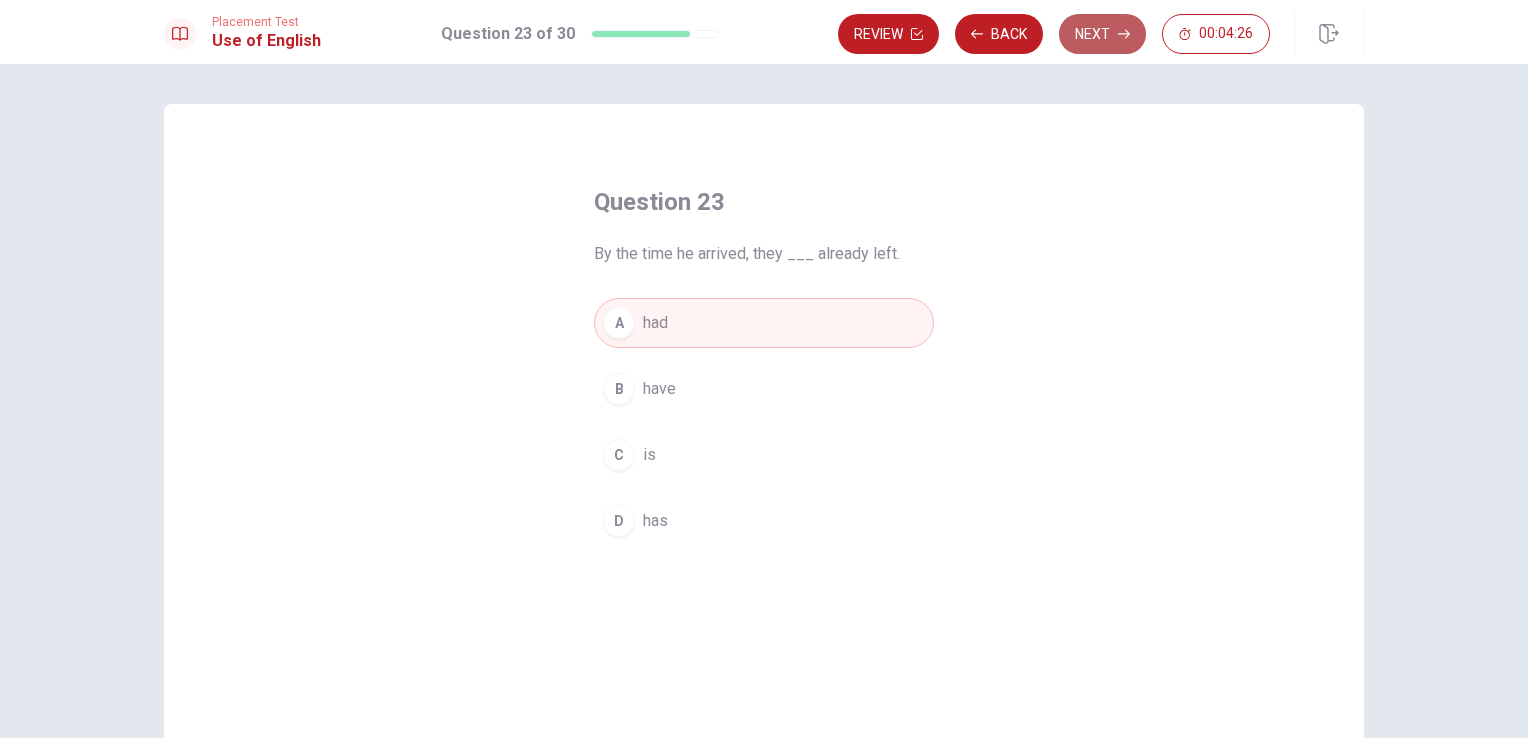 click on "Next" at bounding box center (1102, 34) 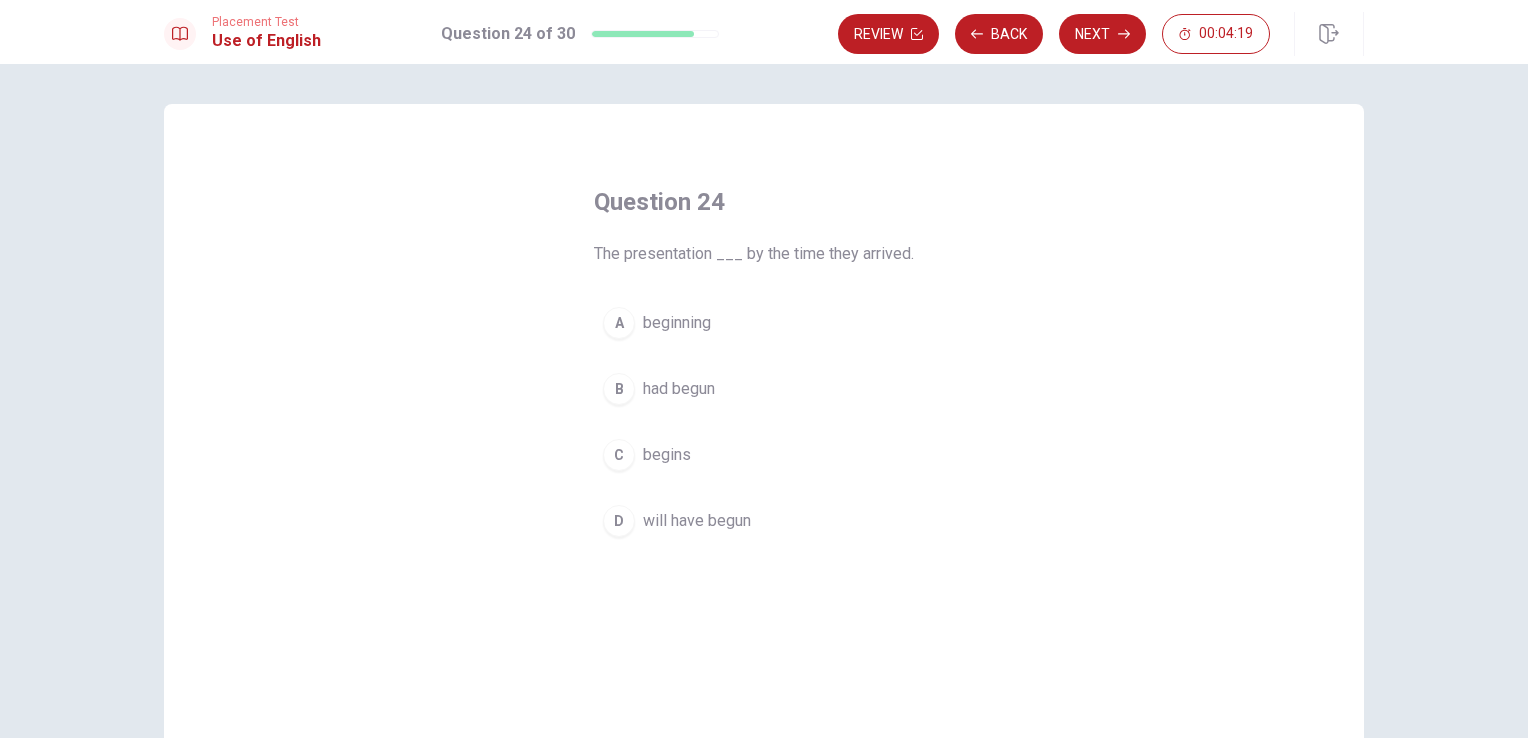 click on "had begun" at bounding box center (679, 389) 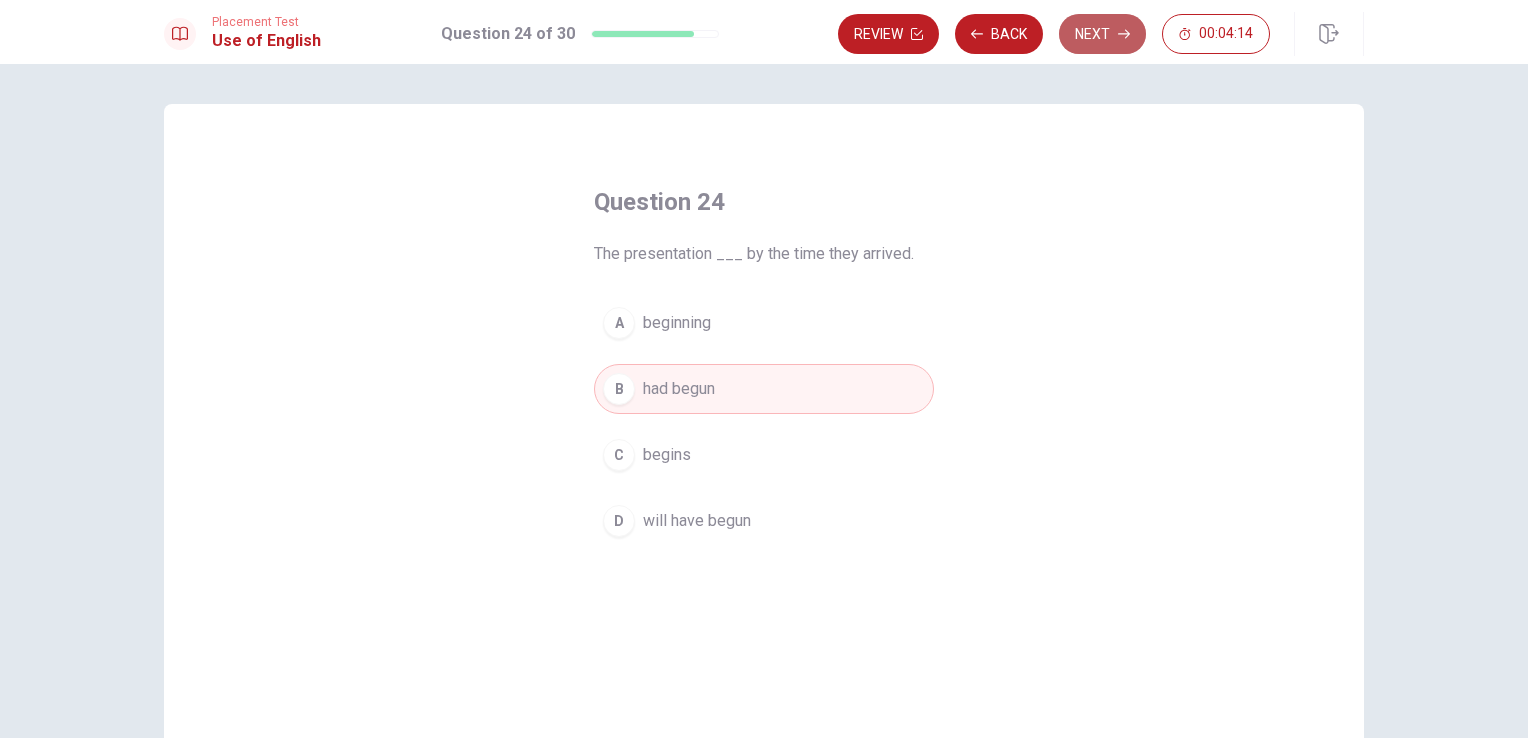 click on "Next" at bounding box center [1102, 34] 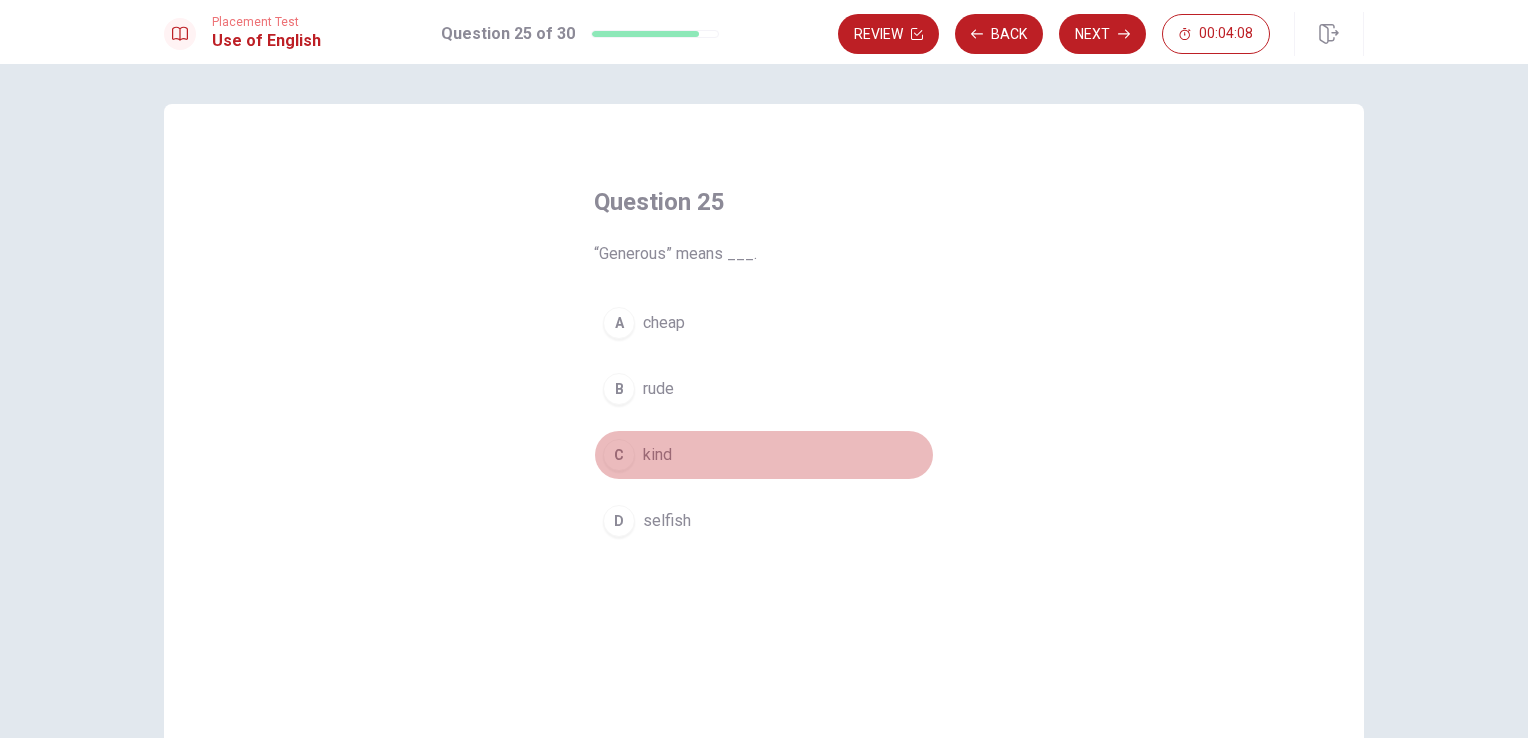 click on "kind" at bounding box center [657, 455] 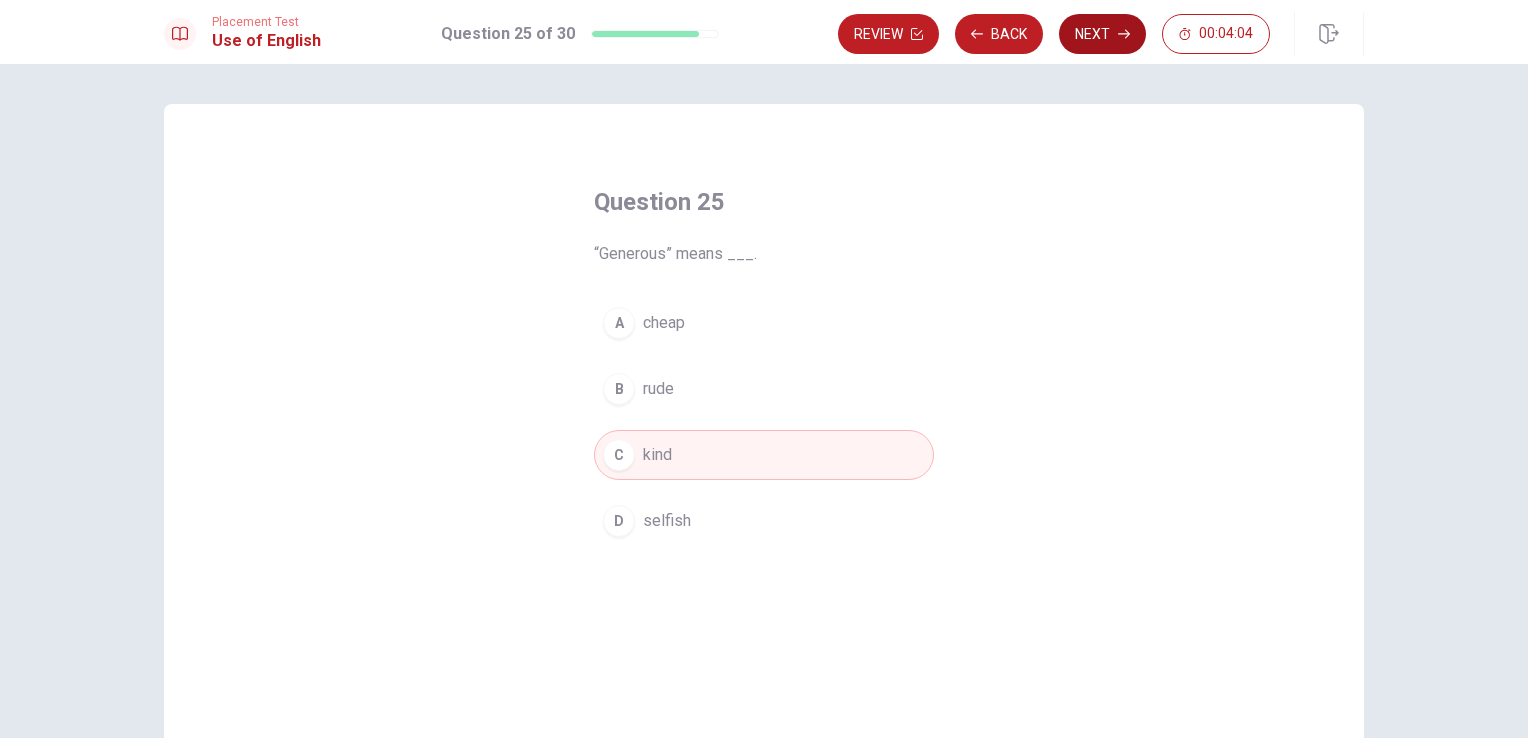 click 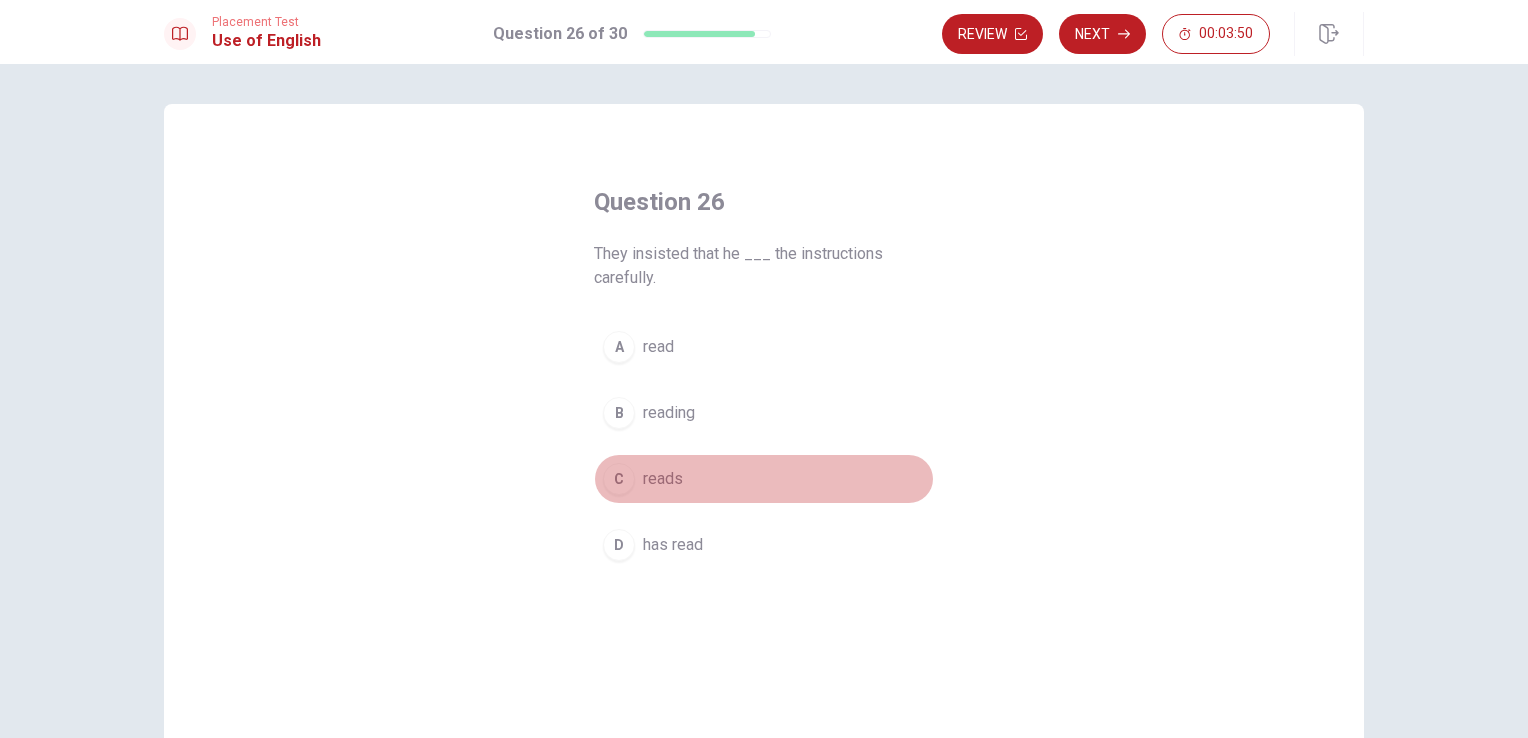 click on "reads" at bounding box center [663, 479] 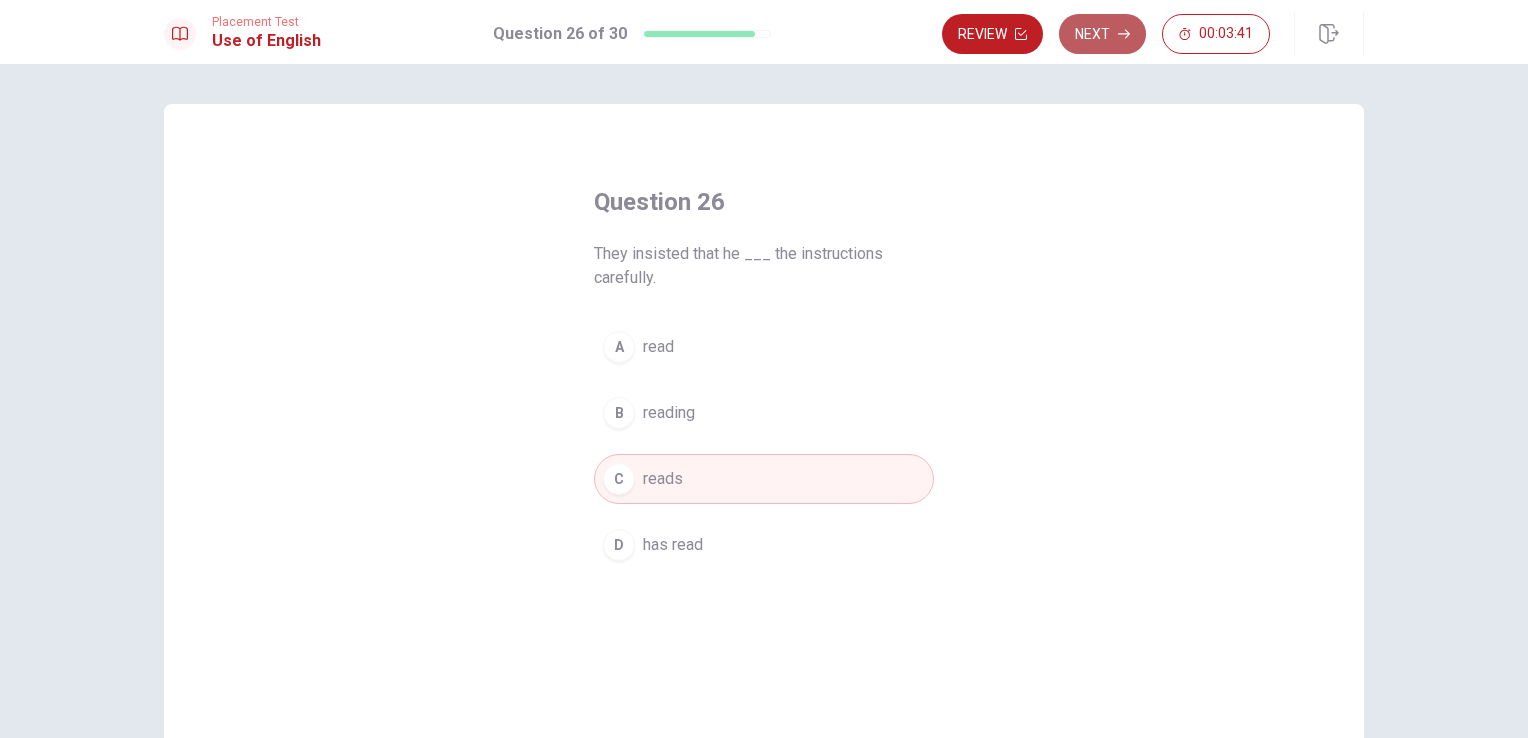 click on "Next" at bounding box center [1102, 34] 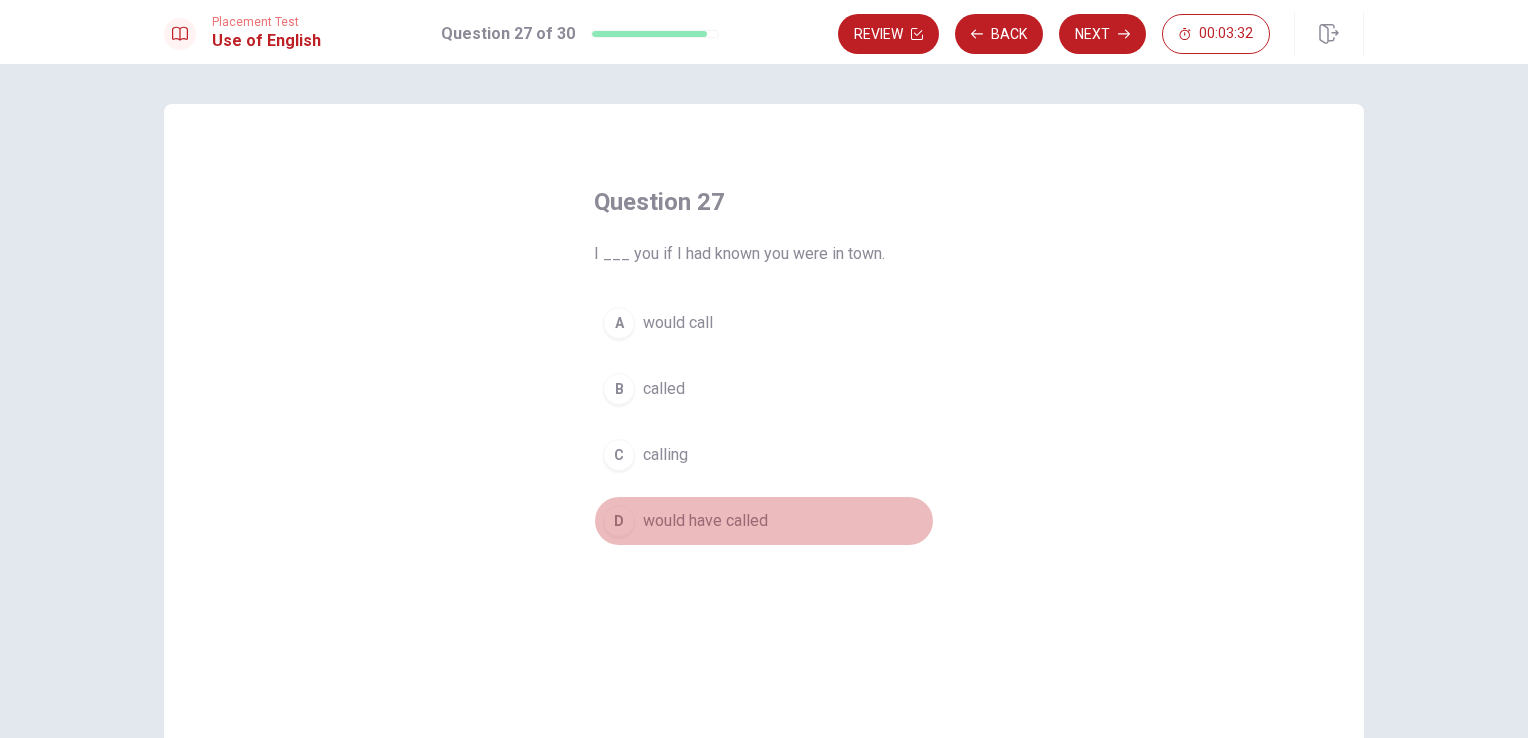 click on "would have called" at bounding box center (705, 521) 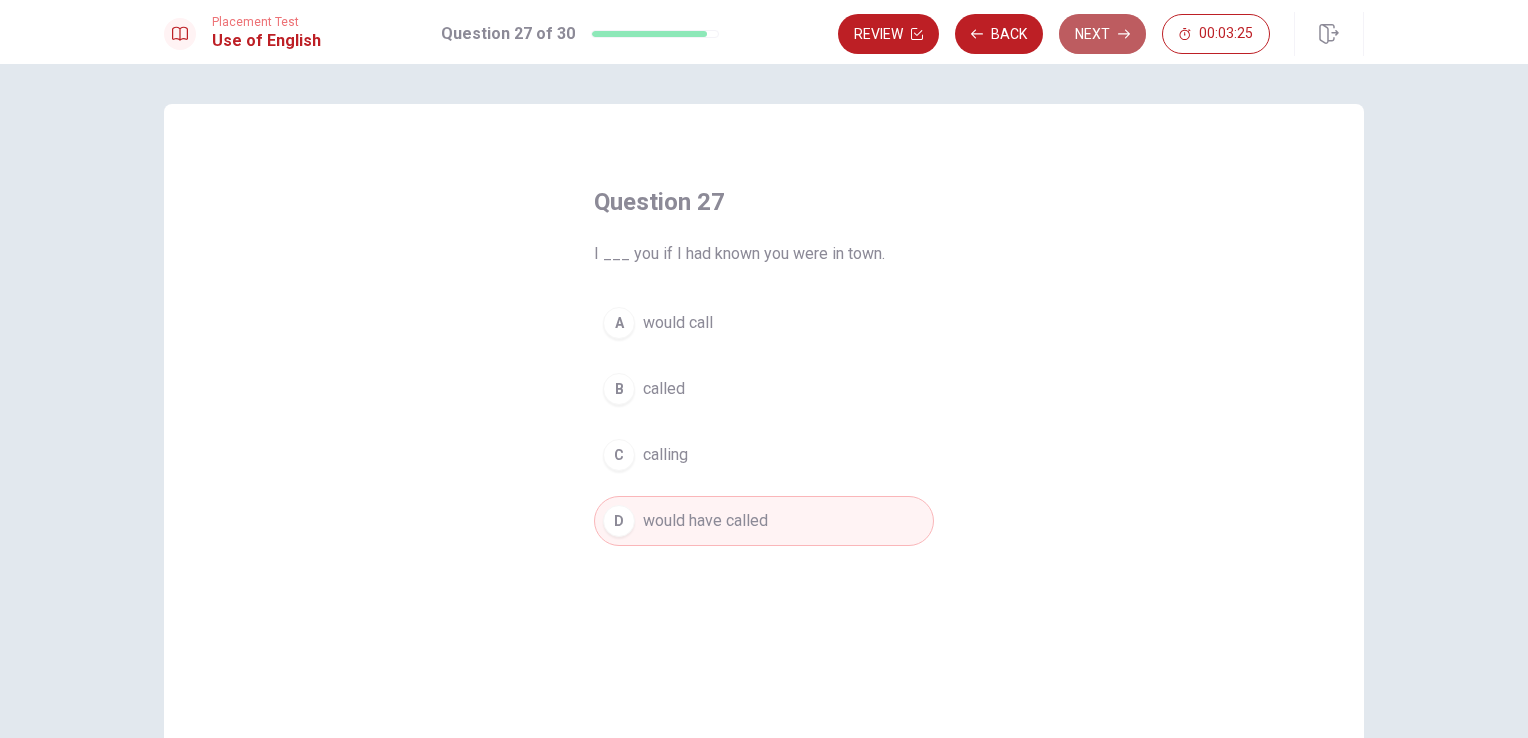 click on "Next" at bounding box center [1102, 34] 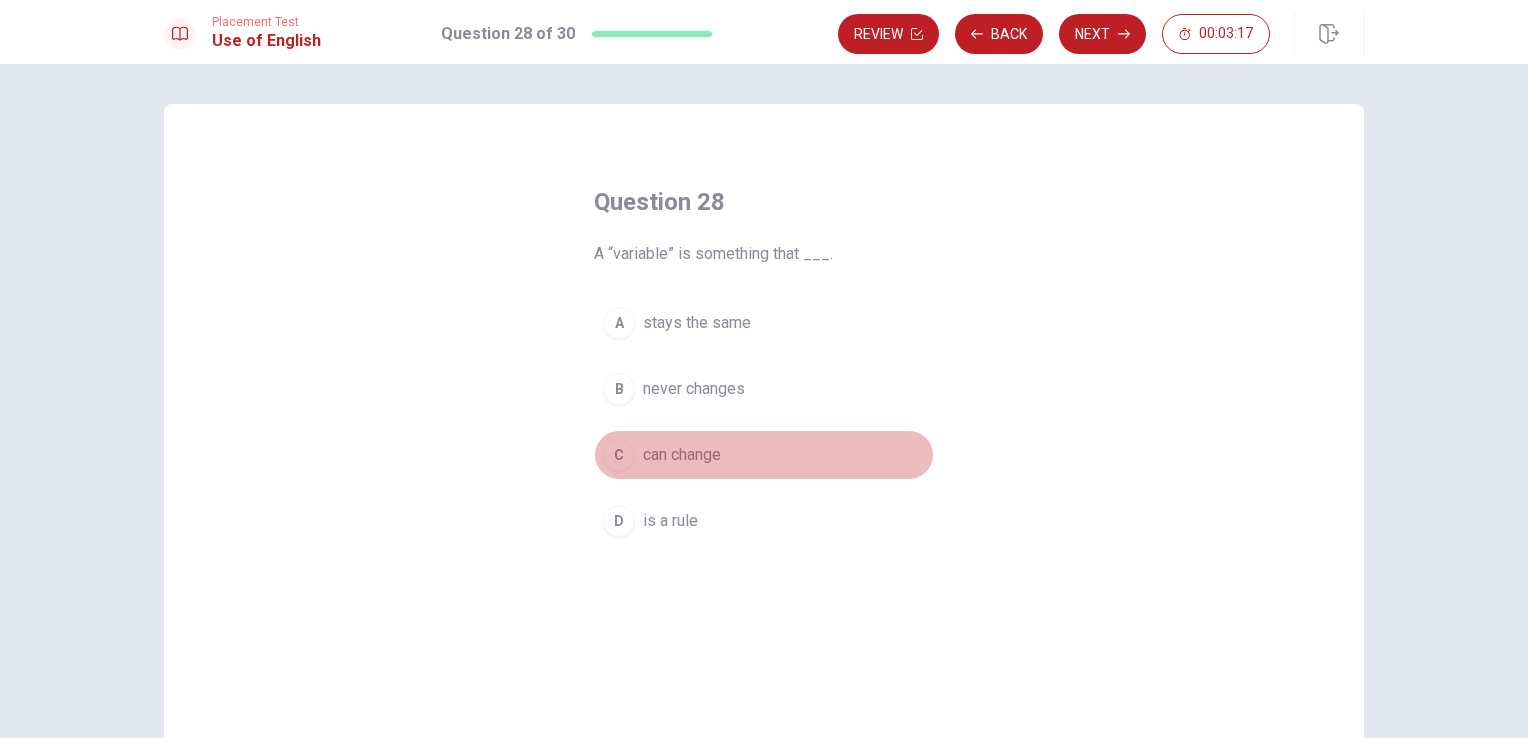 click on "can change" at bounding box center [682, 455] 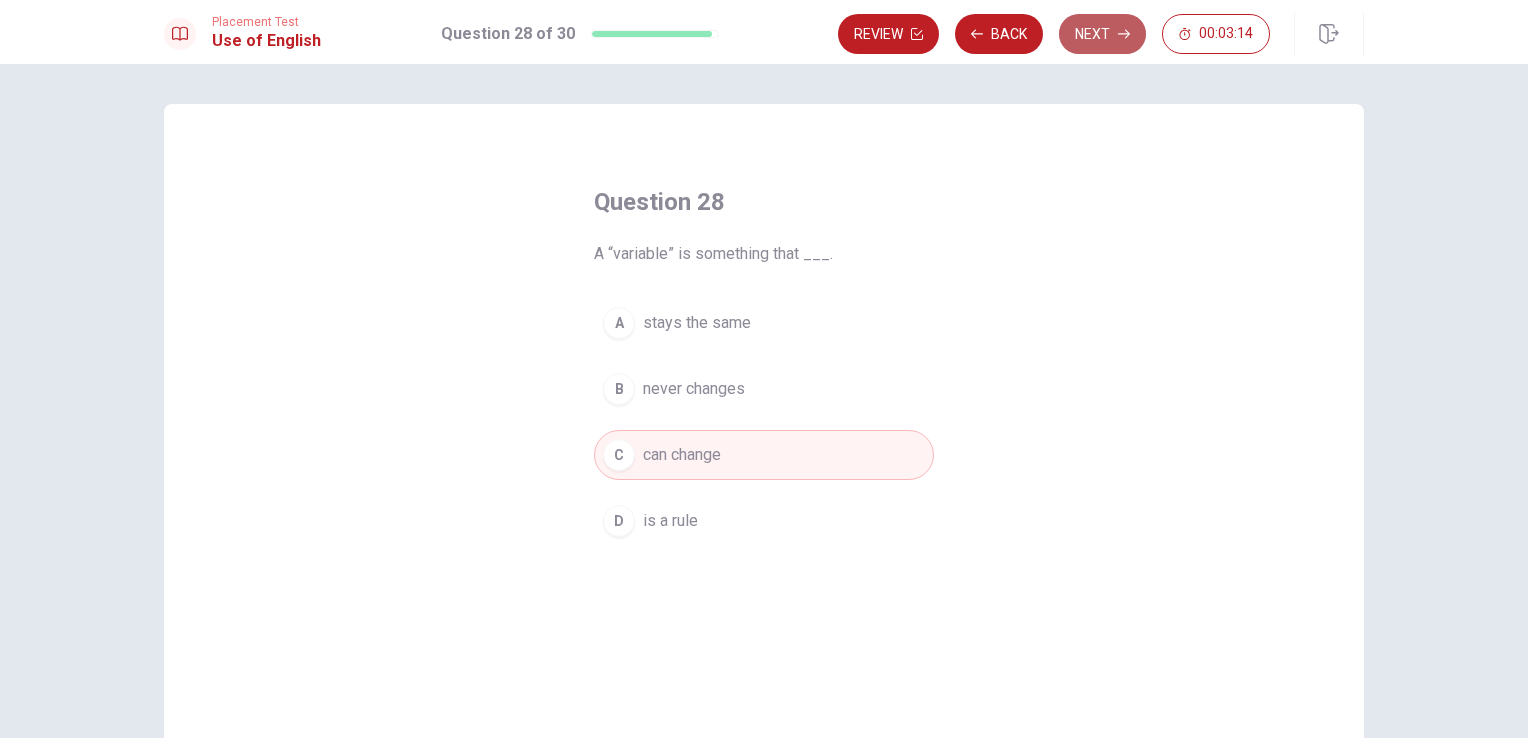 click on "Next" at bounding box center [1102, 34] 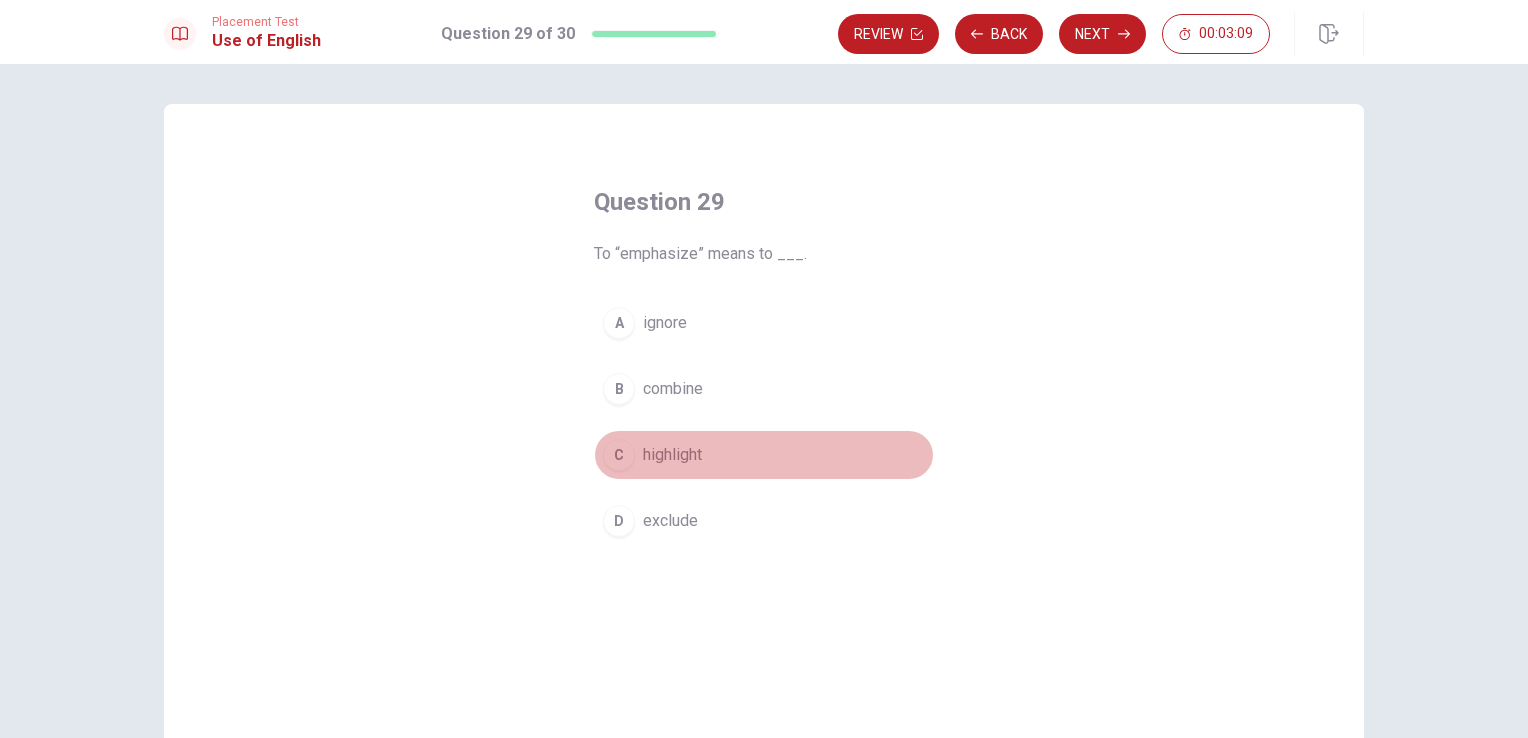 click on "highlight" at bounding box center (672, 455) 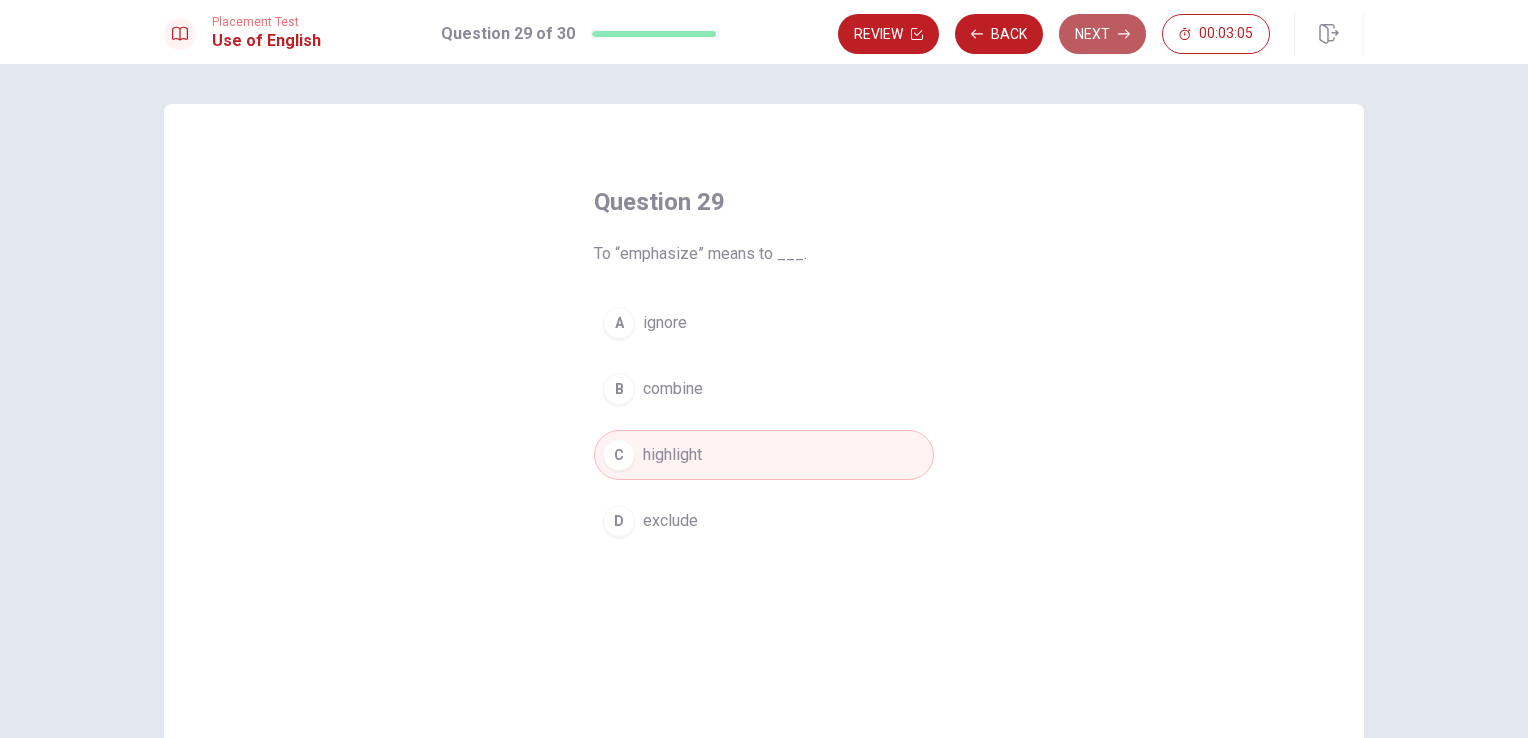 click on "Next" at bounding box center (1102, 34) 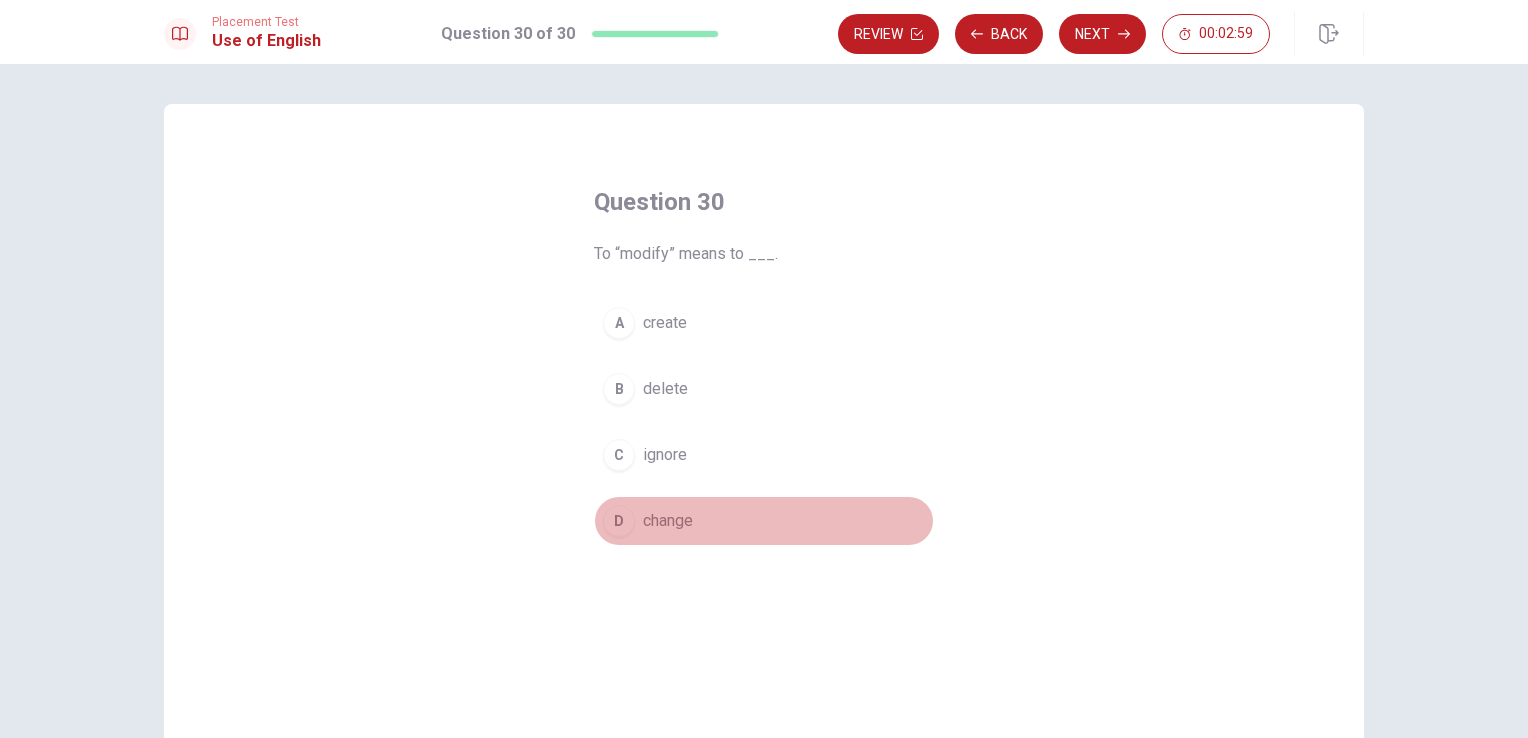 click on "change" at bounding box center (668, 521) 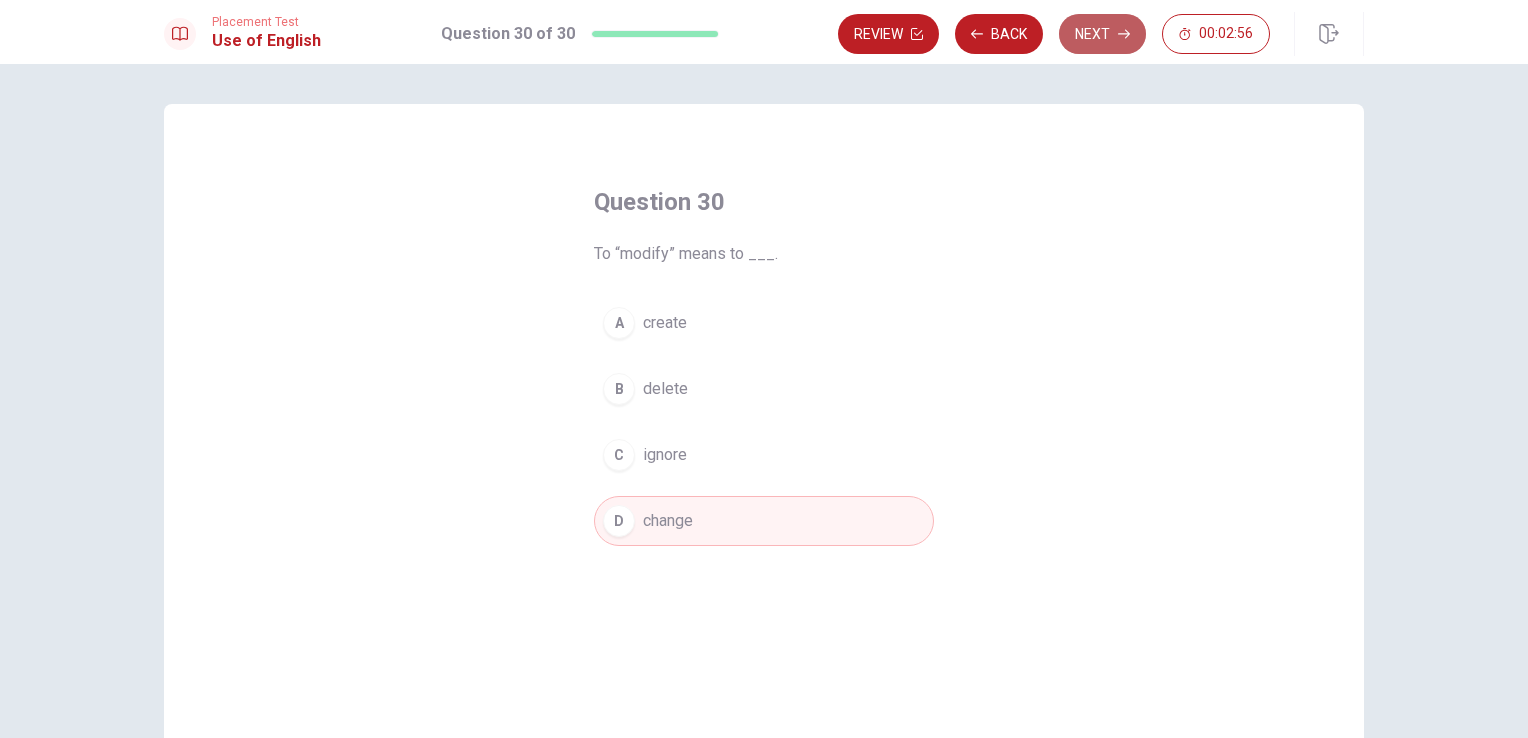 click on "Next" at bounding box center [1102, 34] 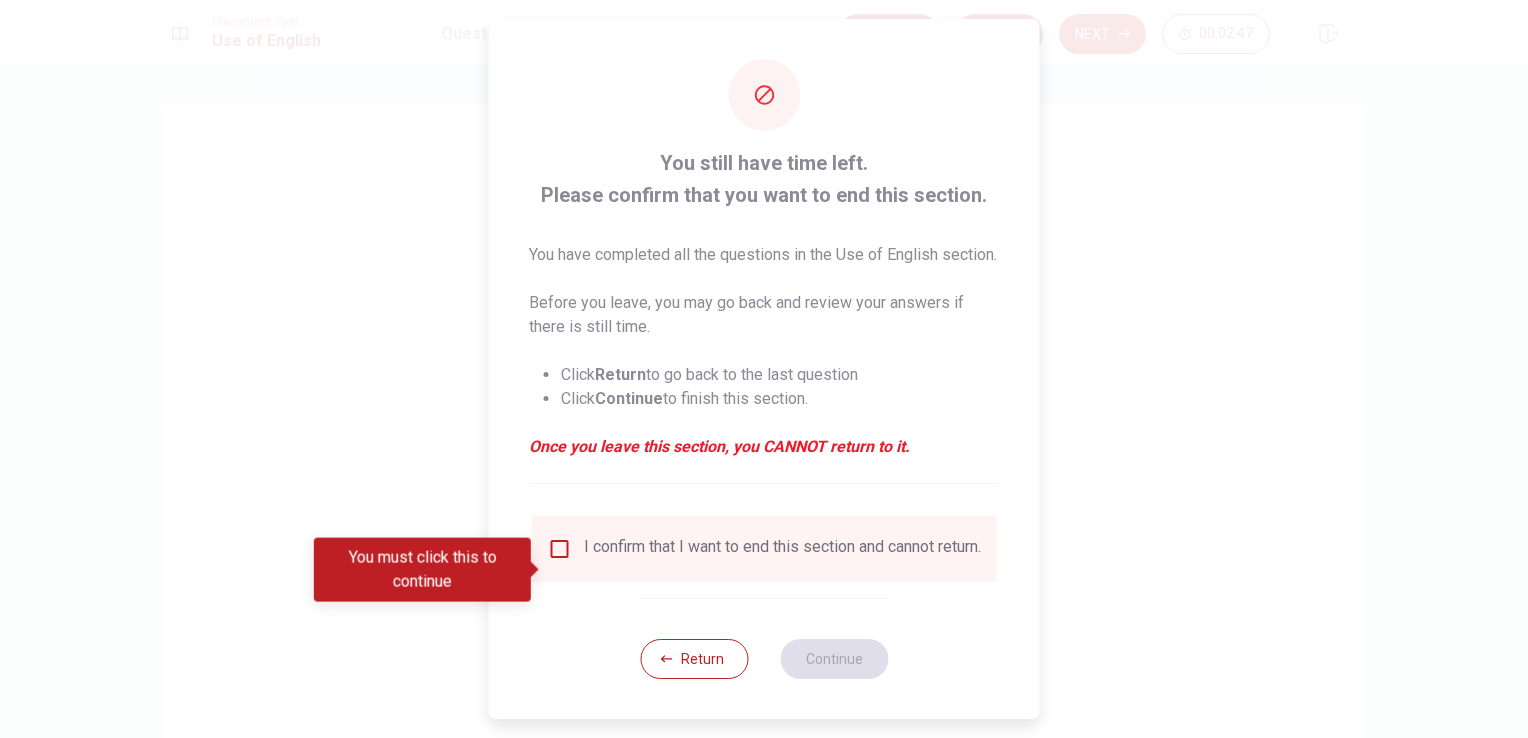 click at bounding box center (560, 549) 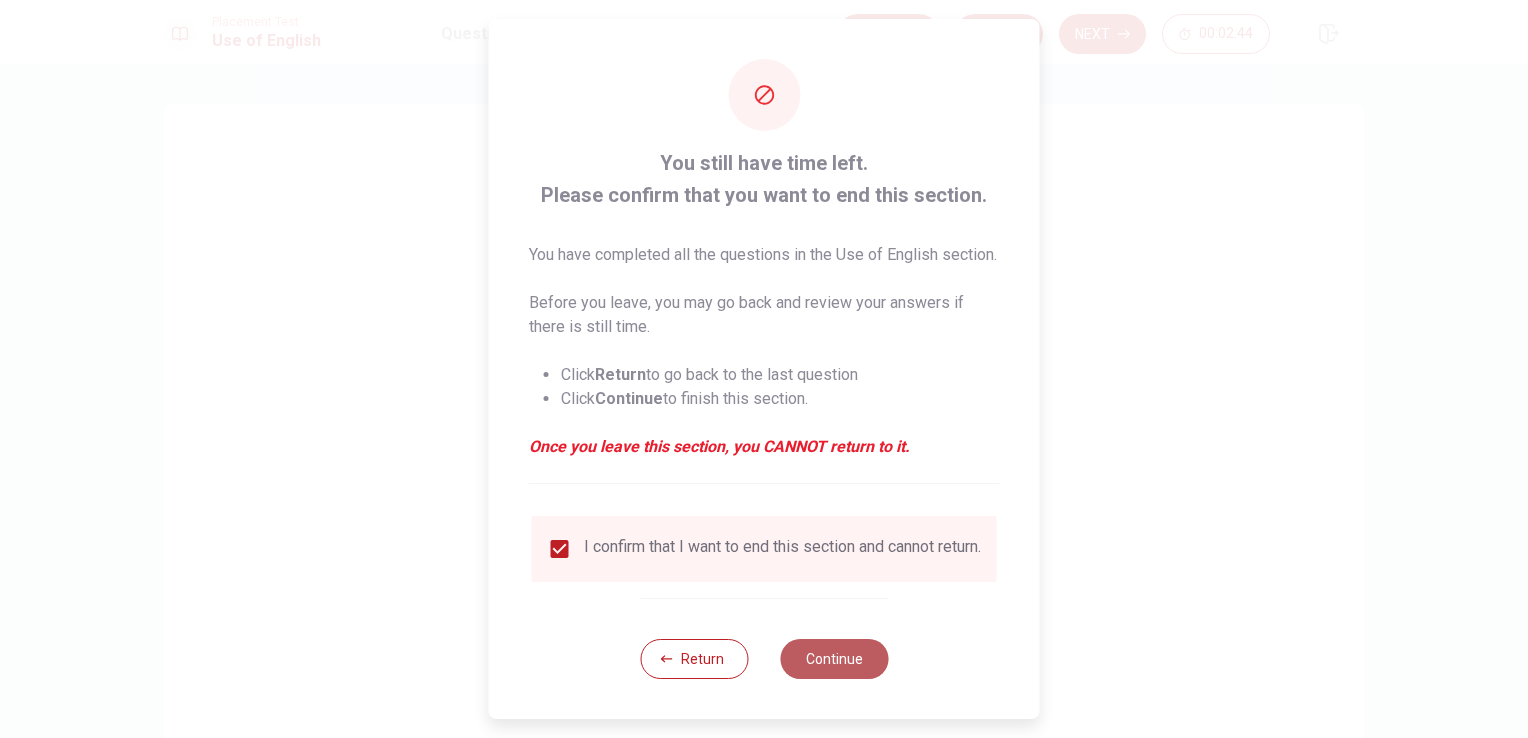 click on "Continue" at bounding box center (834, 659) 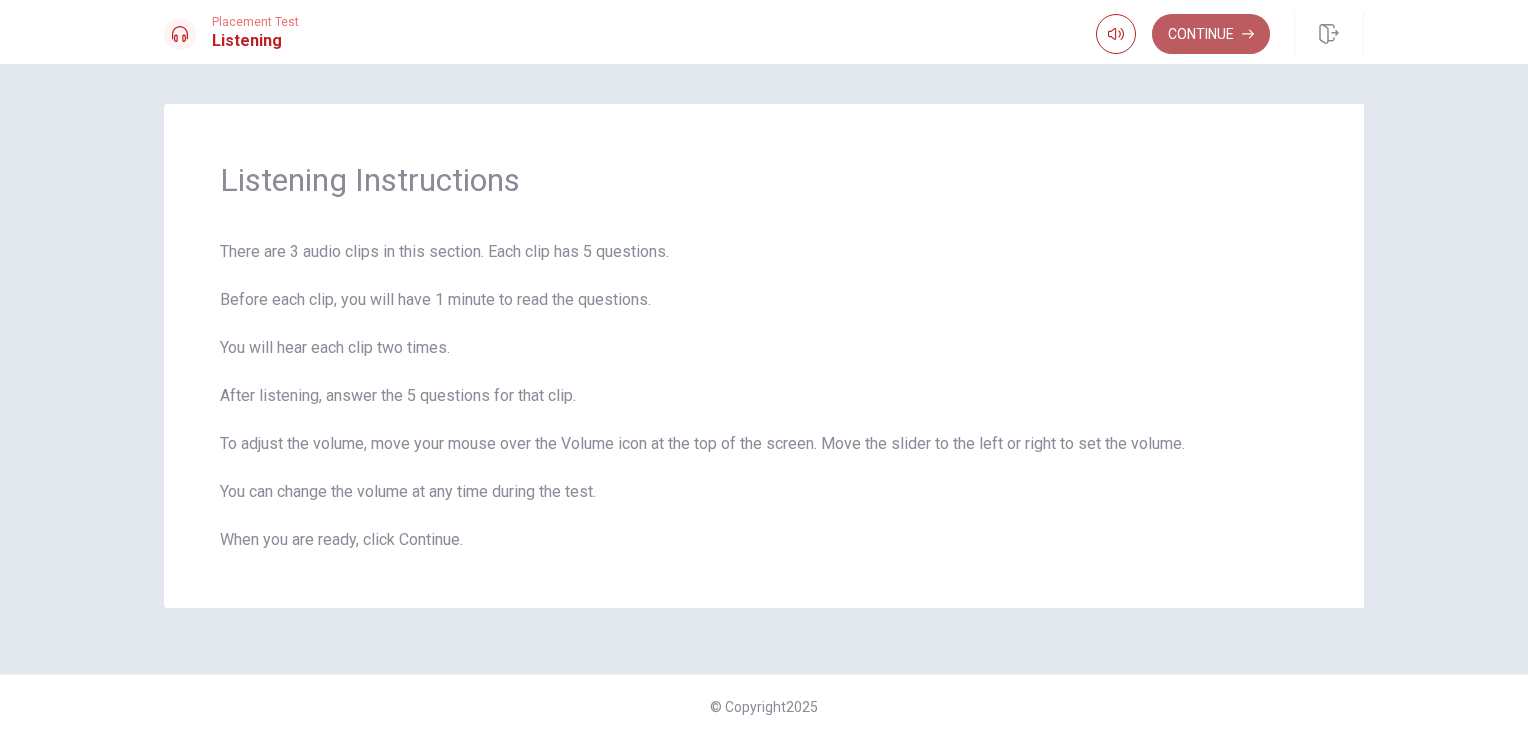 click on "Continue" at bounding box center [1211, 34] 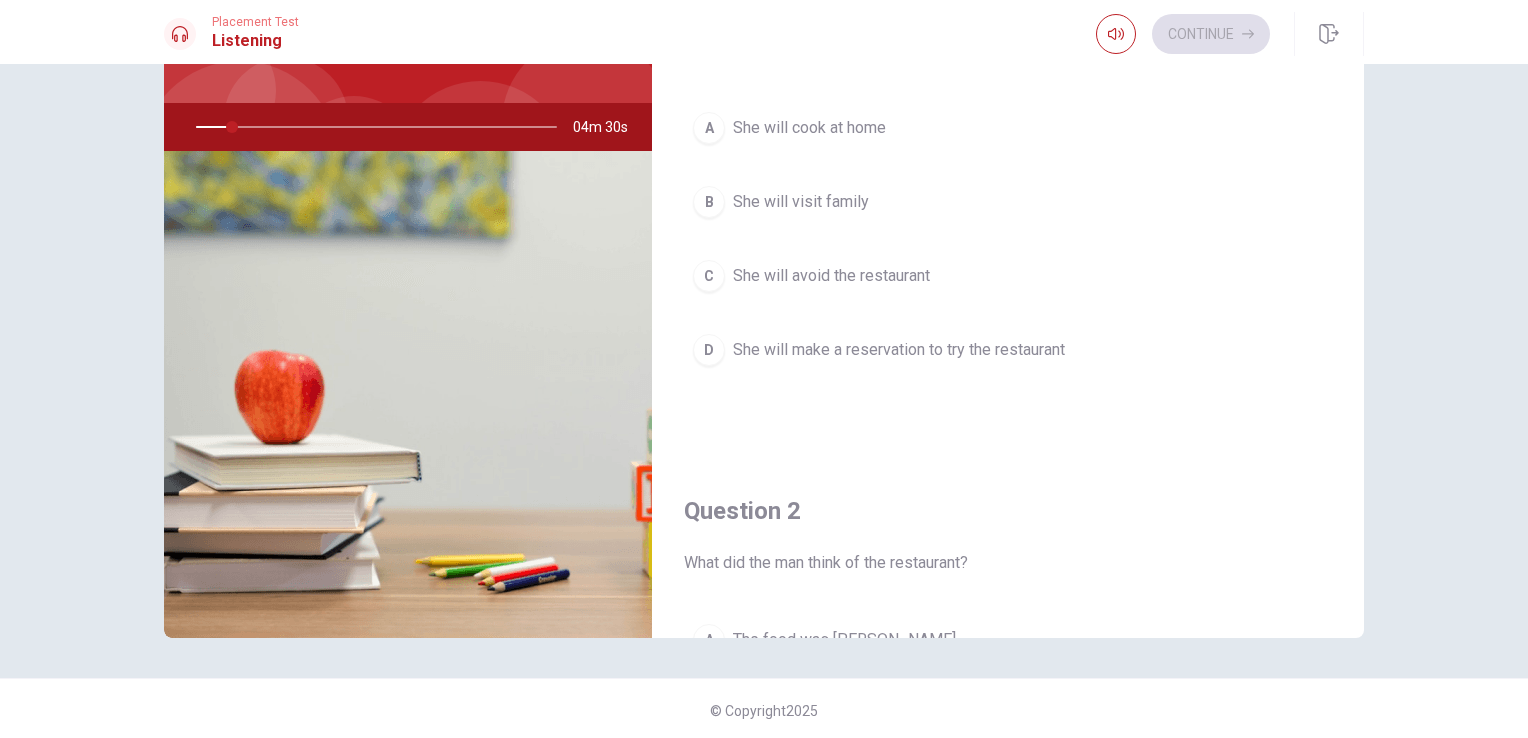 scroll, scrollTop: 164, scrollLeft: 0, axis: vertical 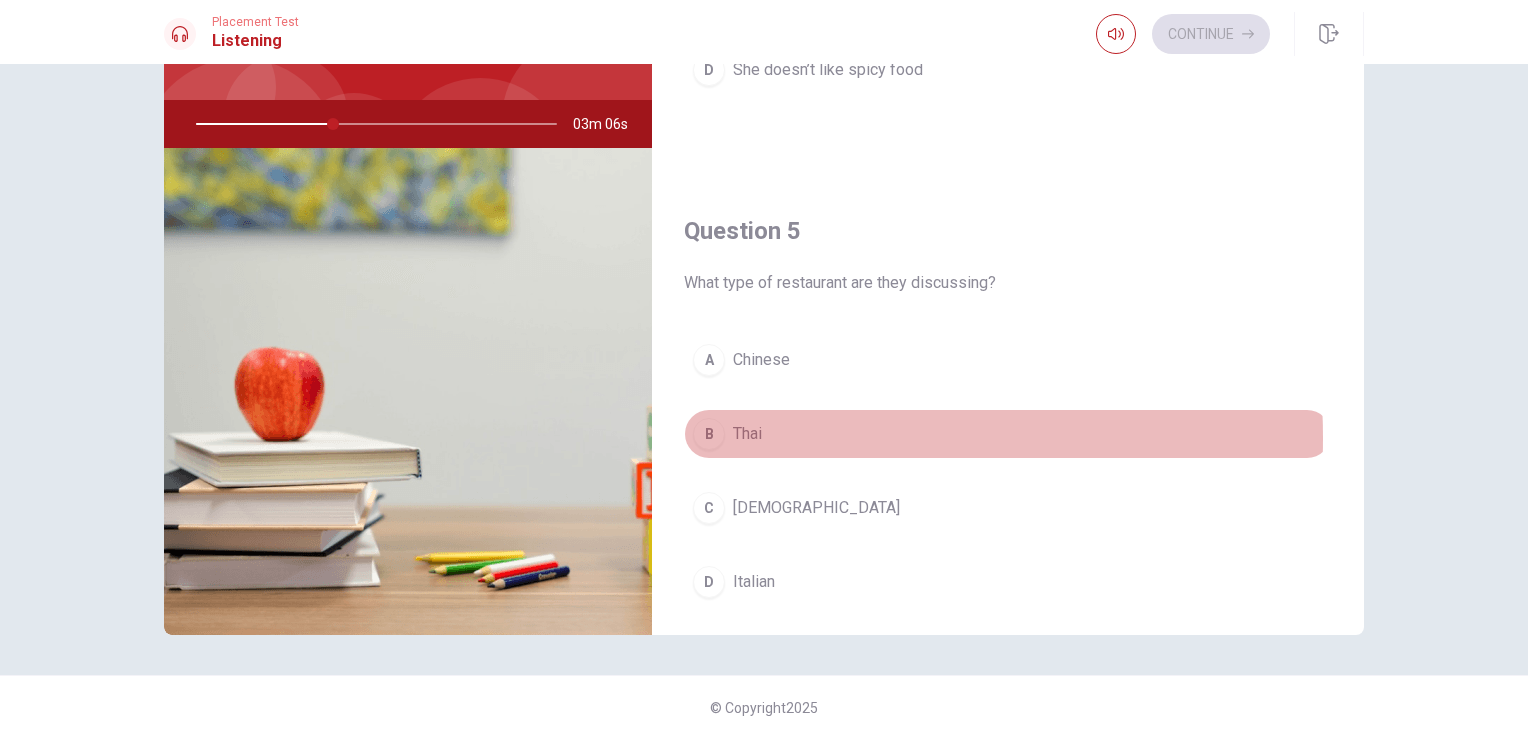 click on "Thai" at bounding box center (747, 434) 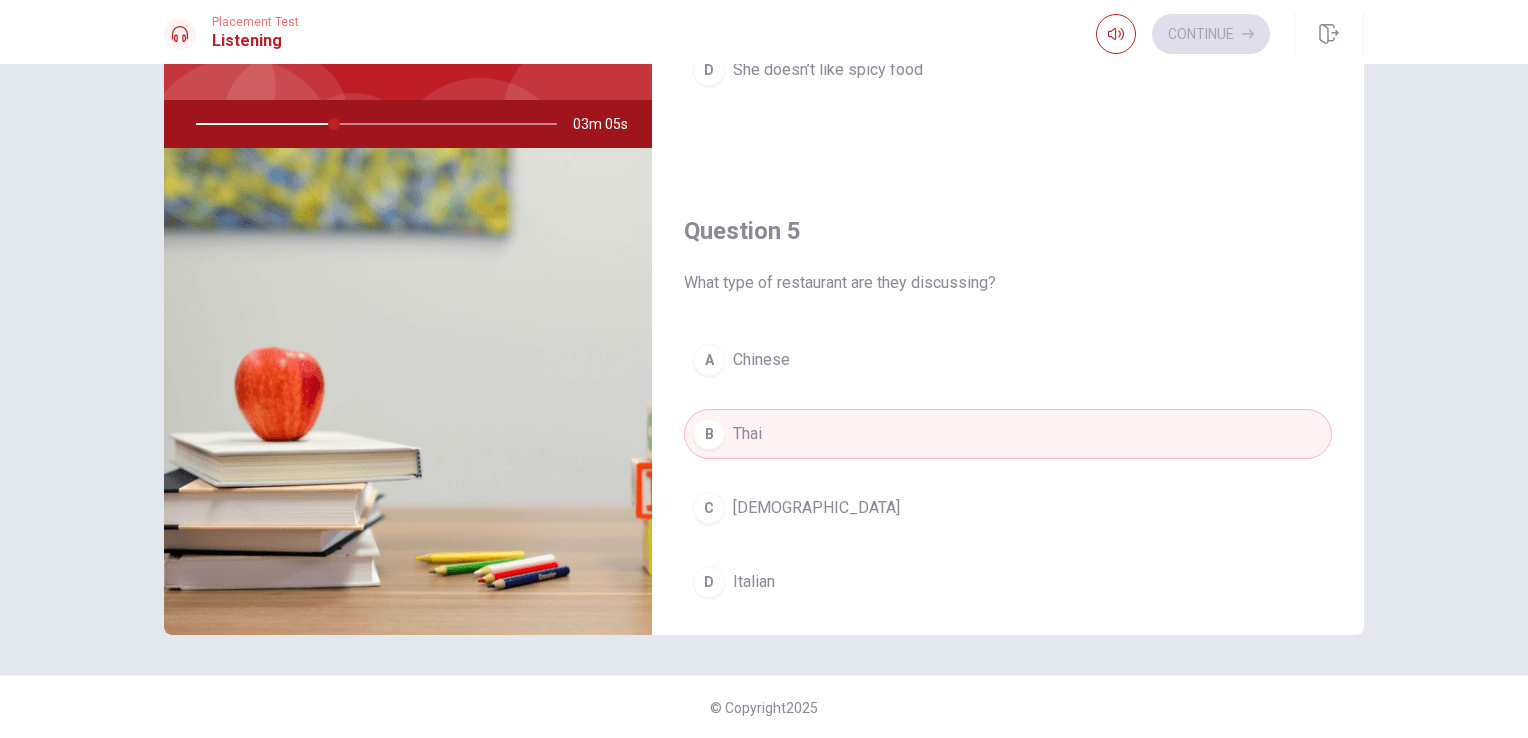 click on "Question 5 What type of restaurant are they discussing? A Chinese B Thai C Indian D Italian" at bounding box center [1008, 431] 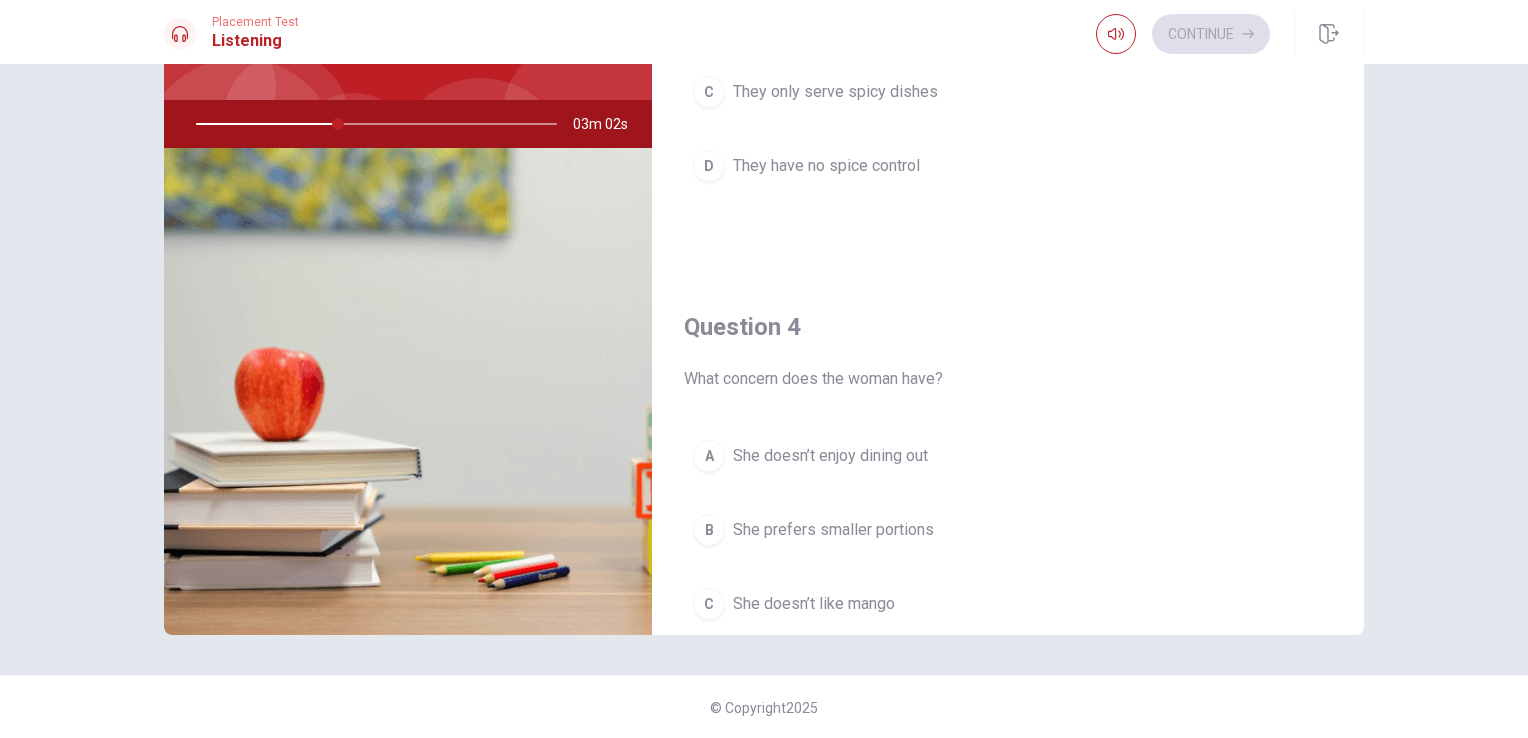 scroll, scrollTop: 394, scrollLeft: 0, axis: vertical 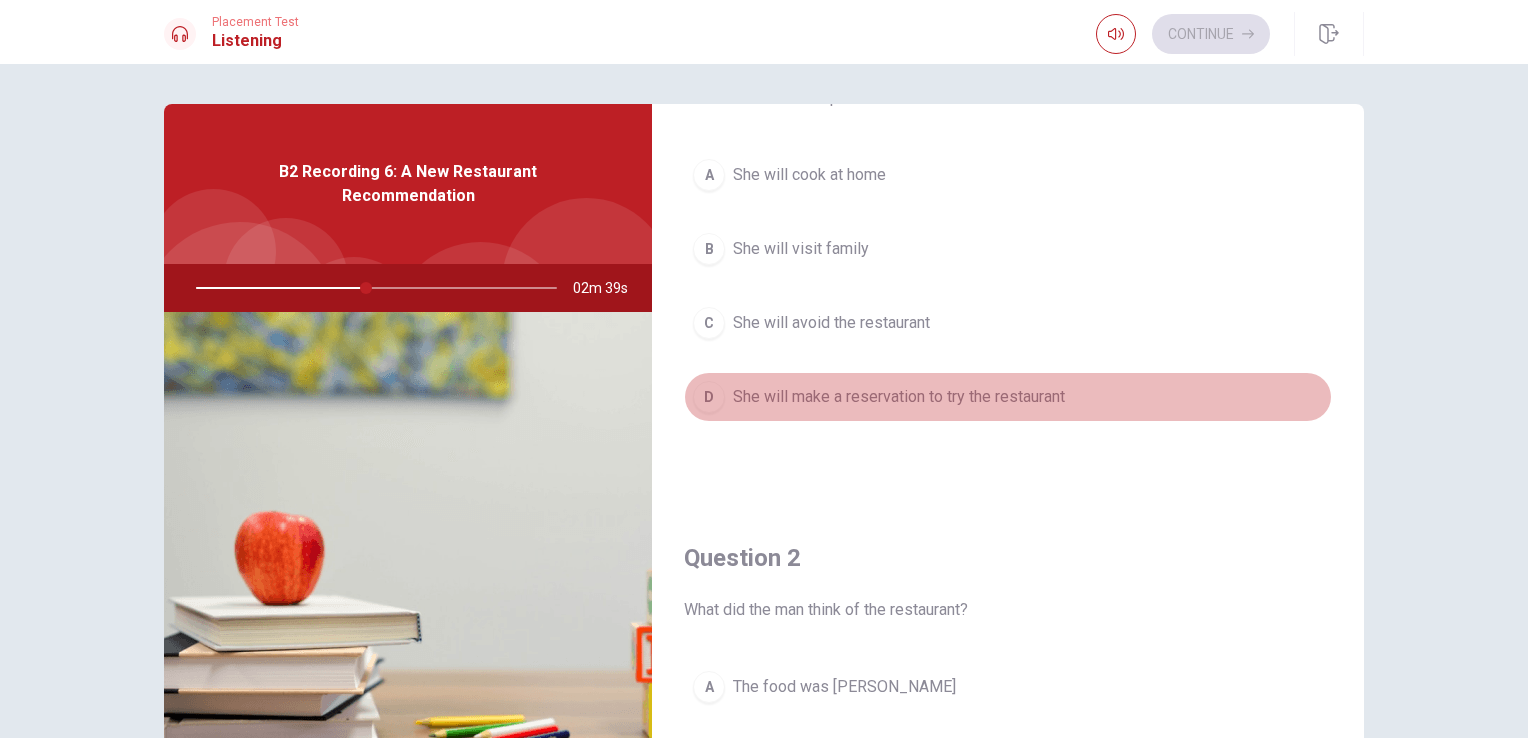 click on "She will make a reservation to try the restaurant" at bounding box center (899, 397) 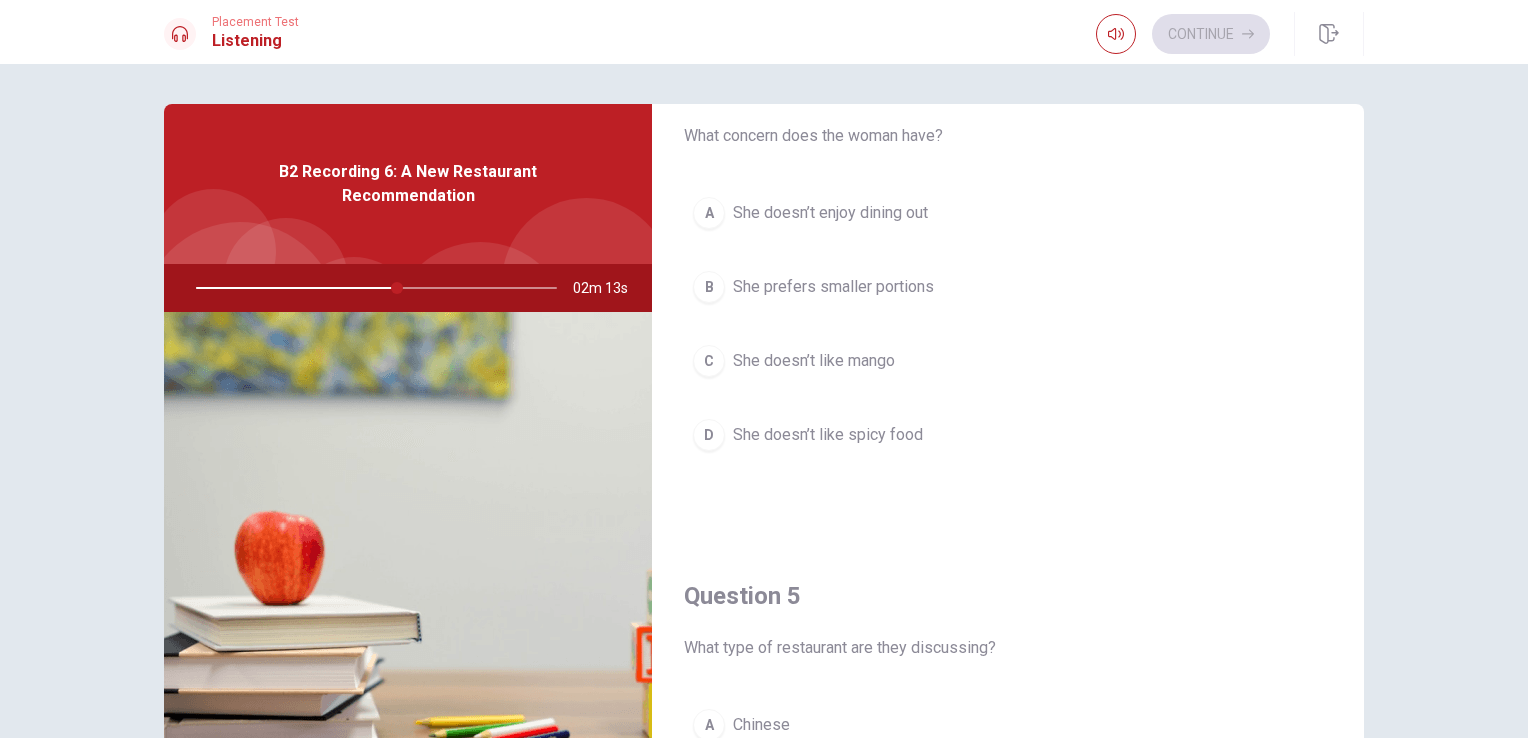 scroll, scrollTop: 1603, scrollLeft: 0, axis: vertical 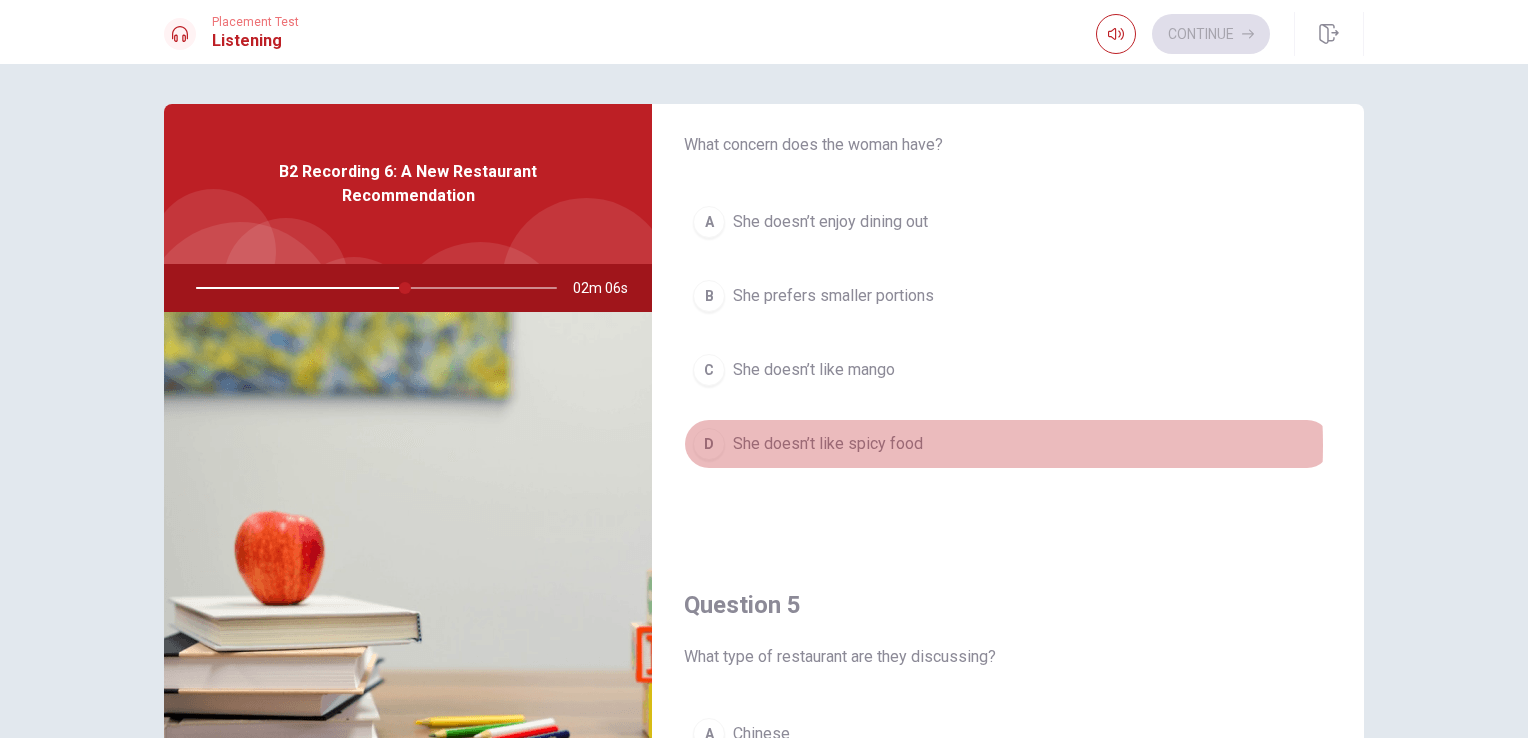 click on "She doesn’t like spicy food" at bounding box center (828, 444) 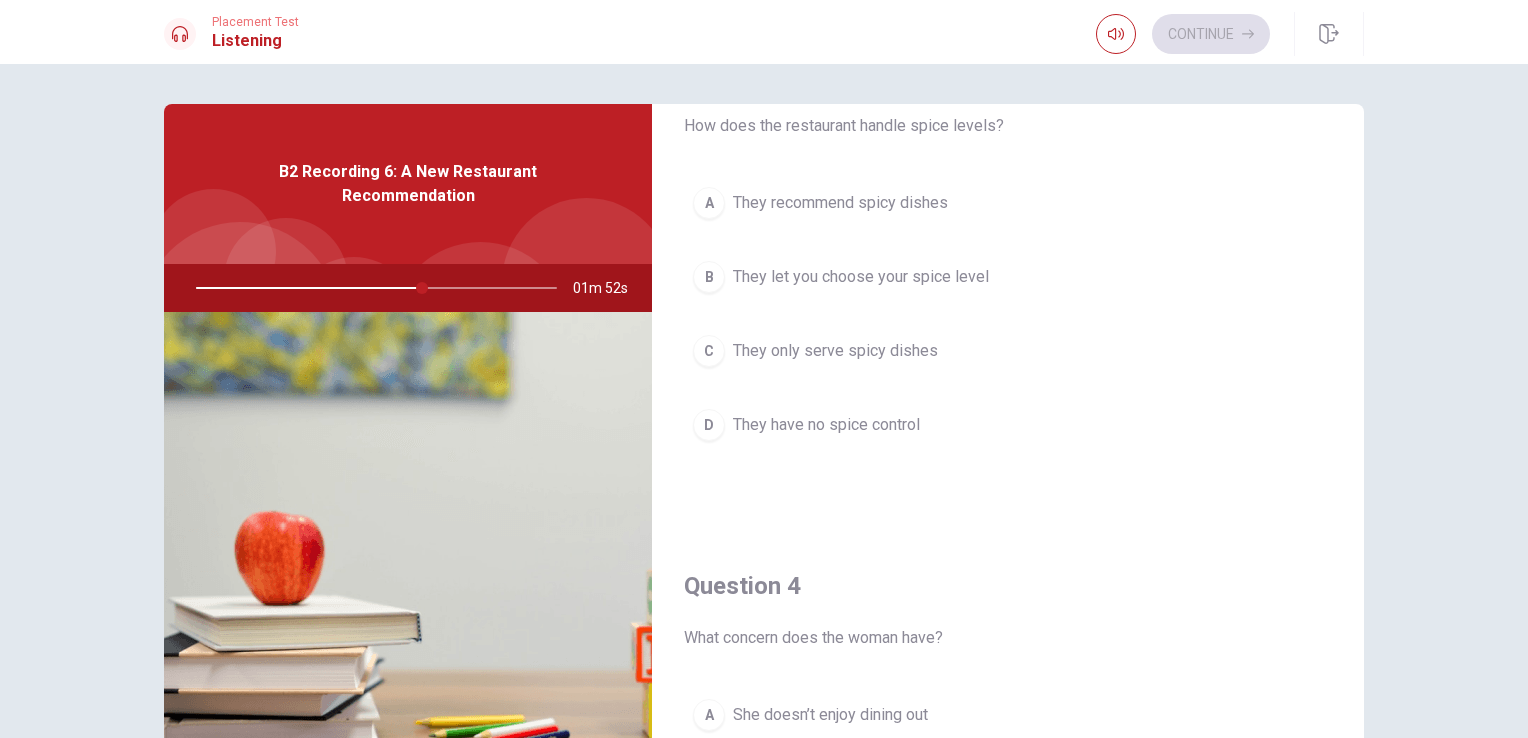 scroll, scrollTop: 1070, scrollLeft: 0, axis: vertical 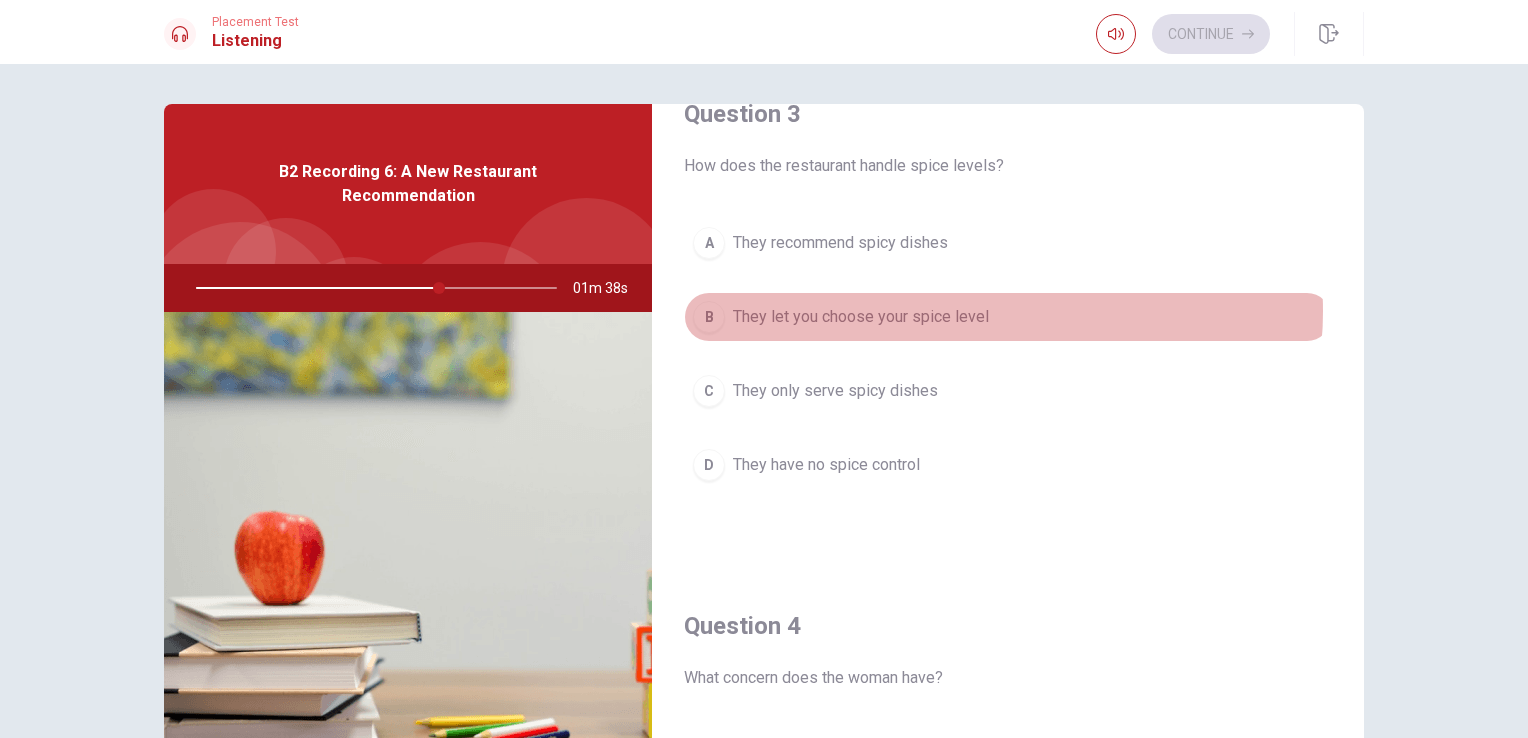 click on "They let you choose your spice level" at bounding box center [861, 317] 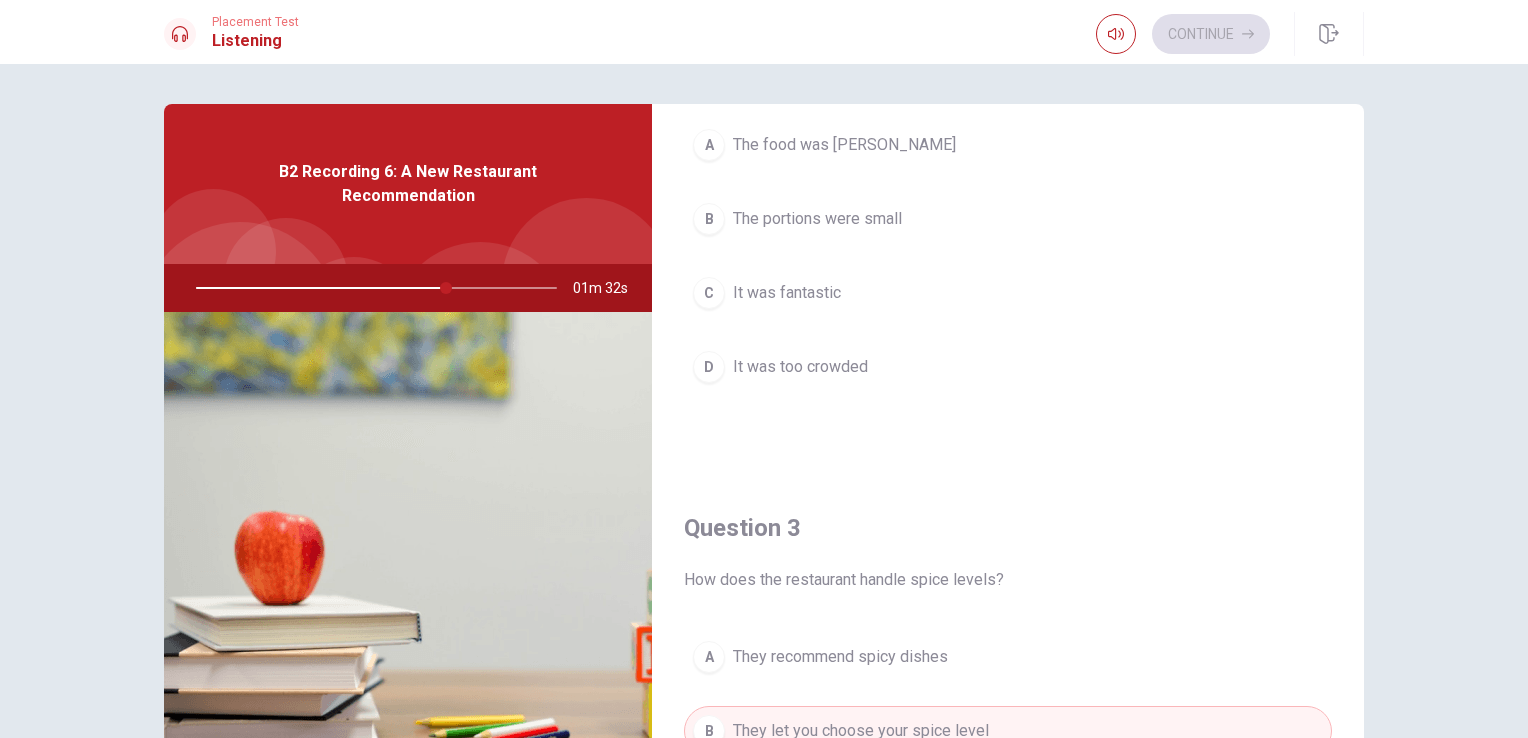 scroll, scrollTop: 616, scrollLeft: 0, axis: vertical 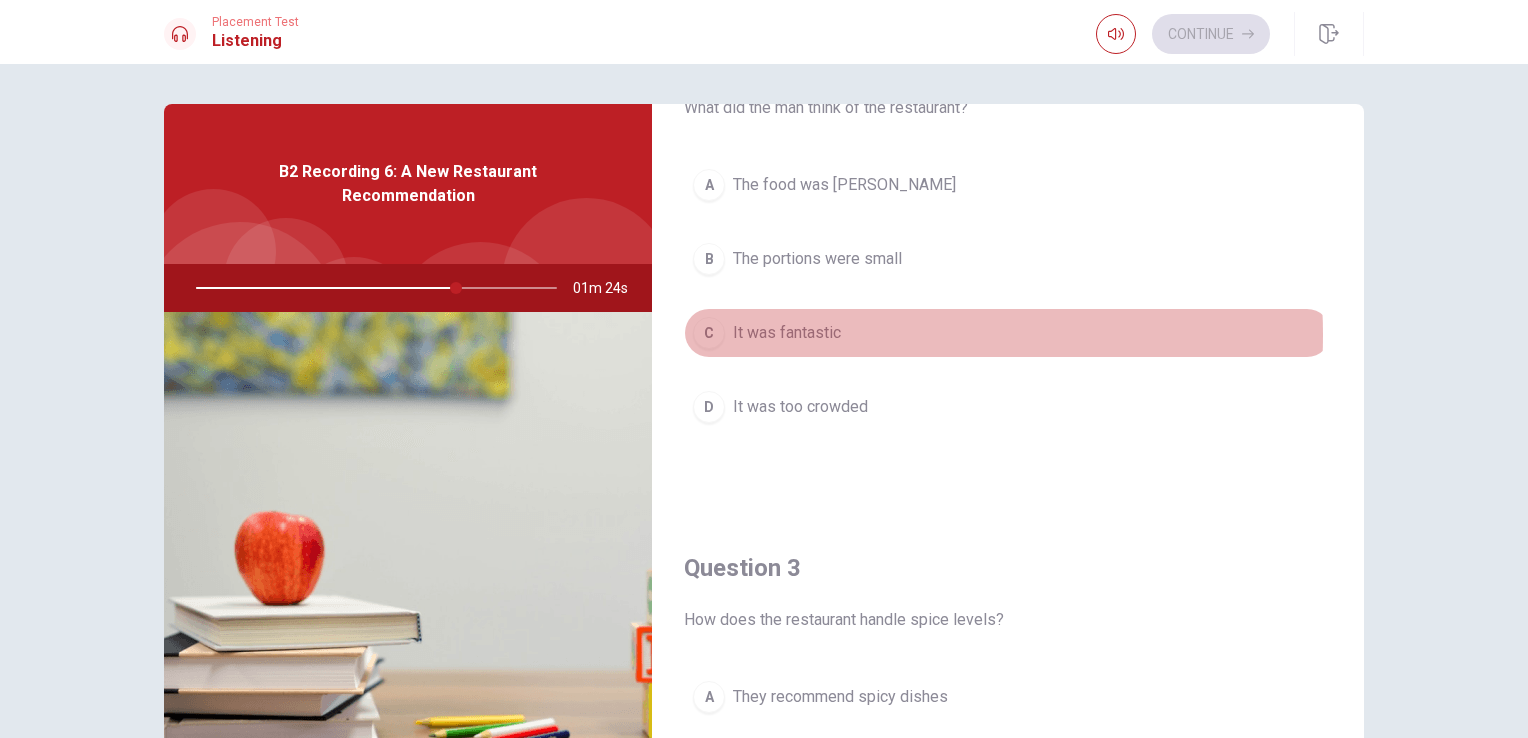 click on "It was fantastic" at bounding box center [787, 333] 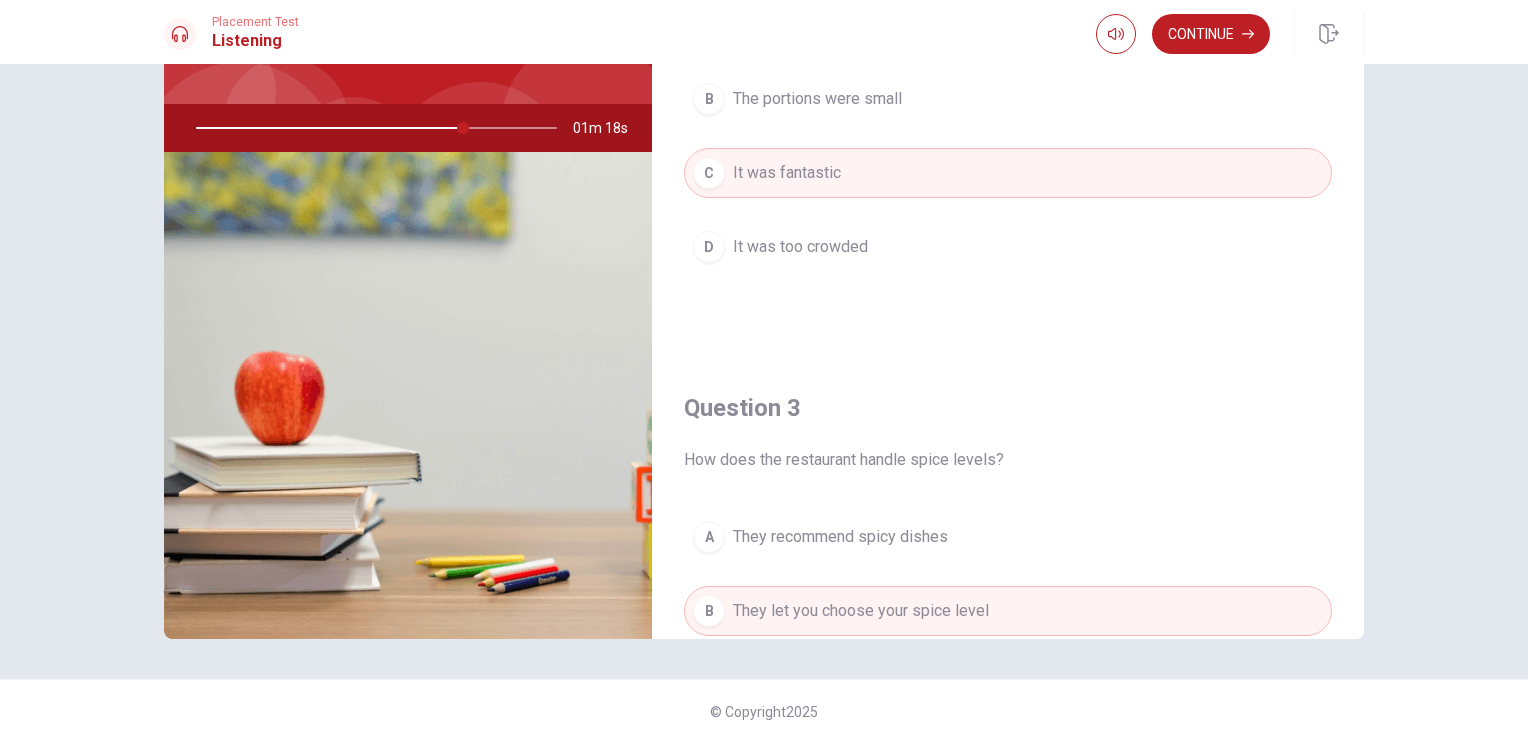 scroll, scrollTop: 164, scrollLeft: 0, axis: vertical 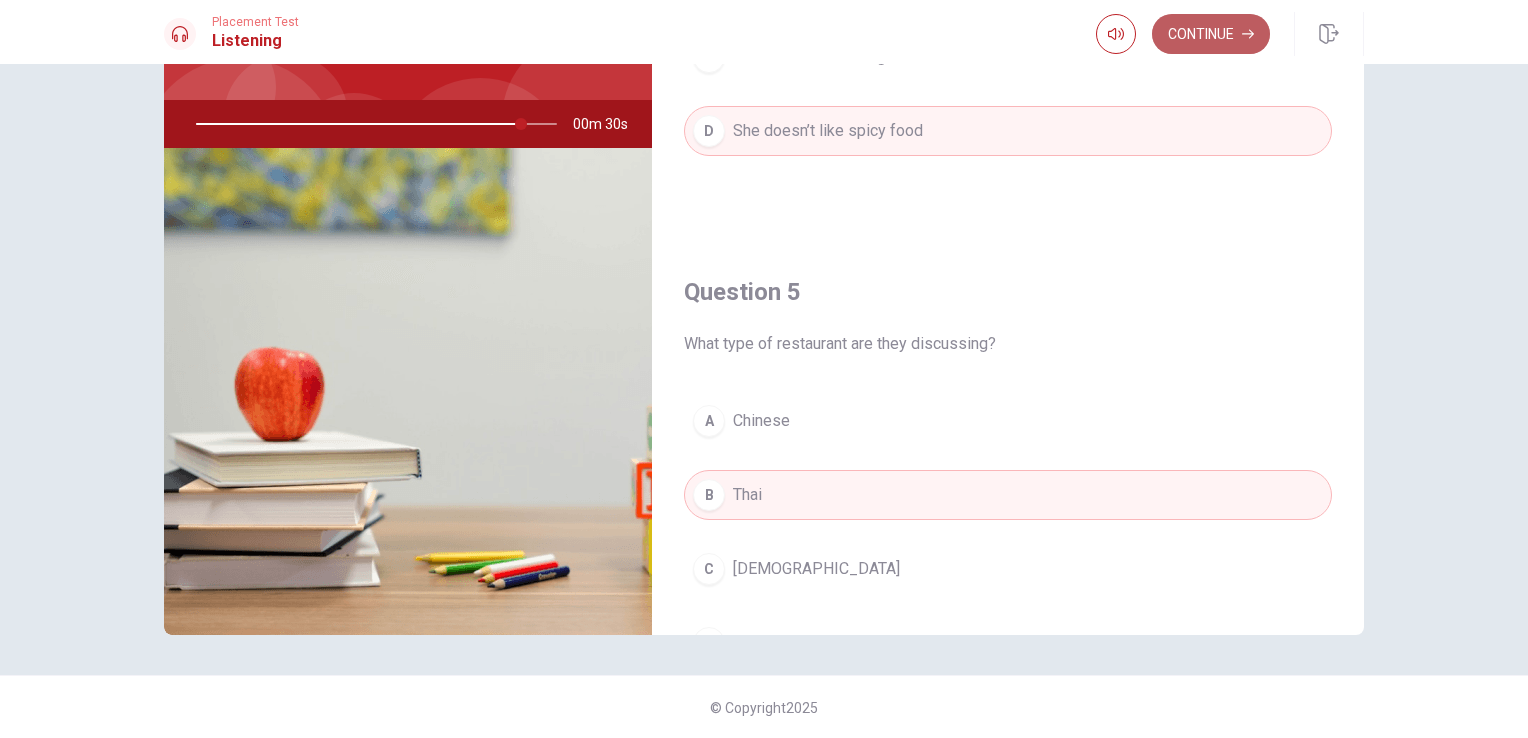click on "Continue" at bounding box center (1211, 34) 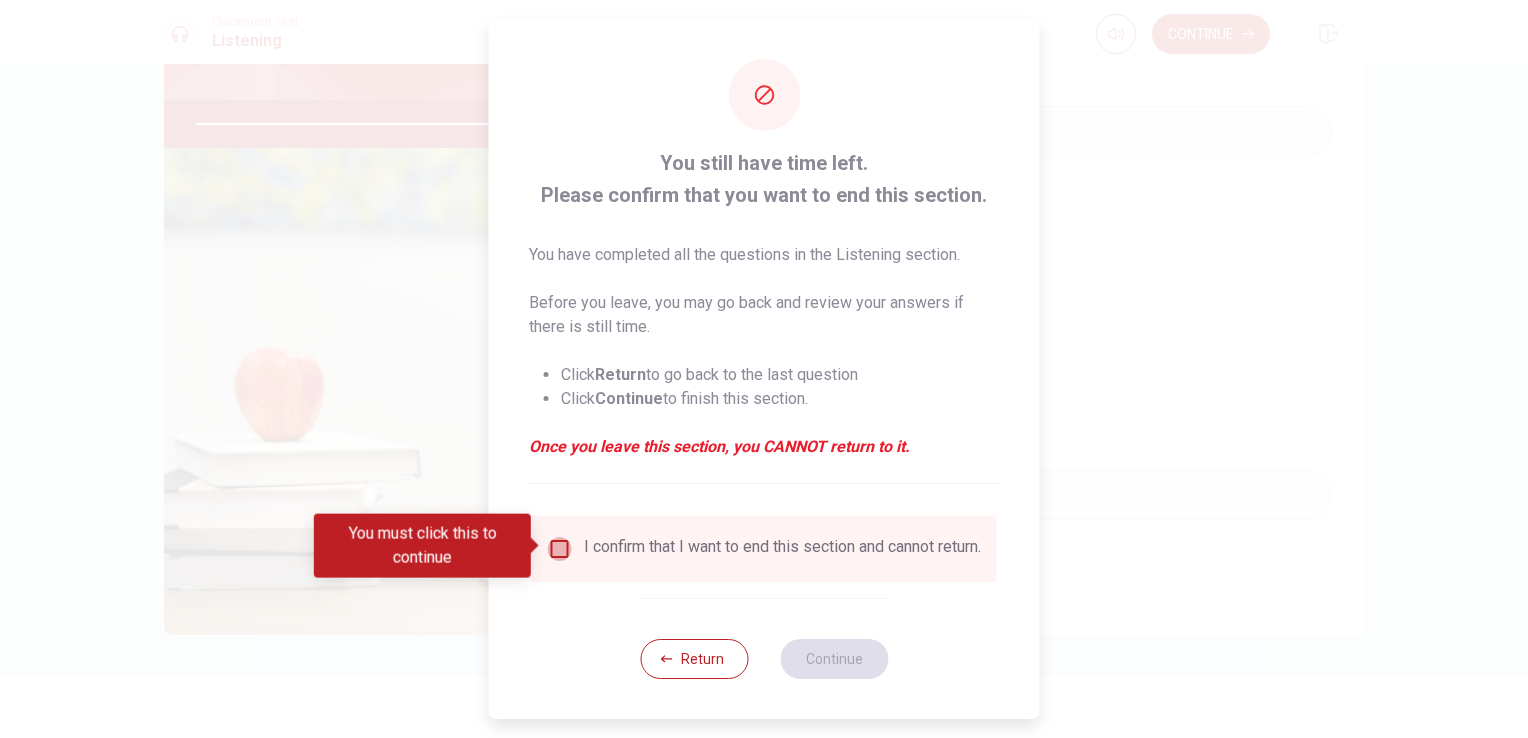 click at bounding box center [560, 549] 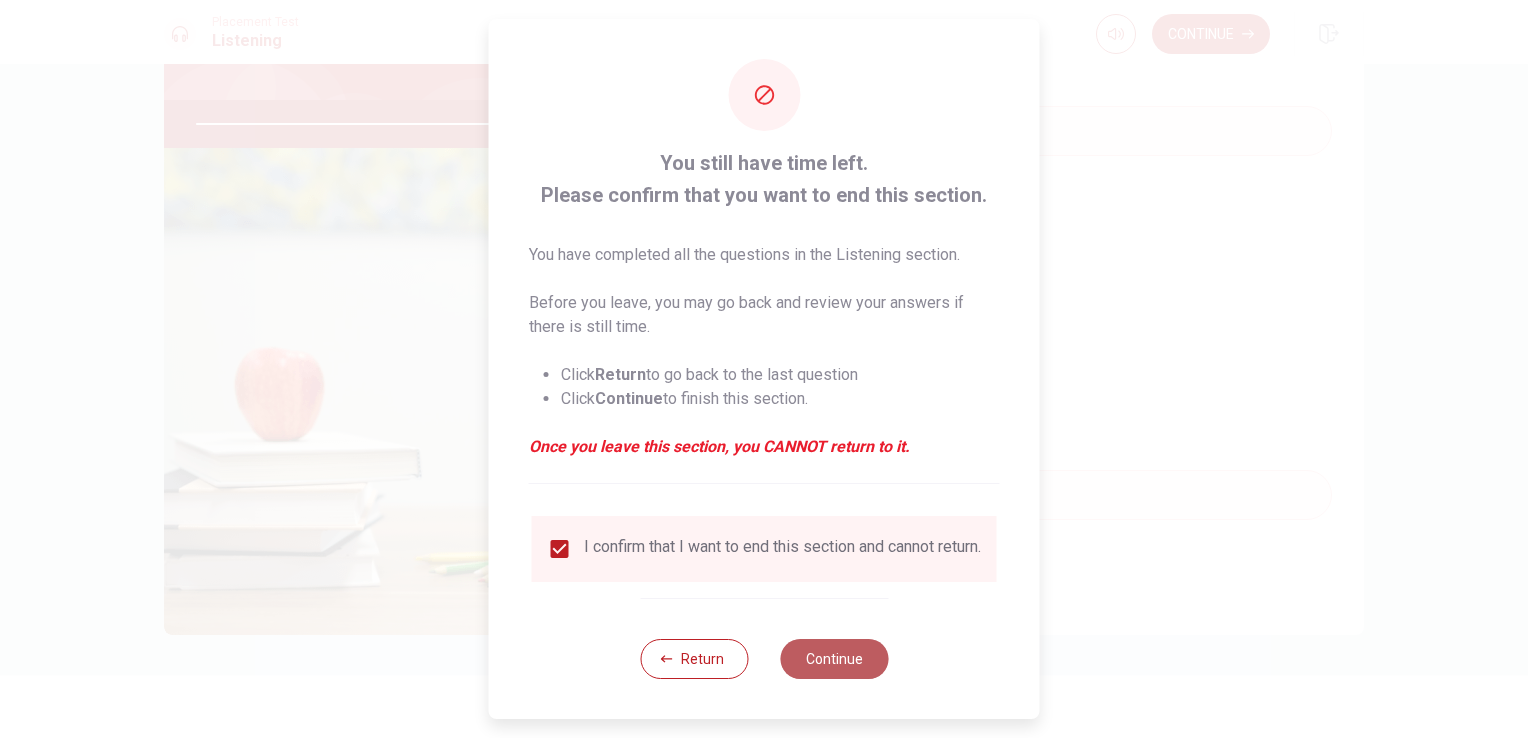 click on "Continue" at bounding box center [834, 659] 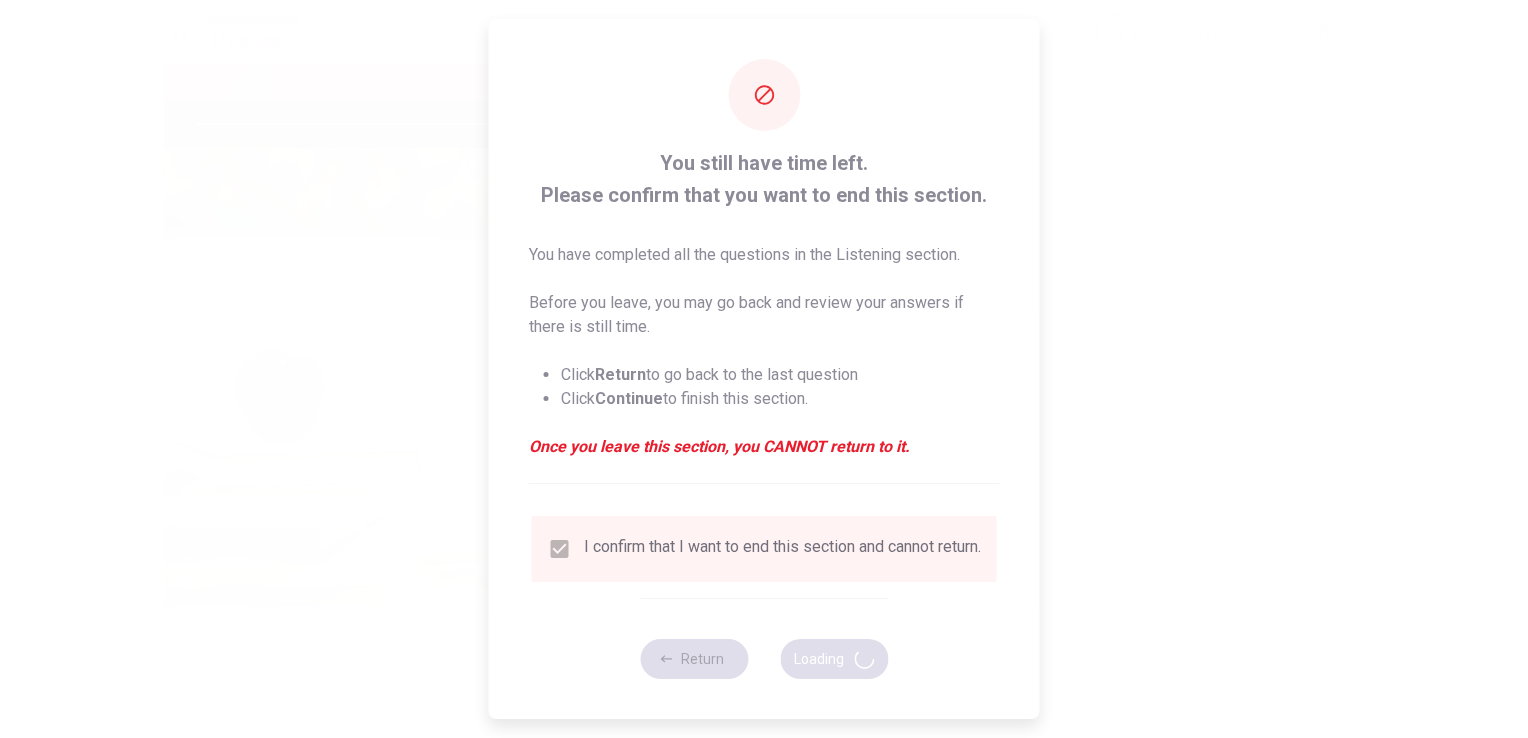 type on "95" 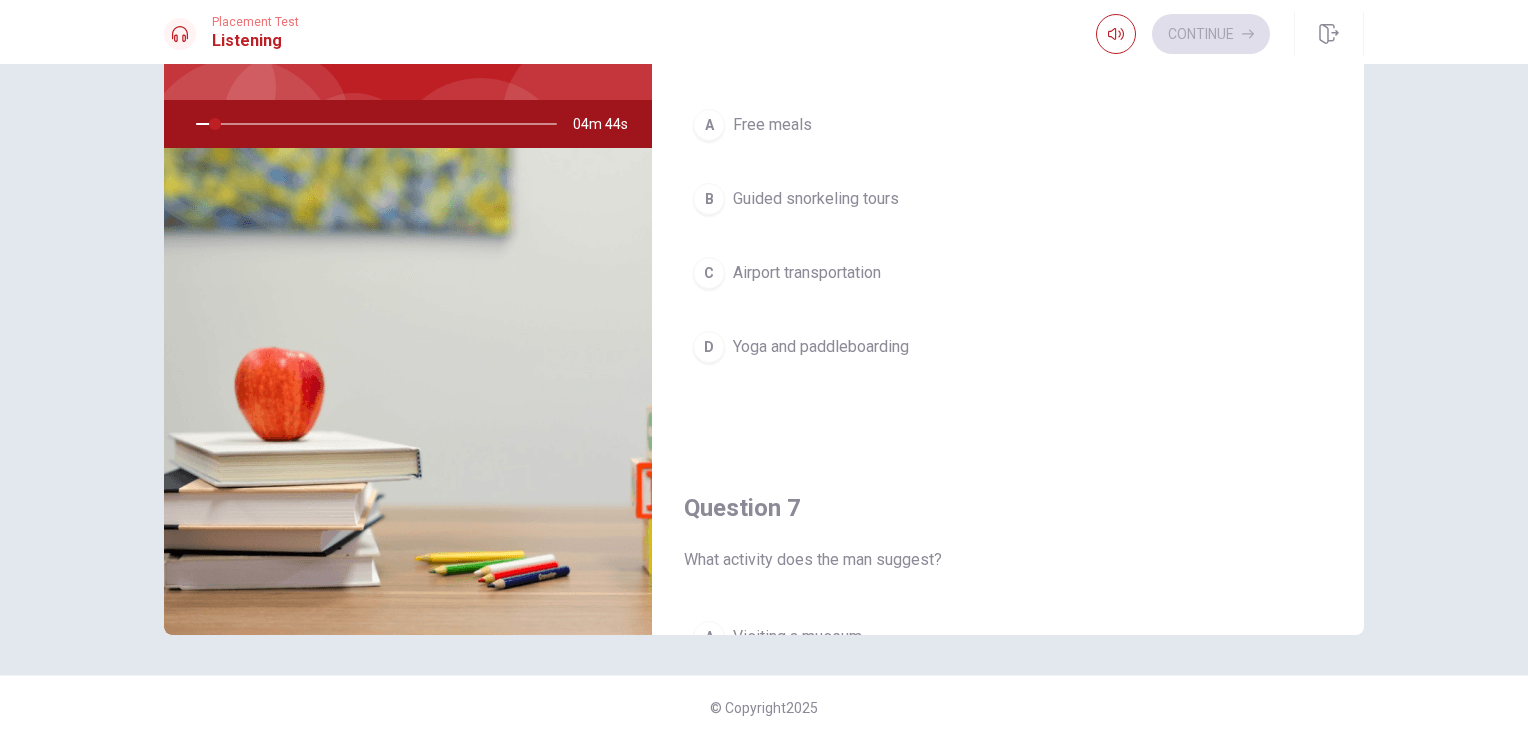 scroll, scrollTop: 164, scrollLeft: 0, axis: vertical 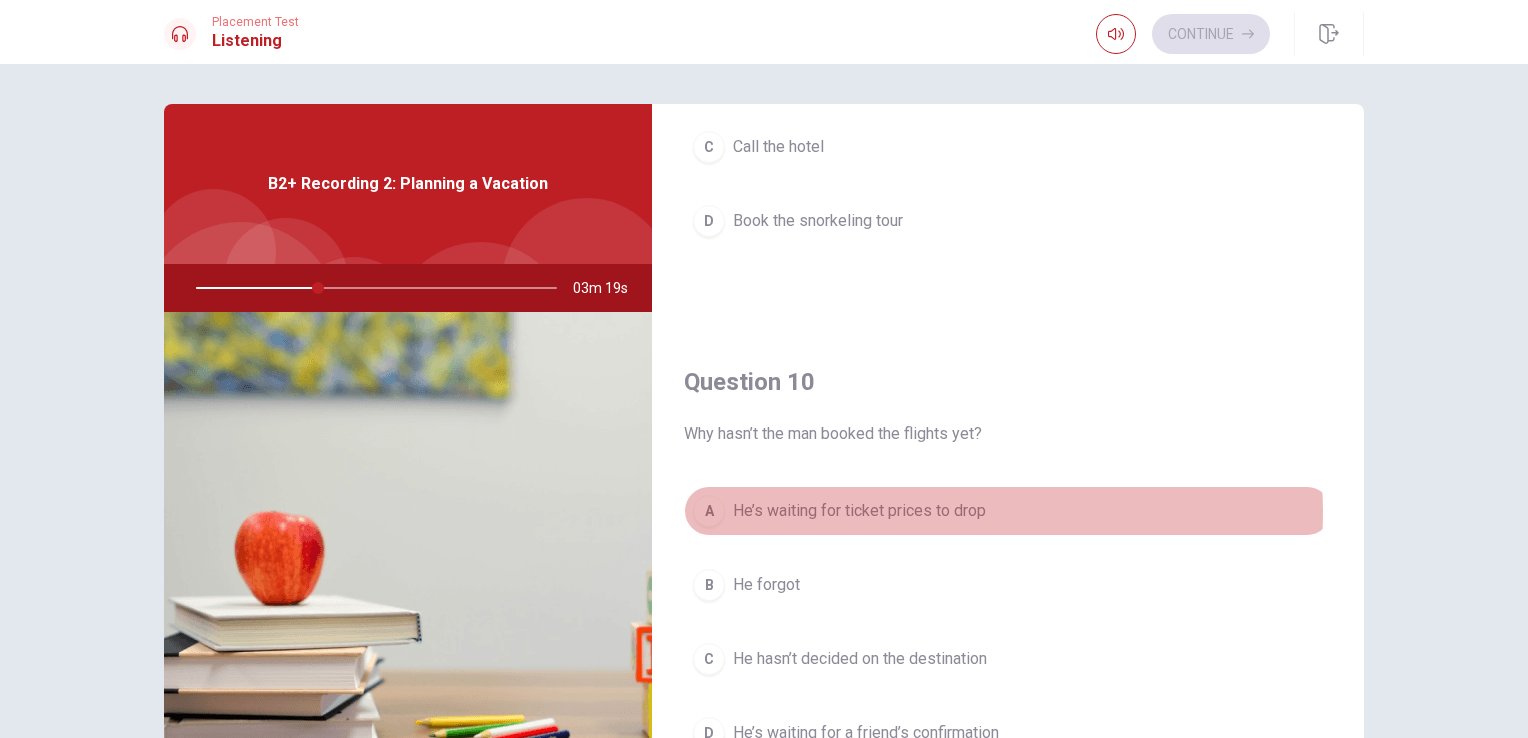 click on "He’s waiting for ticket prices to drop" at bounding box center [859, 511] 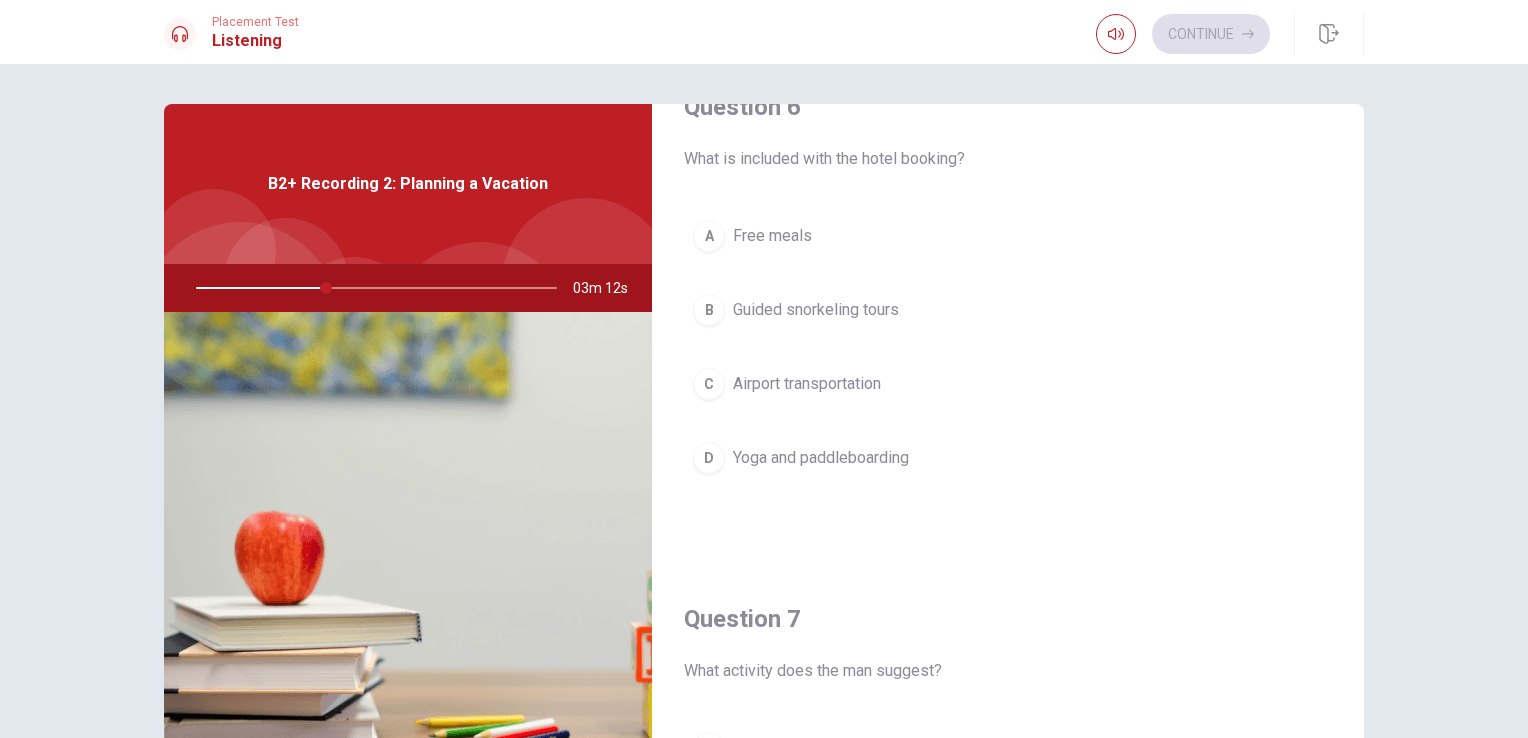 scroll, scrollTop: 0, scrollLeft: 0, axis: both 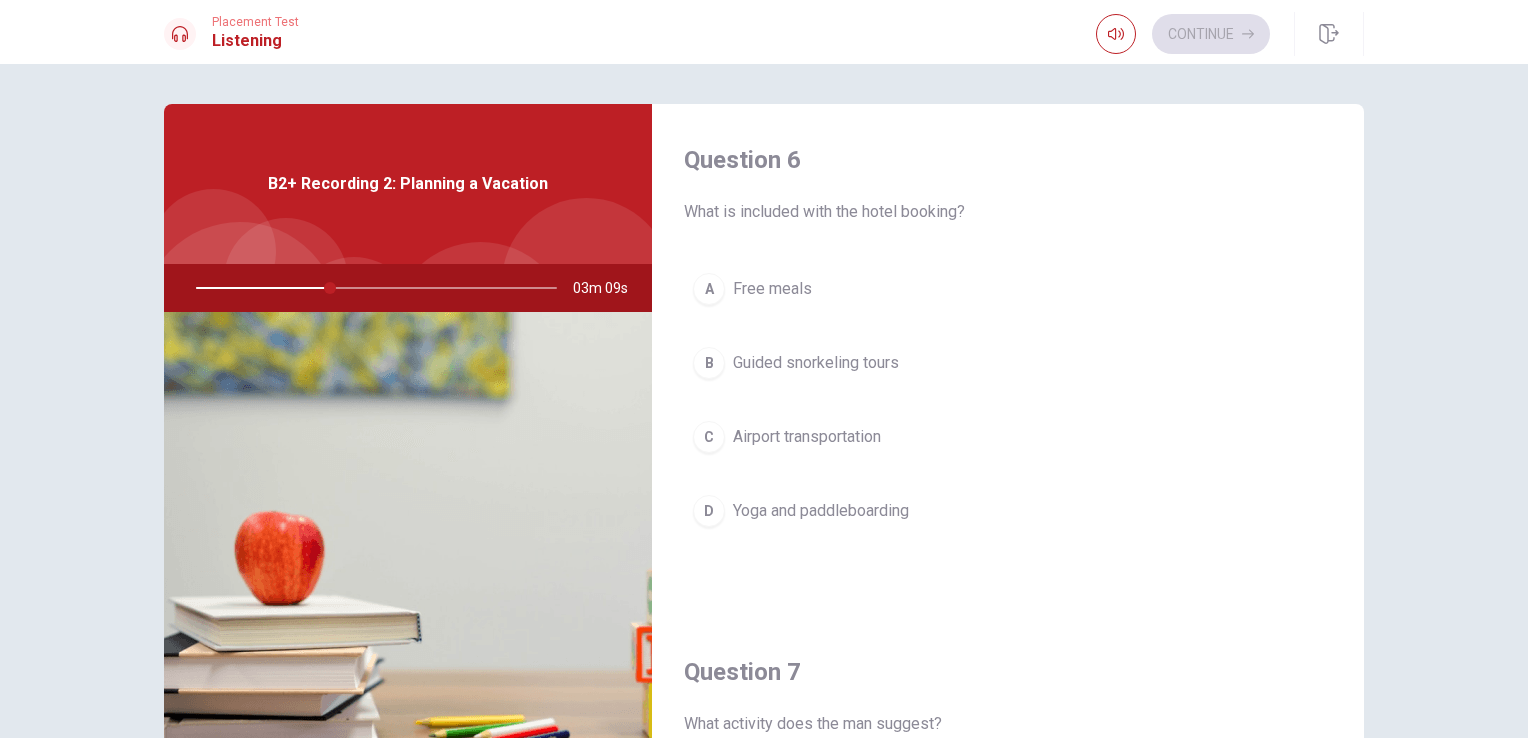 drag, startPoint x: 1154, startPoint y: 301, endPoint x: 915, endPoint y: 512, distance: 318.81342 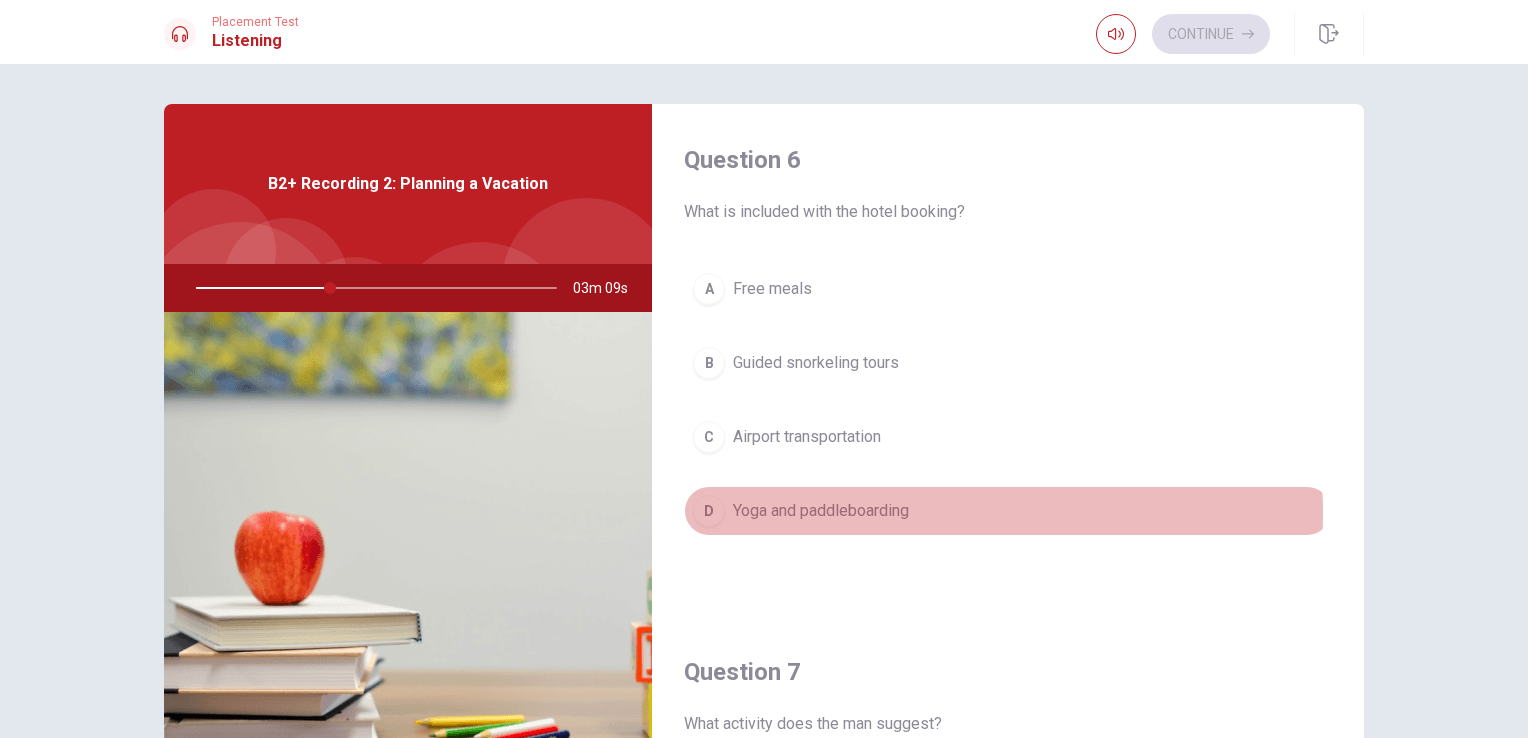 click on "D Yoga and paddleboarding" at bounding box center [1008, 511] 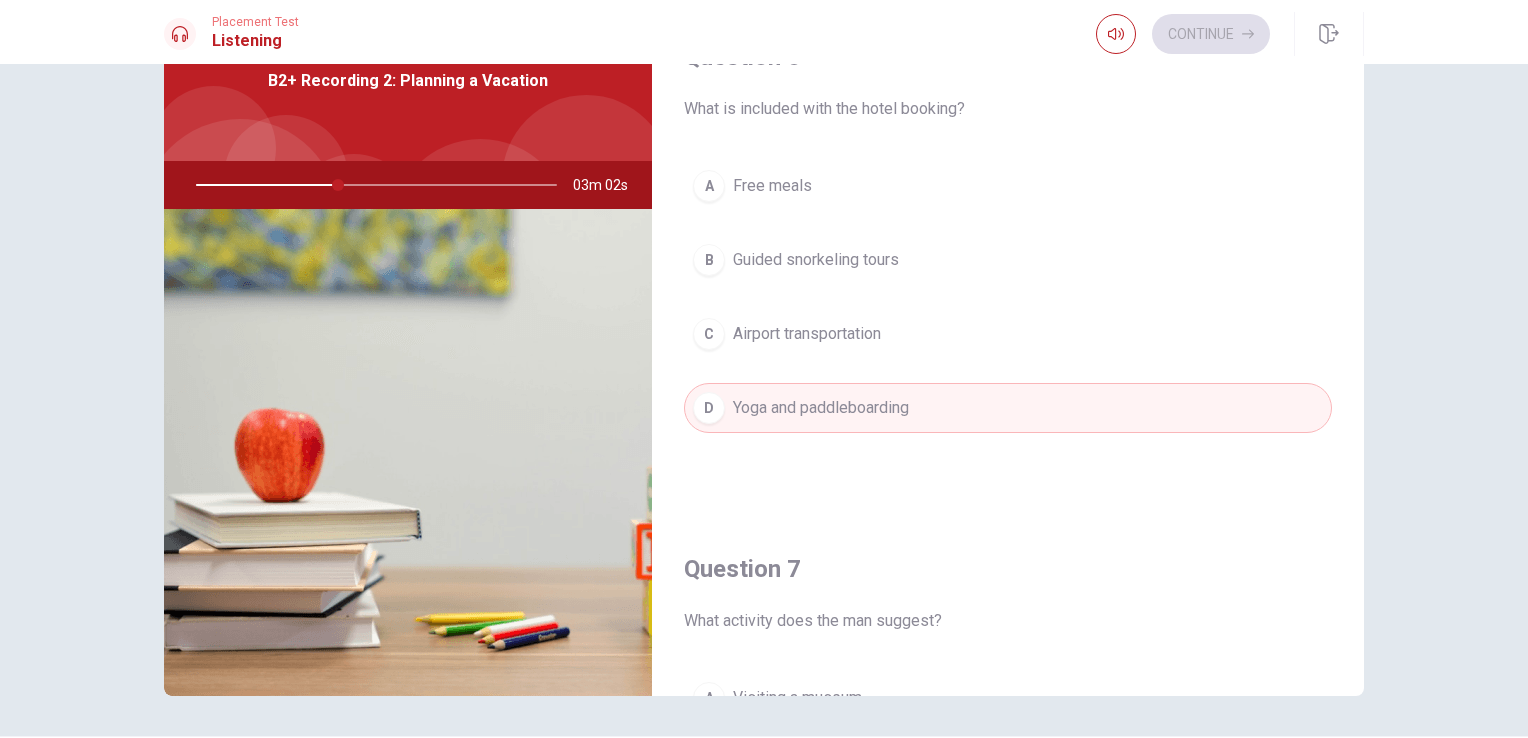 scroll, scrollTop: 120, scrollLeft: 0, axis: vertical 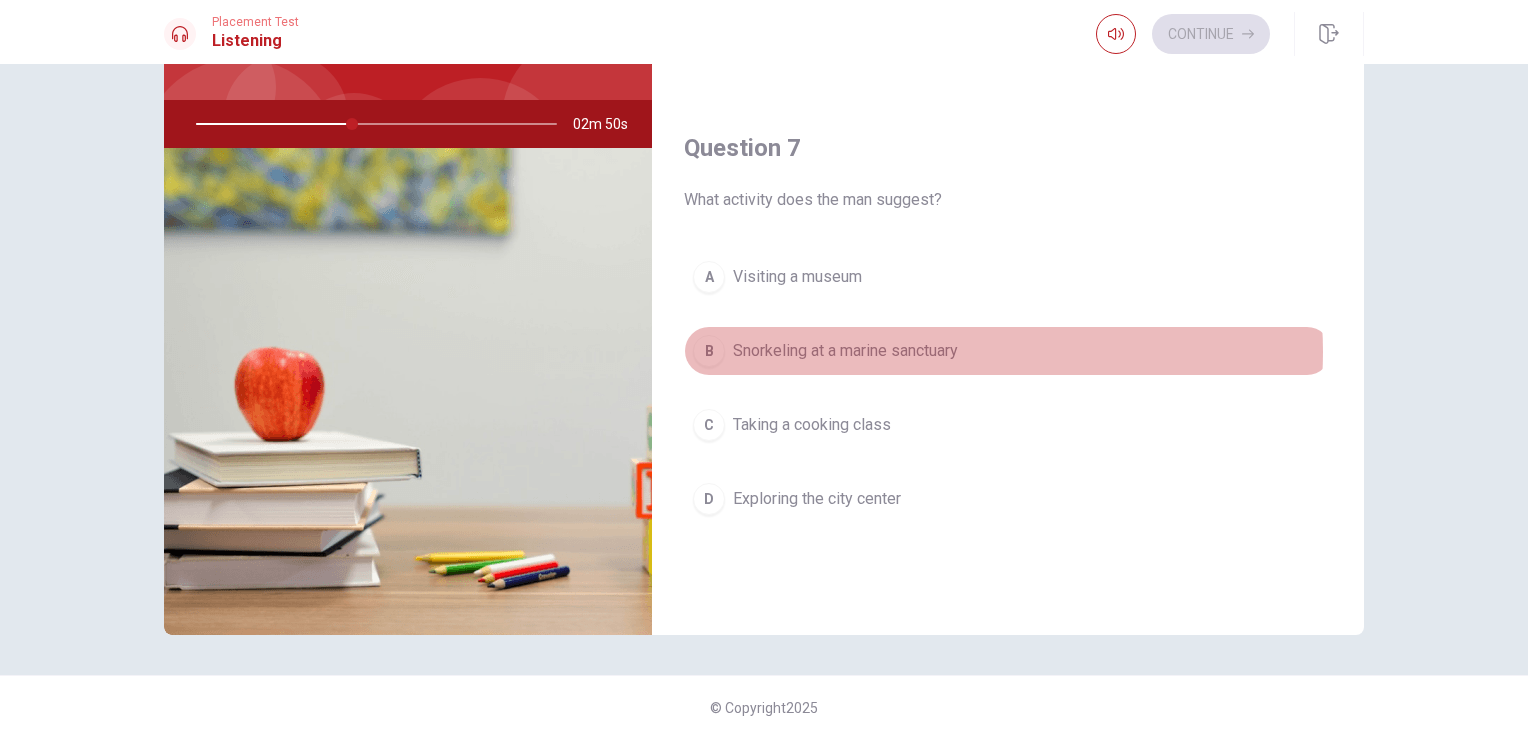 click on "Snorkeling at a marine sanctuary" at bounding box center [845, 351] 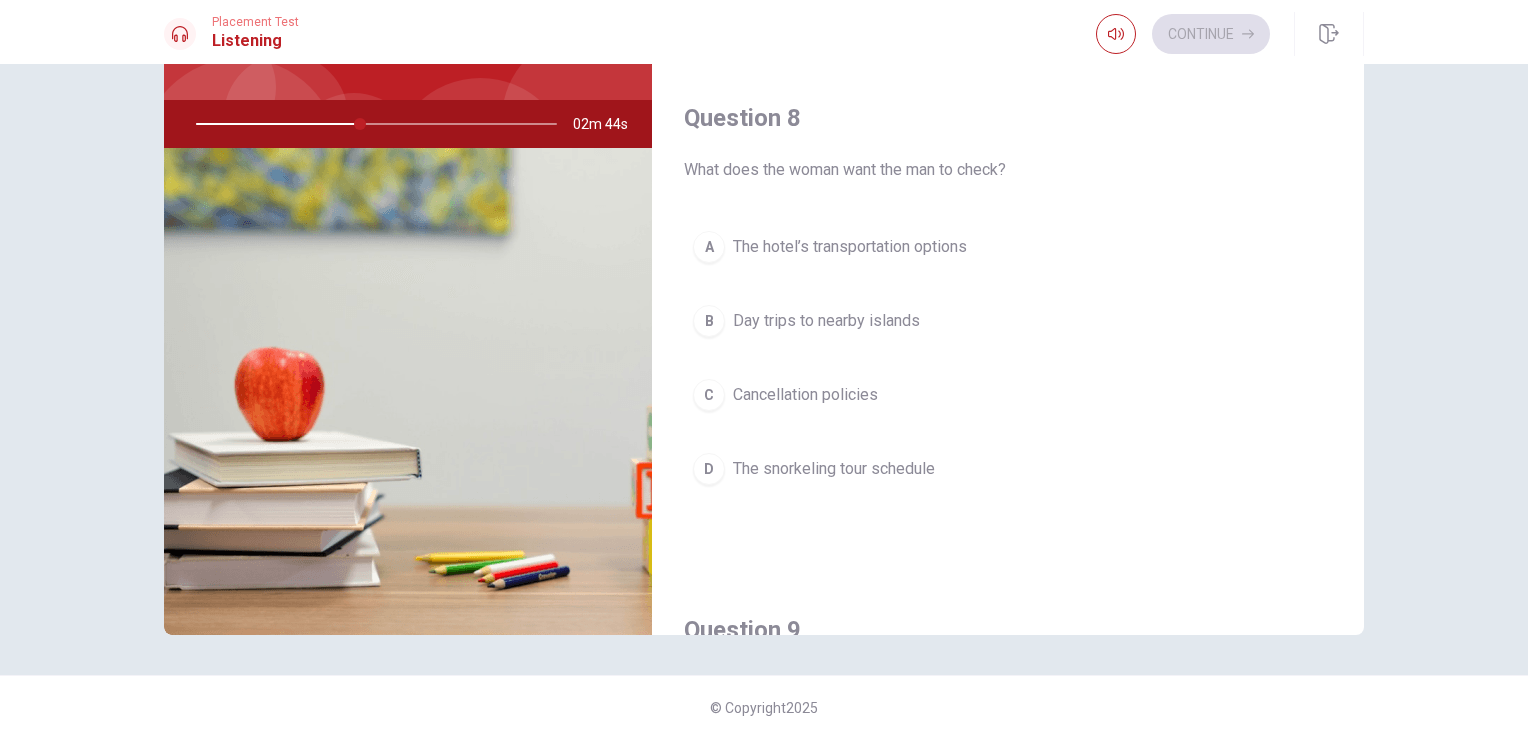 scroll, scrollTop: 920, scrollLeft: 0, axis: vertical 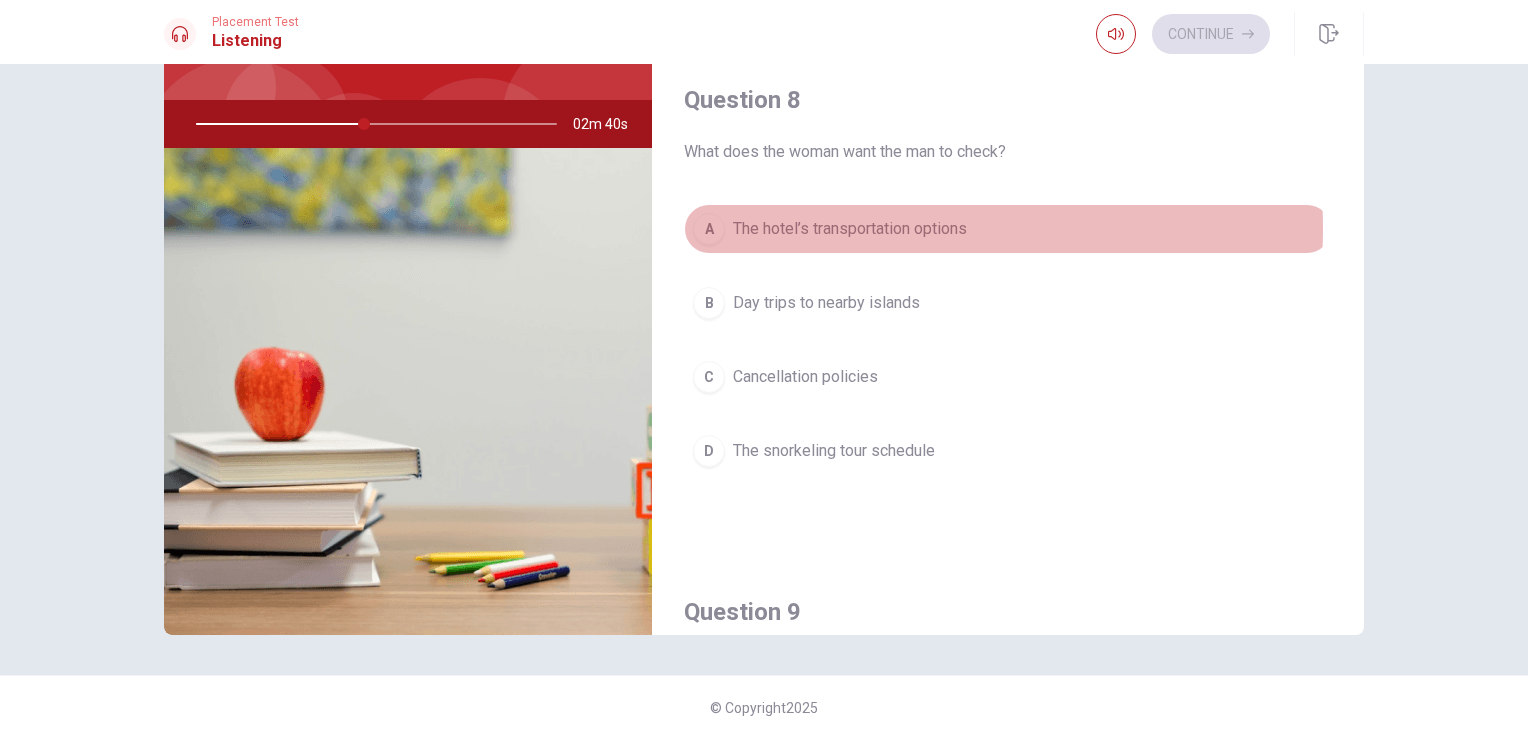 click on "The hotel’s transportation options" at bounding box center [850, 229] 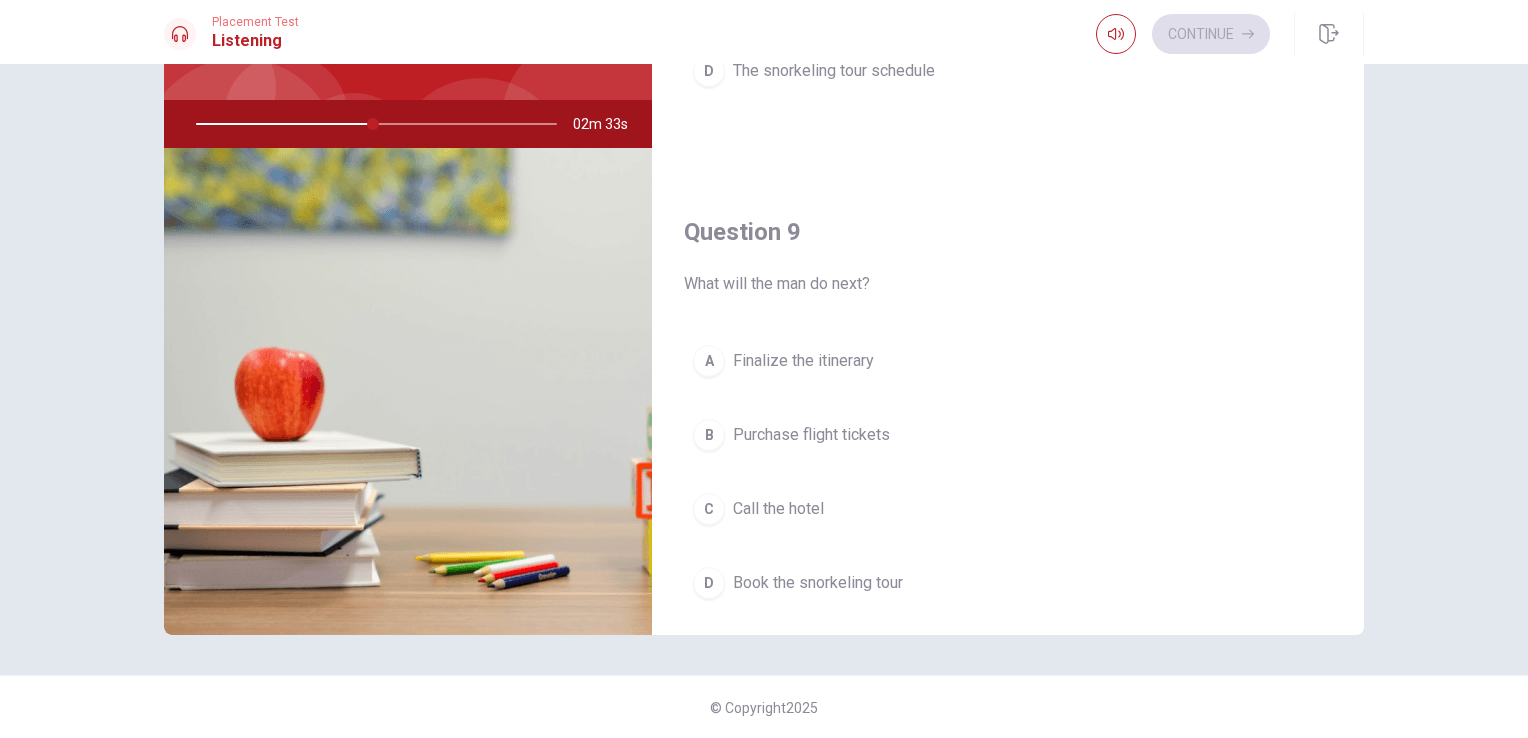 scroll, scrollTop: 1320, scrollLeft: 0, axis: vertical 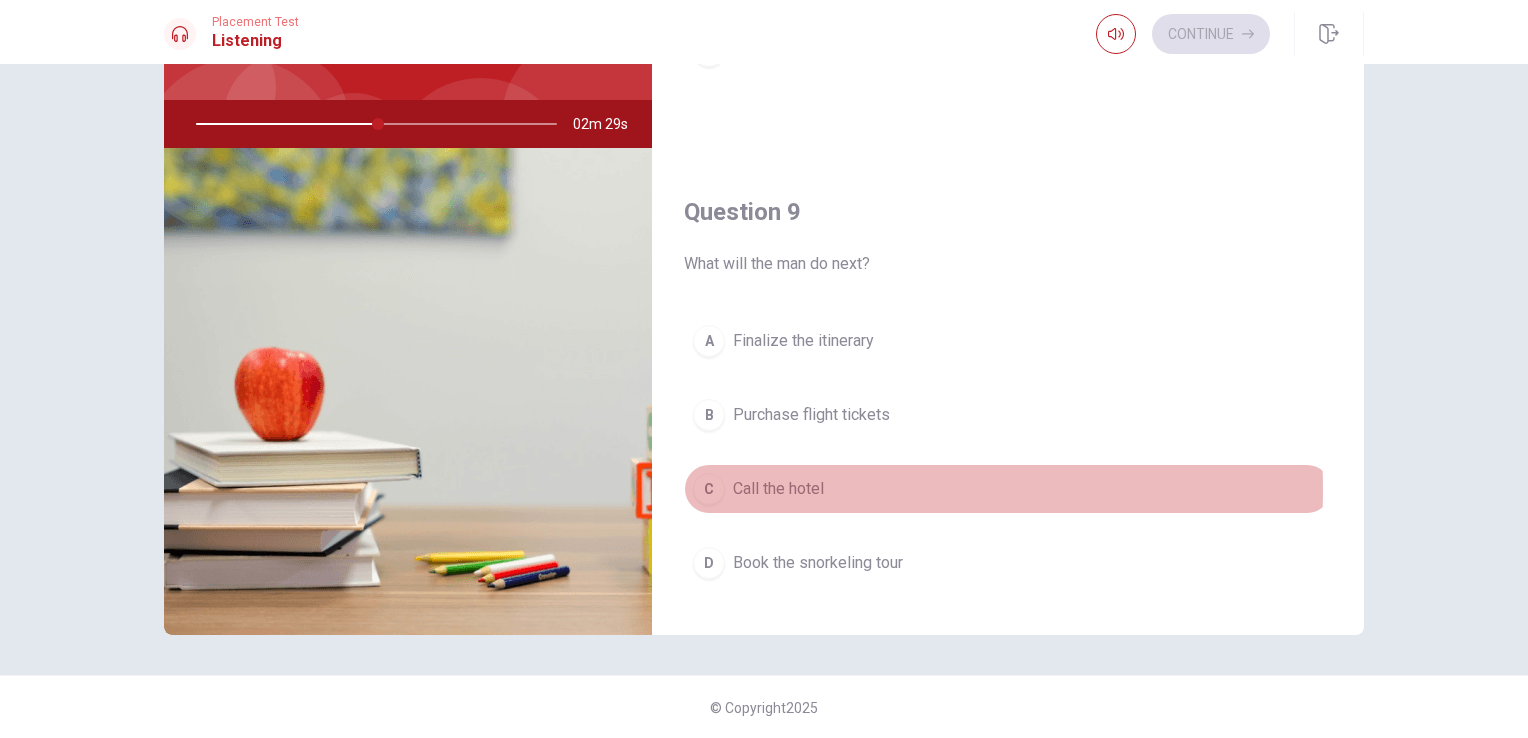 click on "Call the hotel" at bounding box center (778, 489) 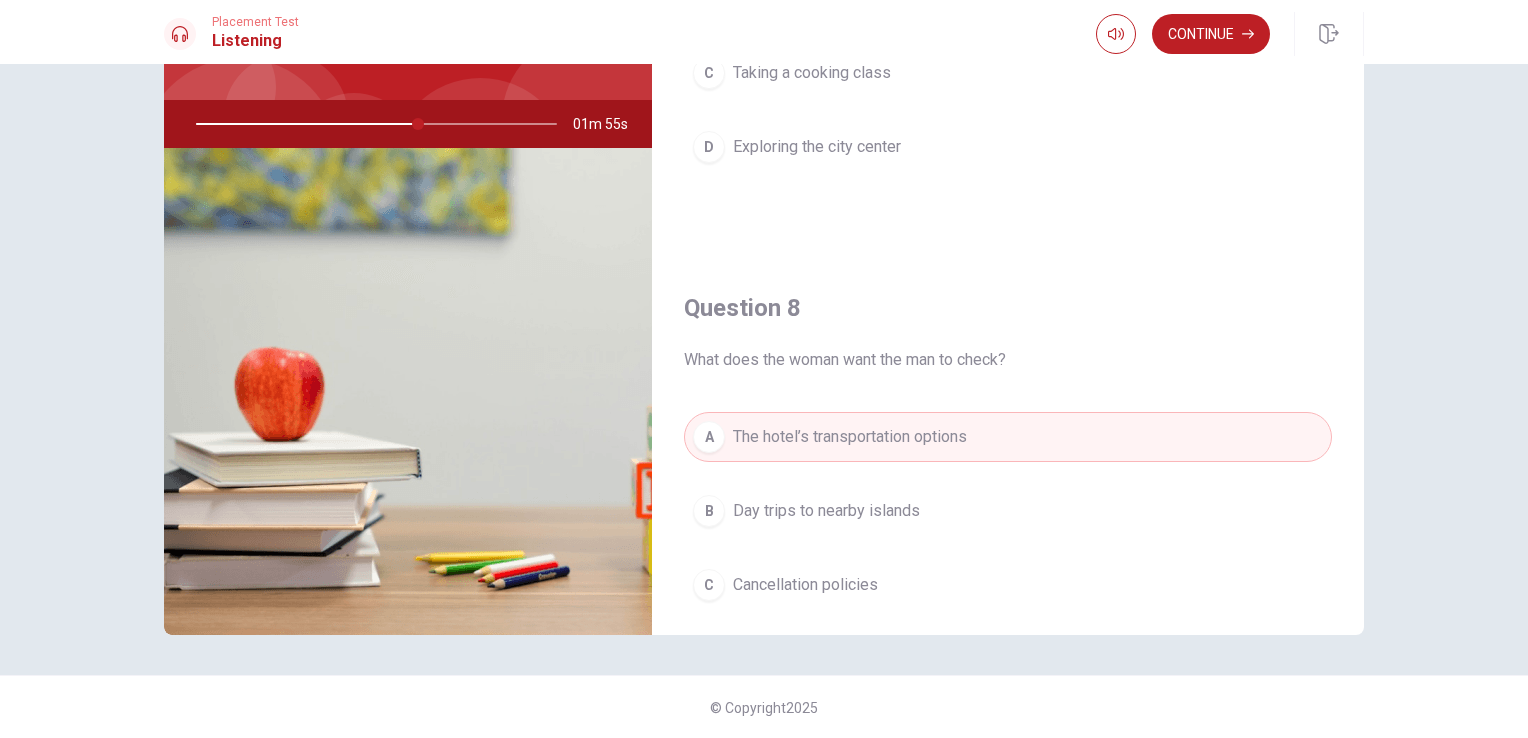 scroll, scrollTop: 0, scrollLeft: 0, axis: both 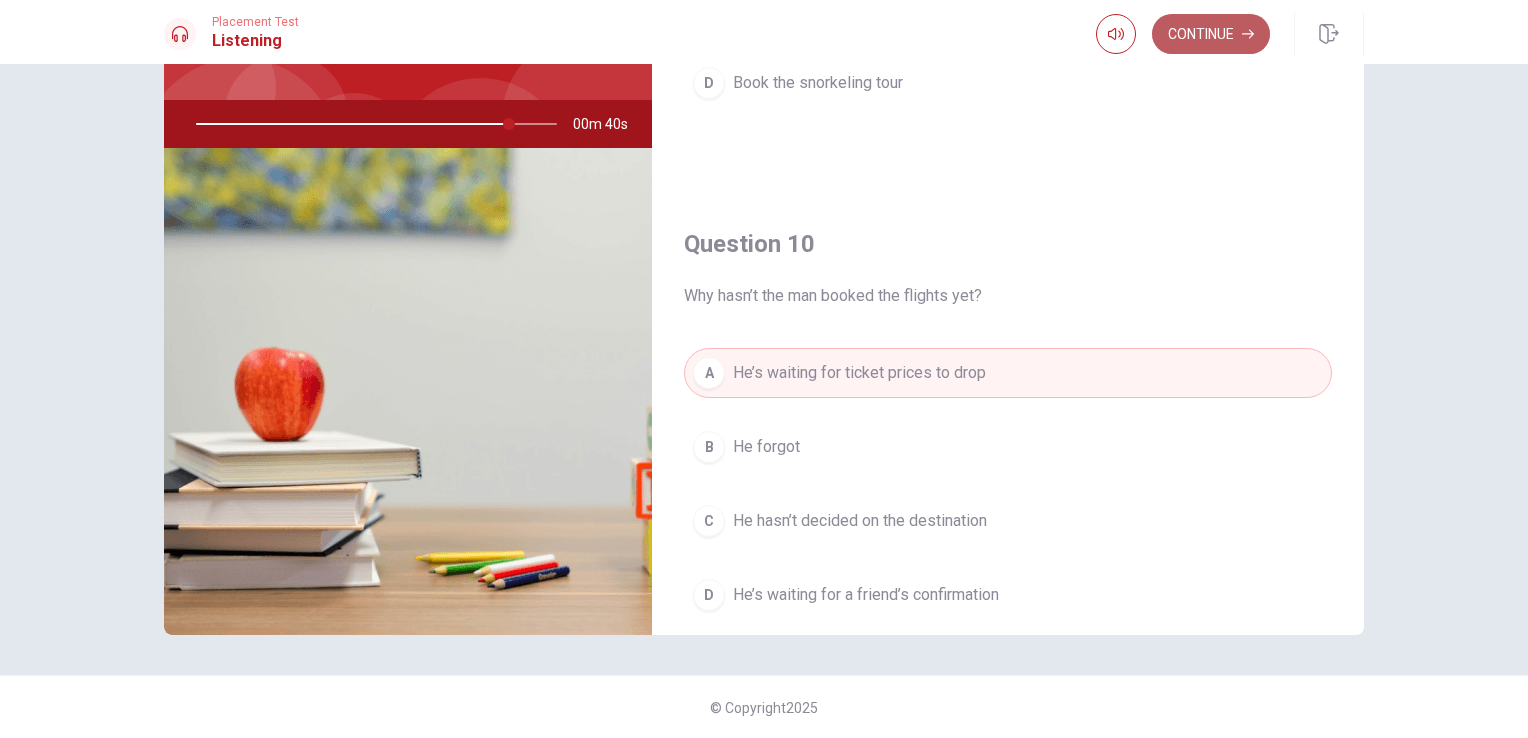 click on "Continue" at bounding box center [1211, 34] 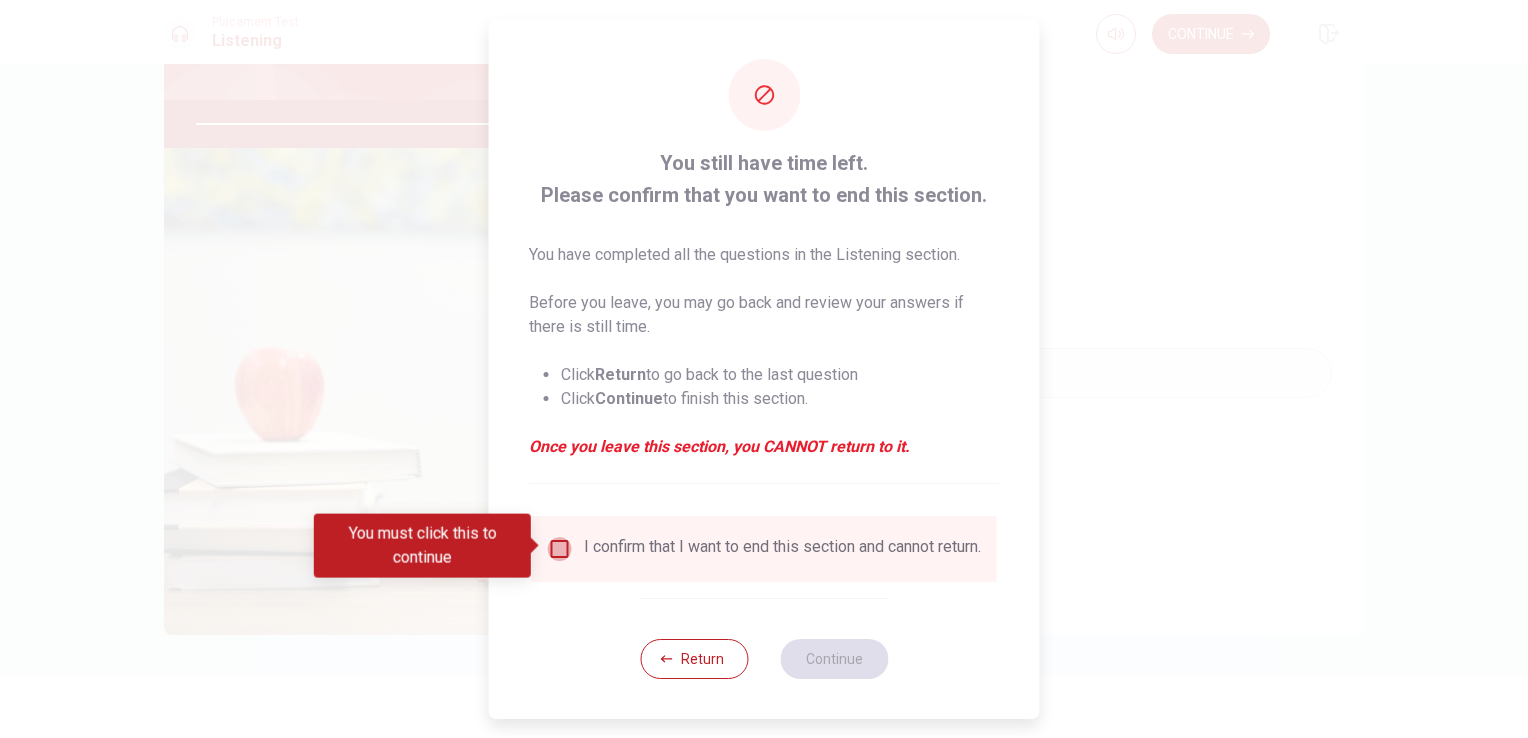 click at bounding box center [560, 549] 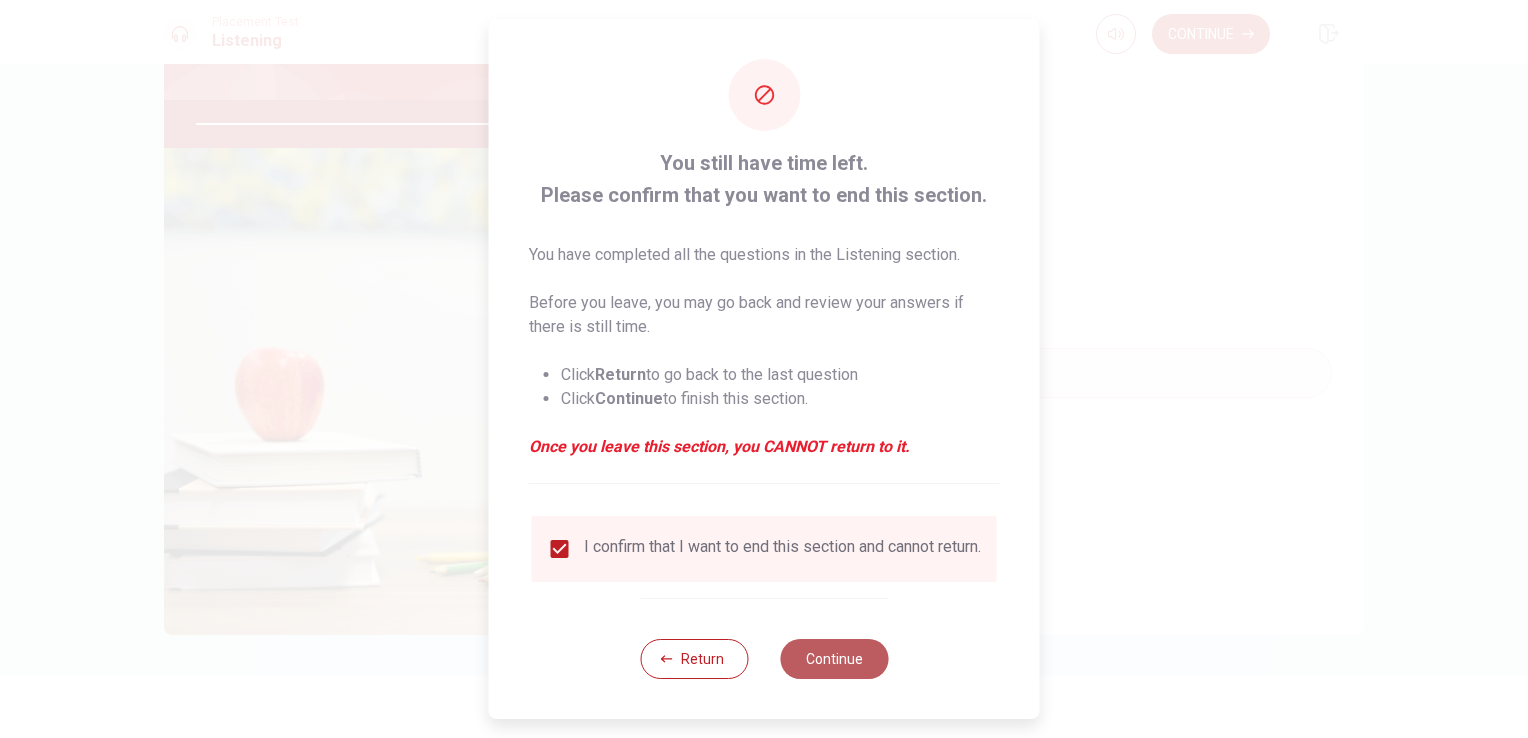 click on "Continue" at bounding box center (834, 659) 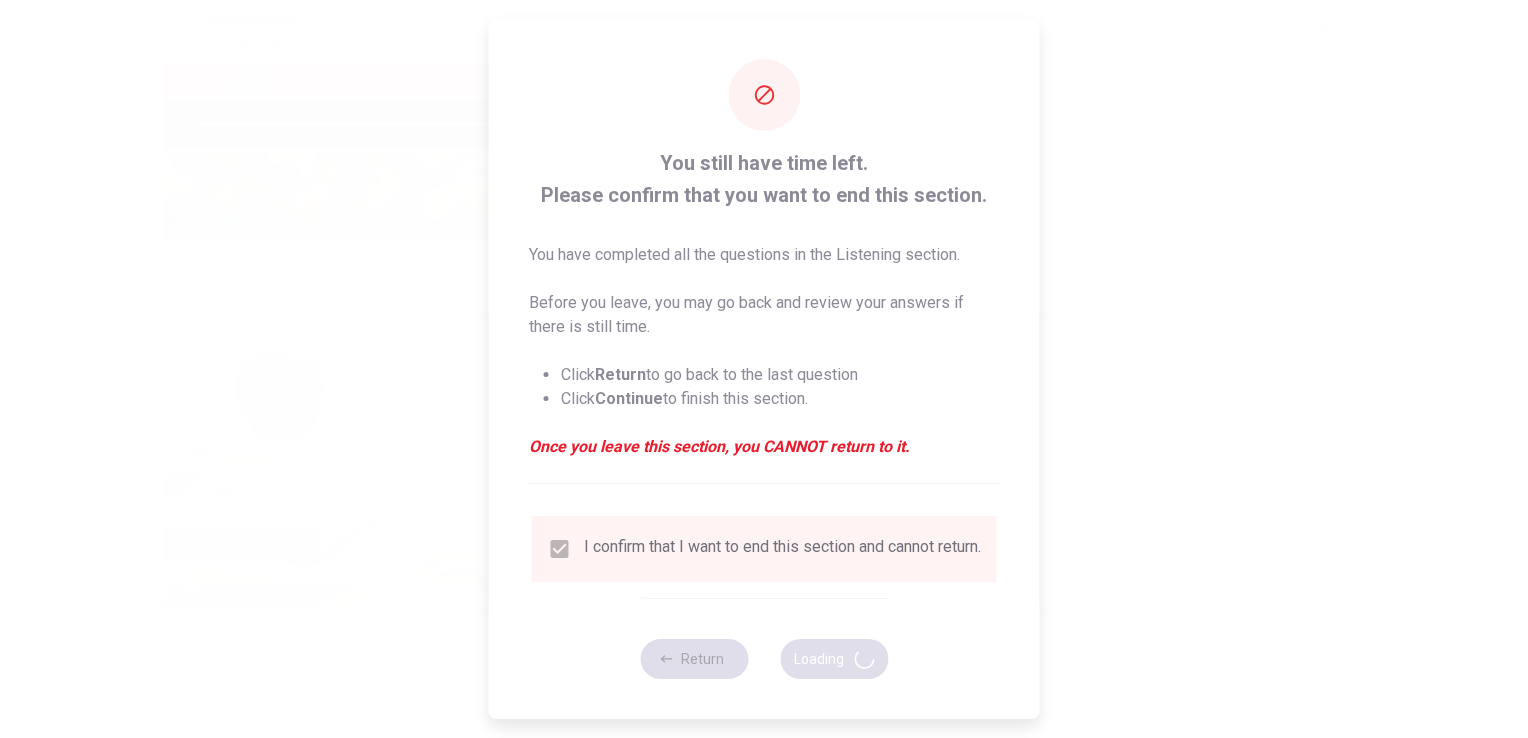 type on "90" 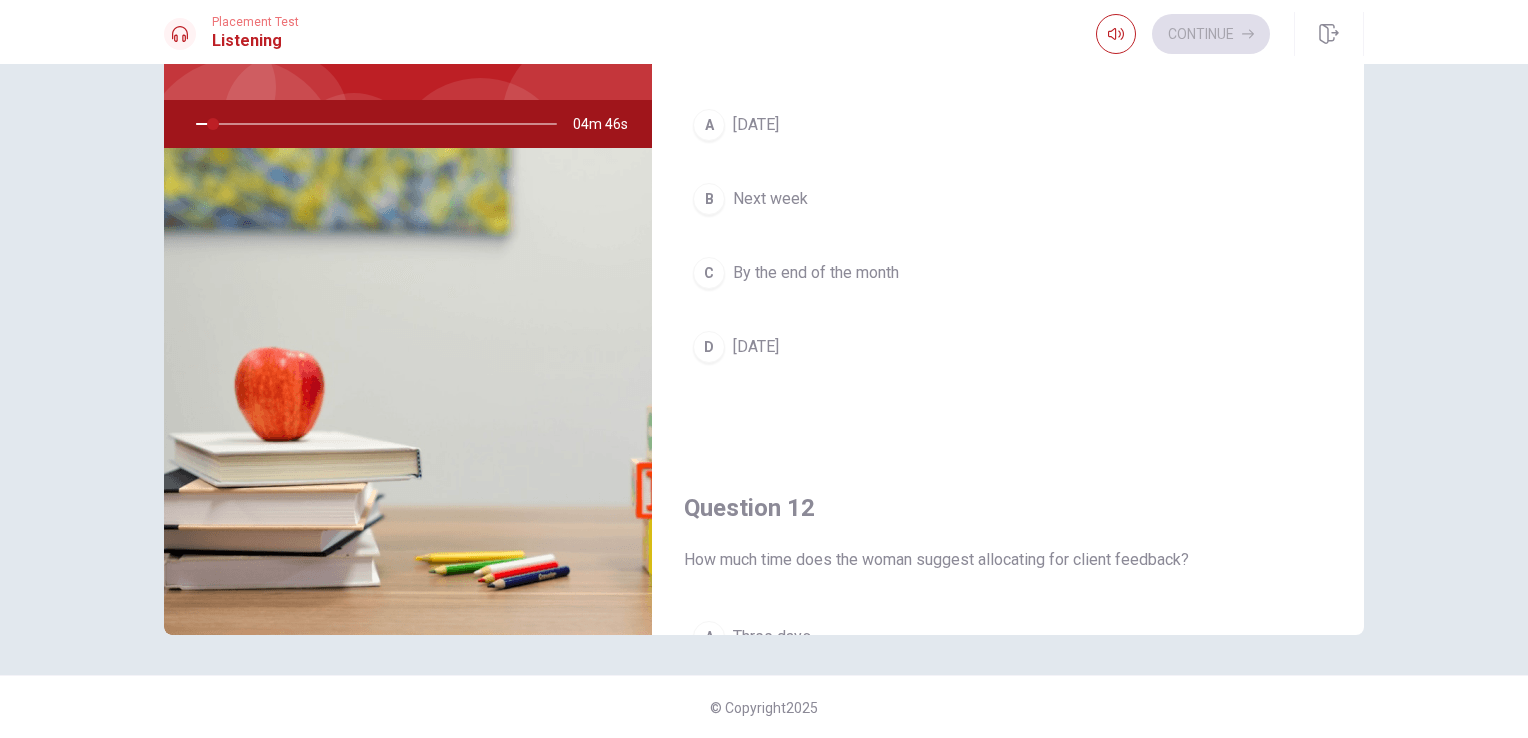 scroll, scrollTop: 164, scrollLeft: 0, axis: vertical 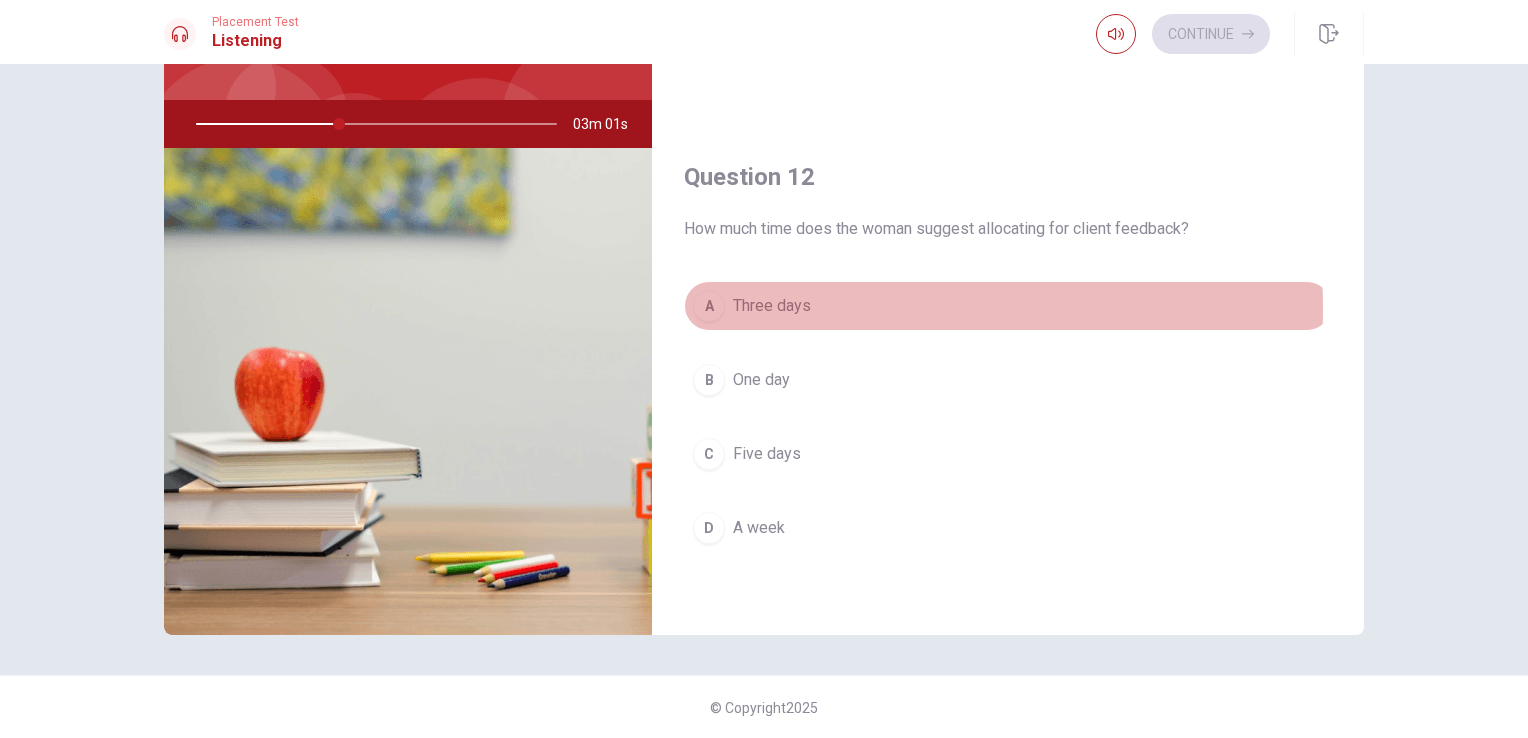 click on "Three days" at bounding box center [772, 306] 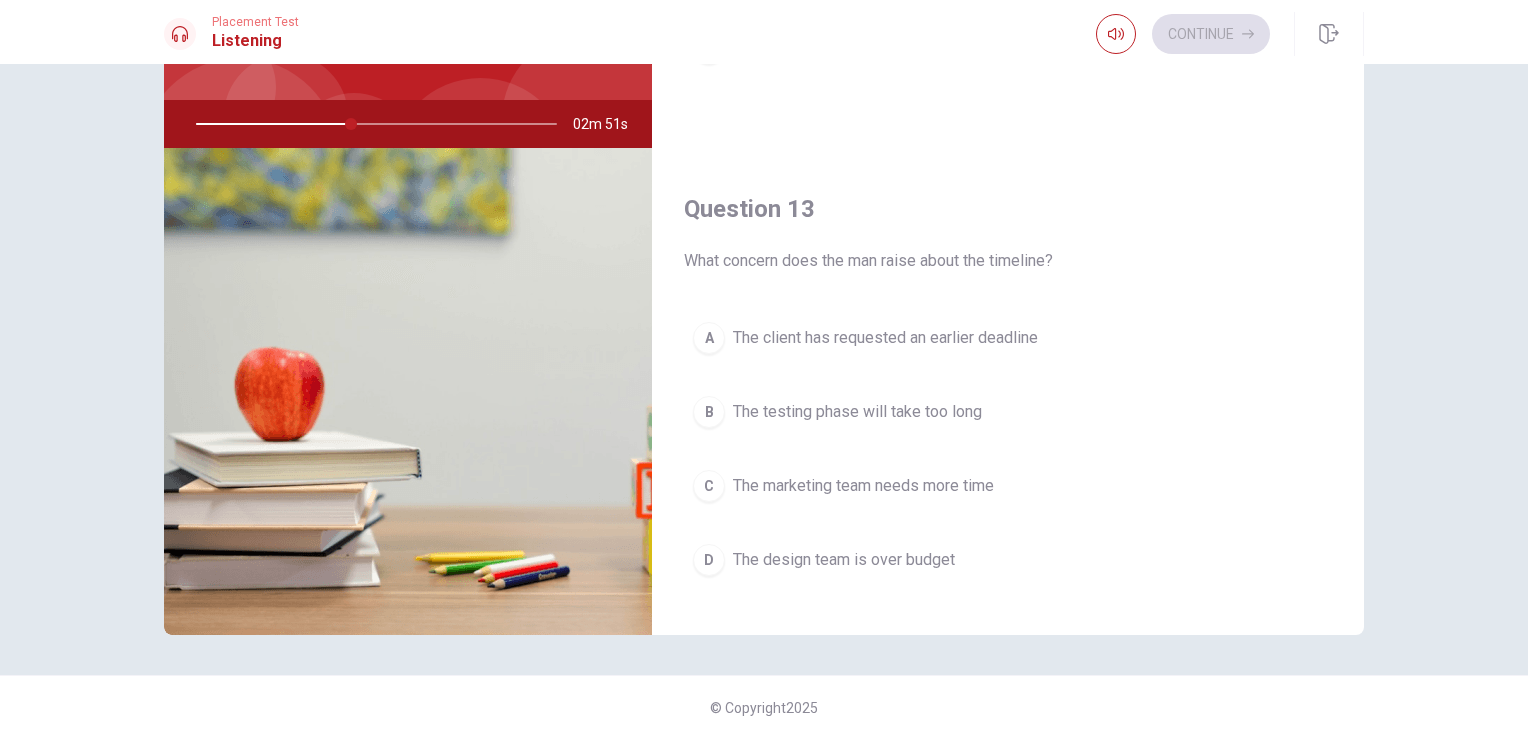 scroll, scrollTop: 851, scrollLeft: 0, axis: vertical 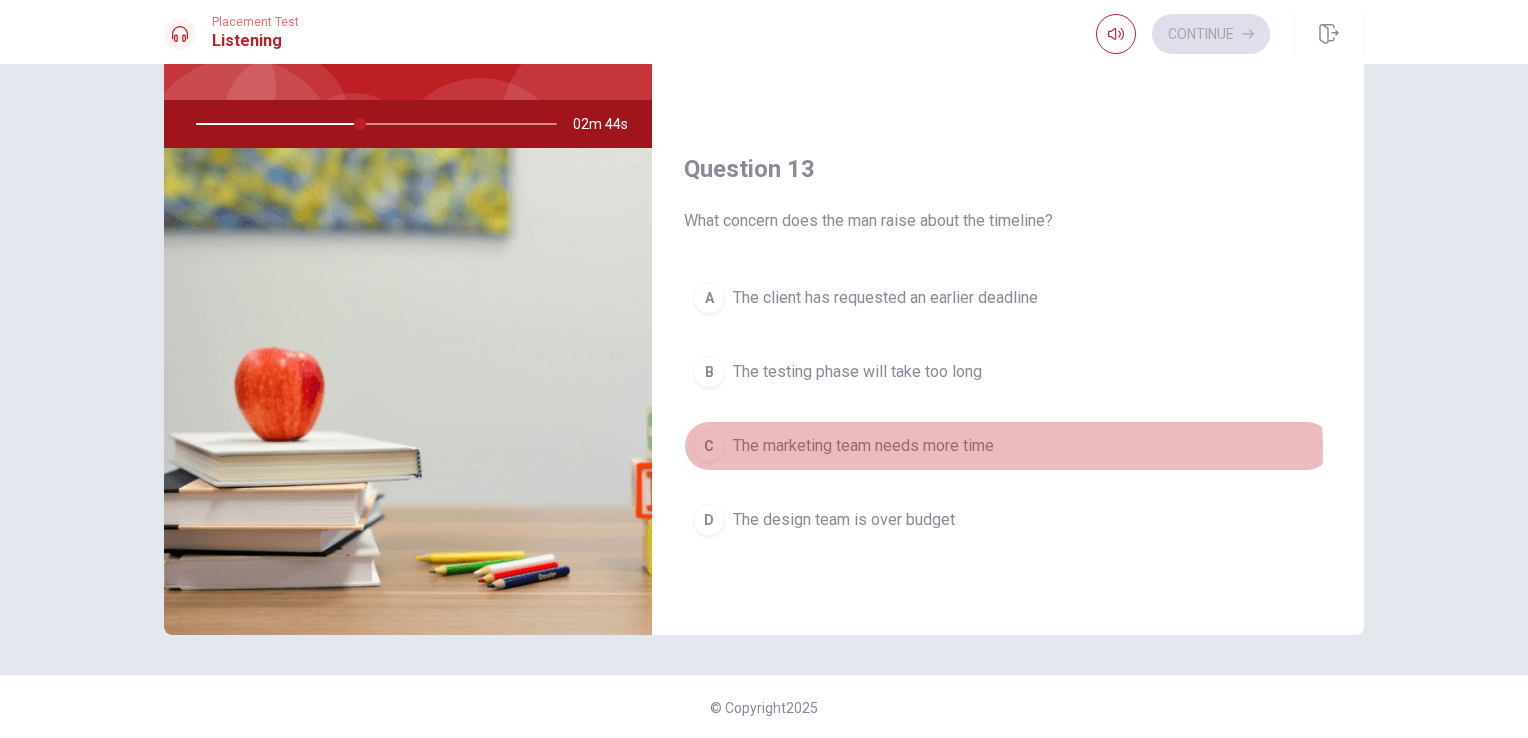 click on "The marketing team needs more time" at bounding box center [863, 446] 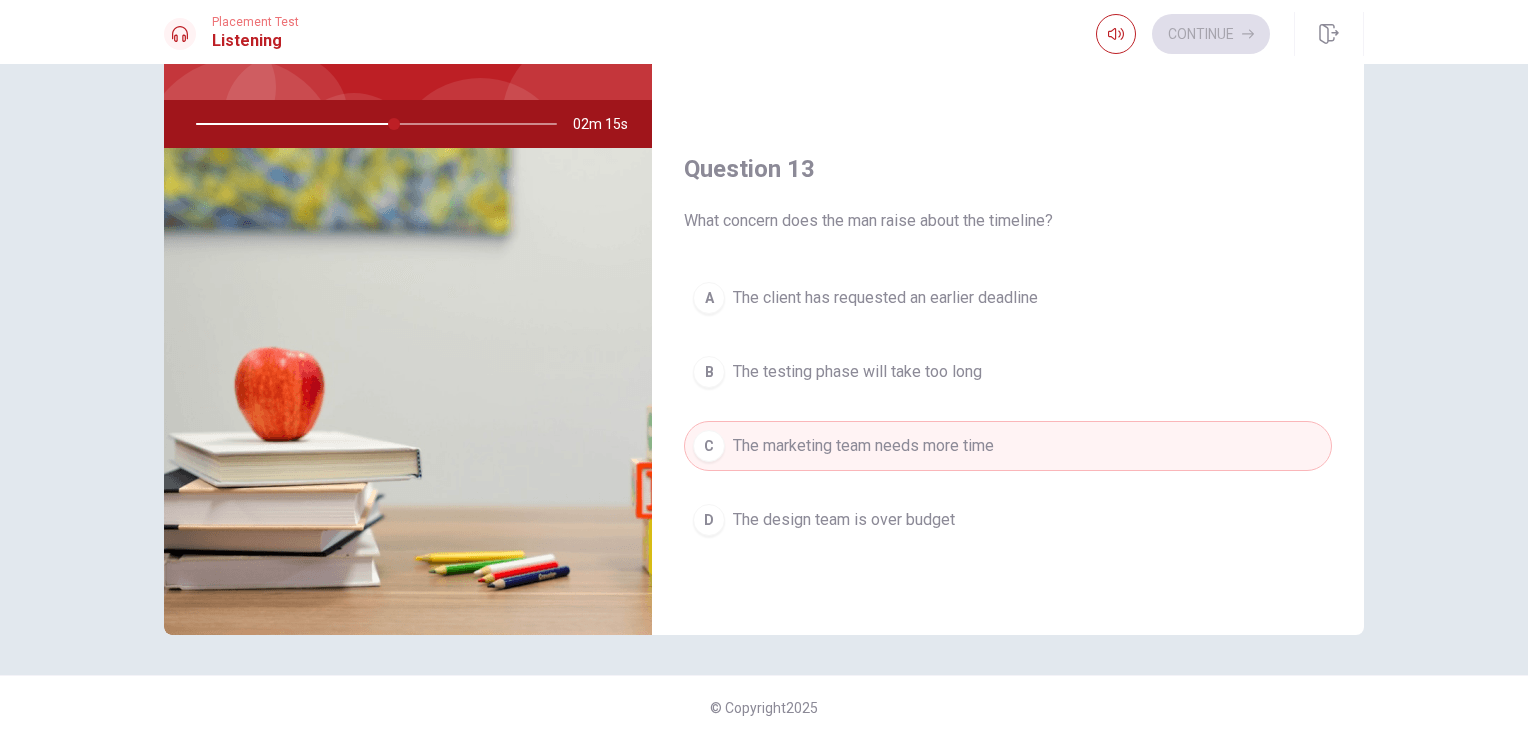 scroll, scrollTop: 243, scrollLeft: 0, axis: vertical 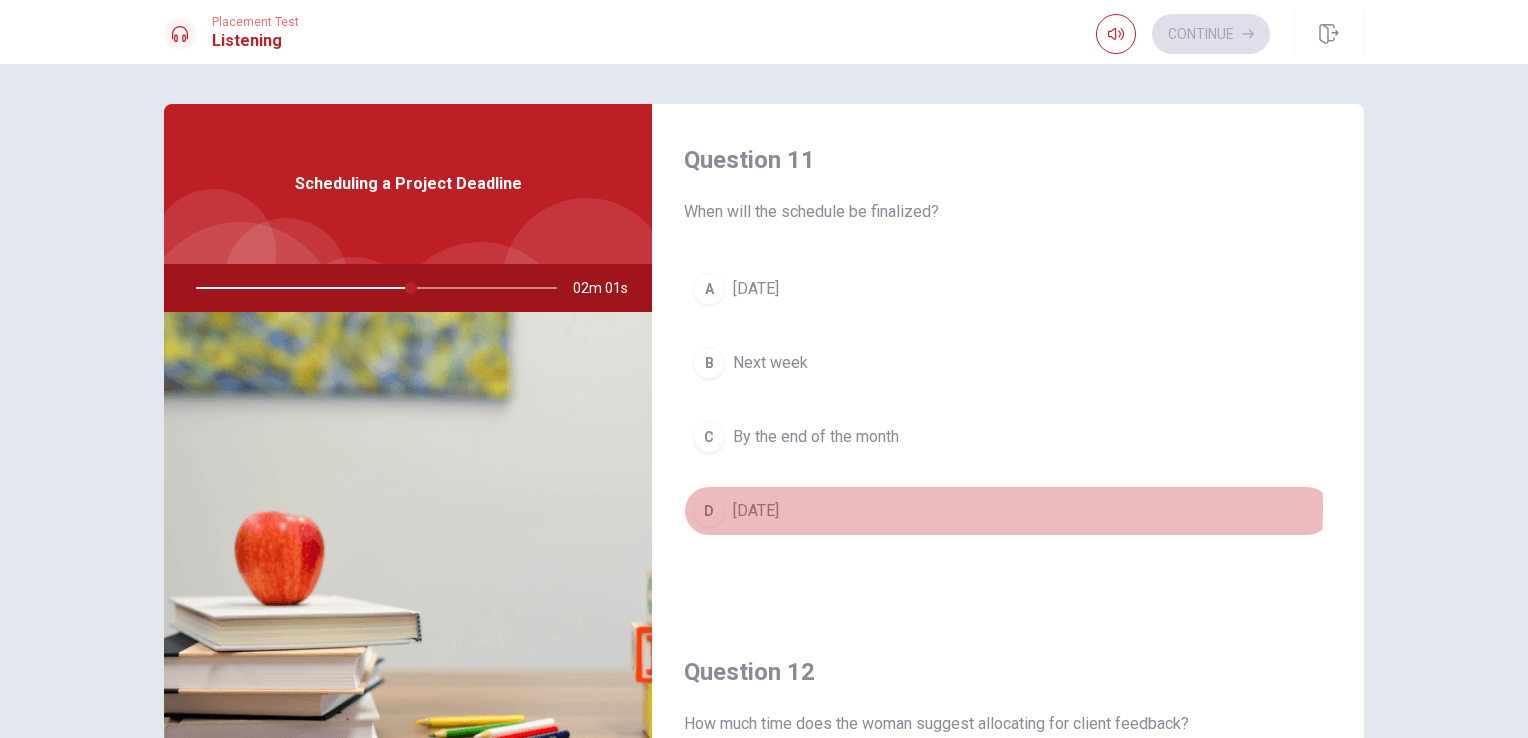 click on "[DATE]" at bounding box center [756, 511] 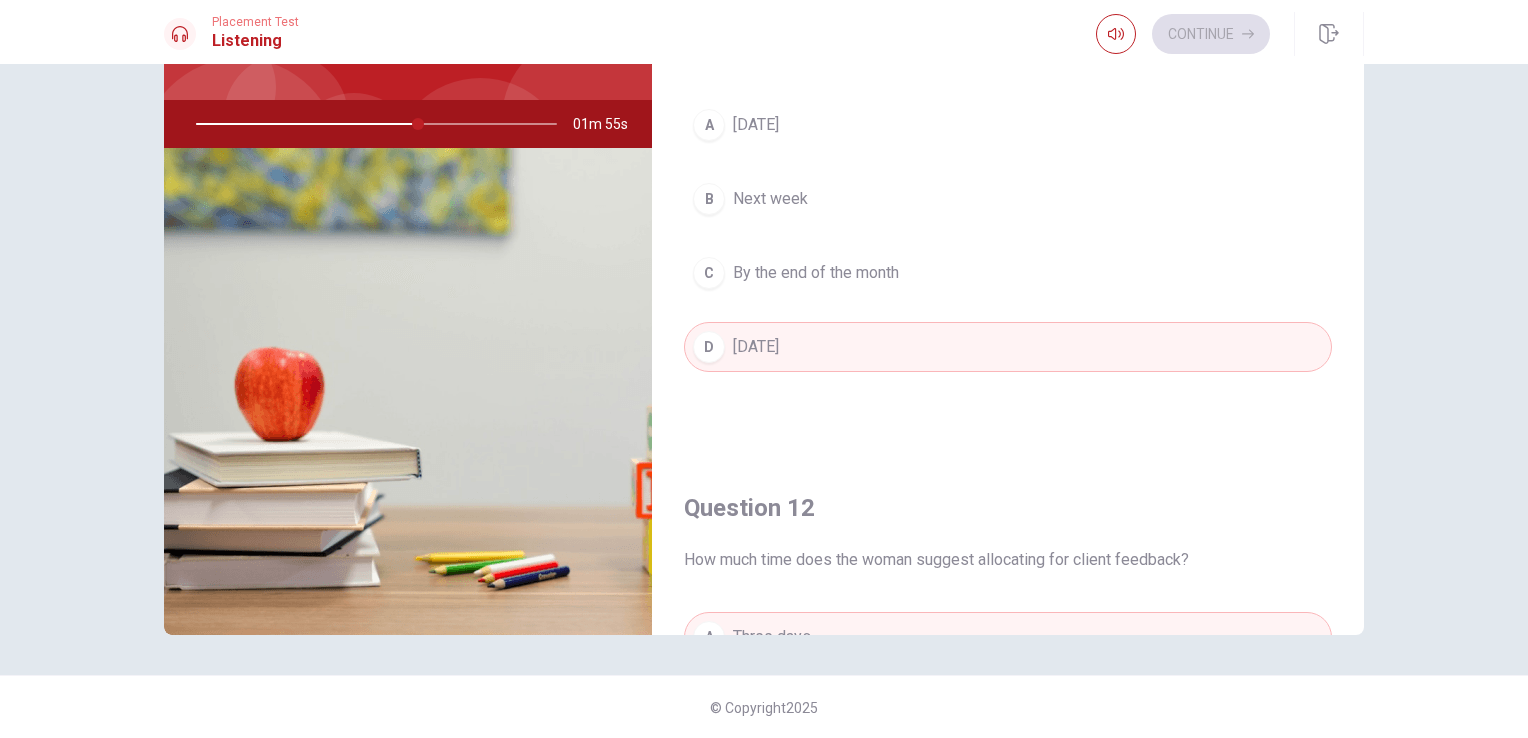 scroll, scrollTop: 164, scrollLeft: 0, axis: vertical 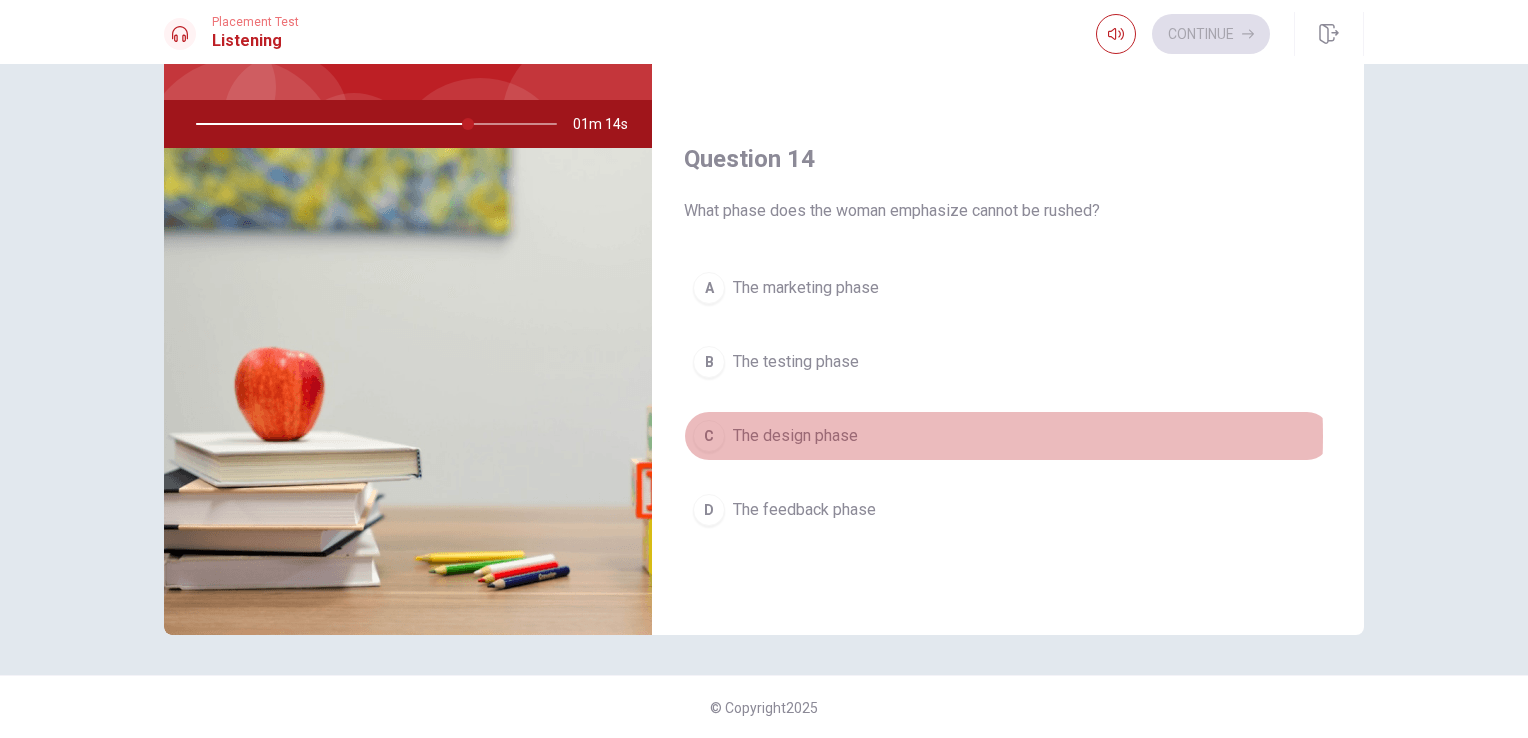 click on "The design phase" at bounding box center (795, 436) 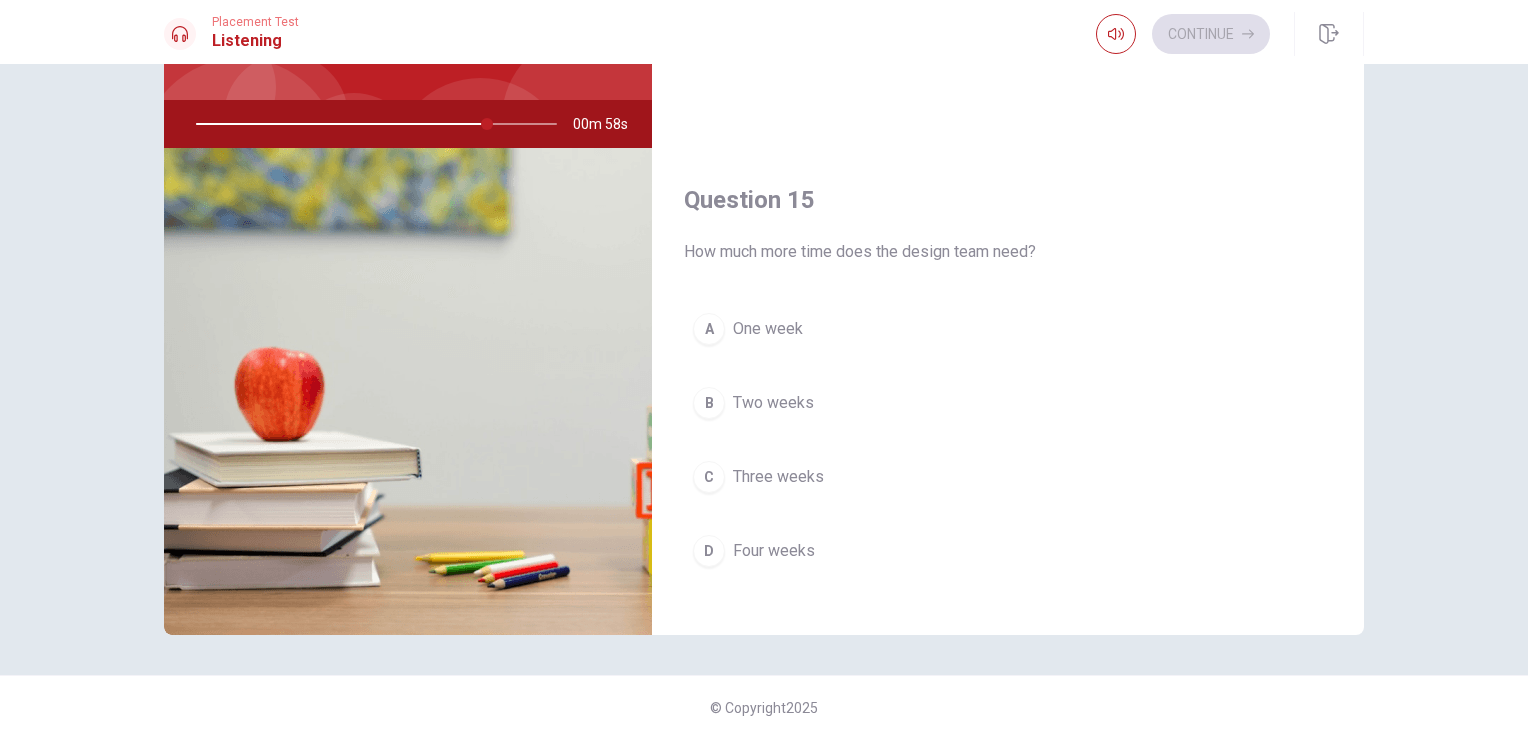 scroll, scrollTop: 1853, scrollLeft: 0, axis: vertical 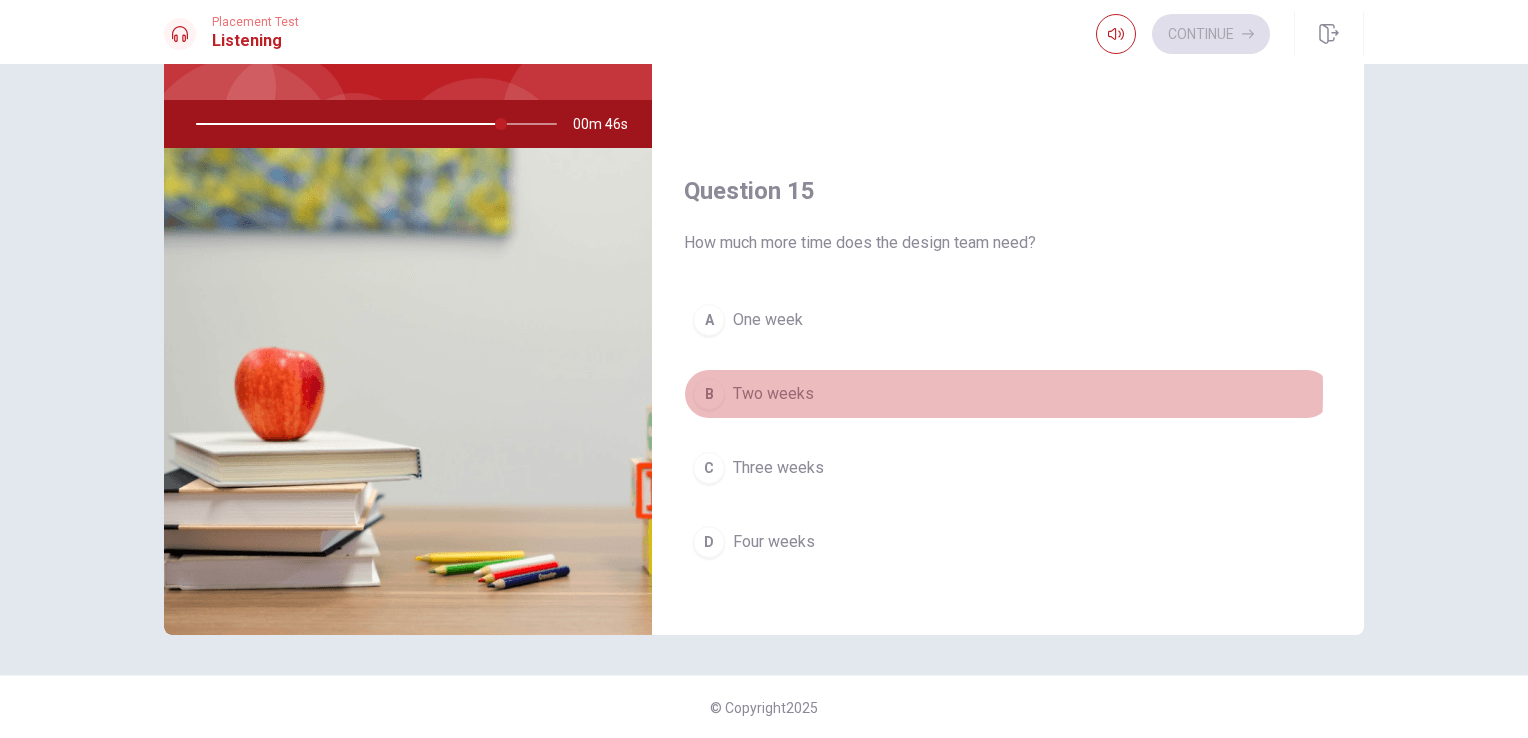 click on "Two weeks" at bounding box center [773, 394] 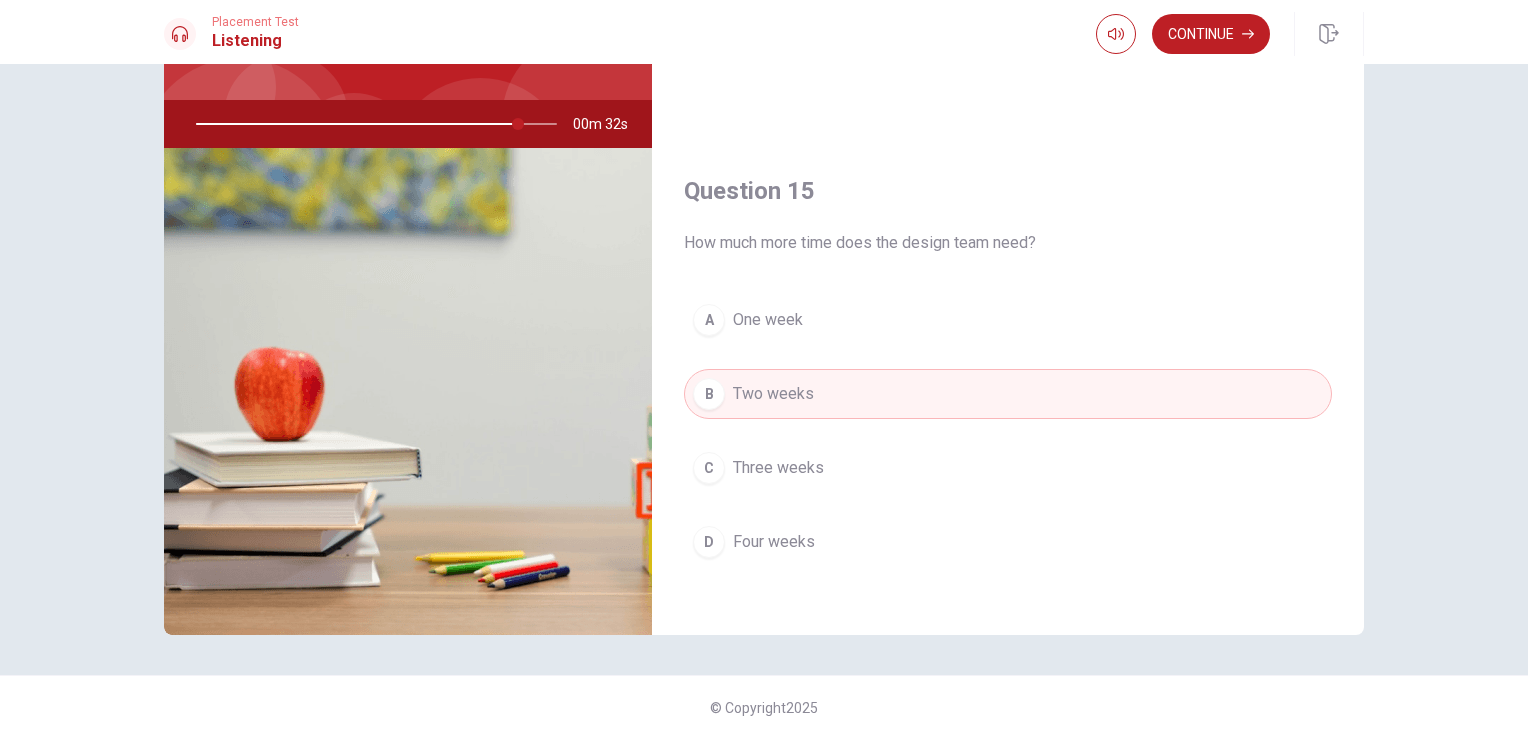 click at bounding box center [372, 124] 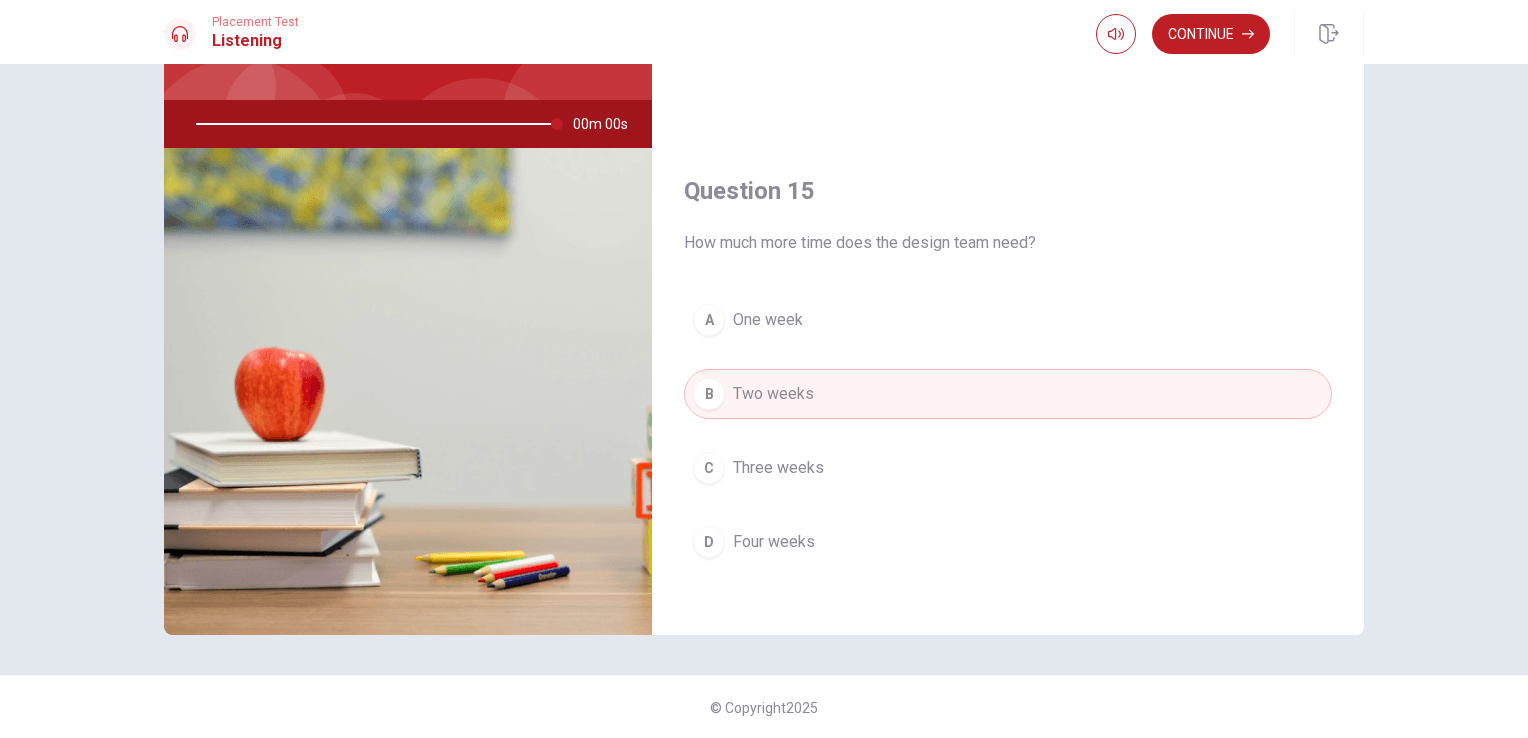 type on "0" 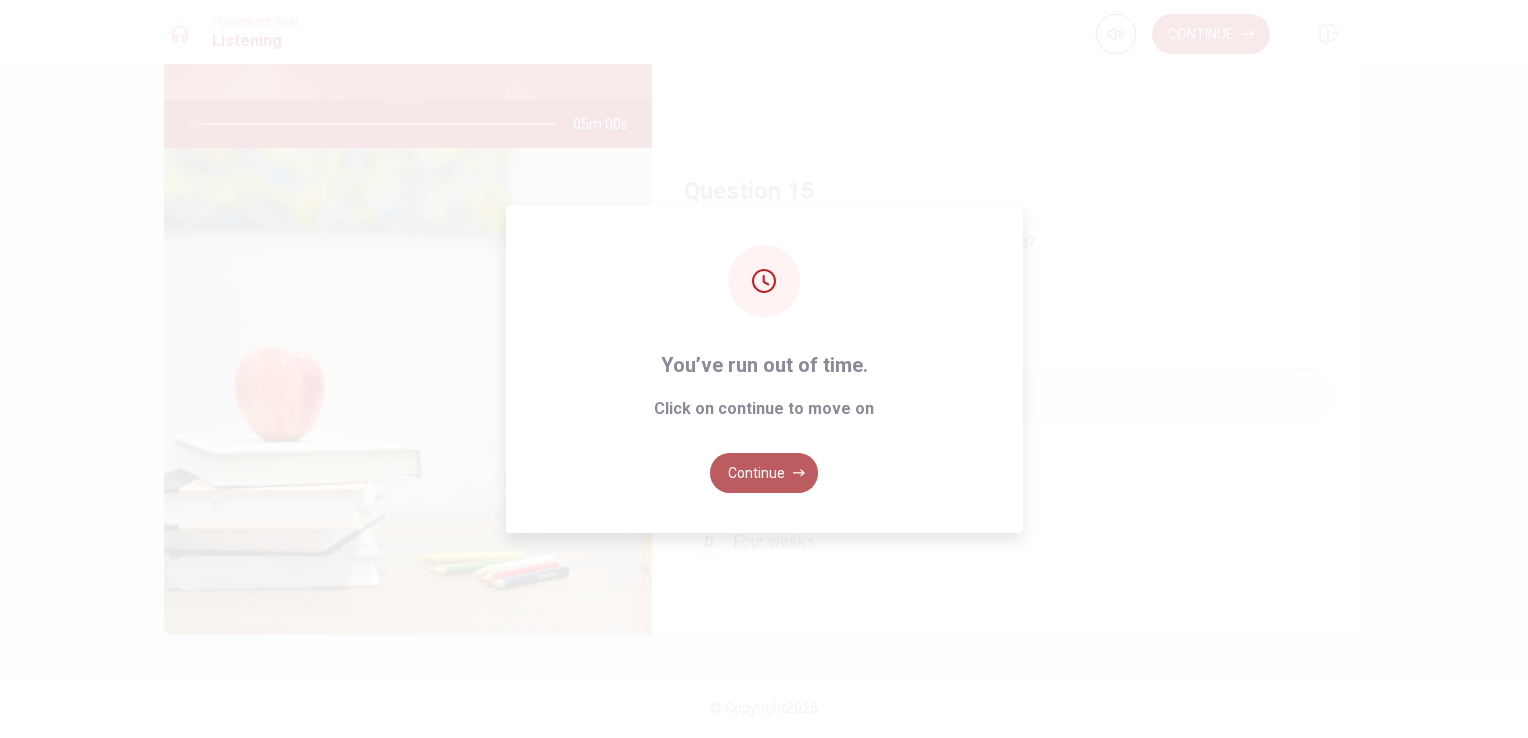 click on "Continue" at bounding box center (764, 473) 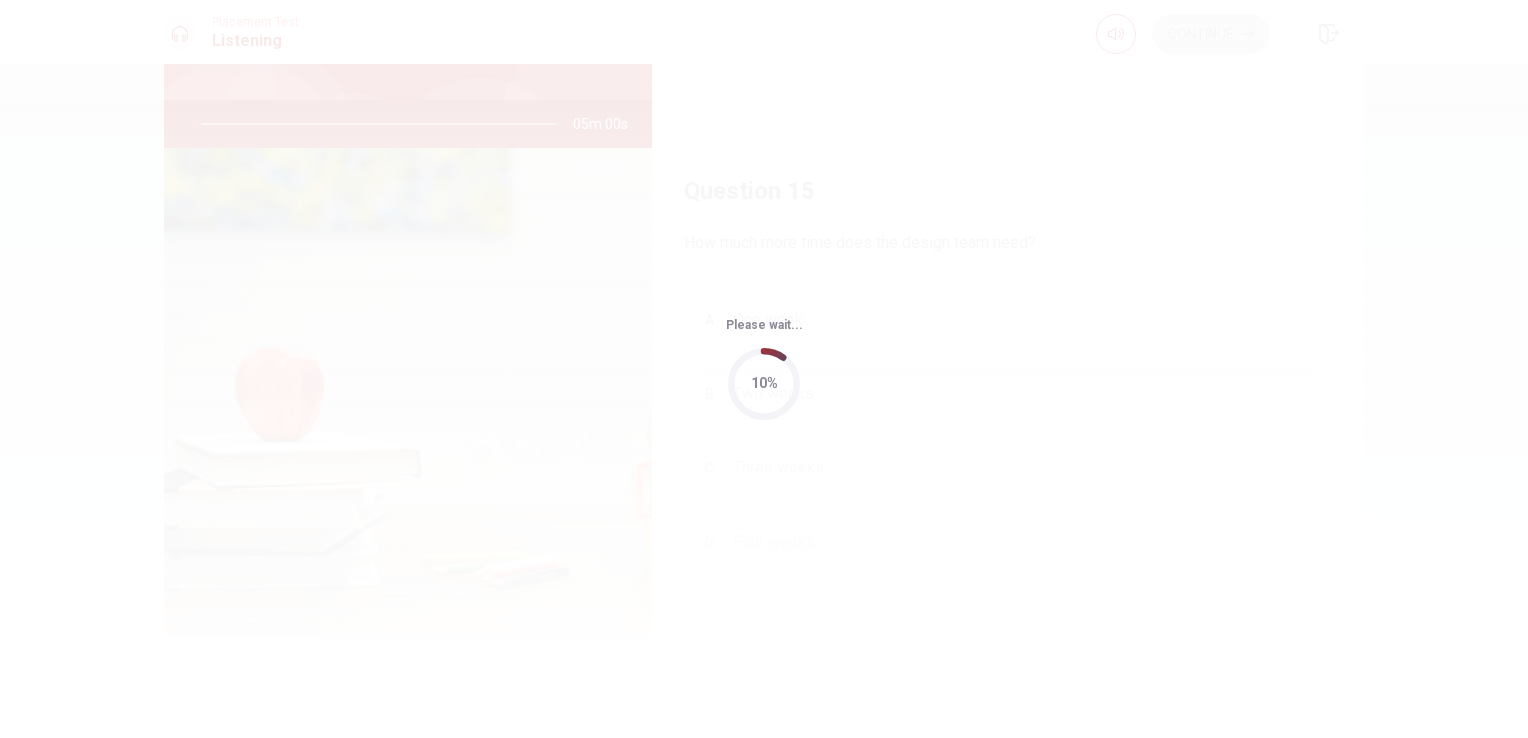 scroll, scrollTop: 0, scrollLeft: 0, axis: both 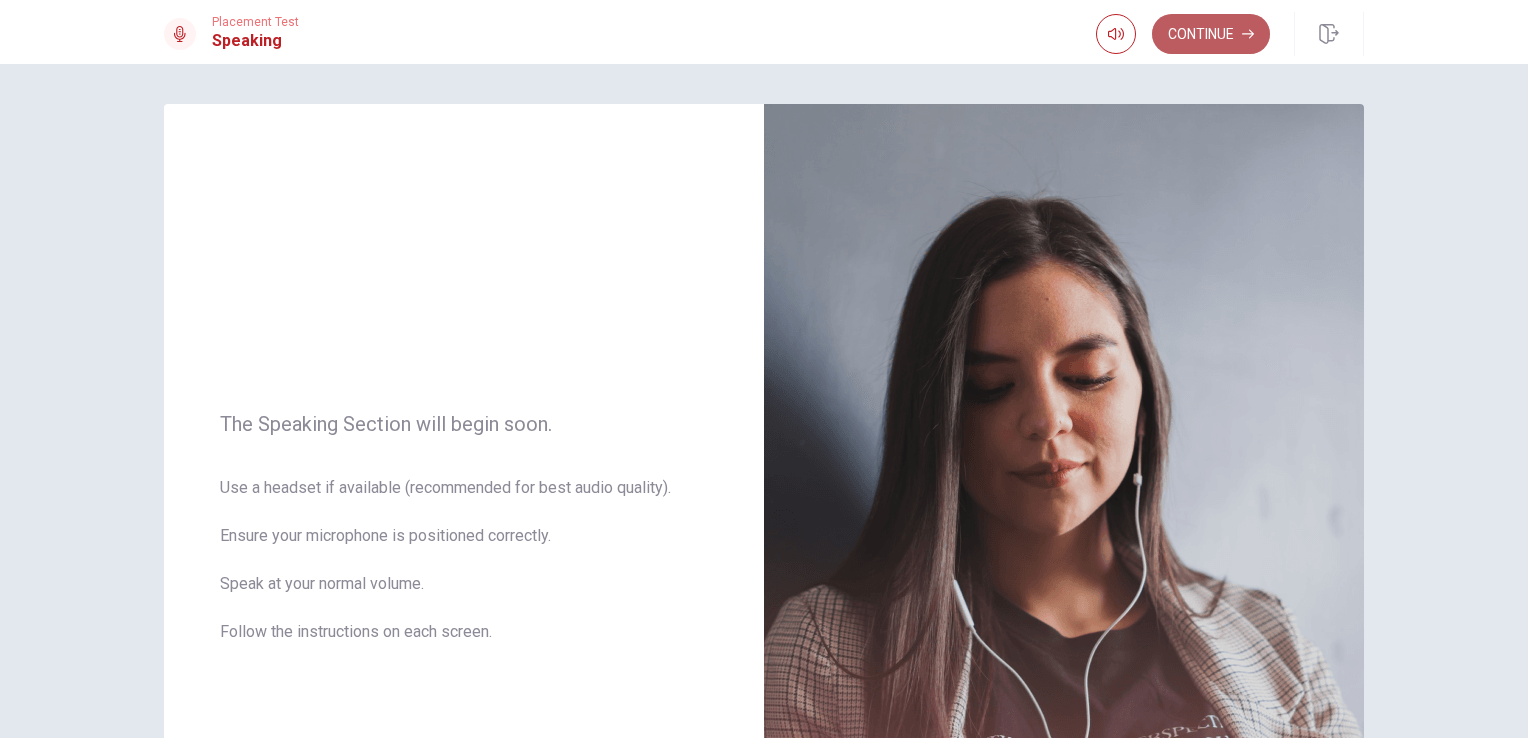 click on "Continue" at bounding box center (1211, 34) 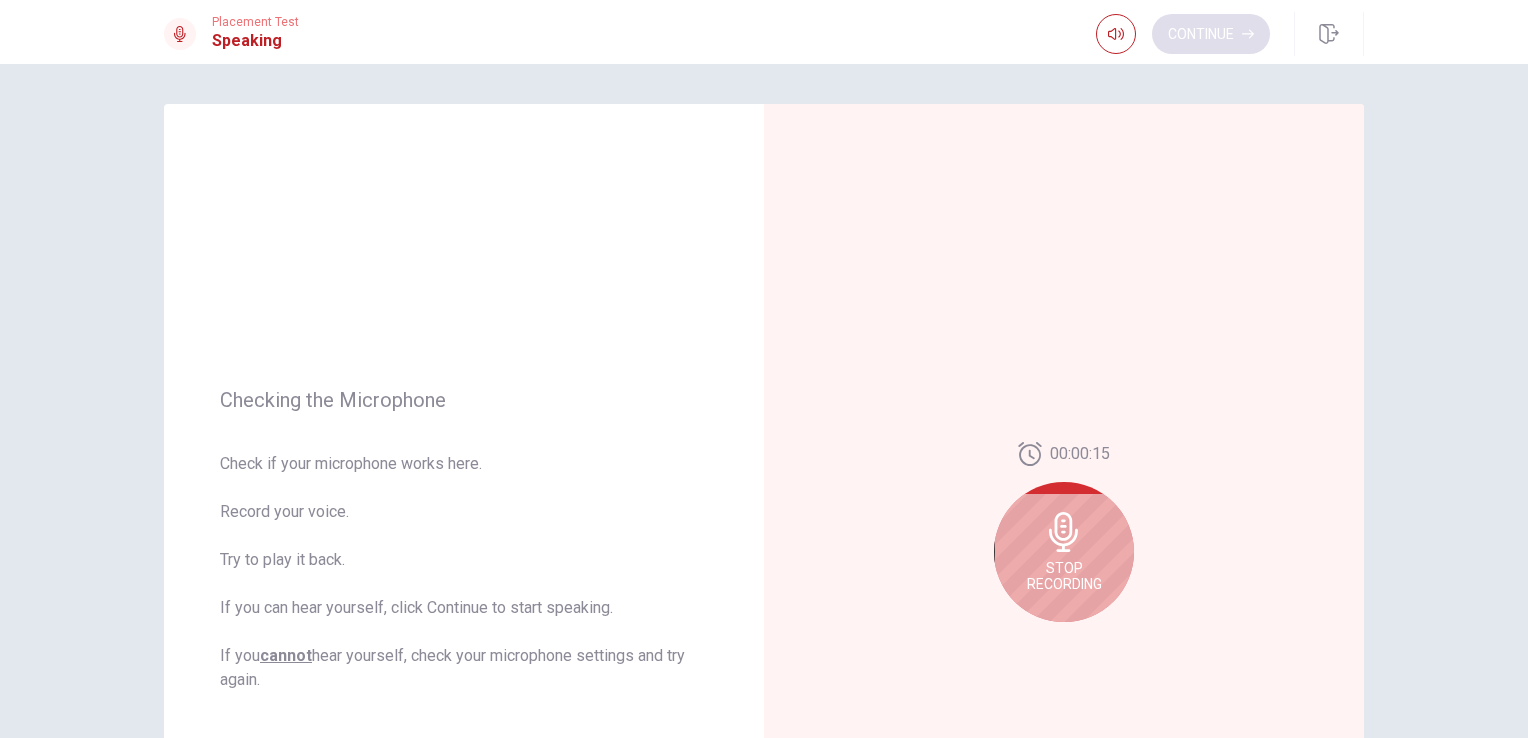 click on "Continue" at bounding box center (1183, 34) 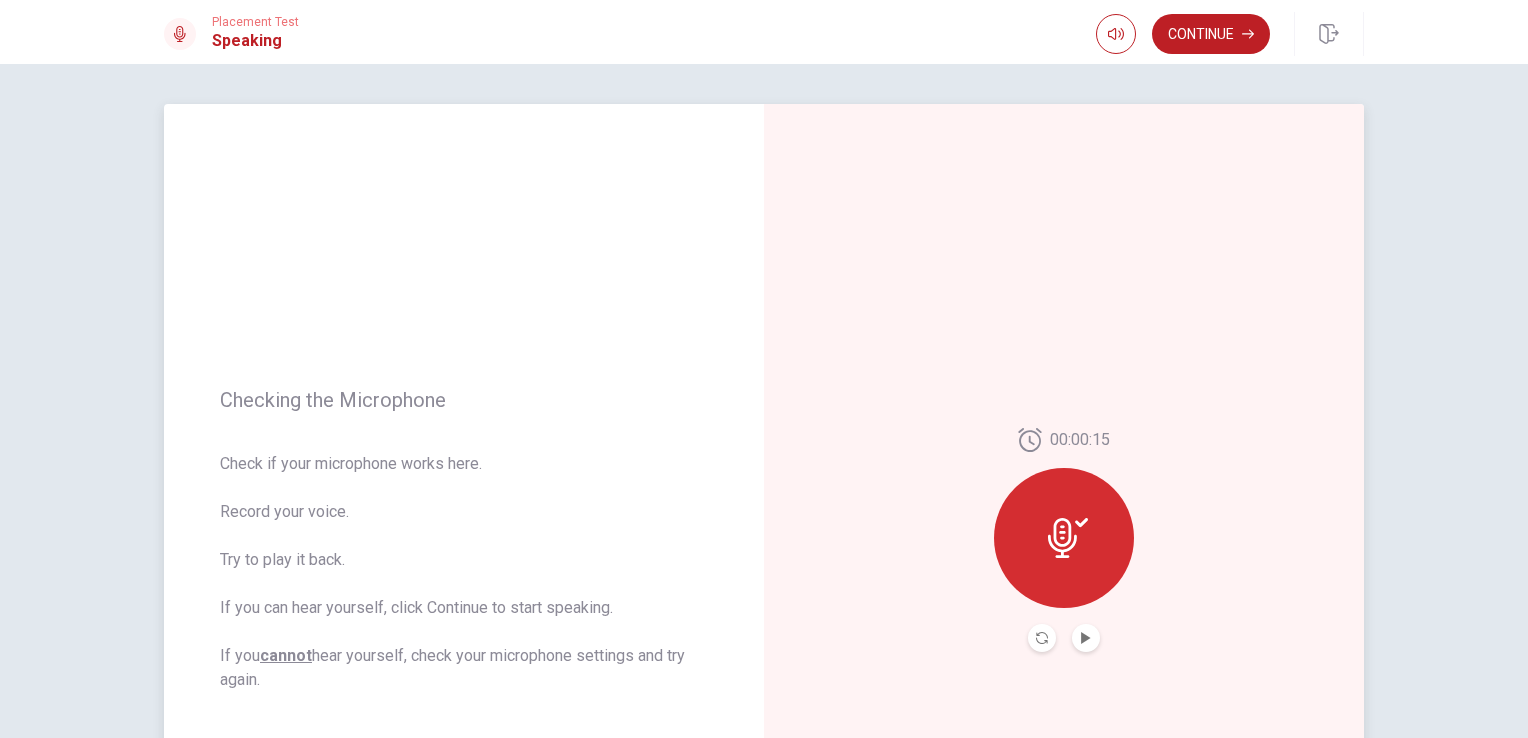 click 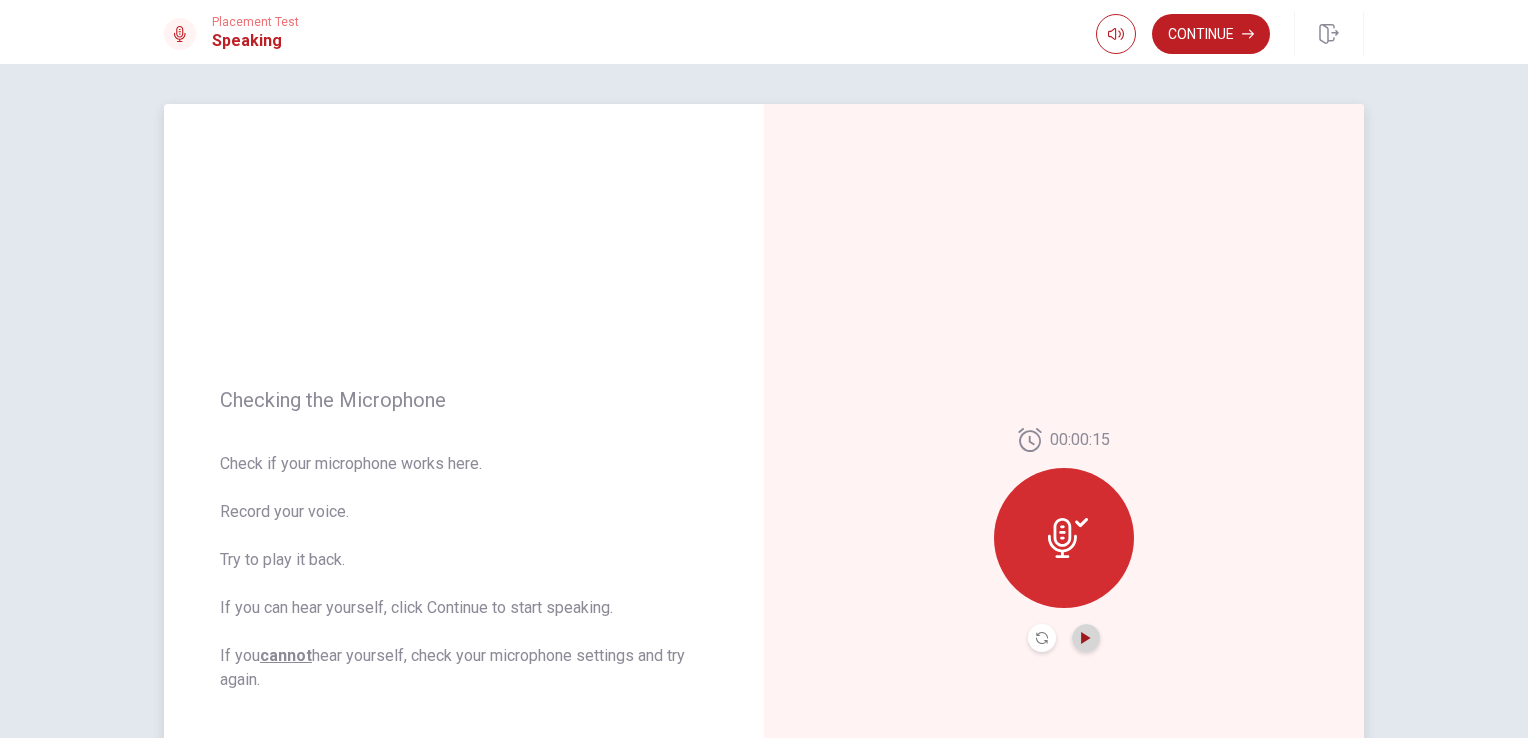 click 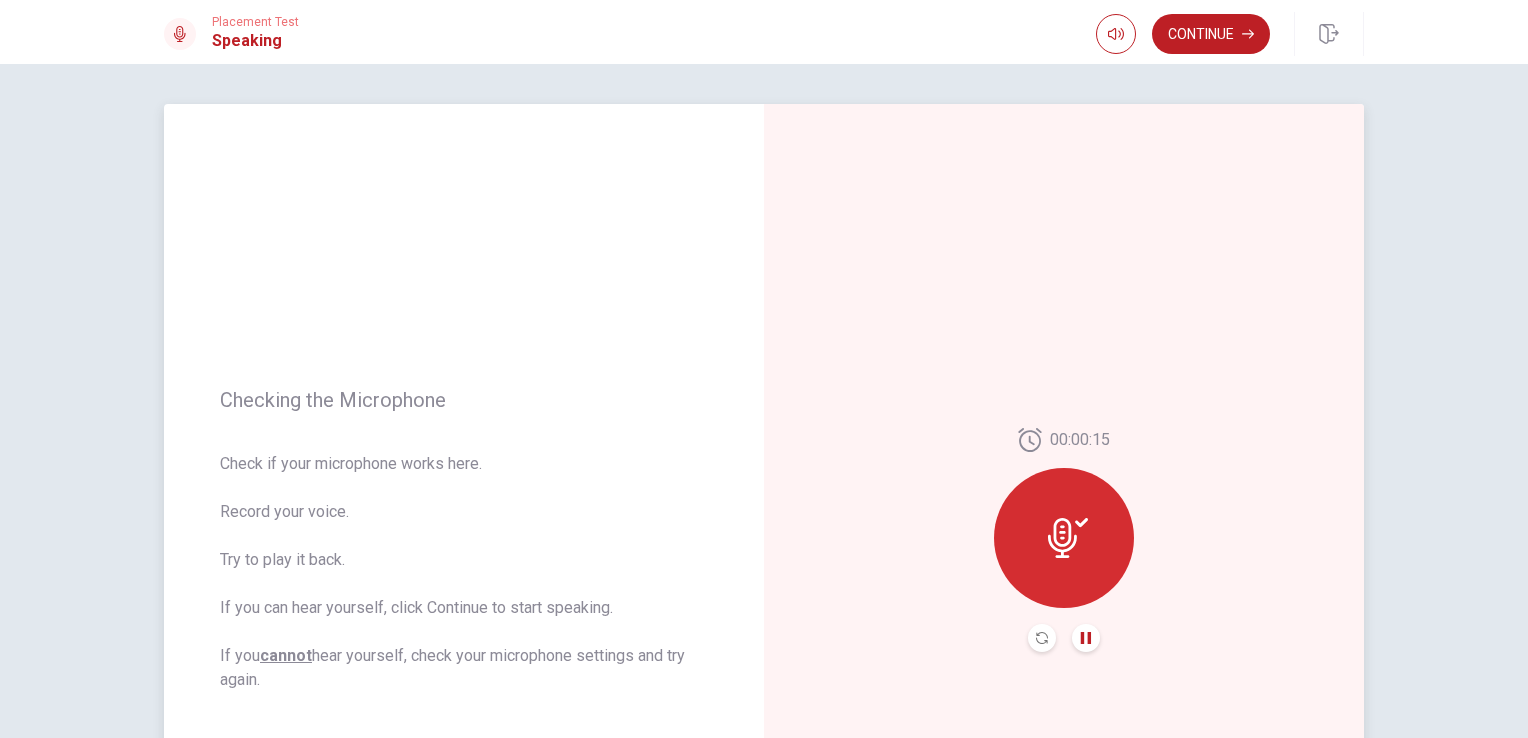 type 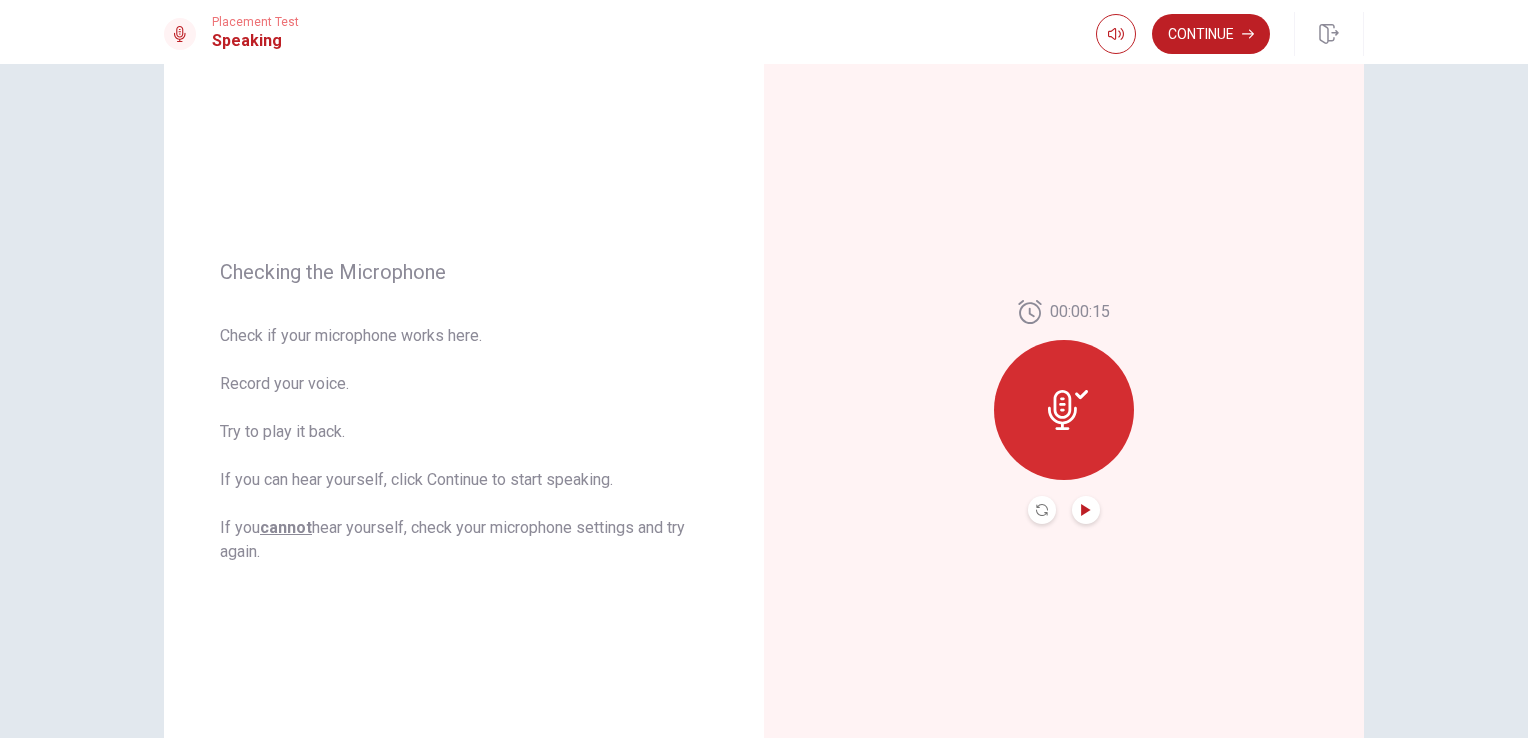 scroll, scrollTop: 0, scrollLeft: 0, axis: both 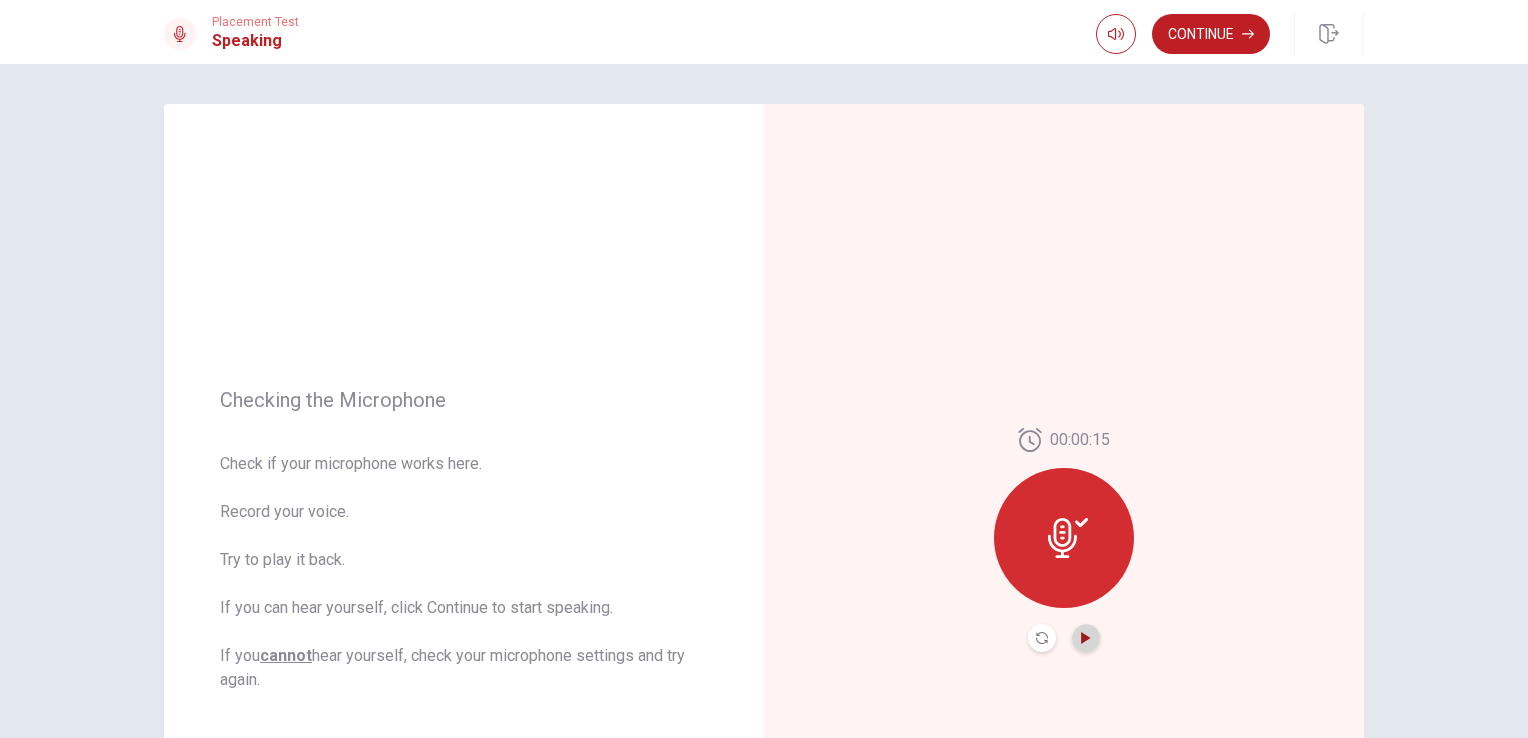 click 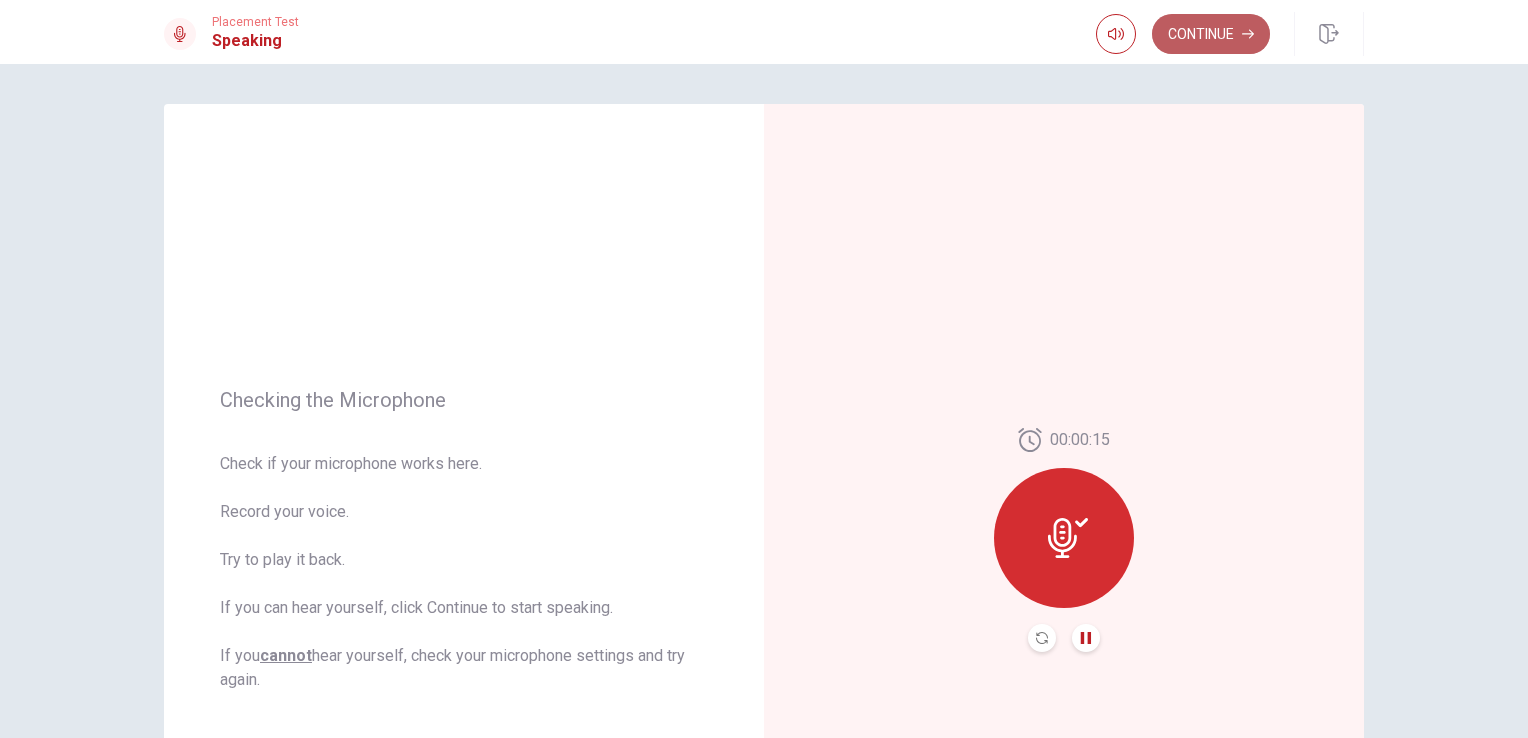 click on "Continue" at bounding box center (1211, 34) 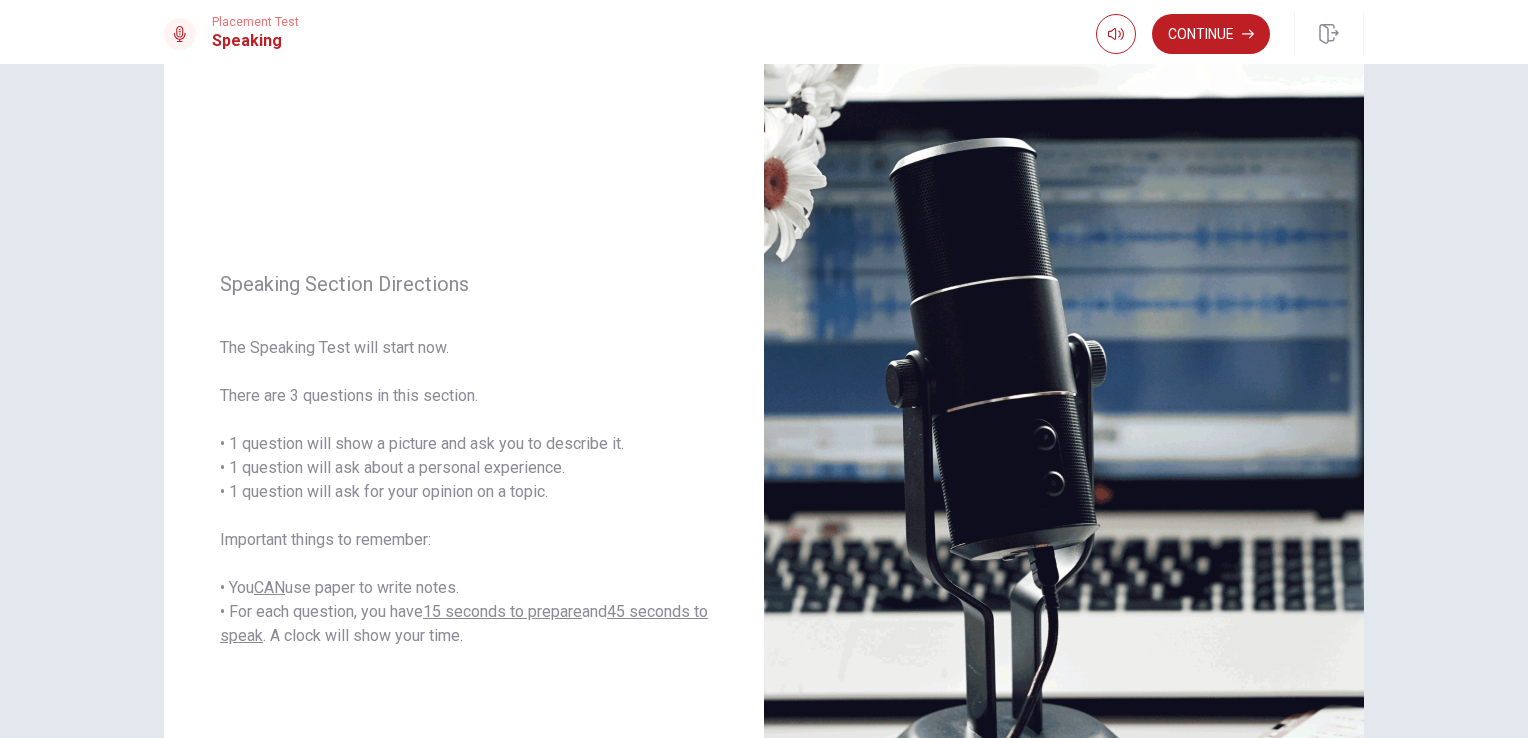 scroll, scrollTop: 120, scrollLeft: 0, axis: vertical 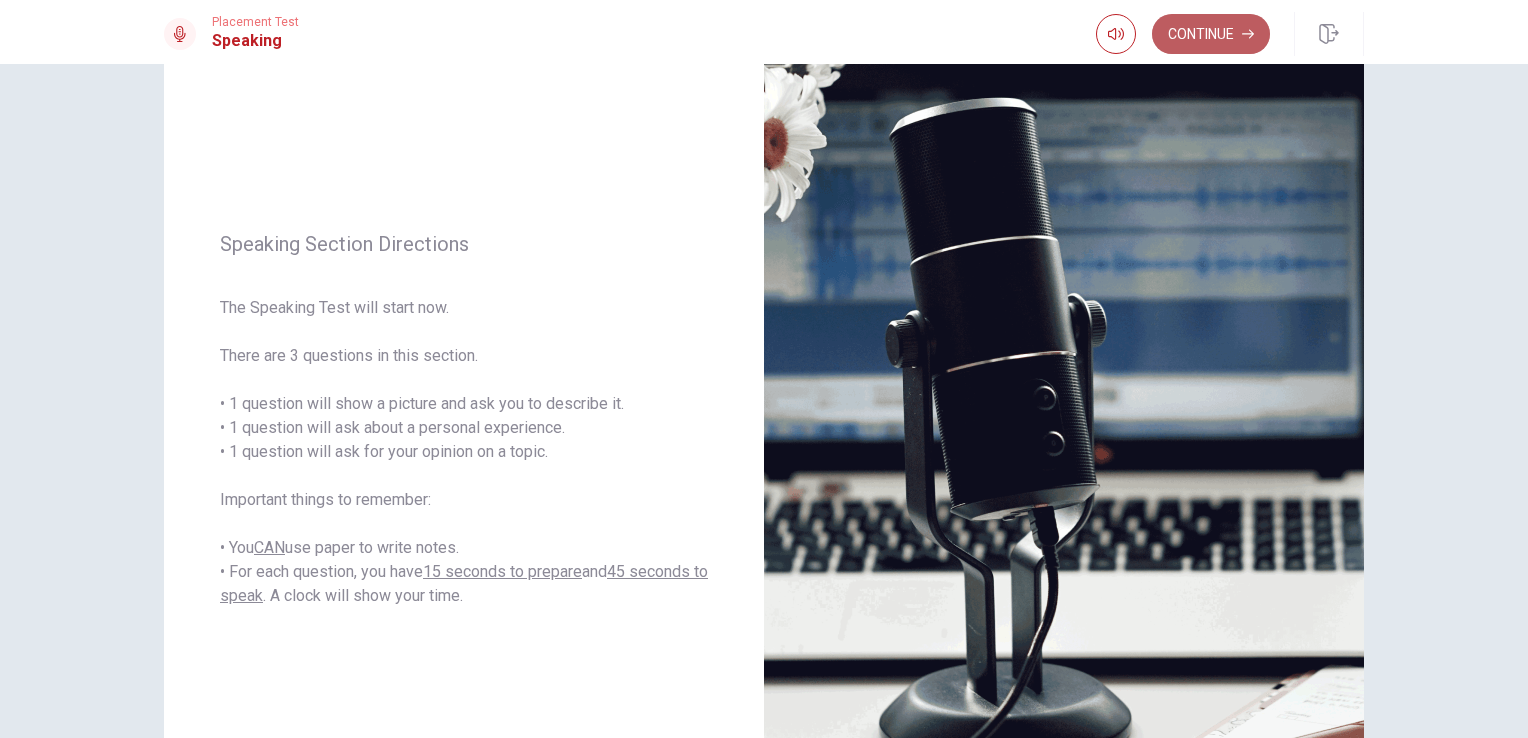 click on "Continue" at bounding box center [1211, 34] 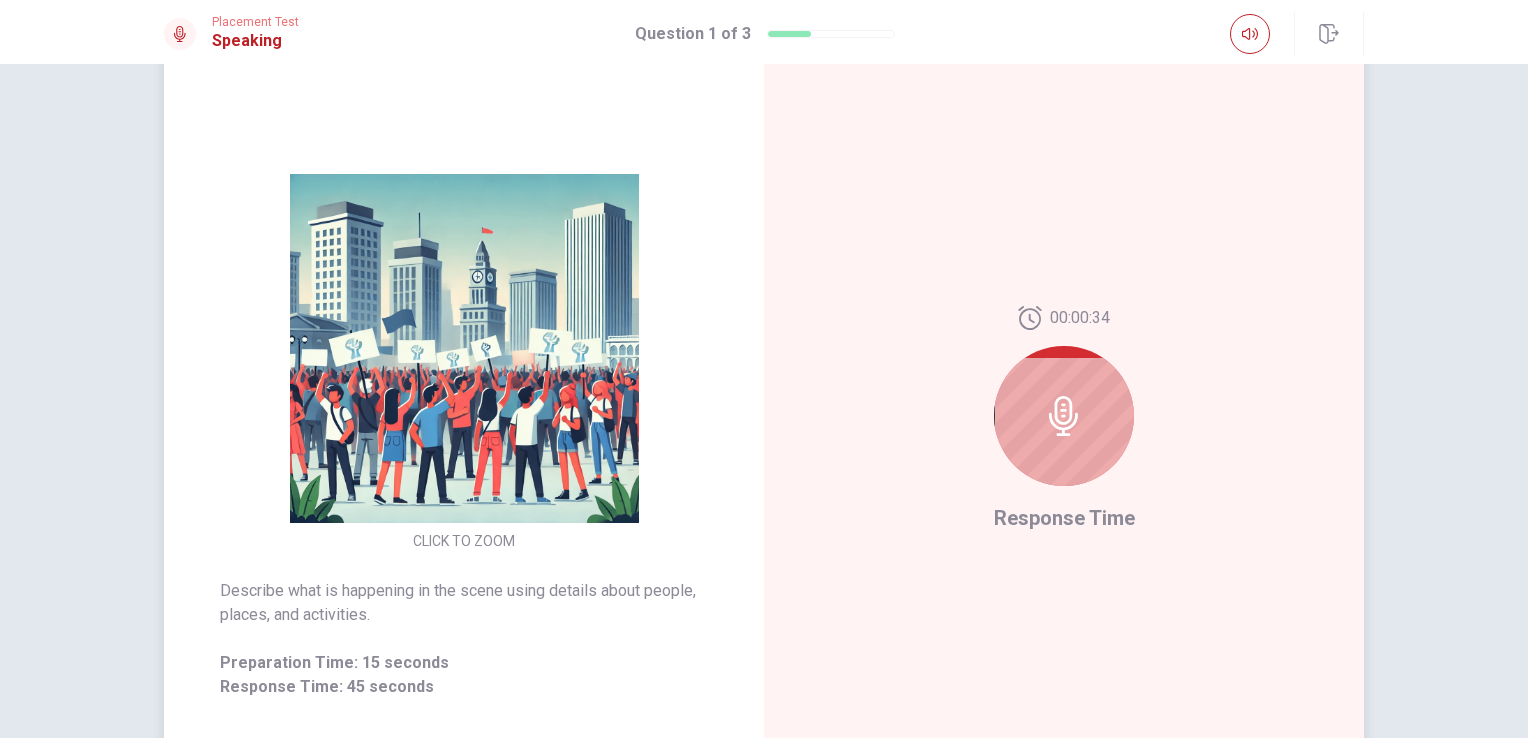 click at bounding box center [1064, 416] 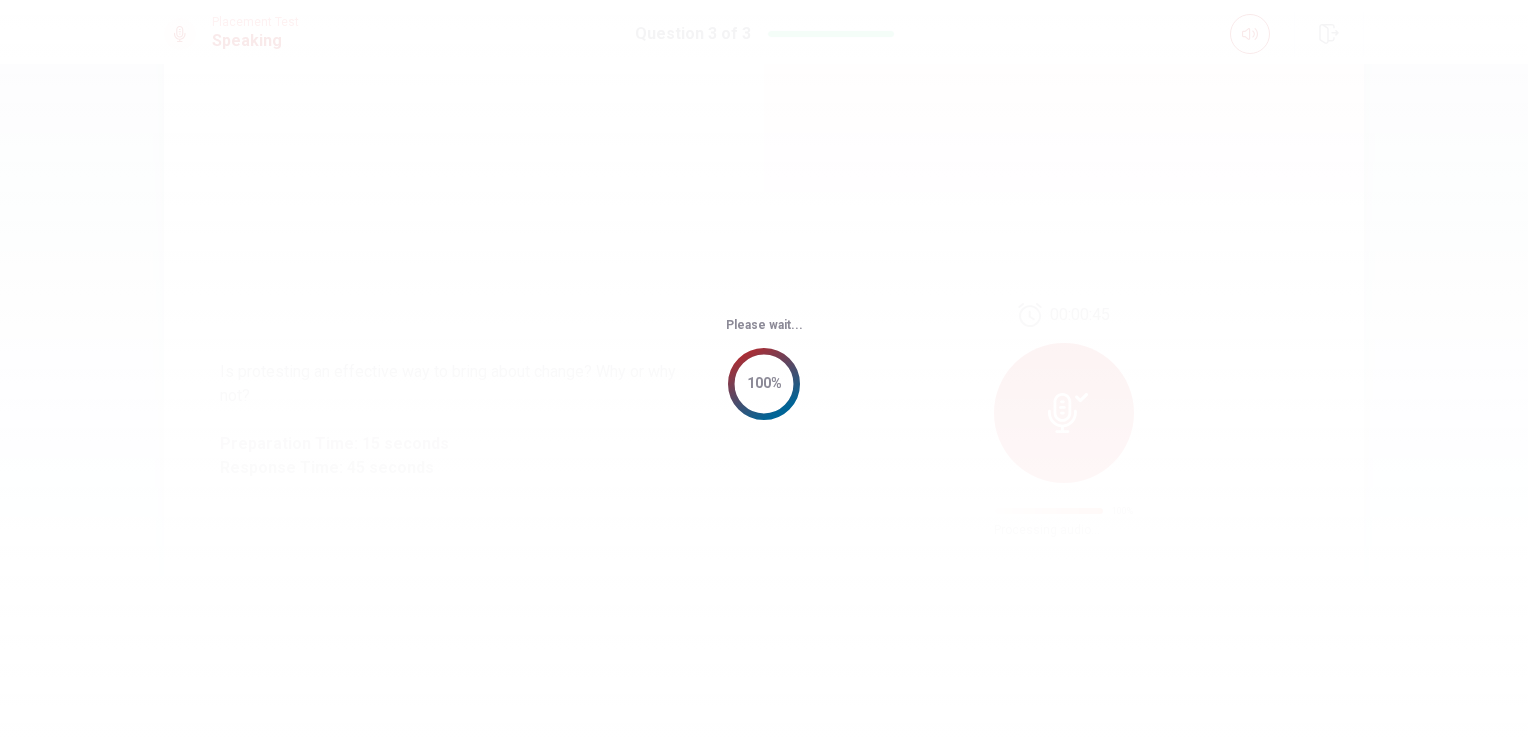 scroll, scrollTop: 0, scrollLeft: 0, axis: both 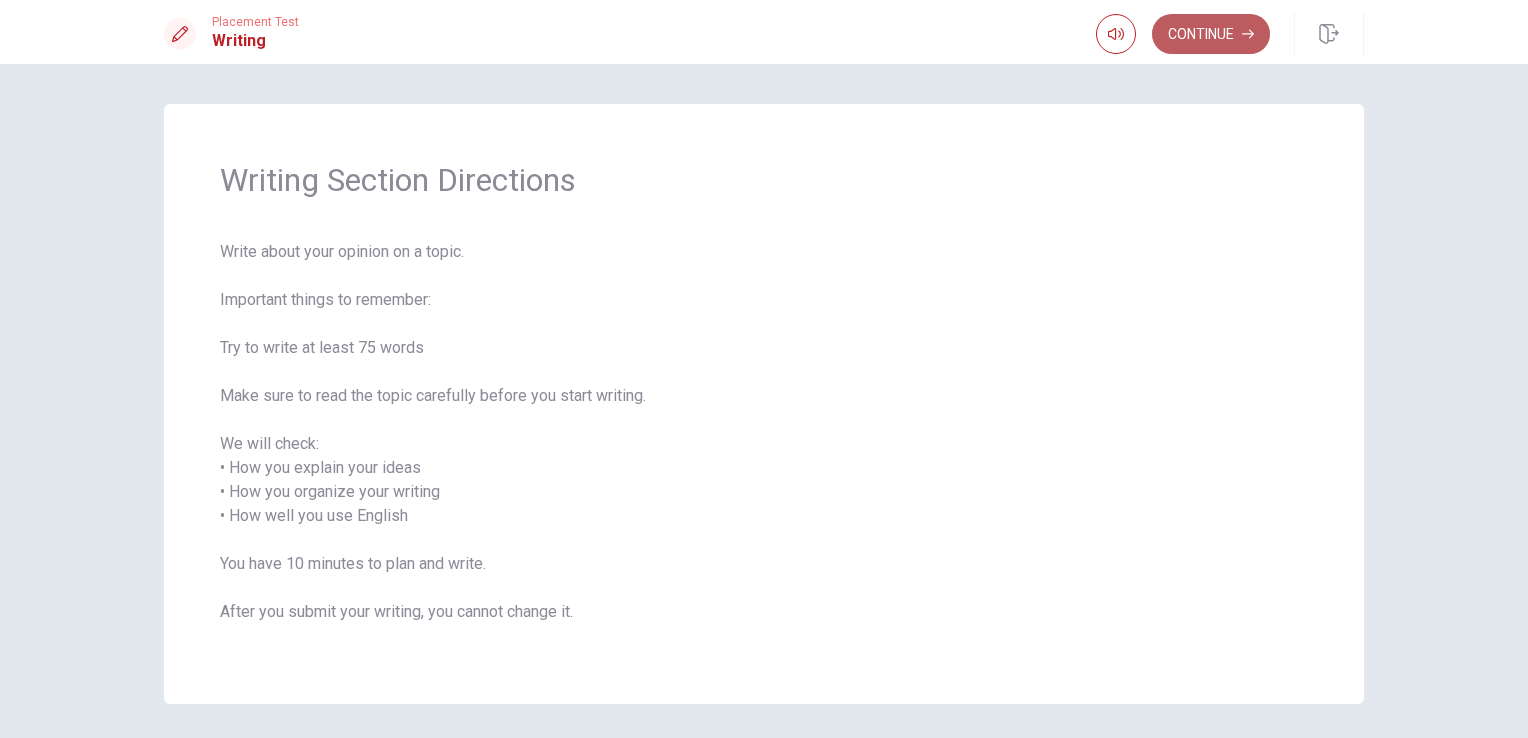 click on "Continue" at bounding box center [1211, 34] 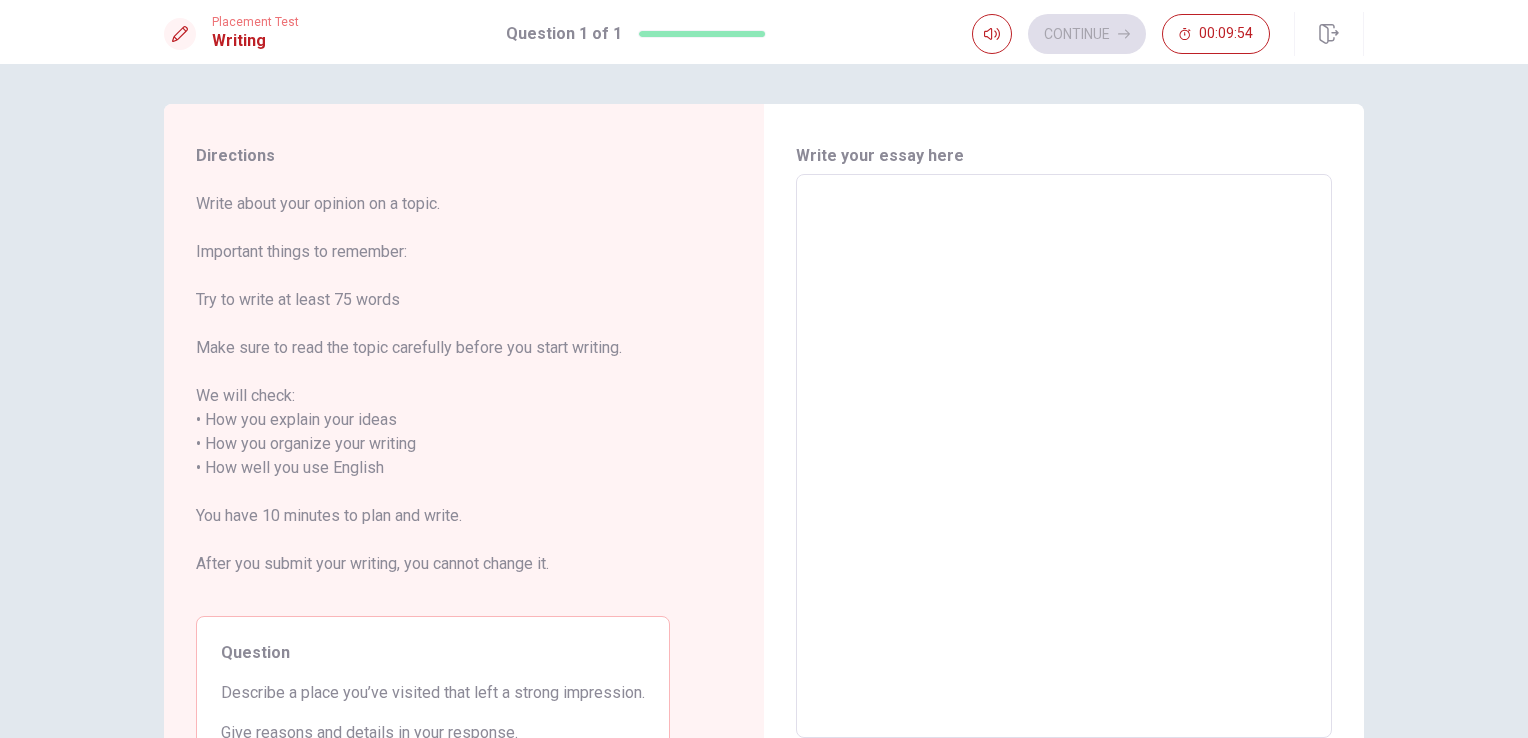 click at bounding box center [1064, 456] 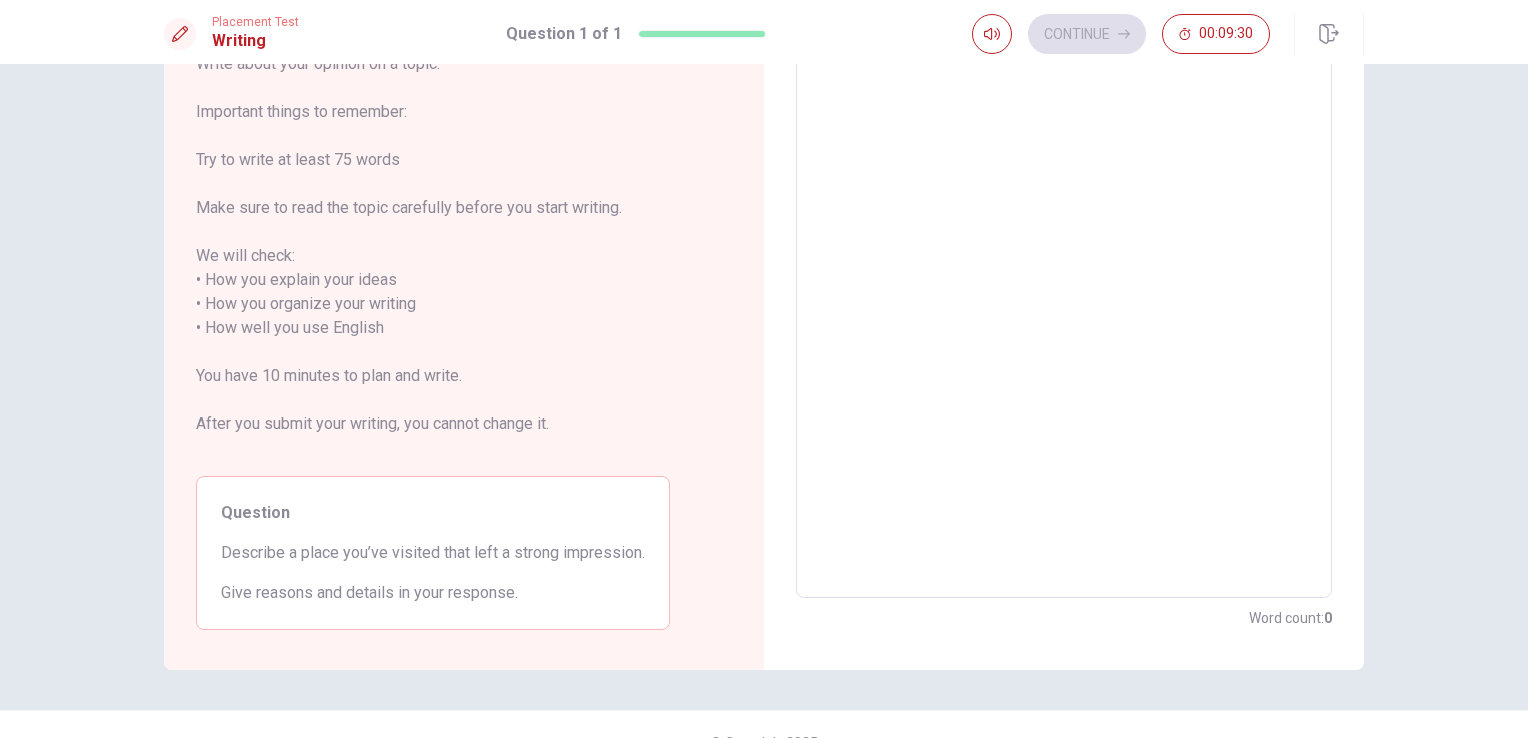 scroll, scrollTop: 146, scrollLeft: 0, axis: vertical 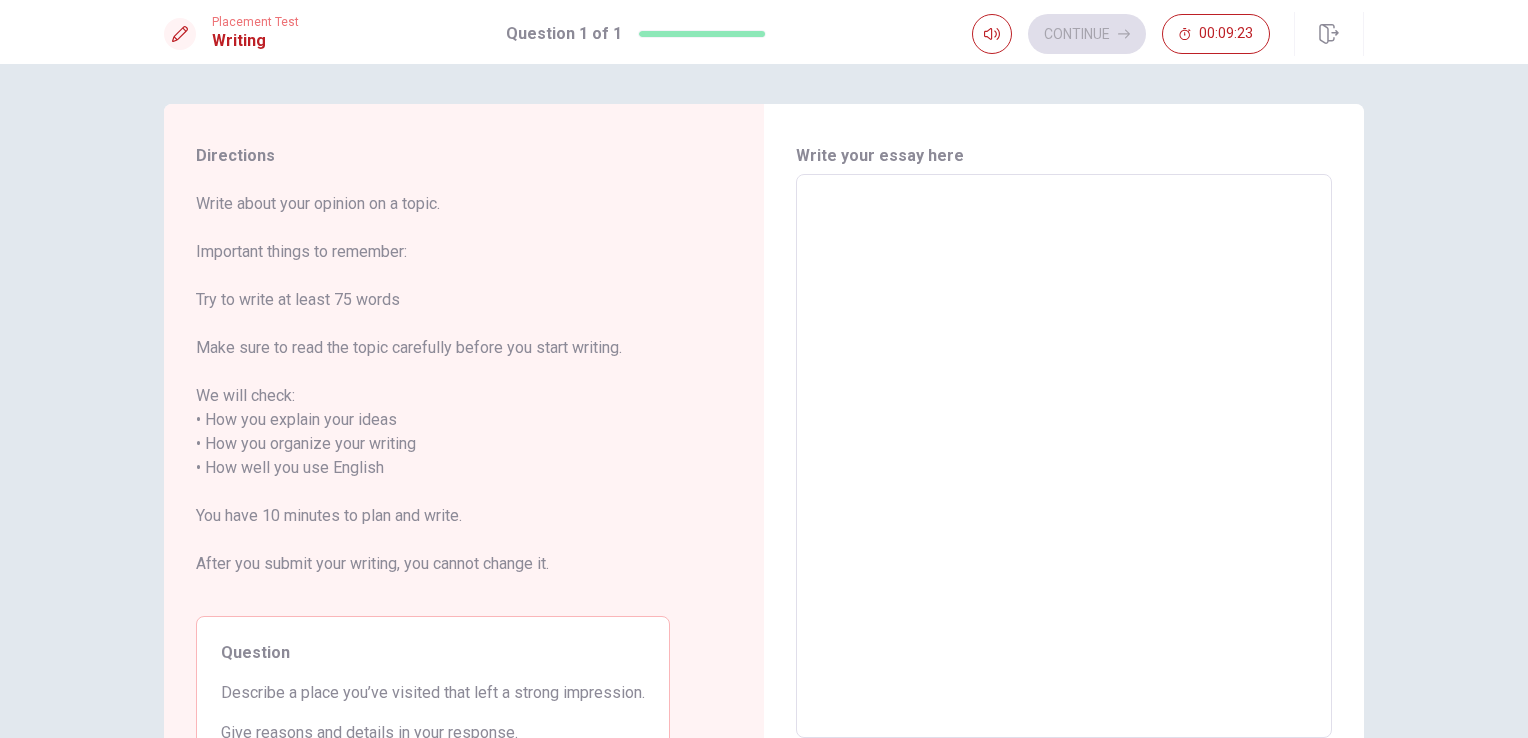 click on "x ​" at bounding box center (1064, 456) 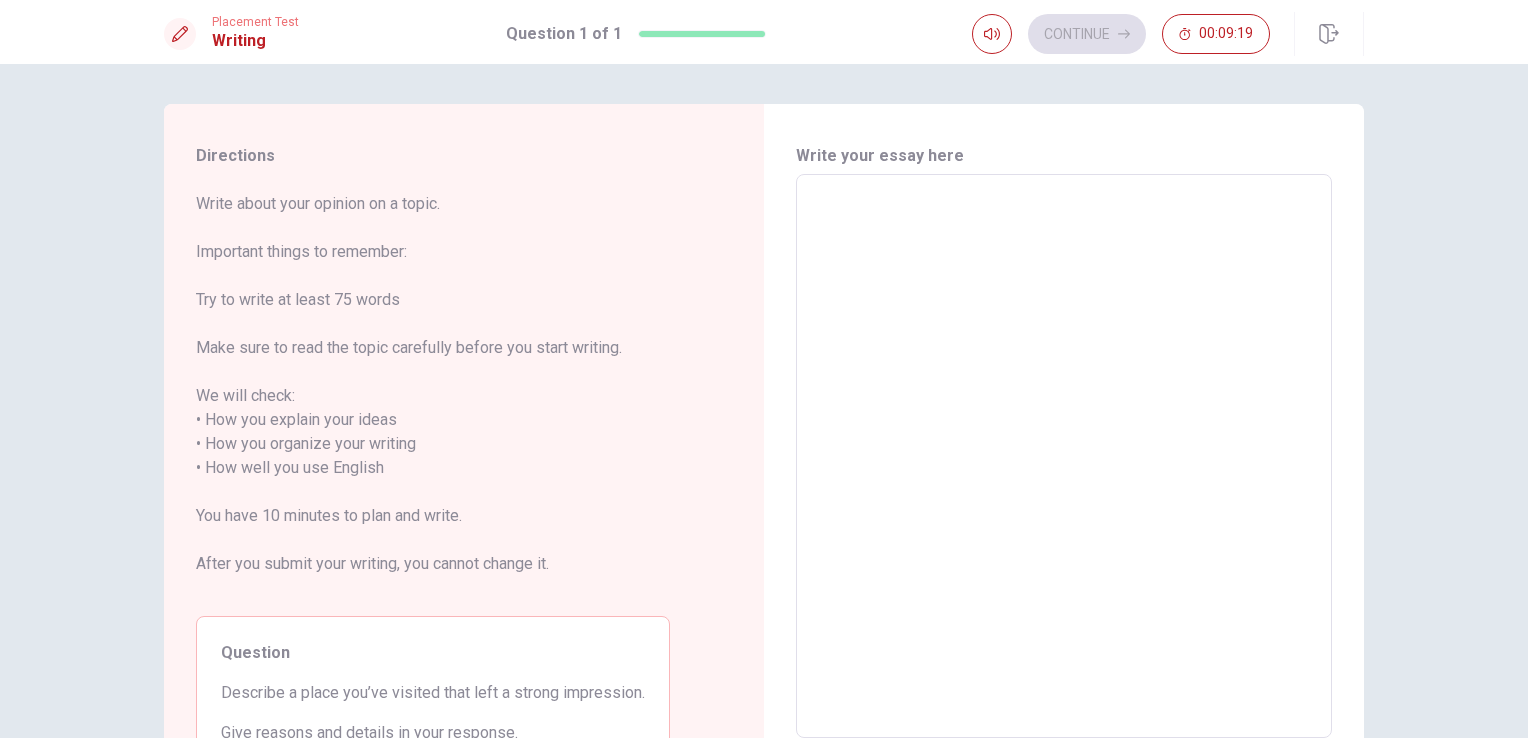 type on "s" 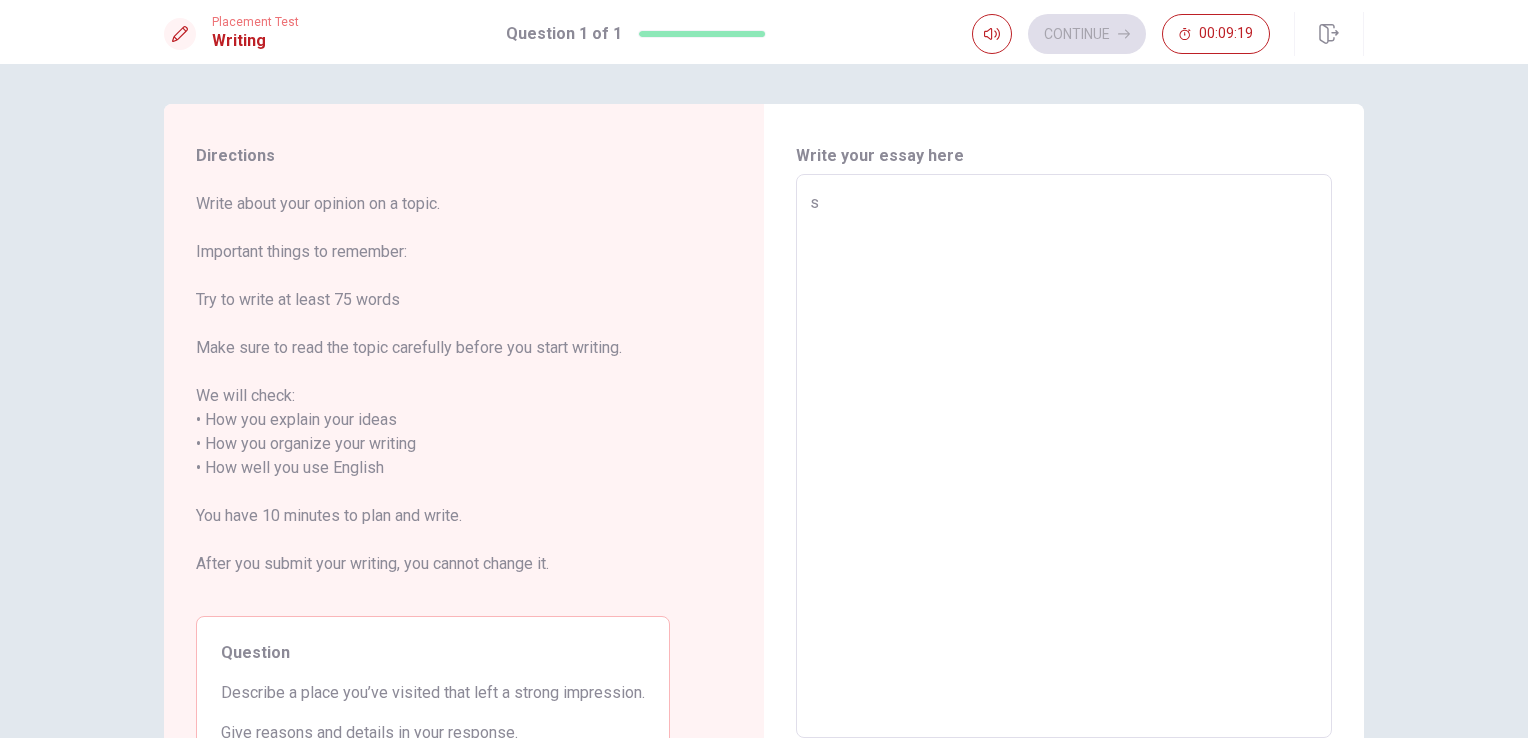 type on "x" 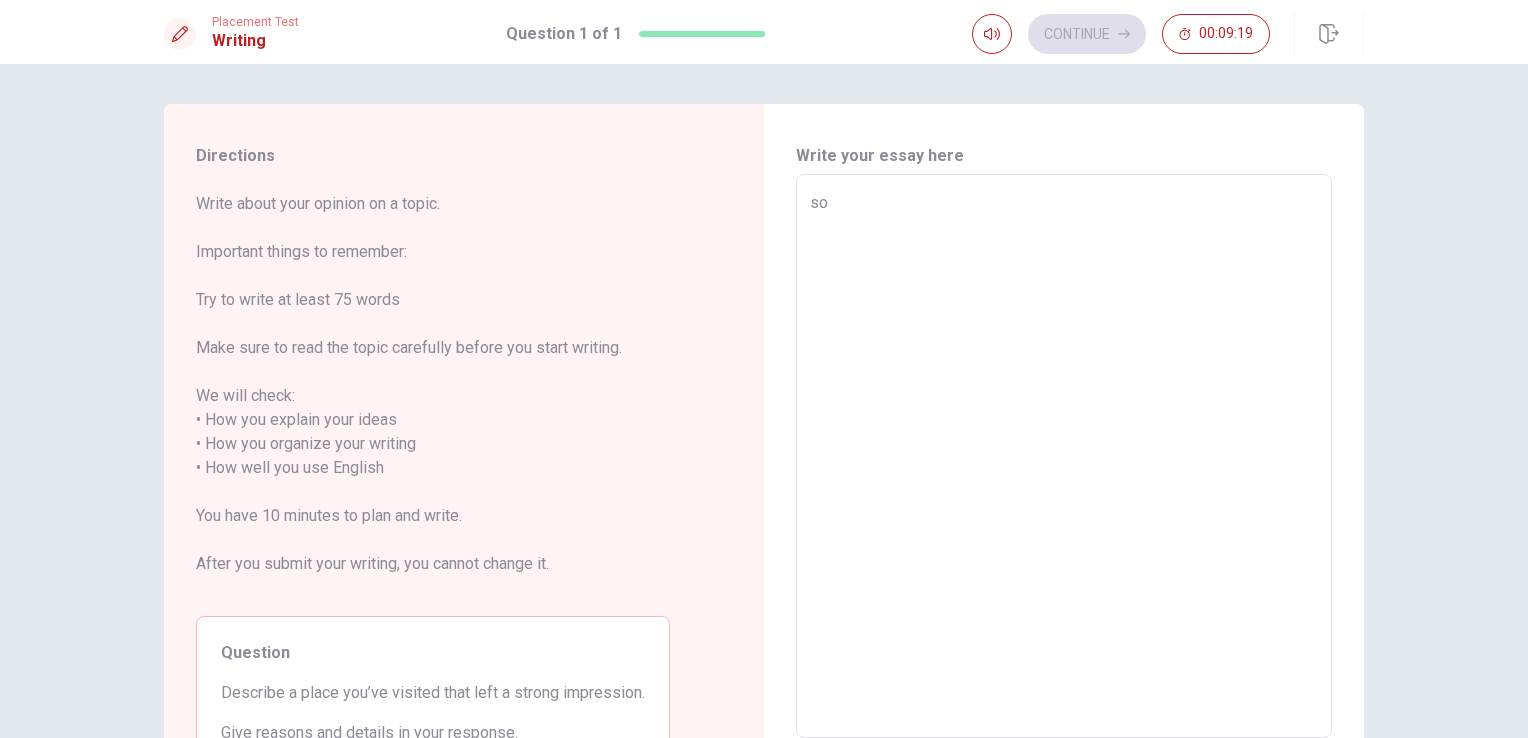 type on "som" 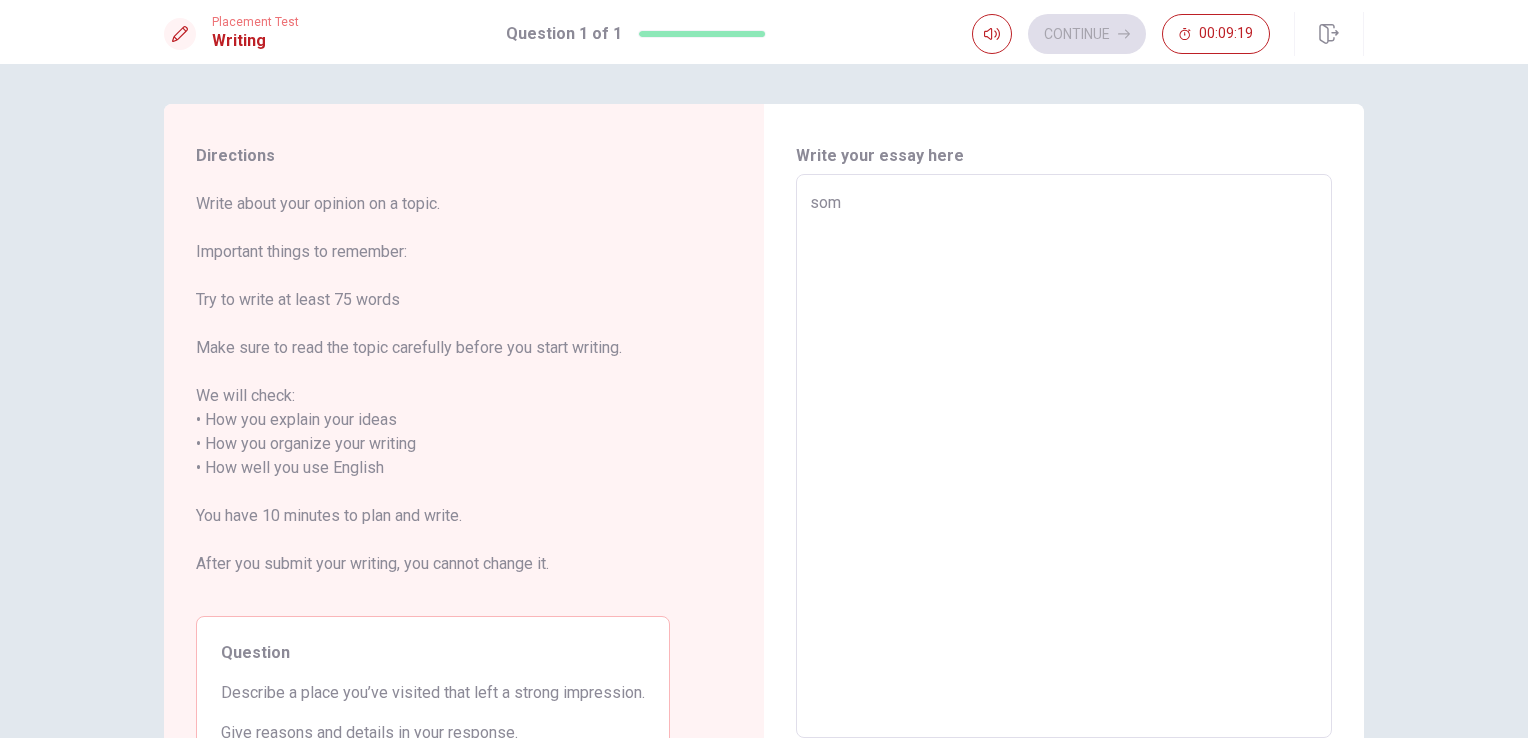 type on "x" 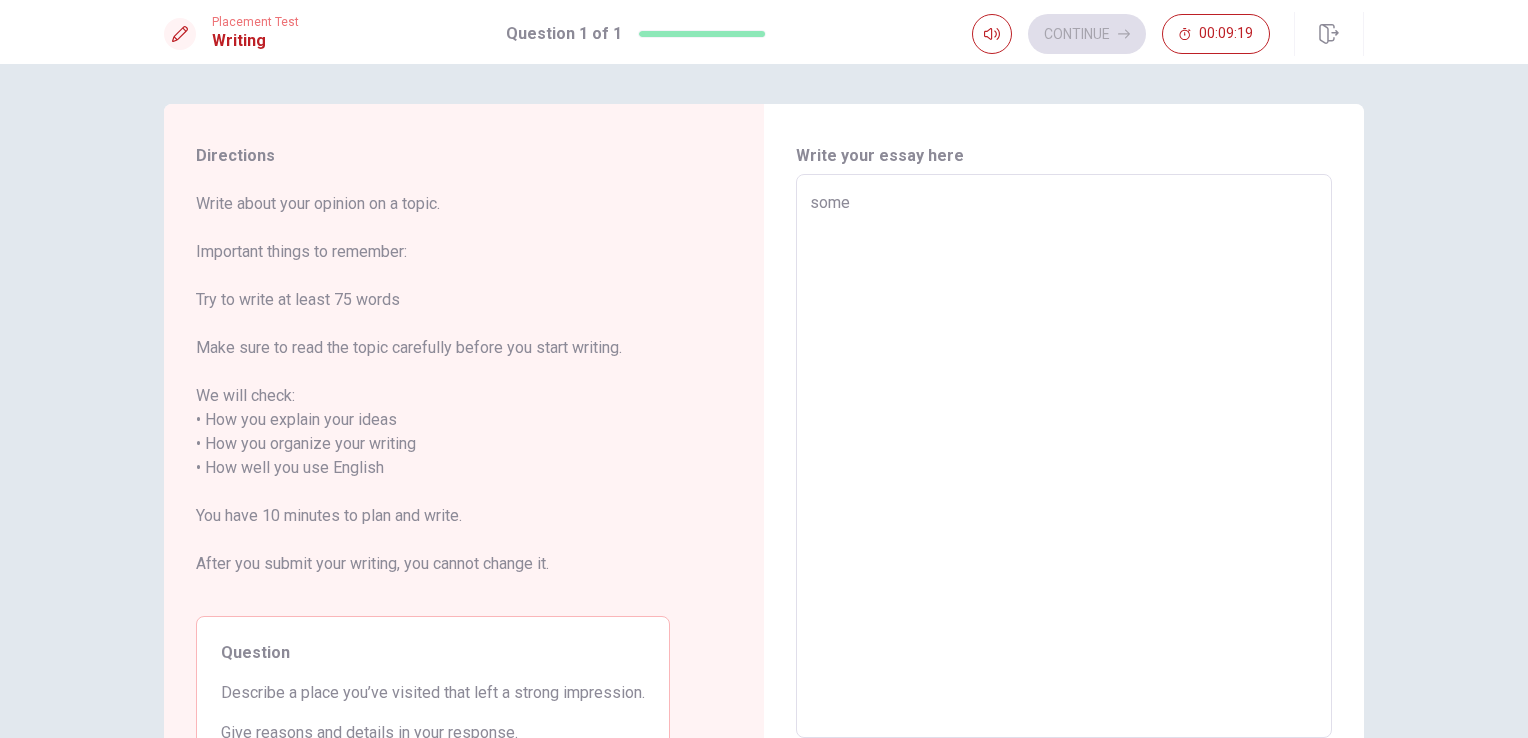 type on "x" 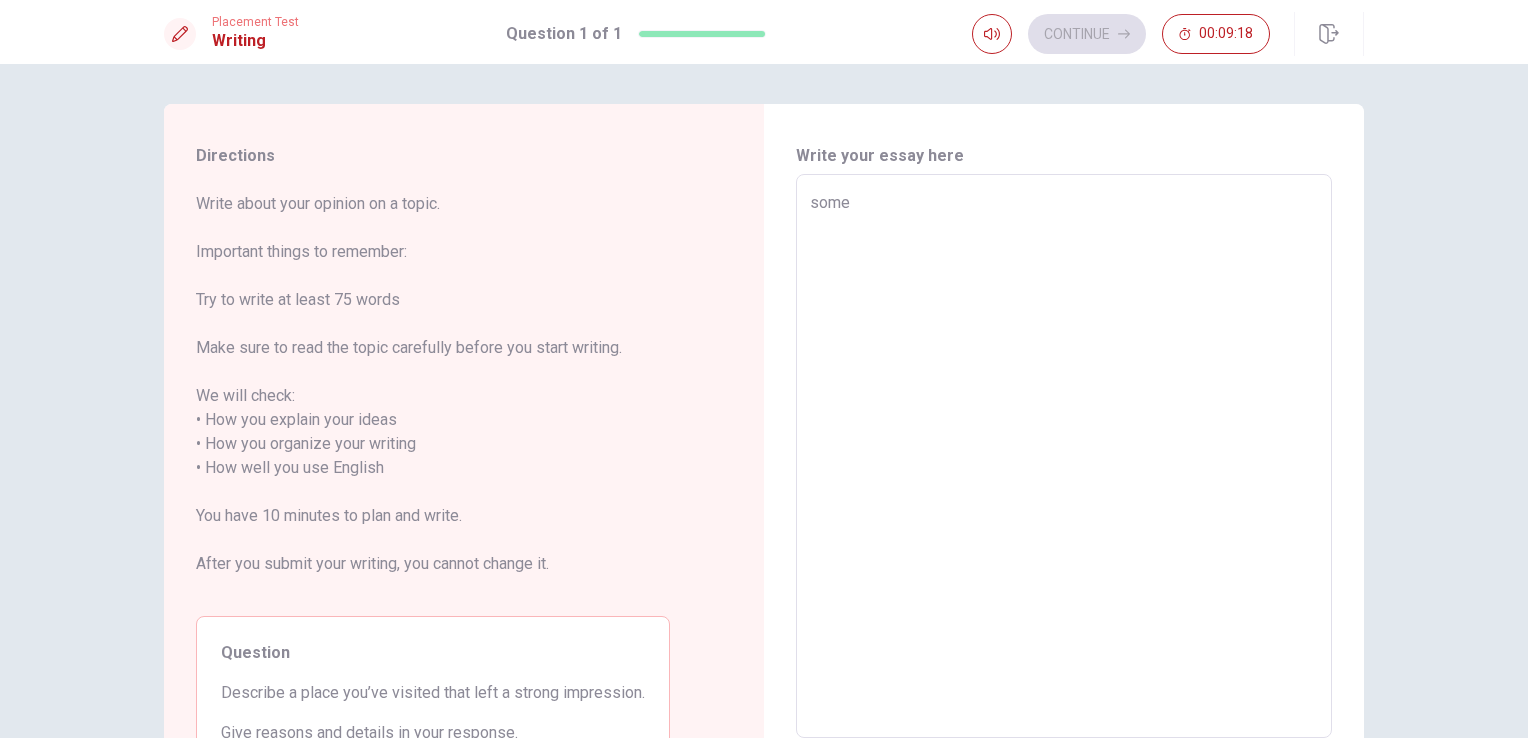 type on "some" 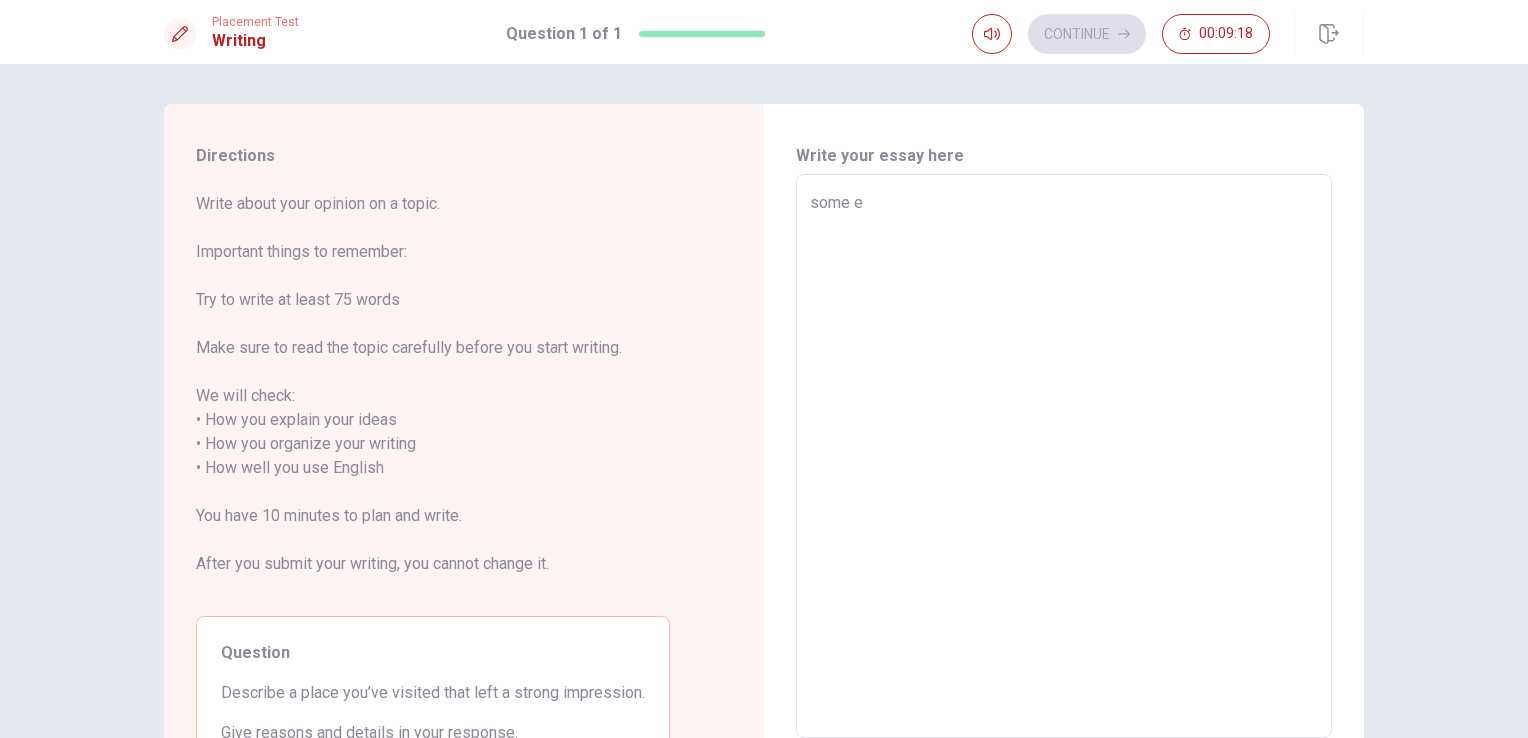 type on "x" 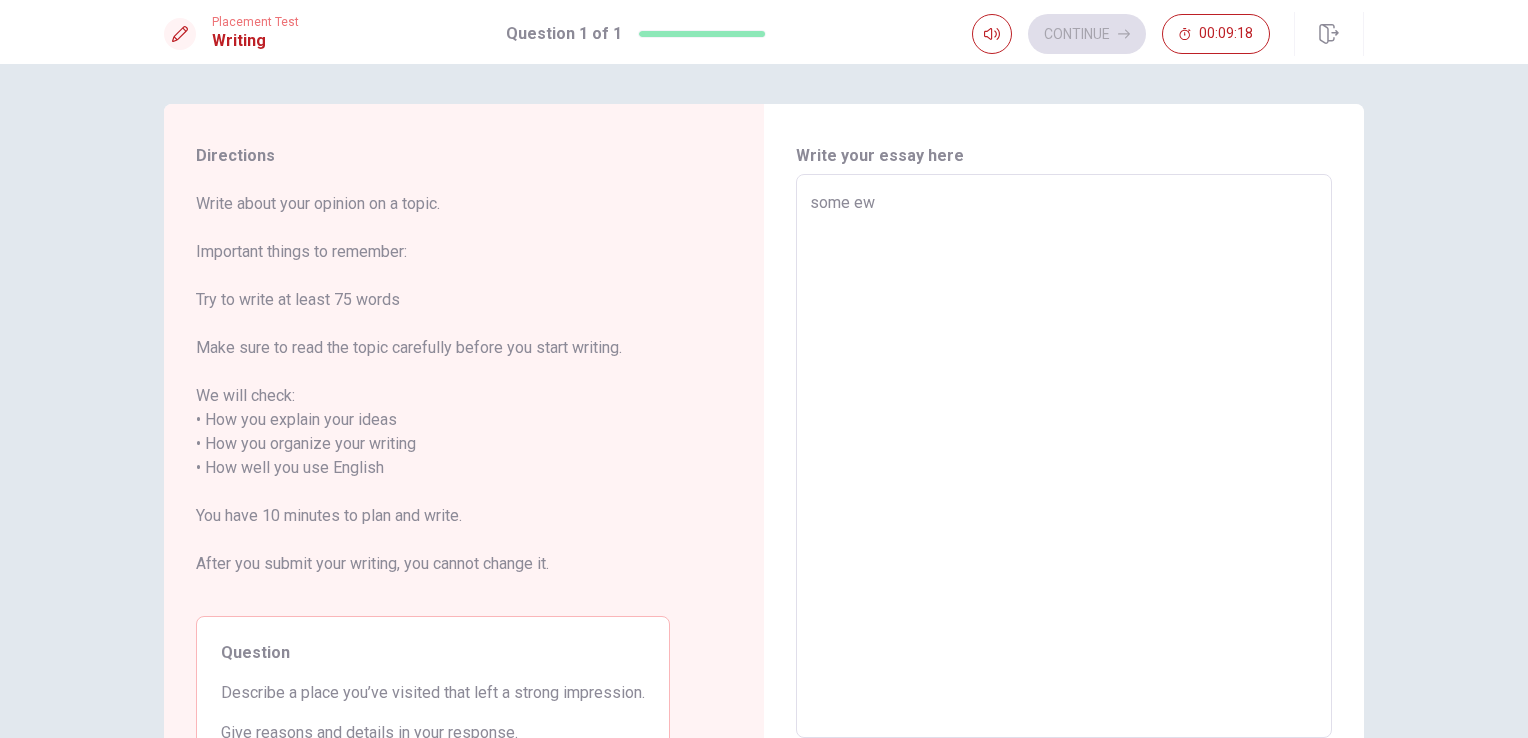 type on "x" 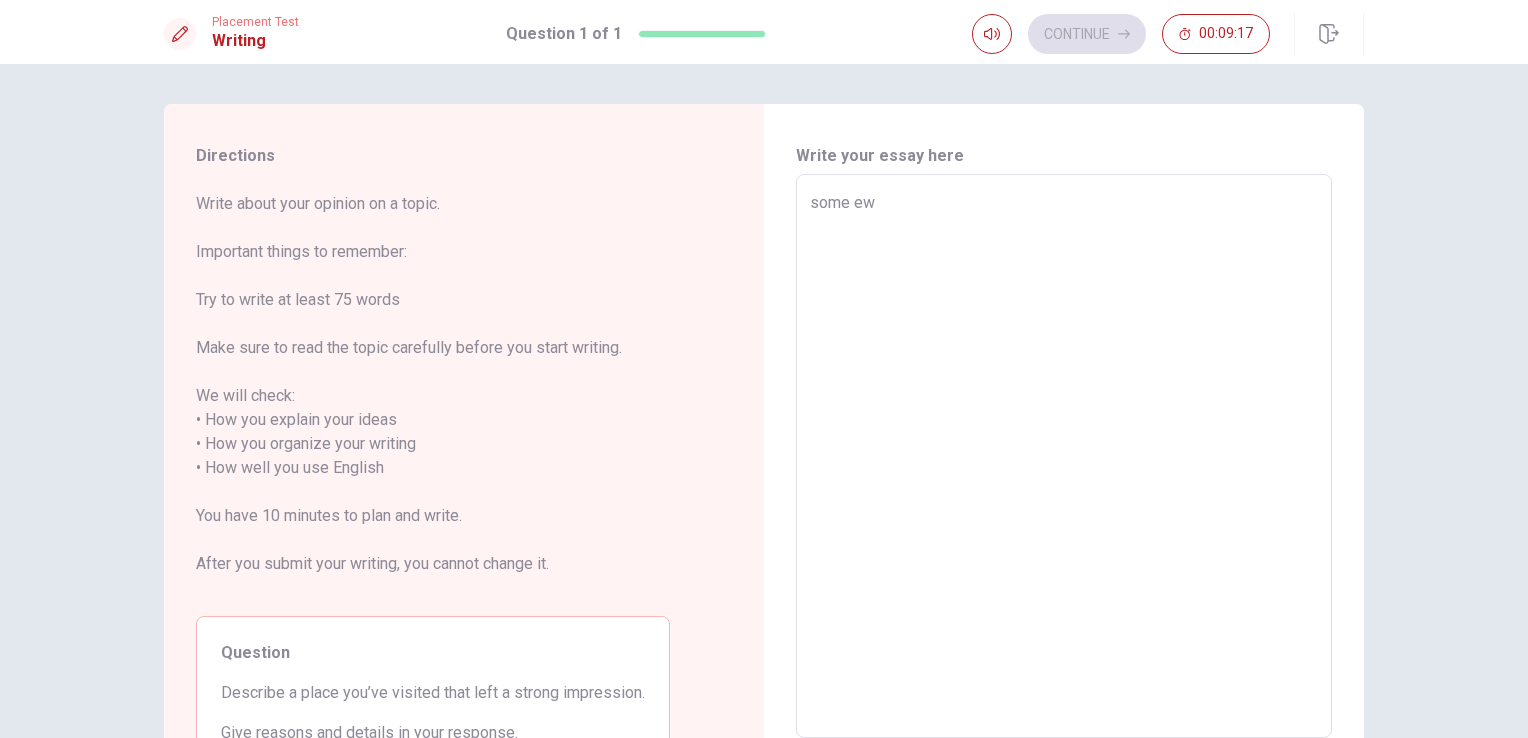 type on "some eww" 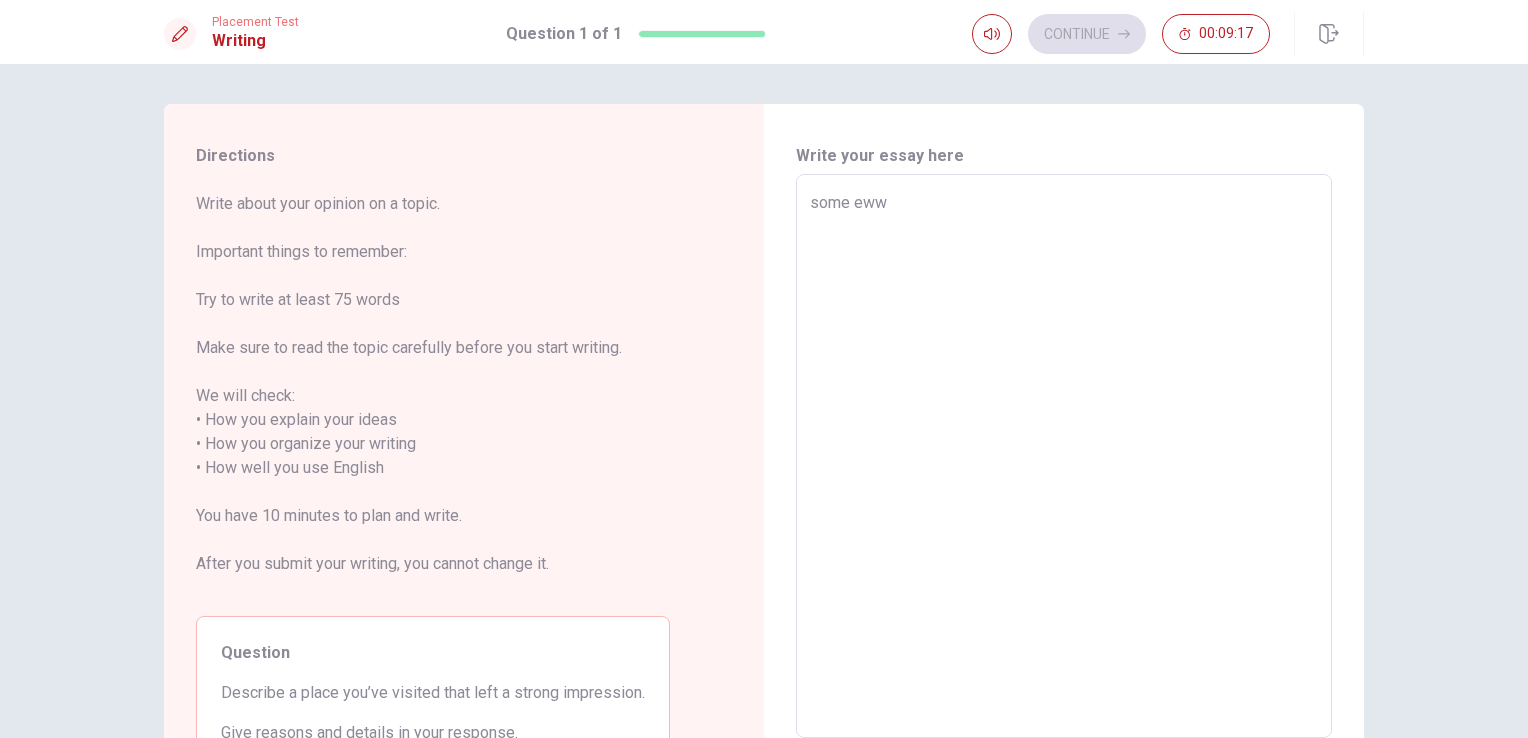 type on "x" 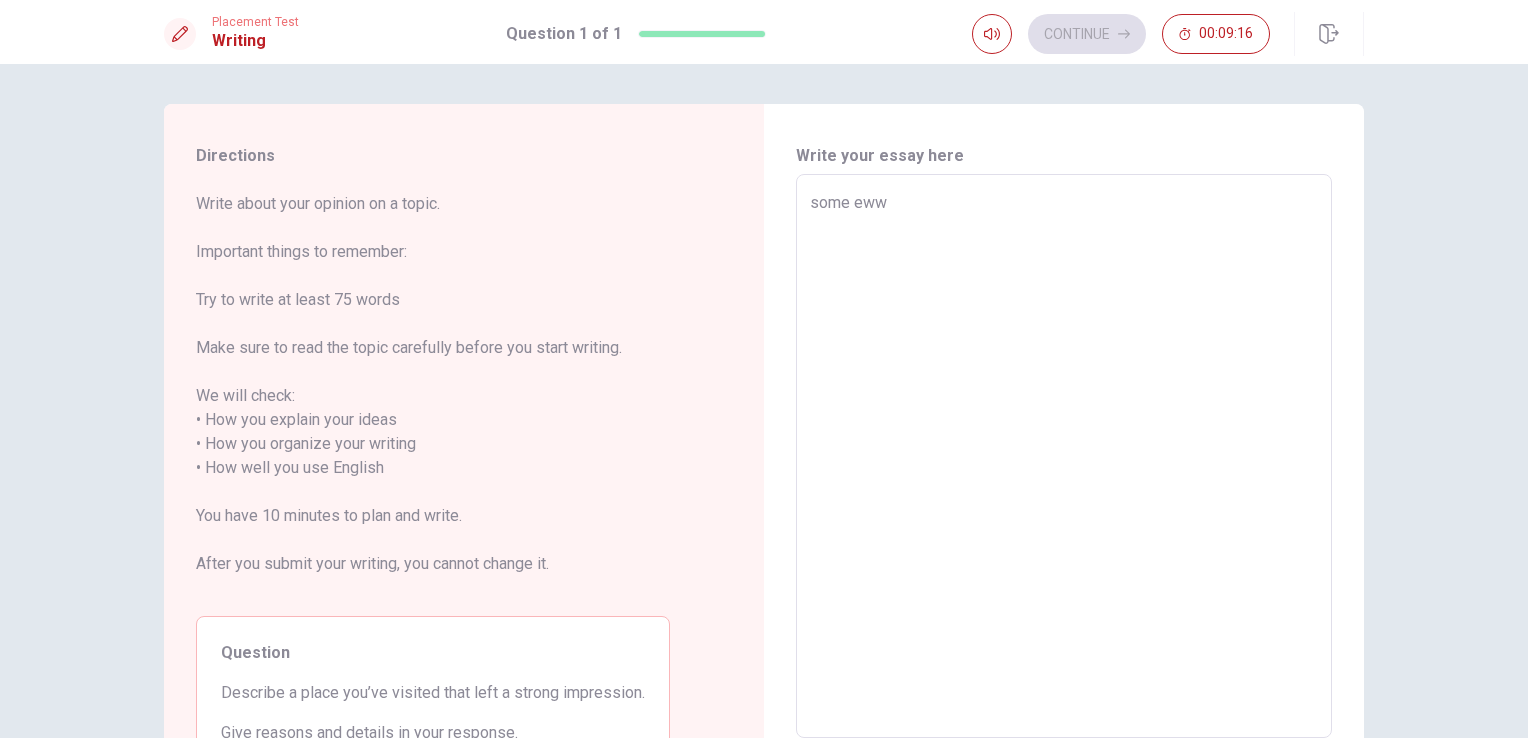 type on "some ewwk" 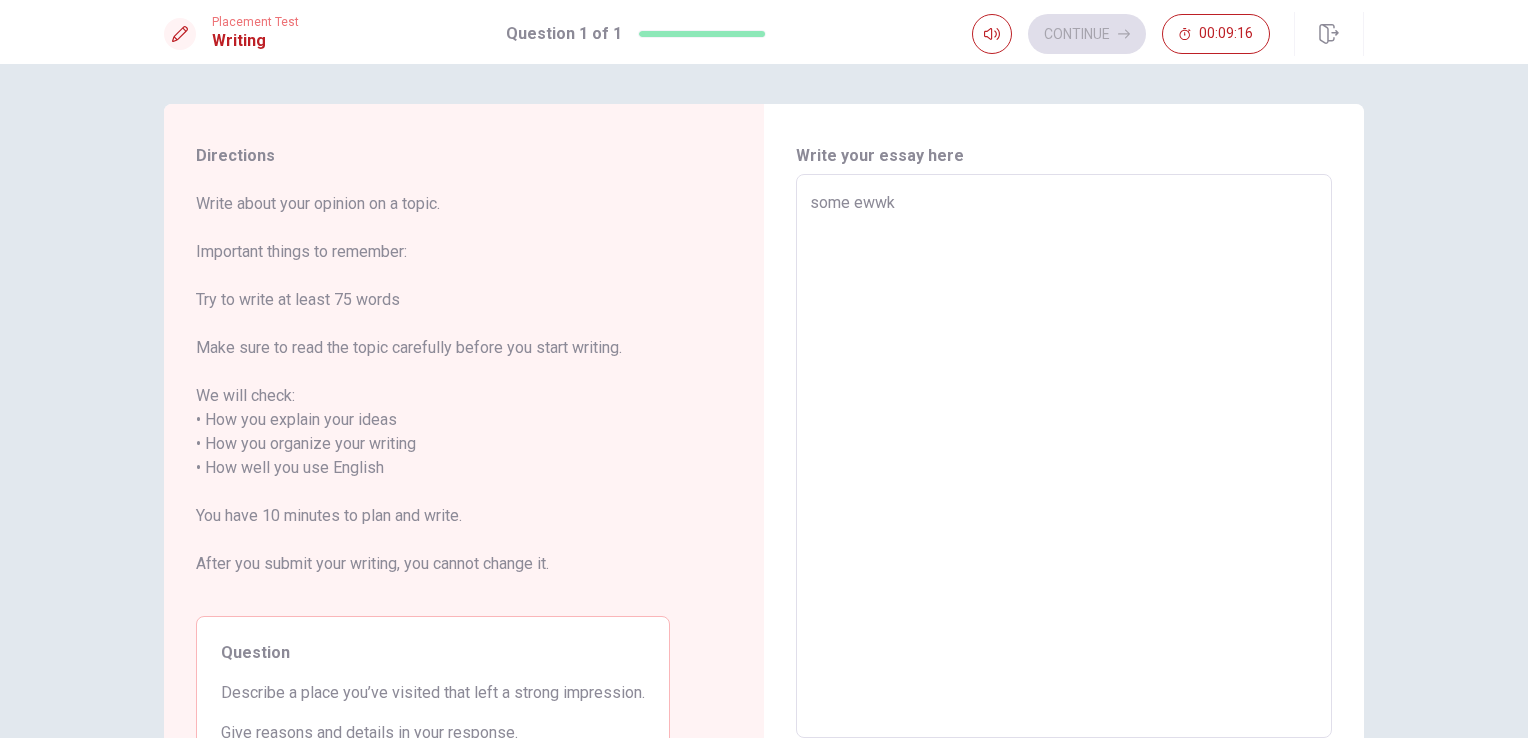 type on "x" 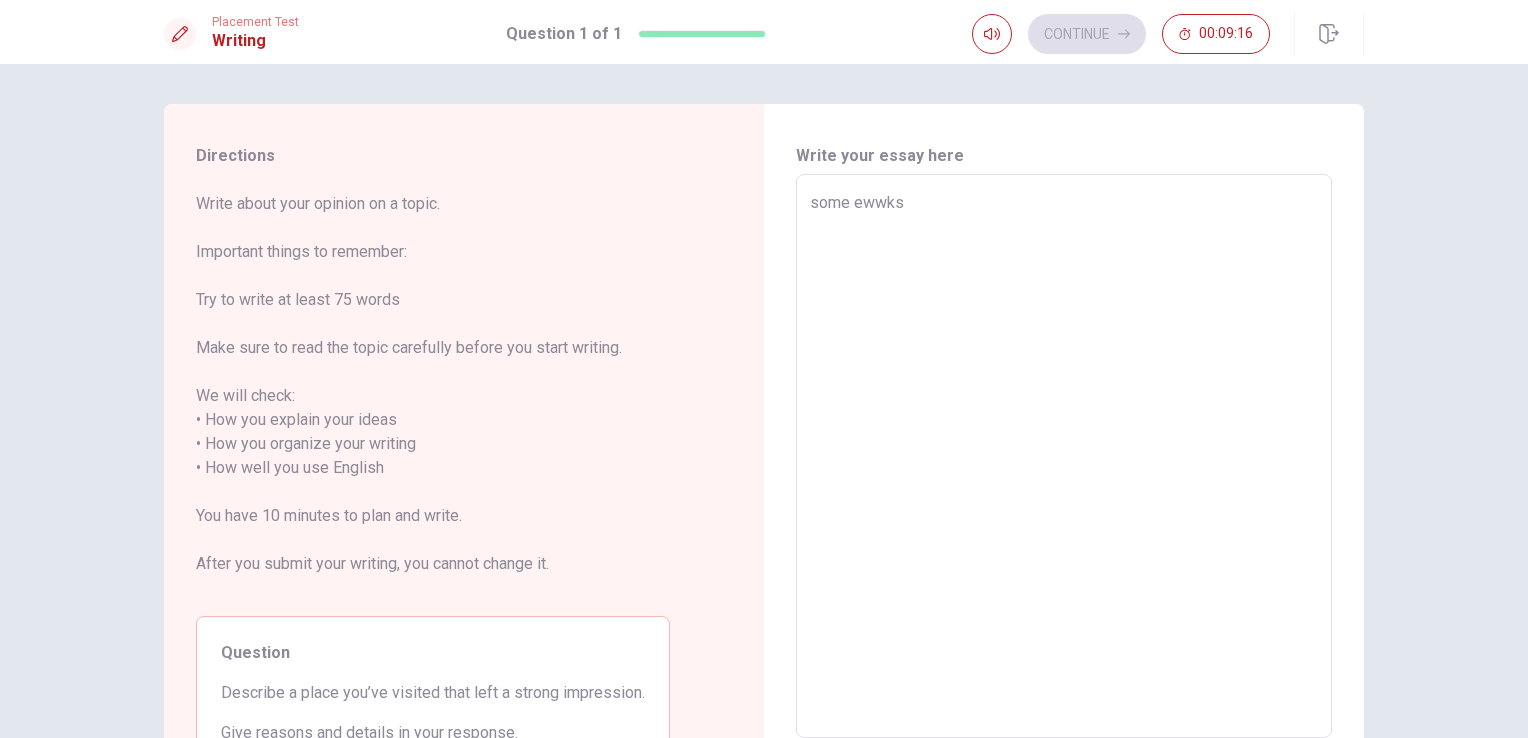type on "x" 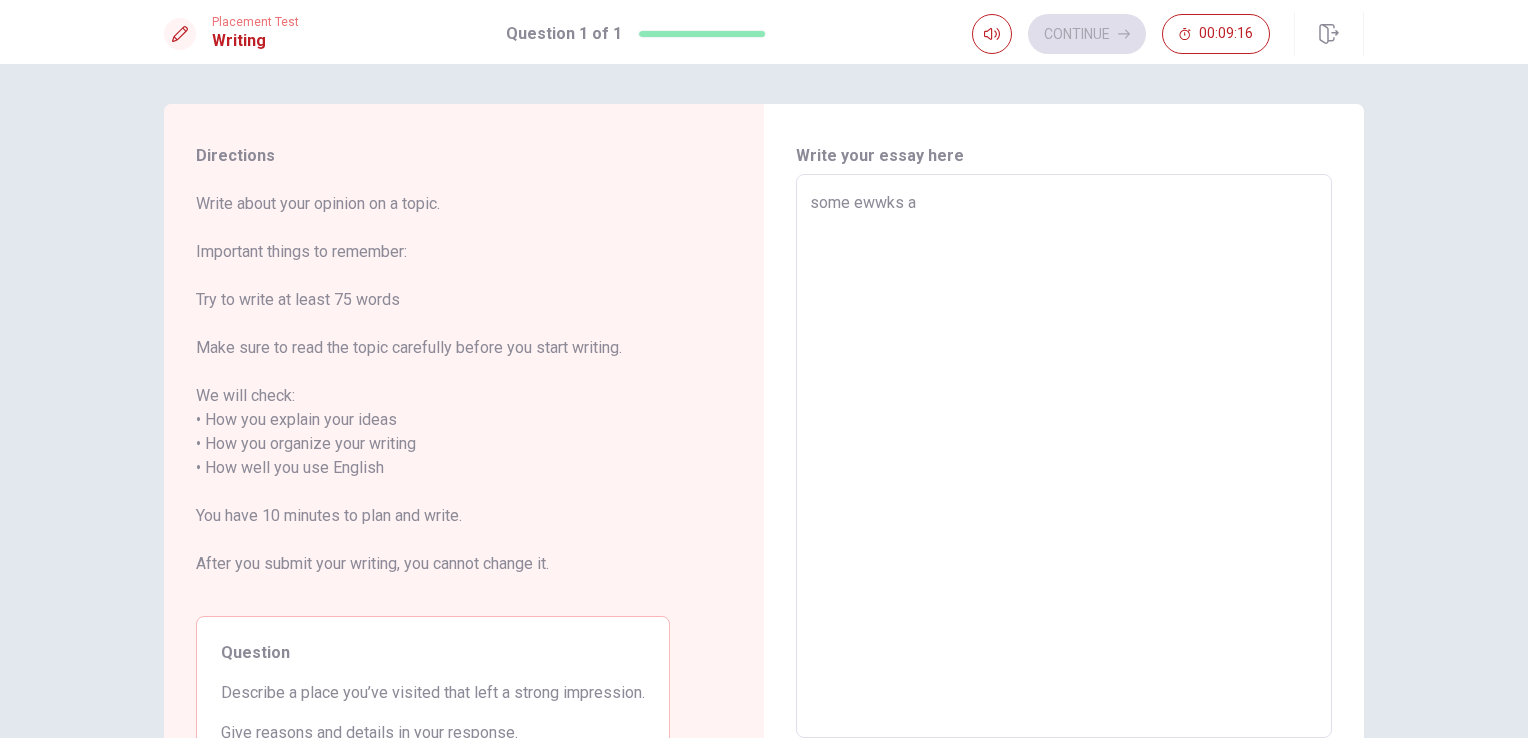 type on "x" 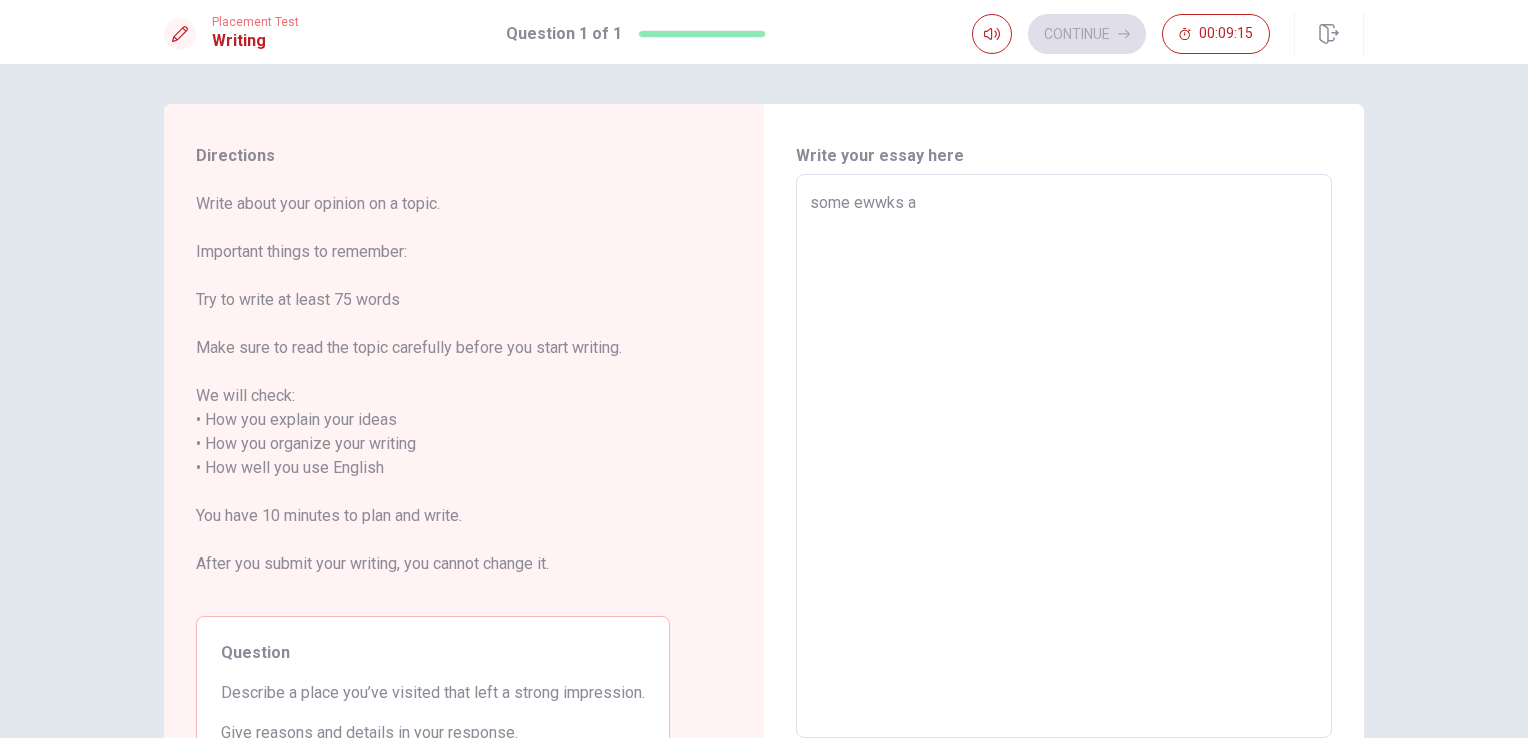 type on "some ewwks ag" 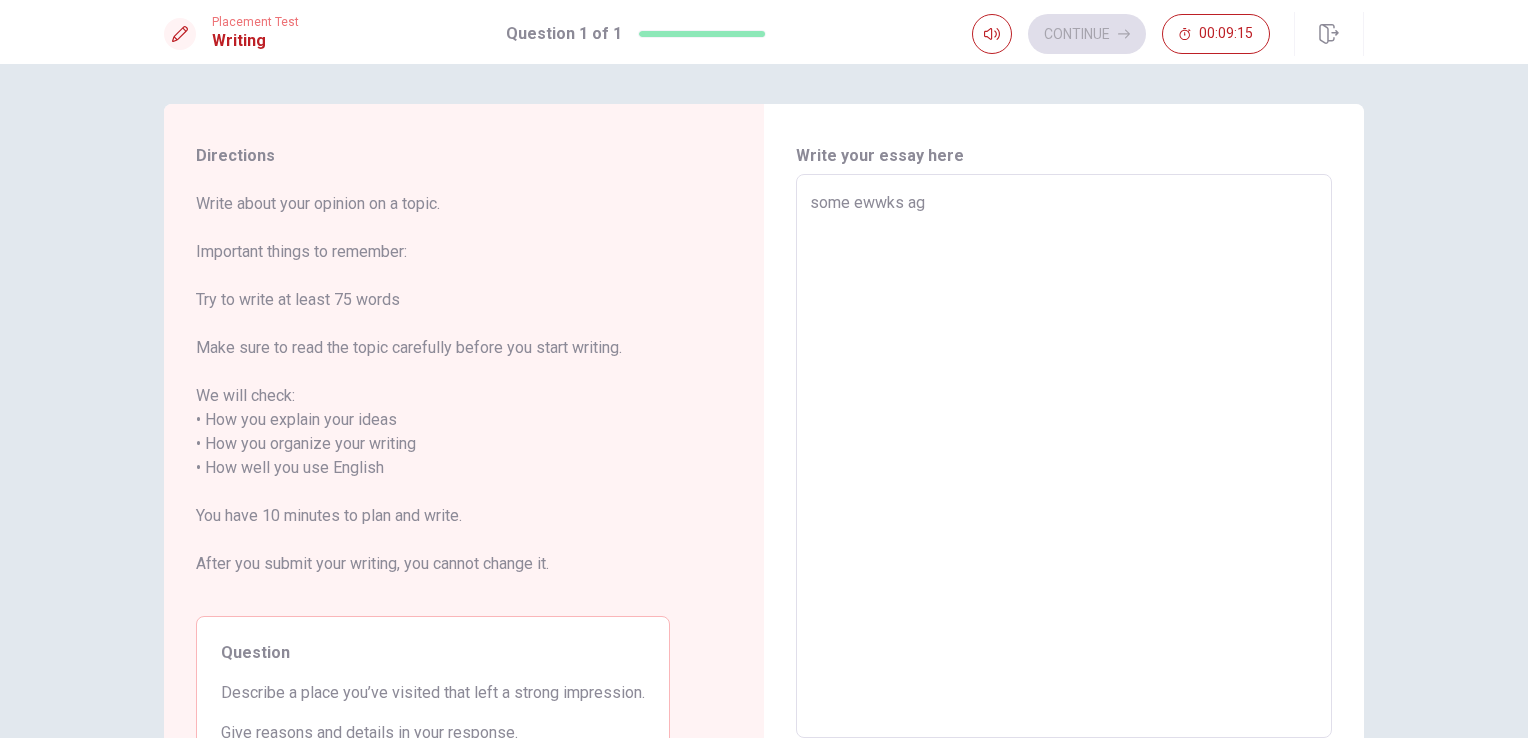 type on "x" 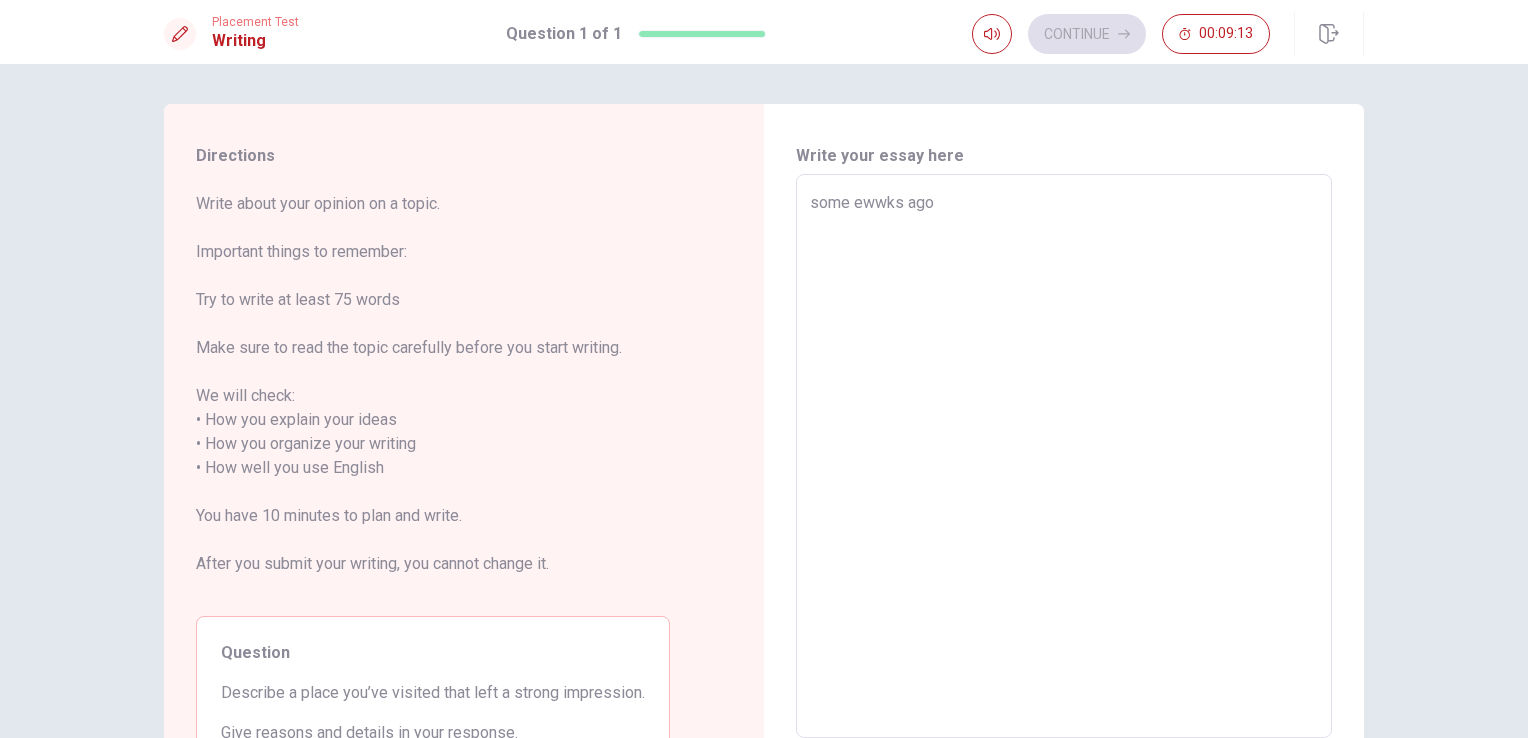 type on "x" 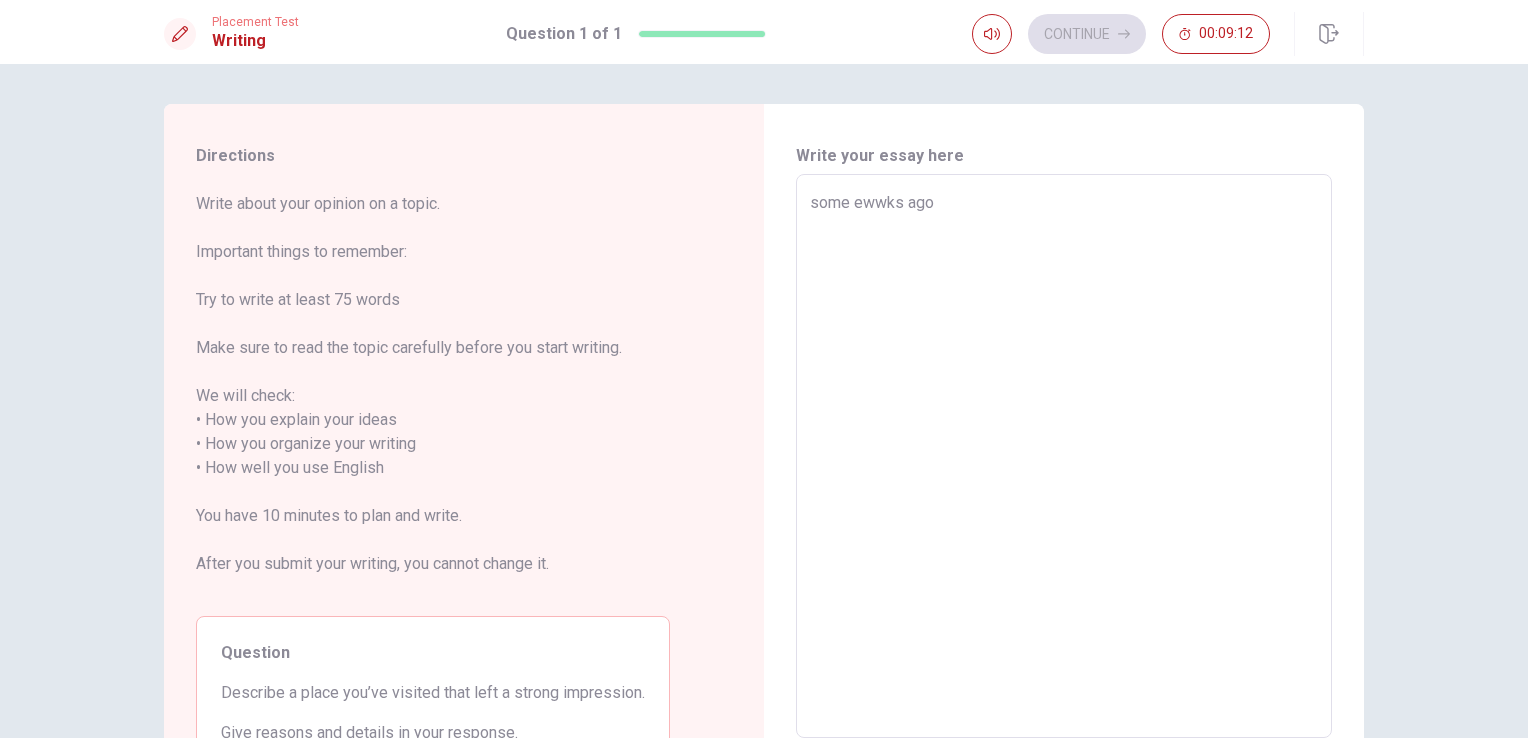 type on "x" 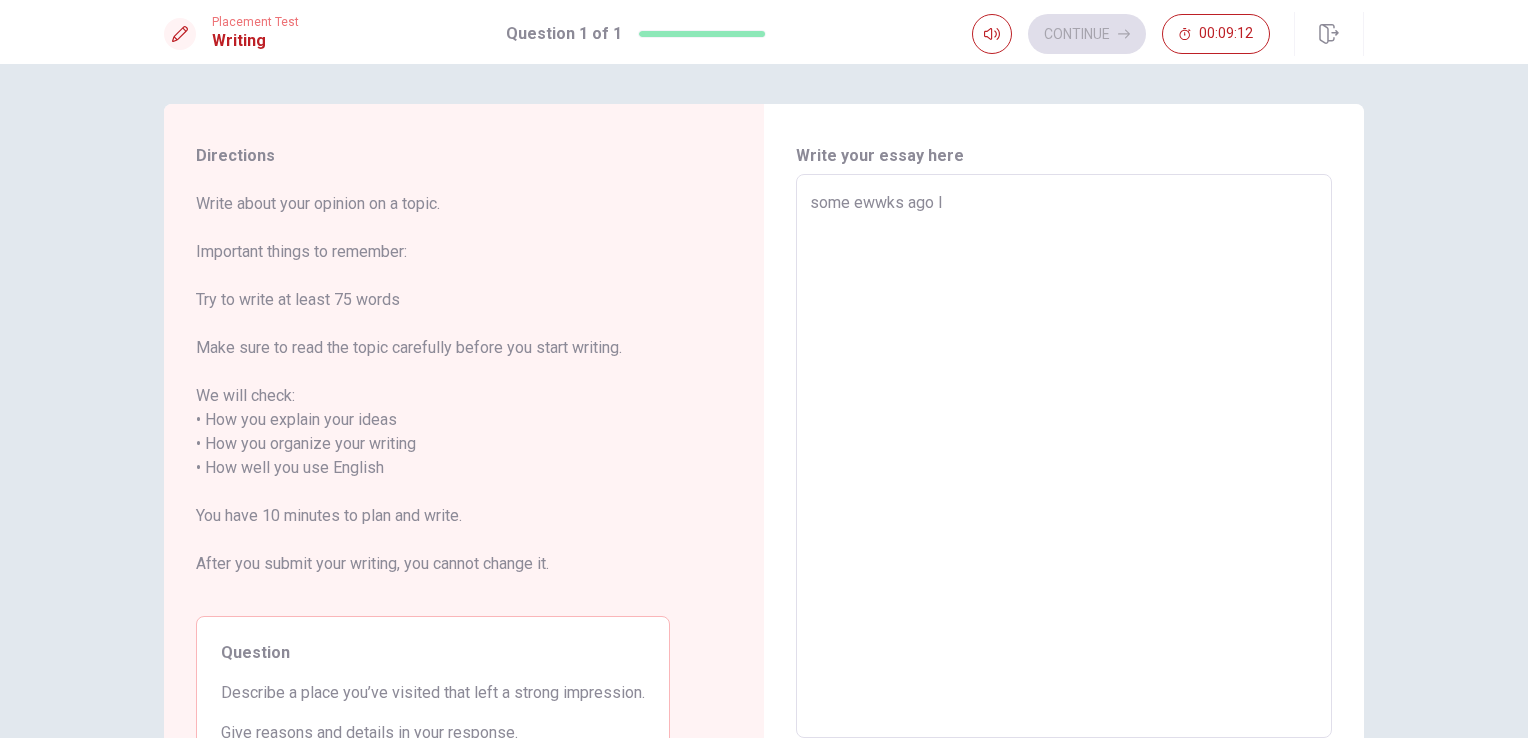 type on "x" 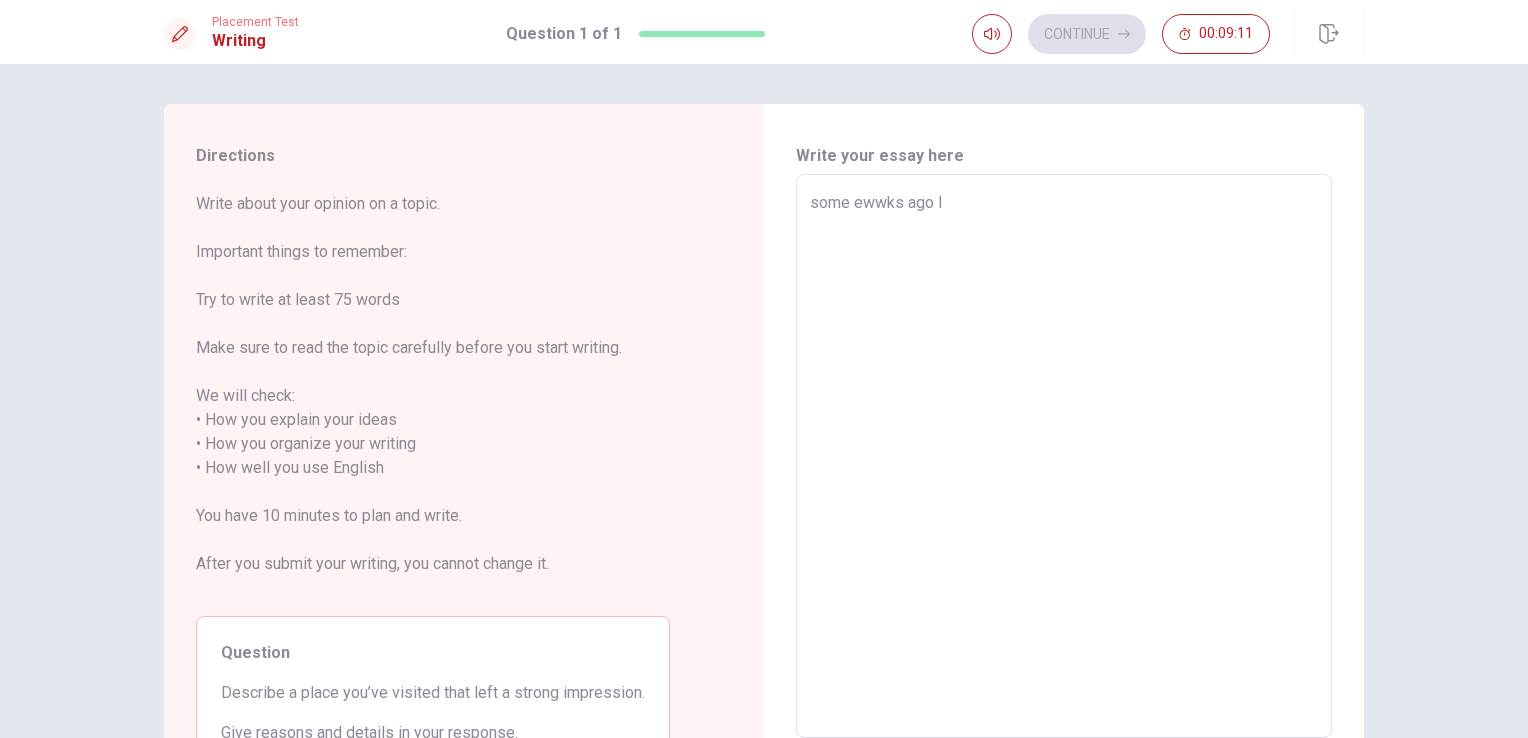 type on "some ewwks ago I" 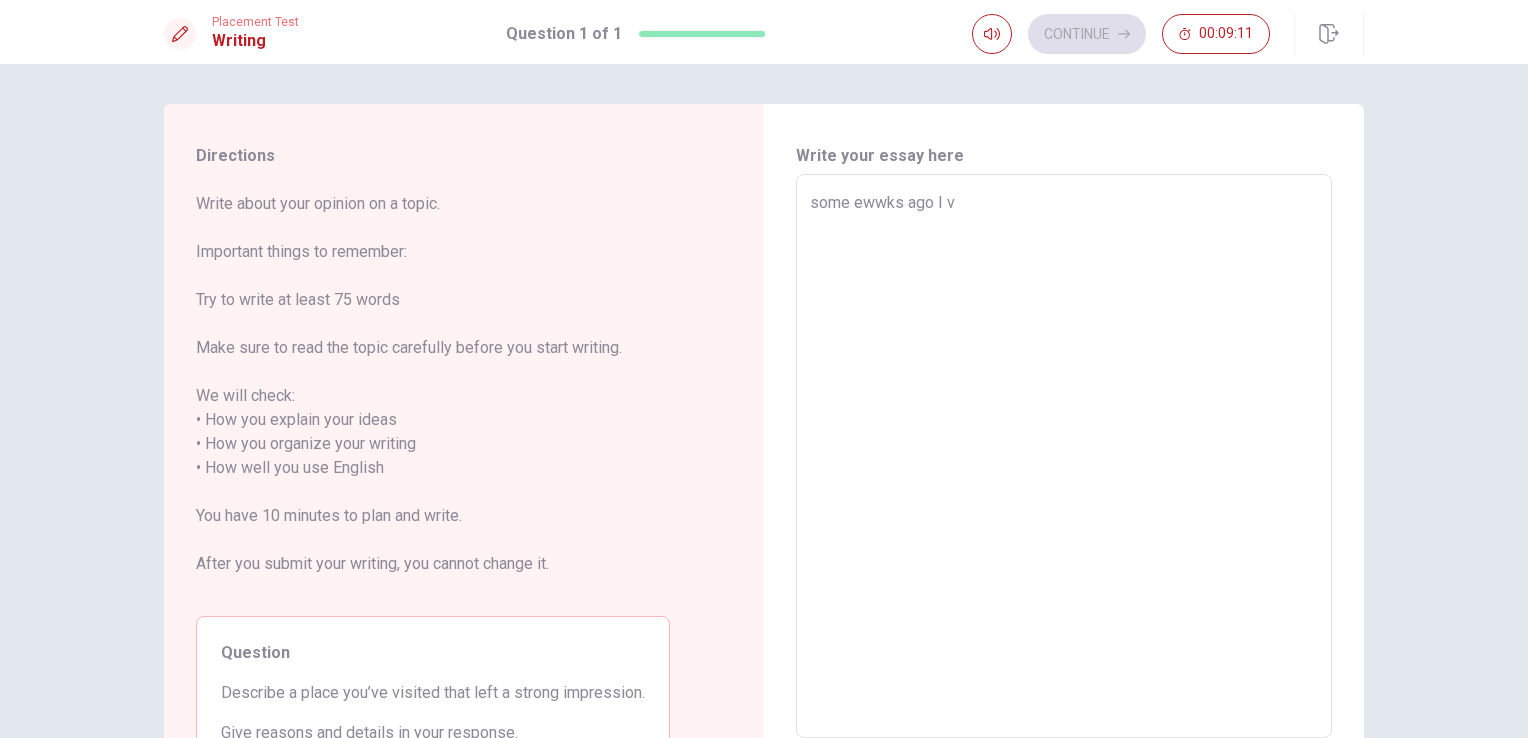 type on "x" 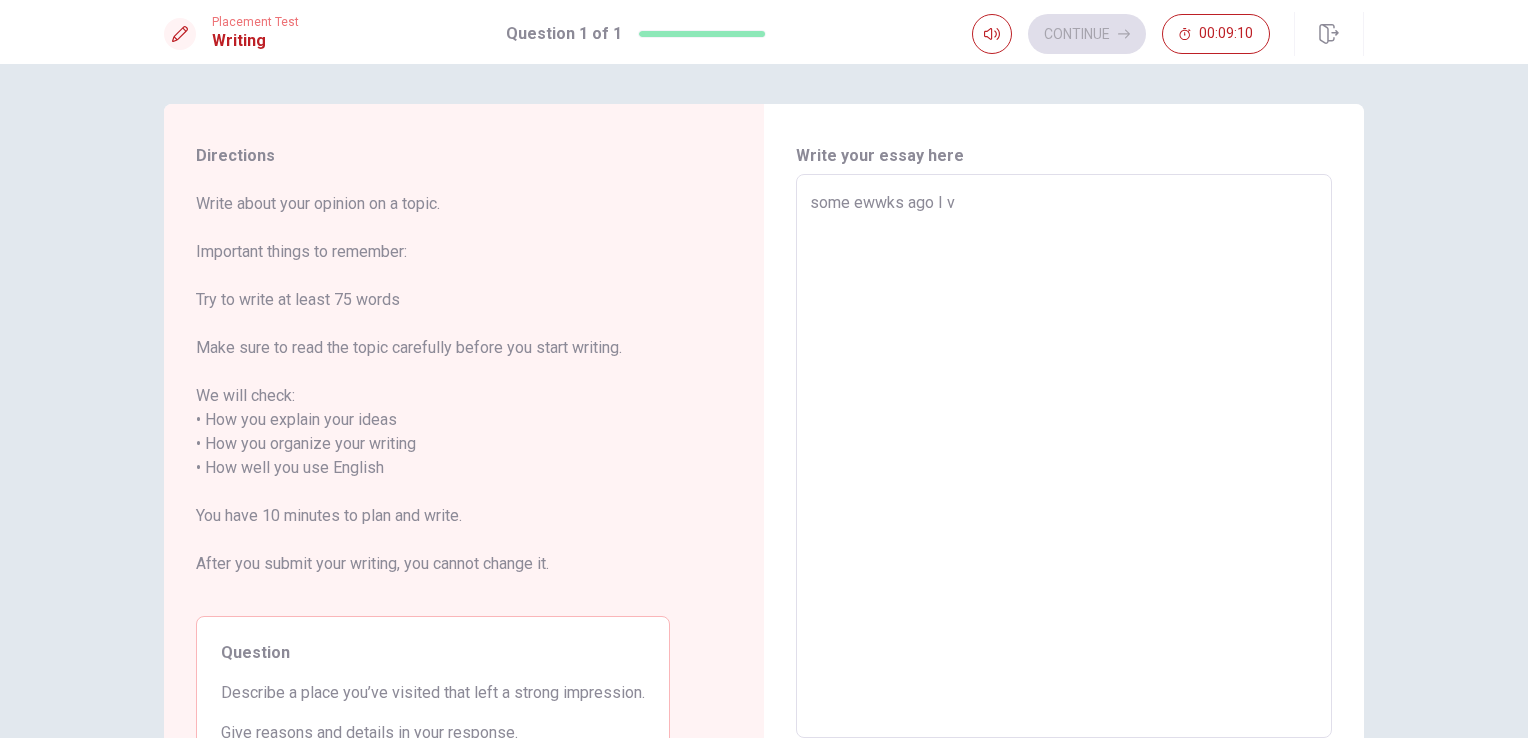 type on "some ewwks ago I vi" 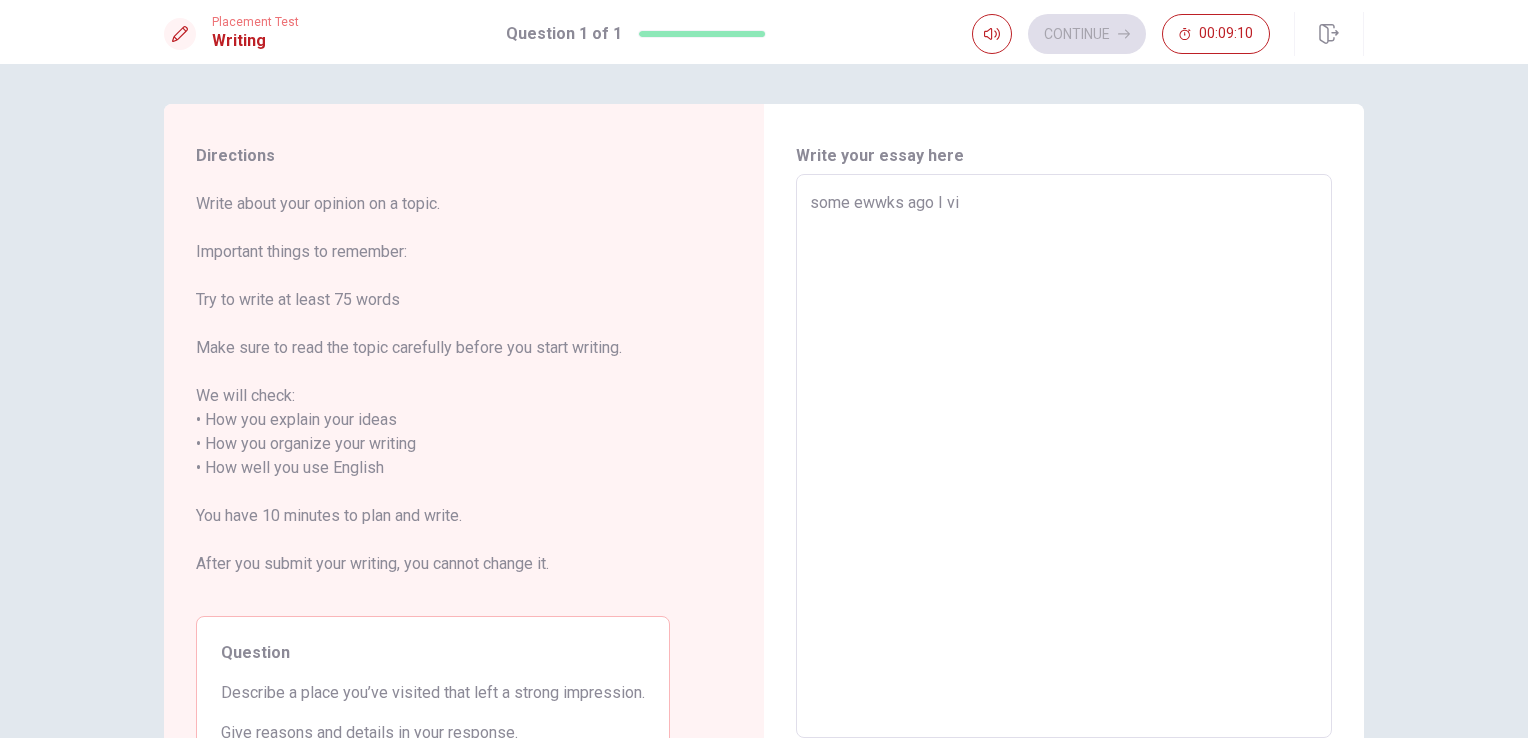 type on "x" 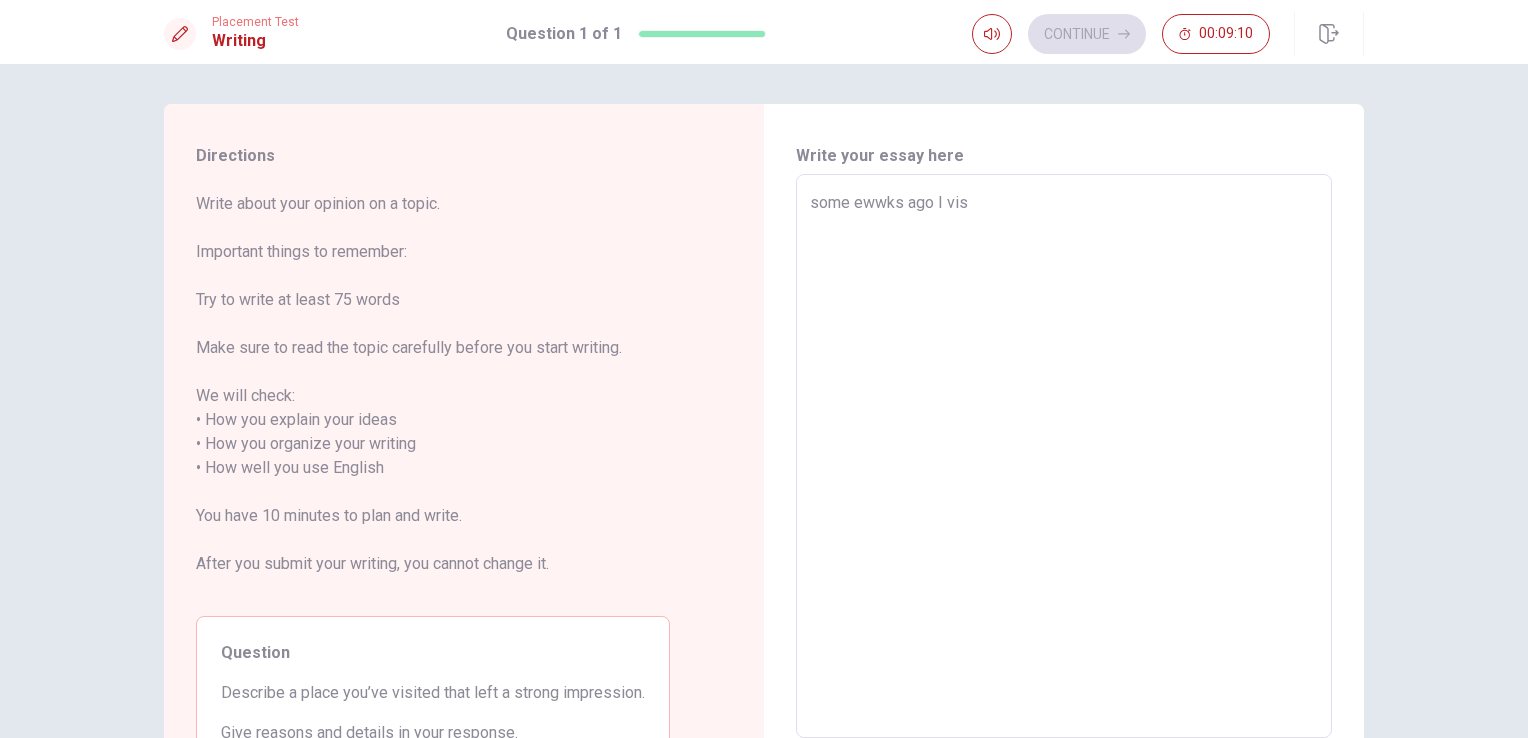 type on "x" 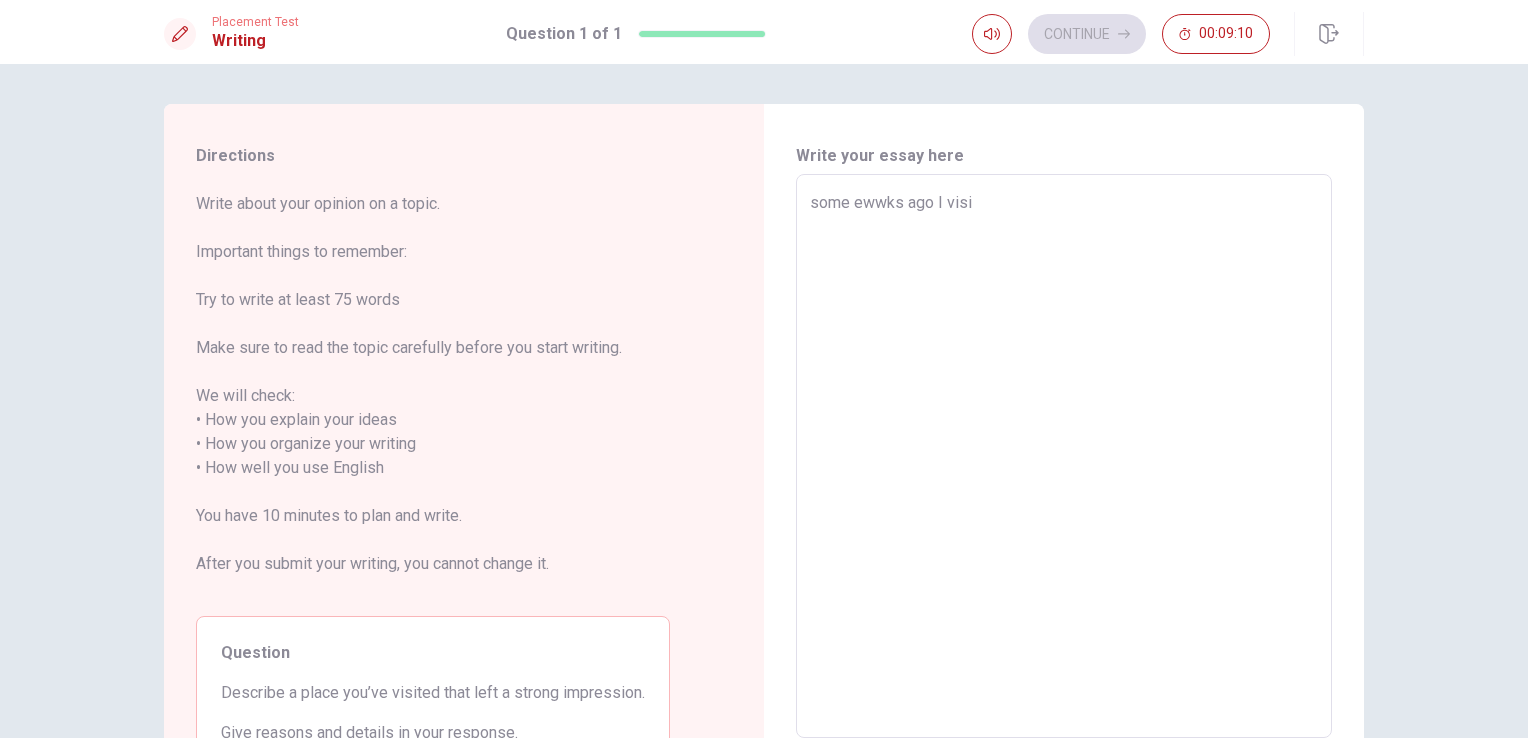 type on "x" 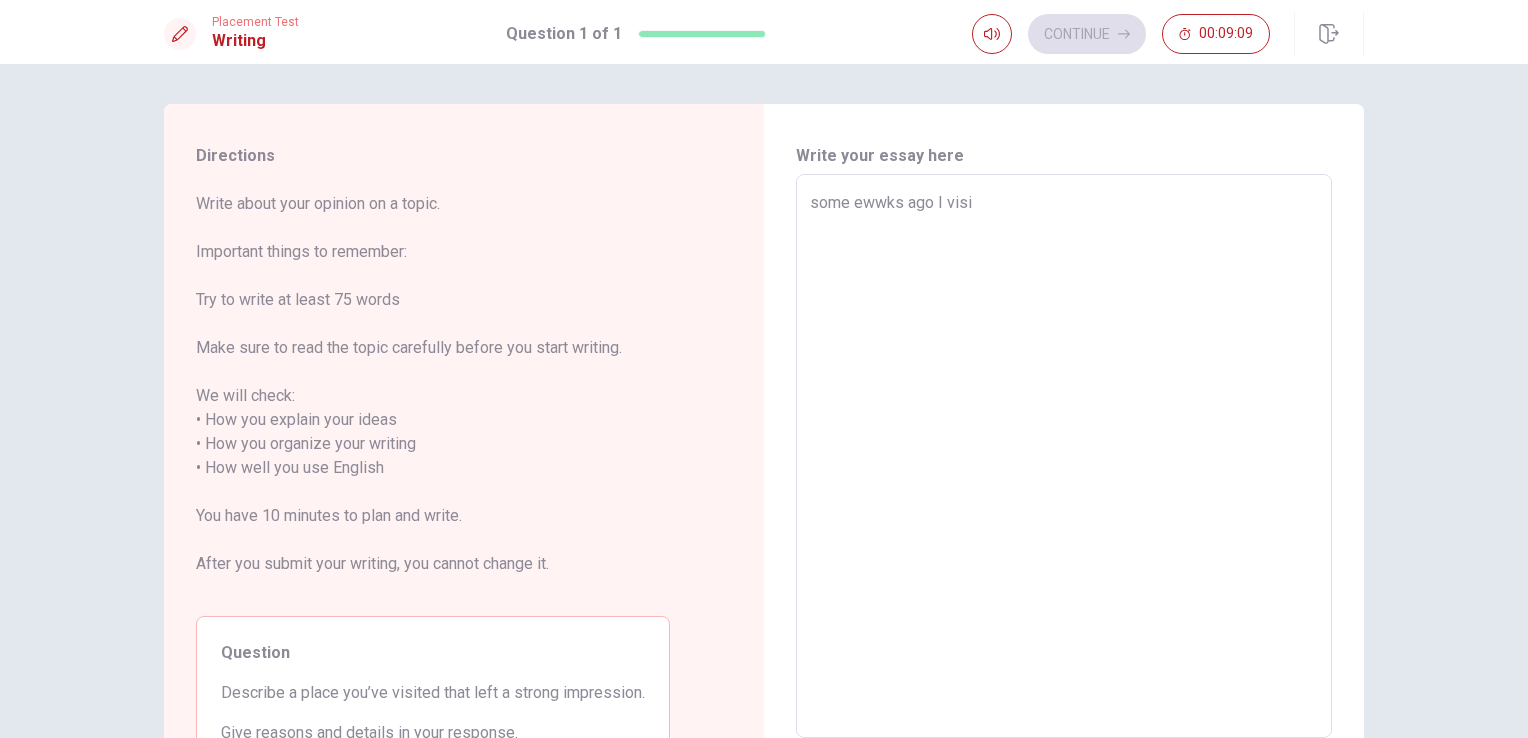 type on "some ewwks ago I visit" 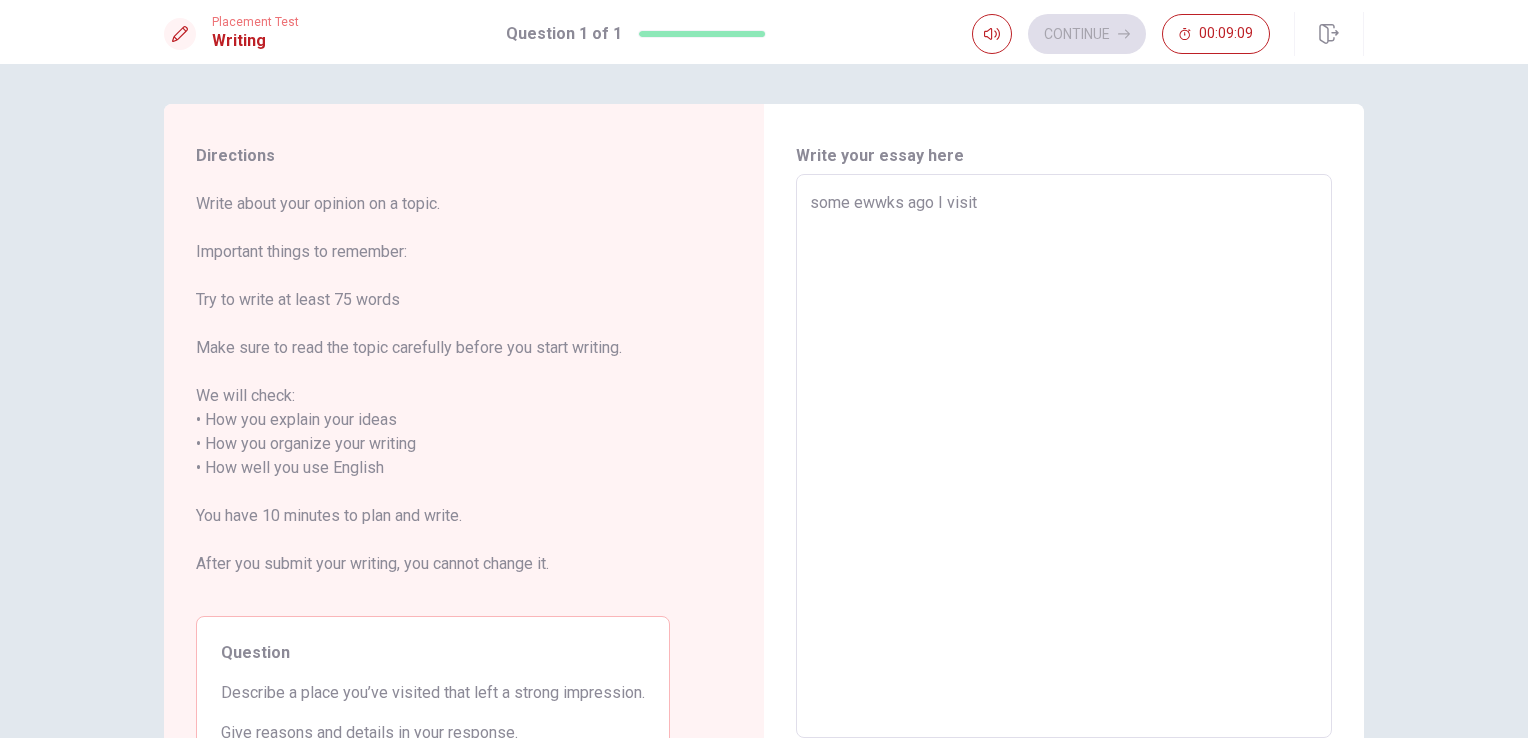 type on "x" 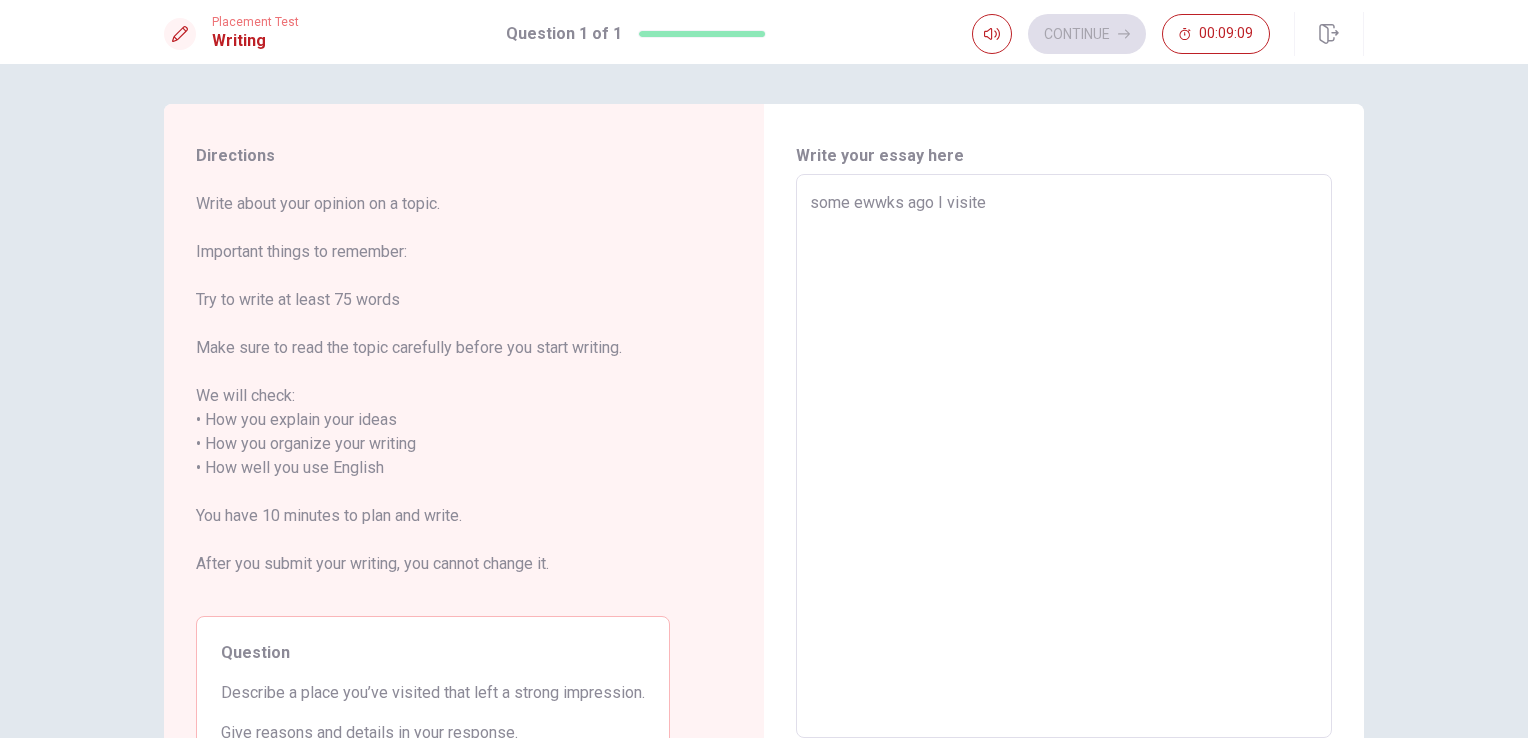type on "x" 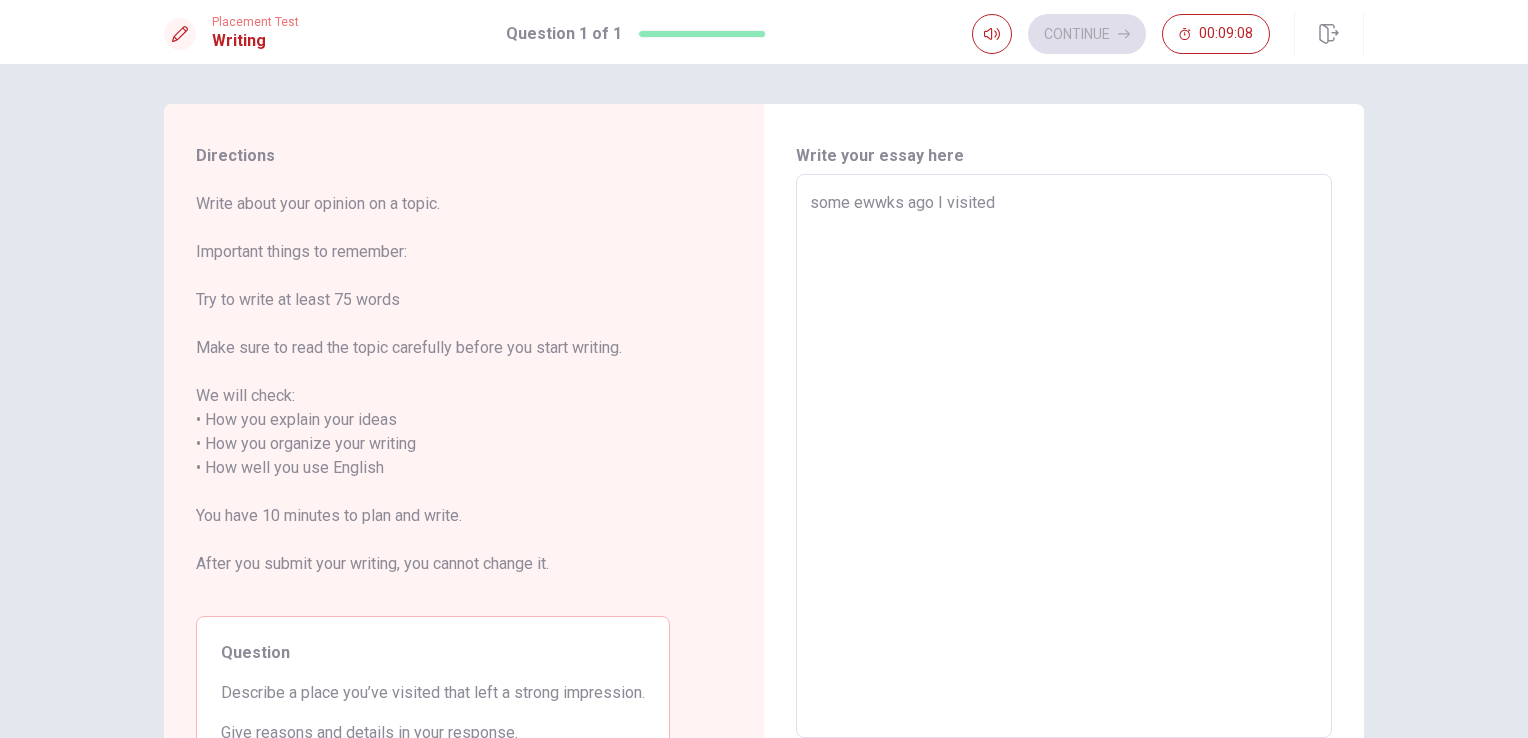 type on "x" 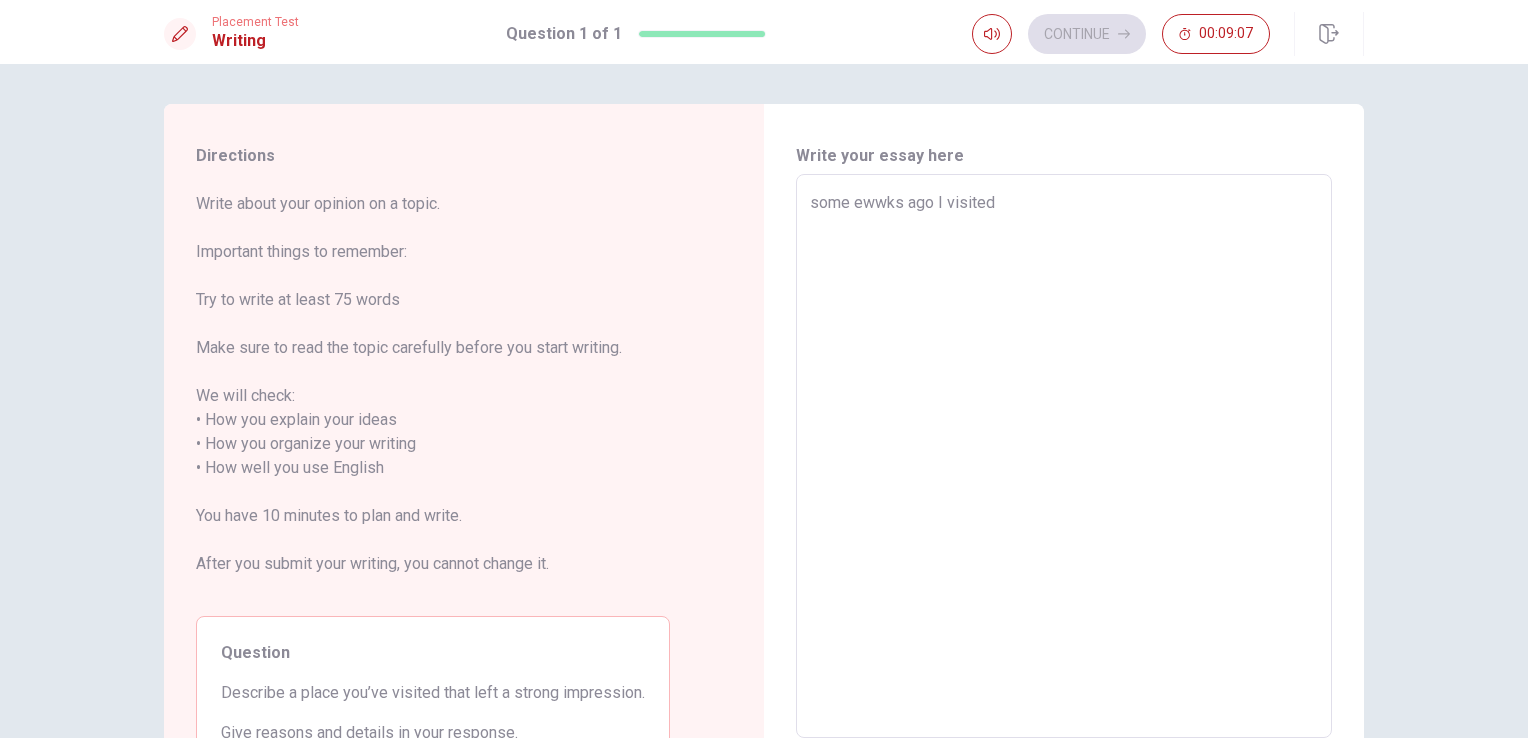 type on "some ewwks ago I visited" 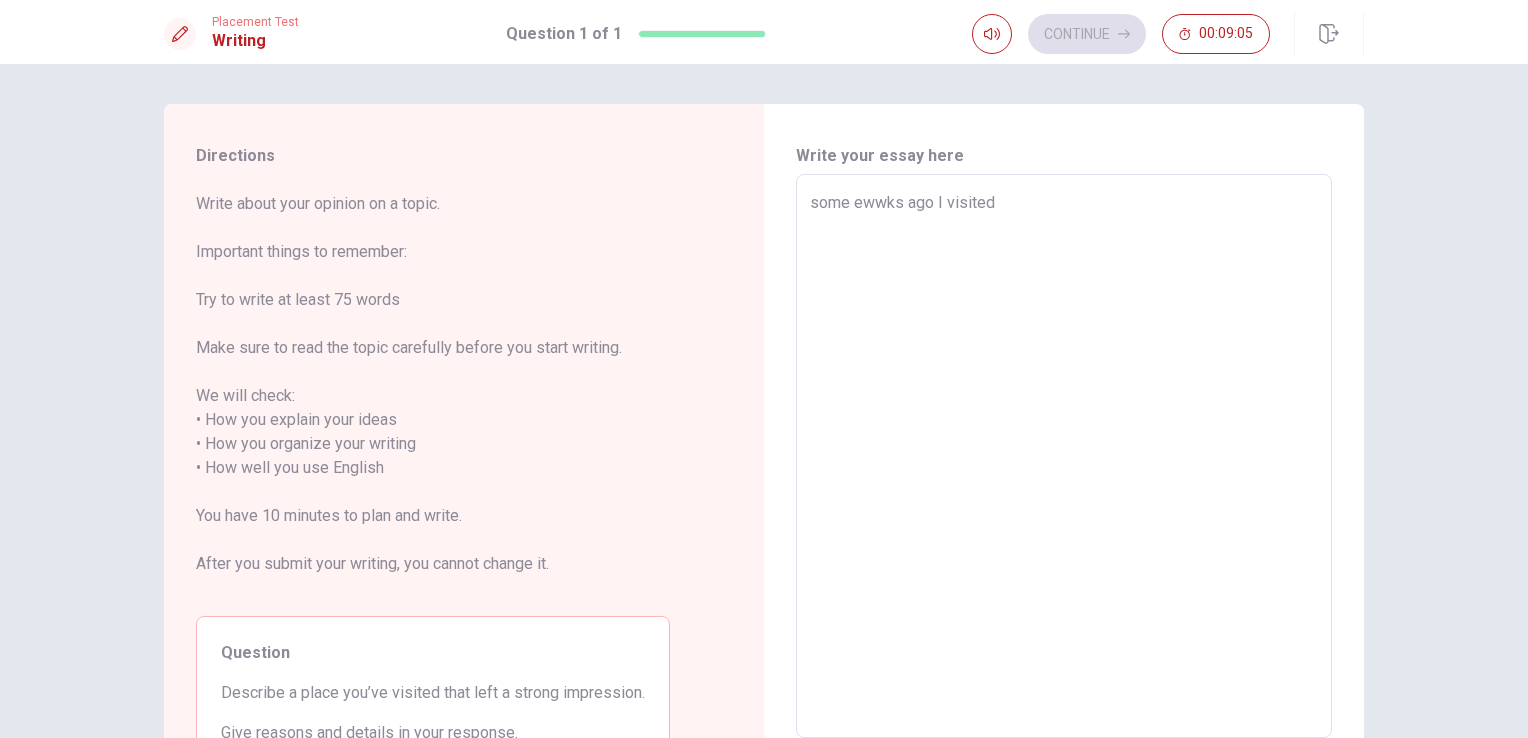 type on "x" 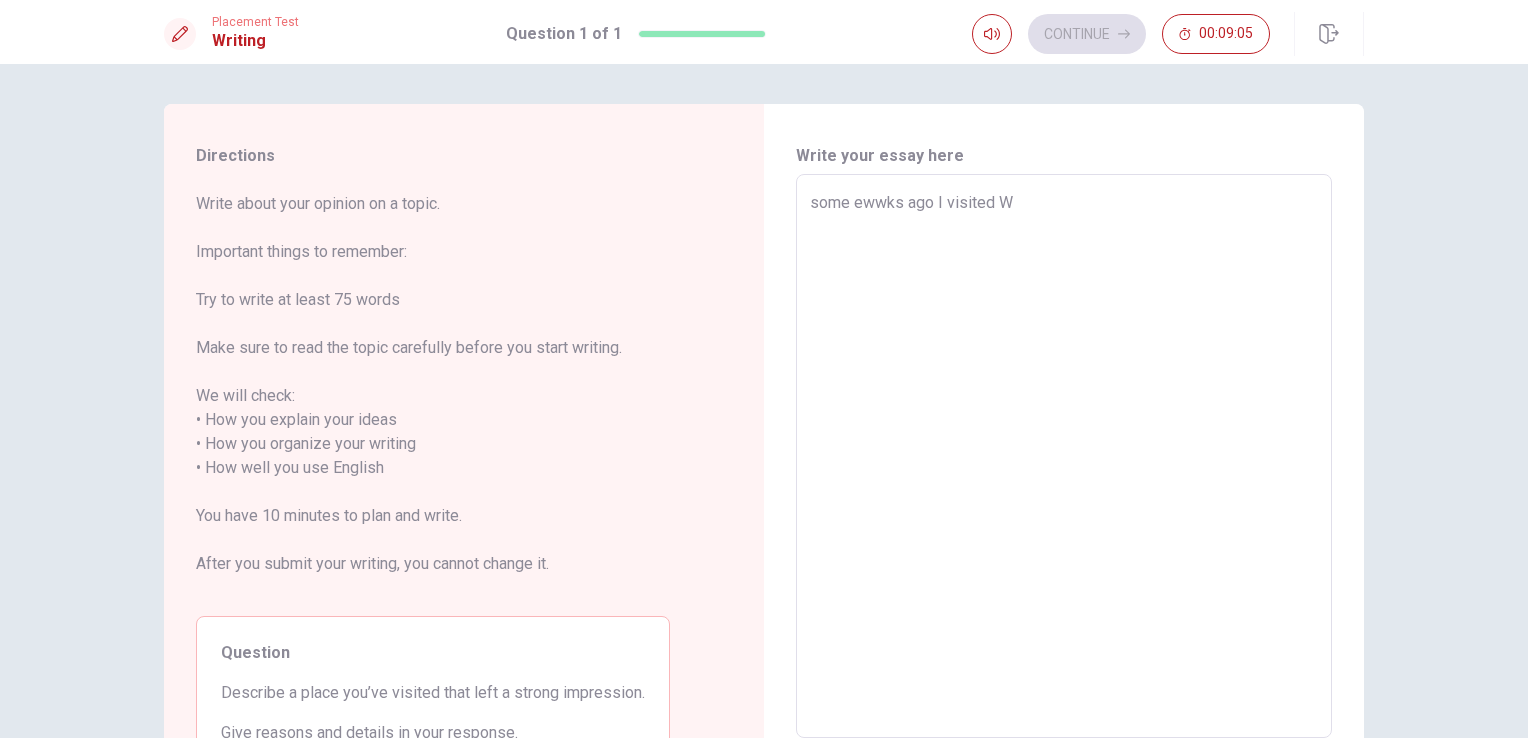 type on "x" 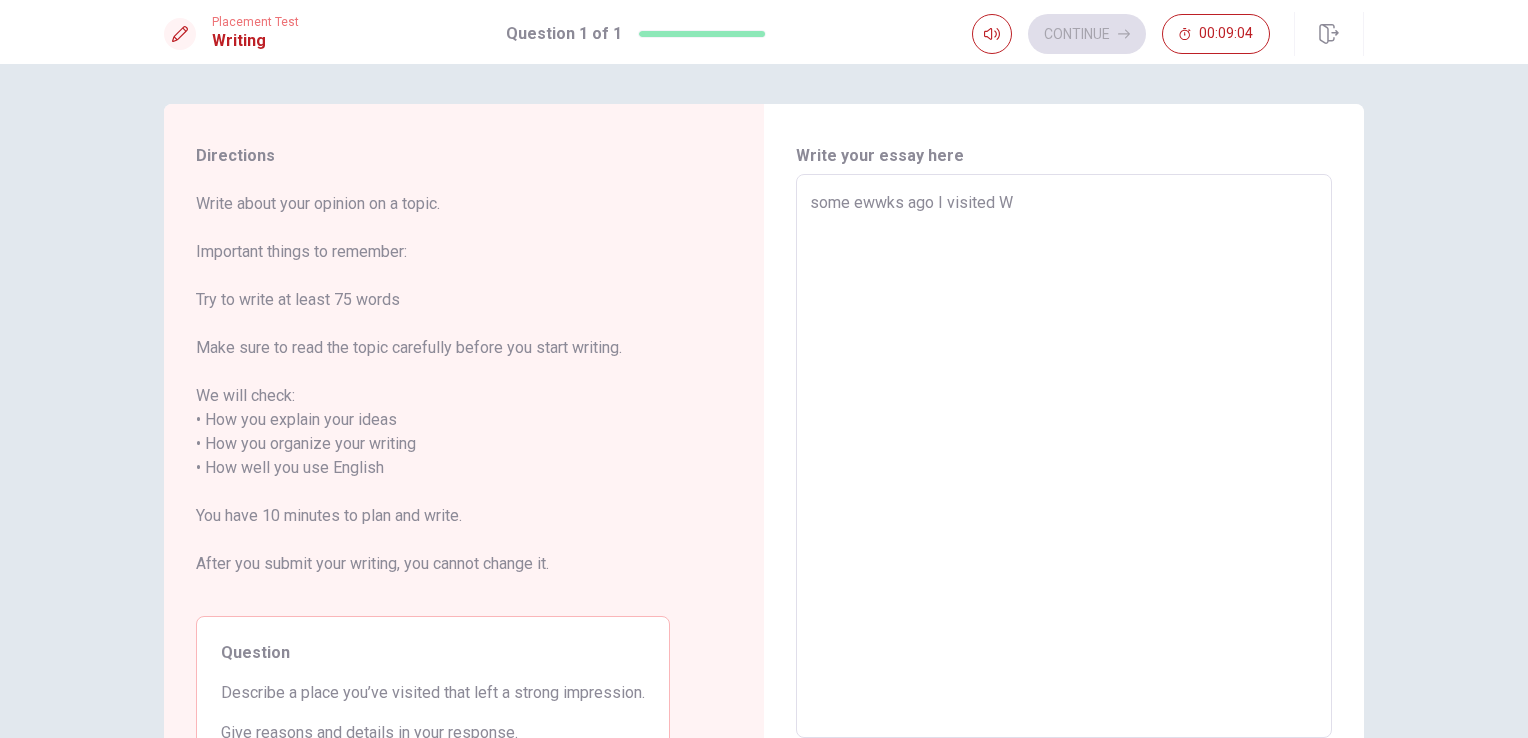 type on "some ewwks ago I visited Wt" 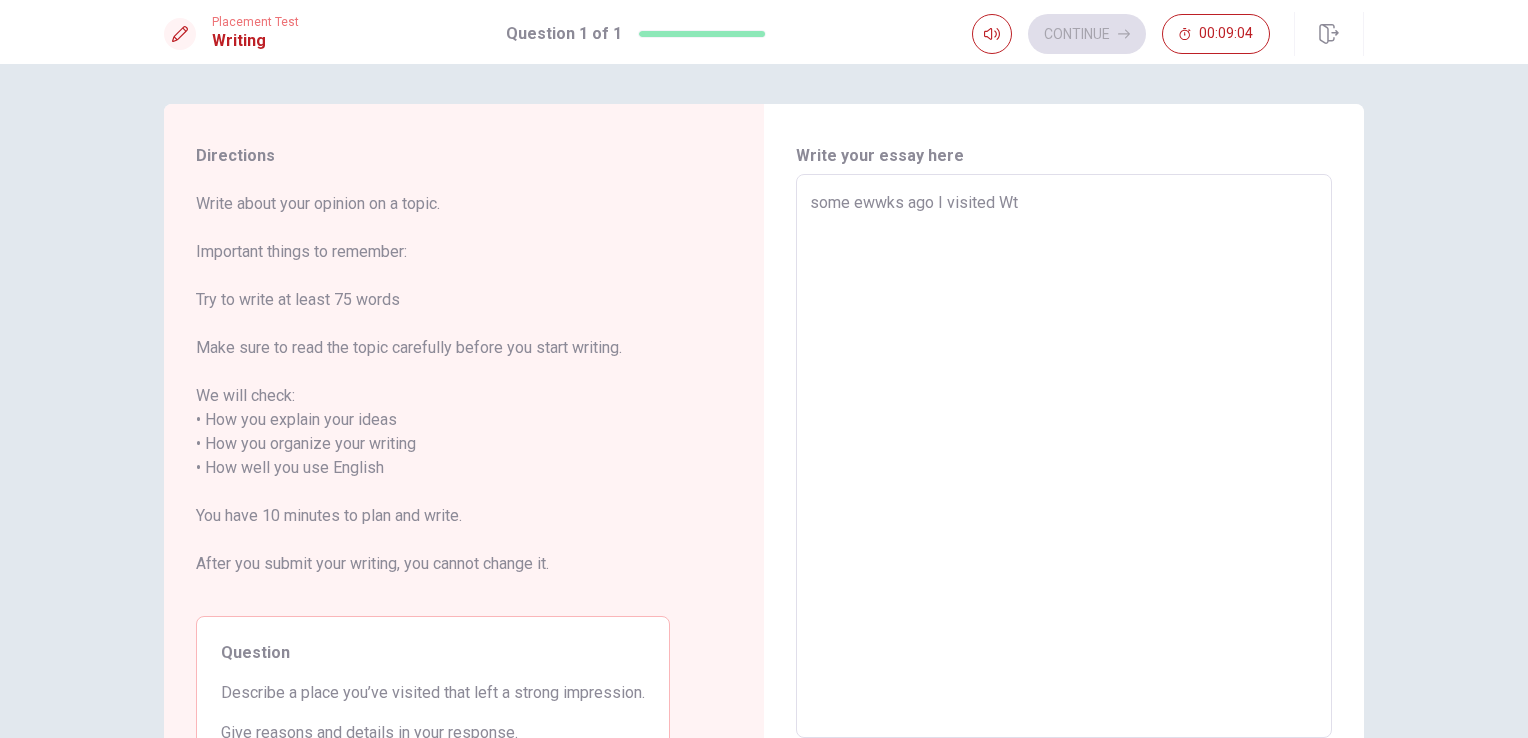 type on "x" 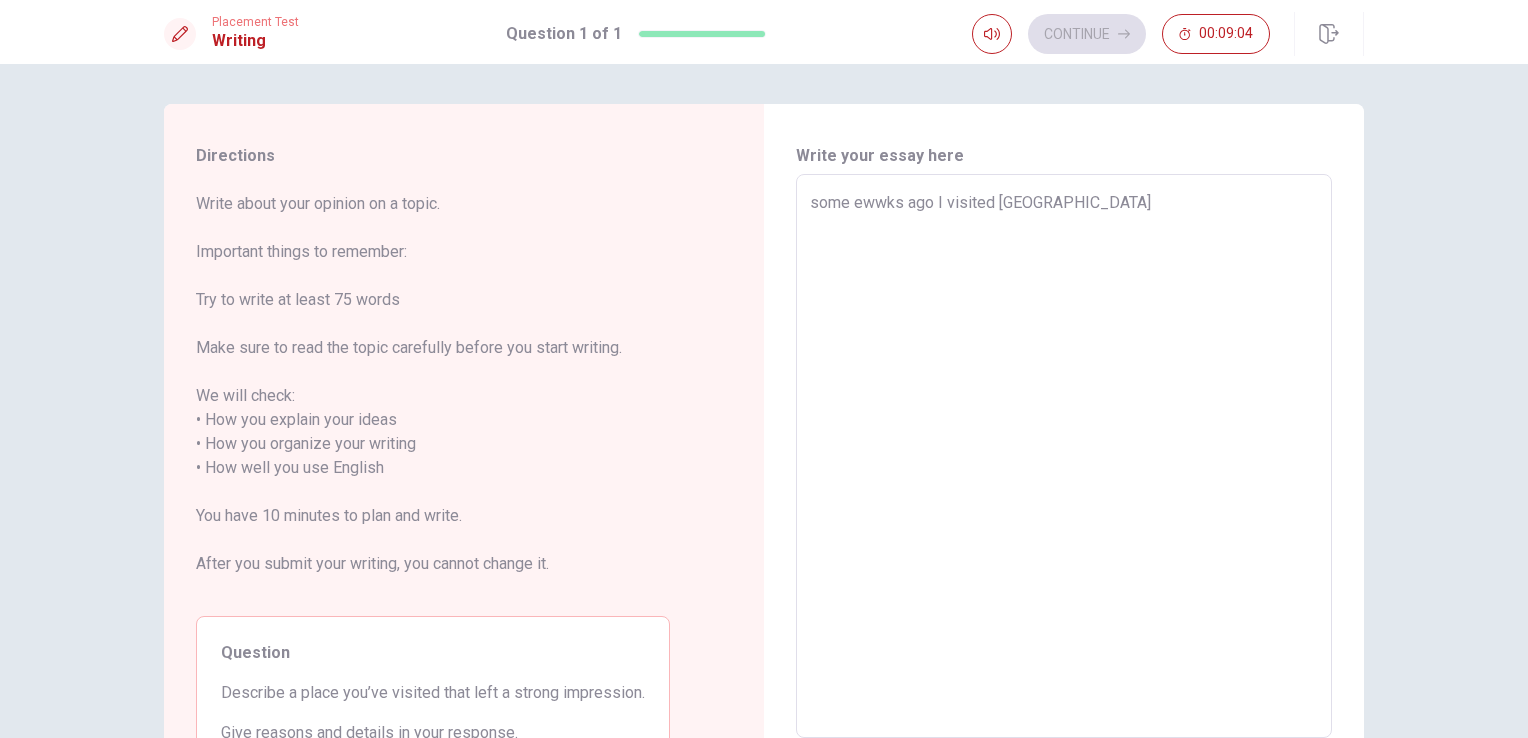 type on "x" 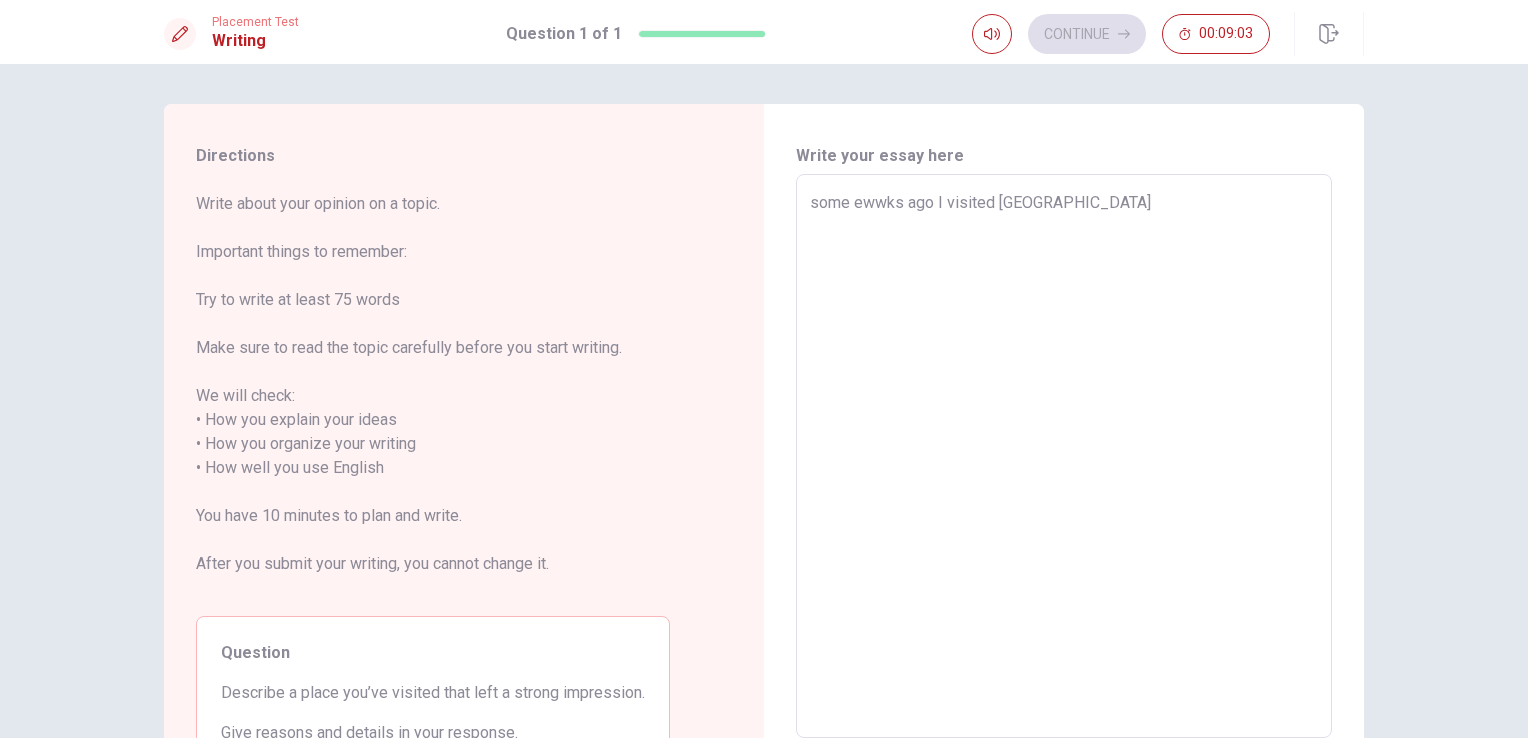 type on "x" 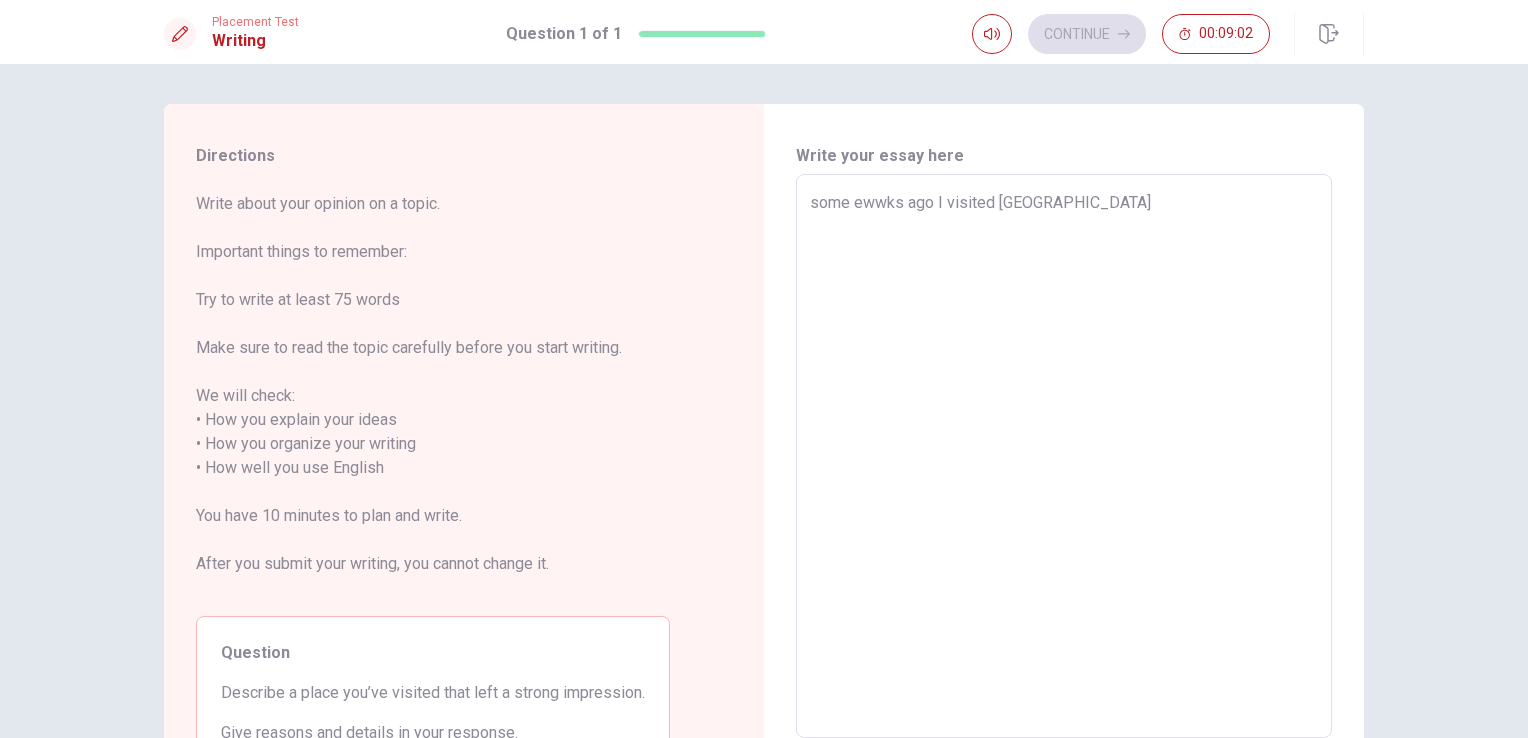 type on "some ewwks ago I visited [GEOGRAPHIC_DATA]" 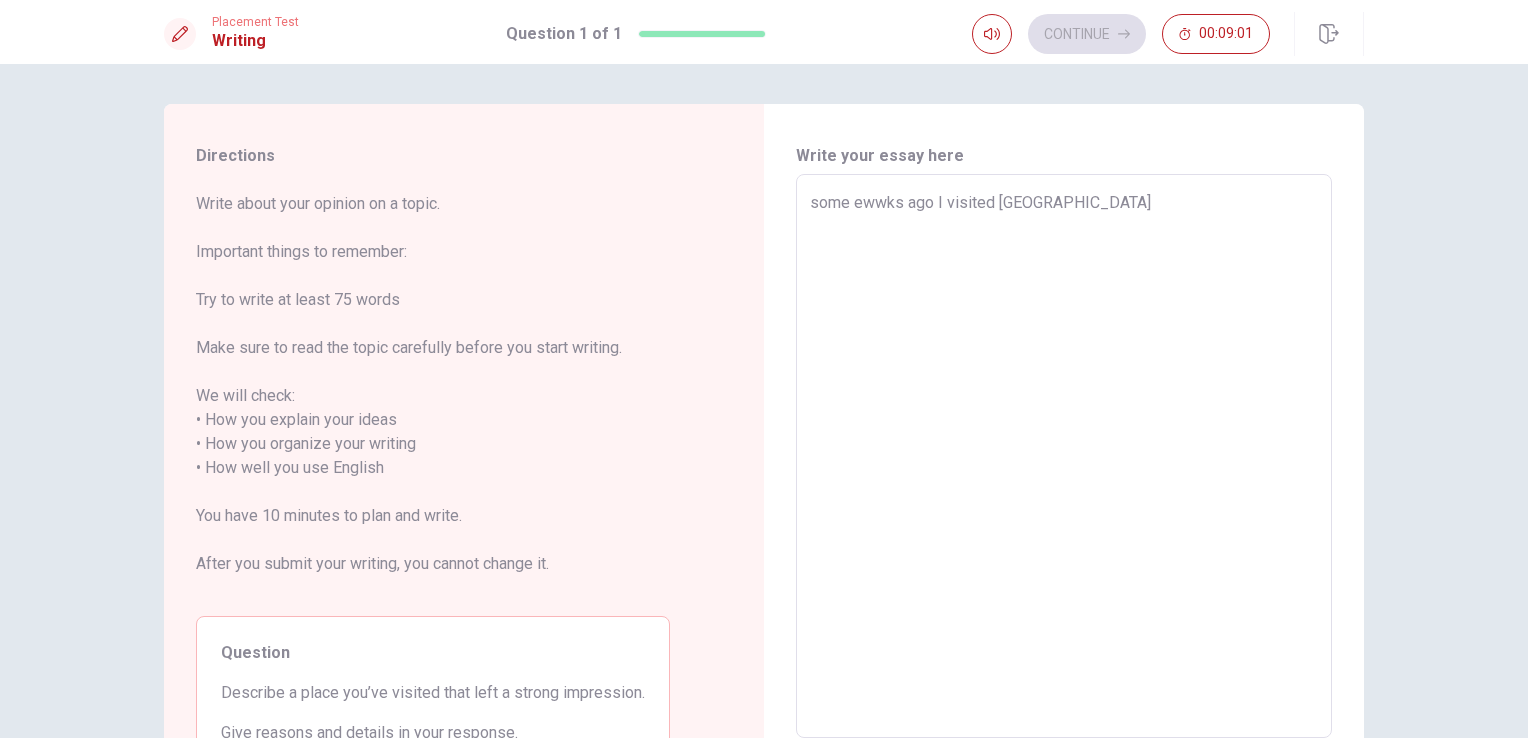 type on "some ewwks ago I visited [GEOGRAPHIC_DATA]" 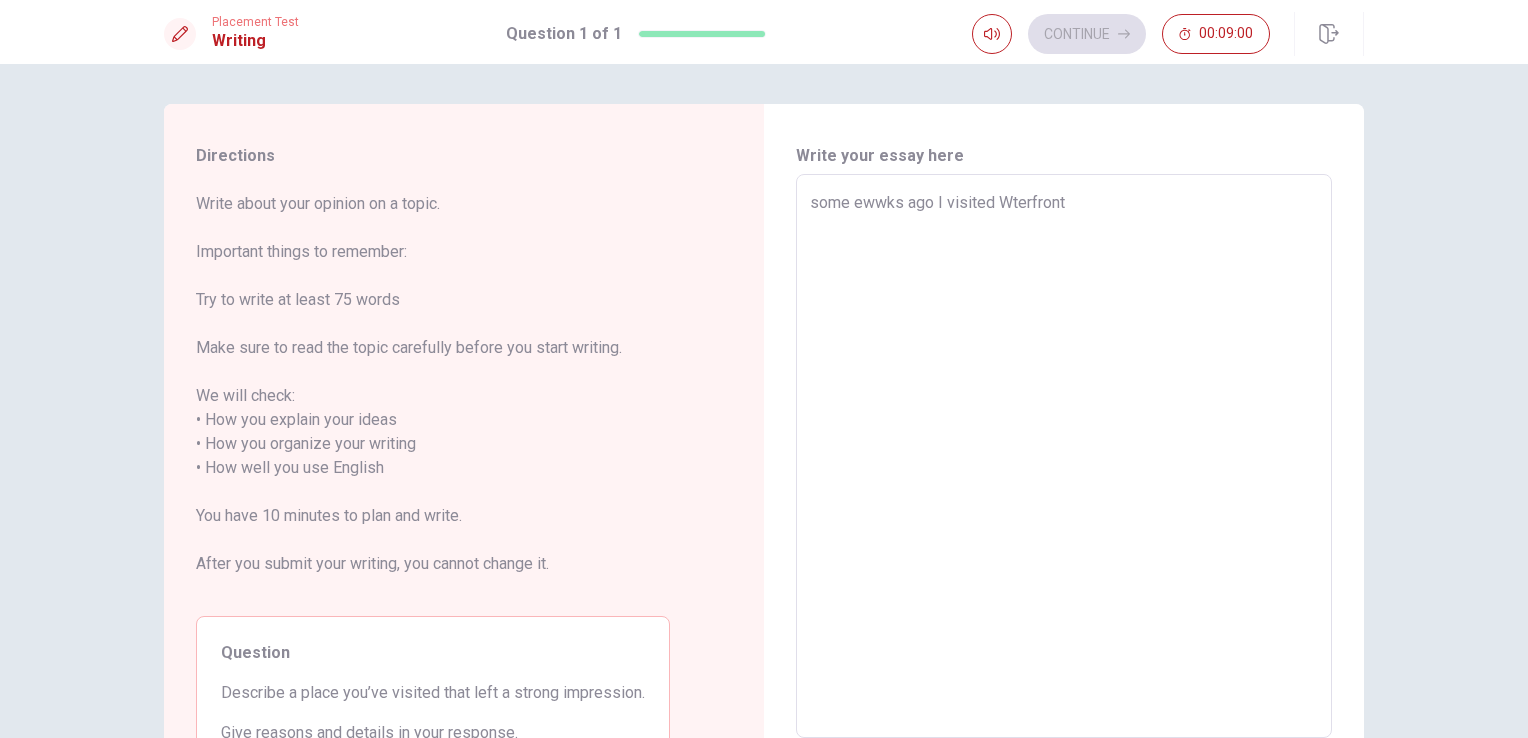 type on "x" 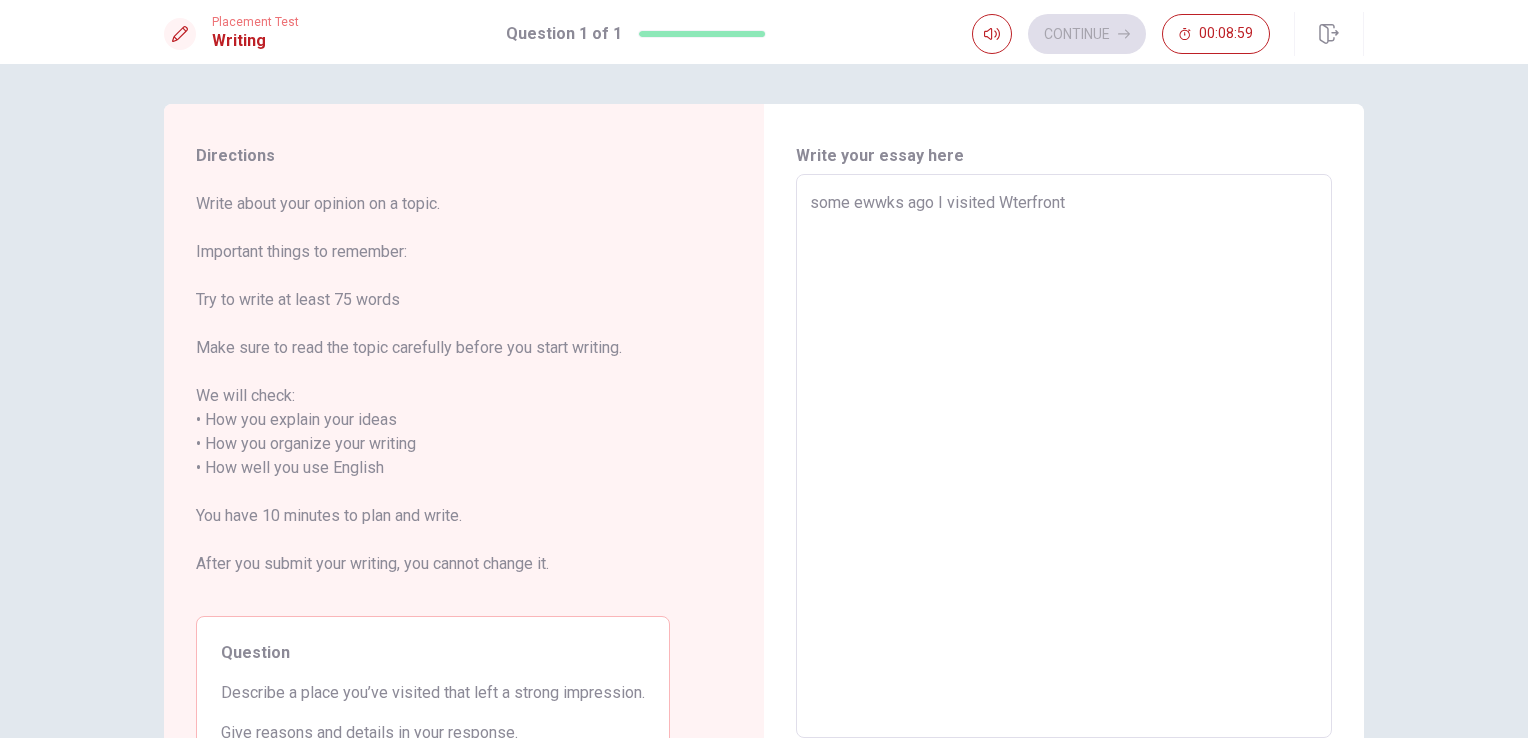 type on "some ewwks ago I visited Wterfront" 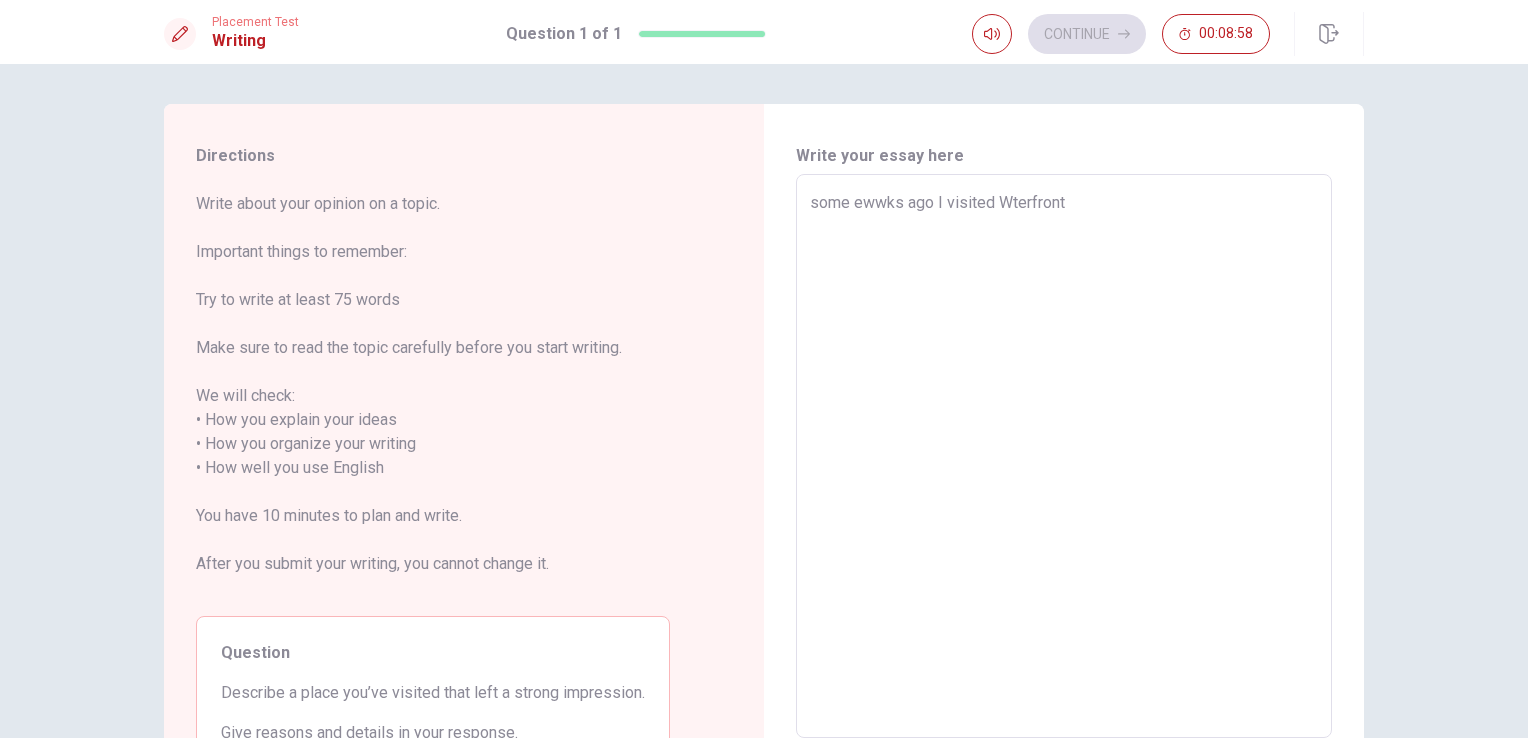 type on "x" 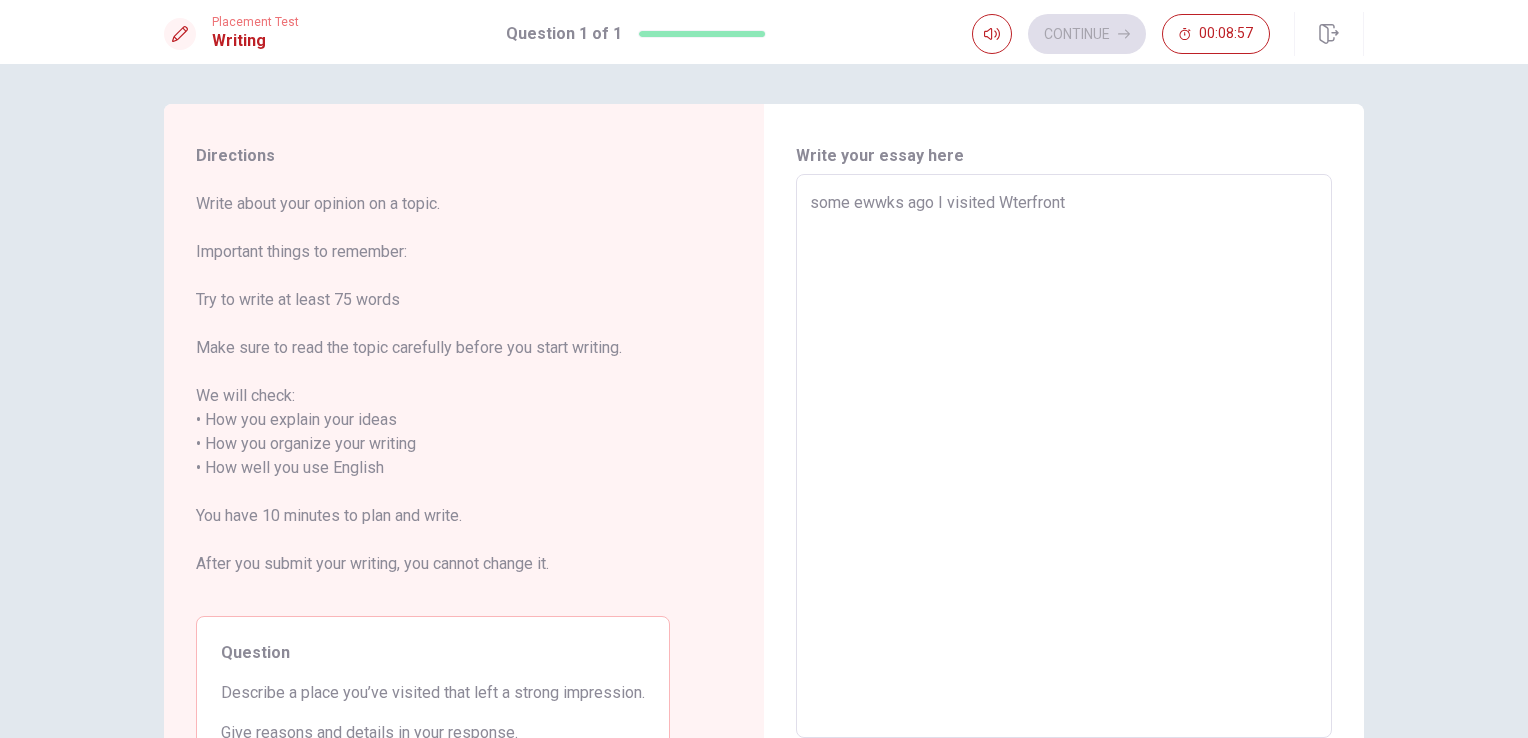 type on "some ewwks ago I visited [GEOGRAPHIC_DATA] o" 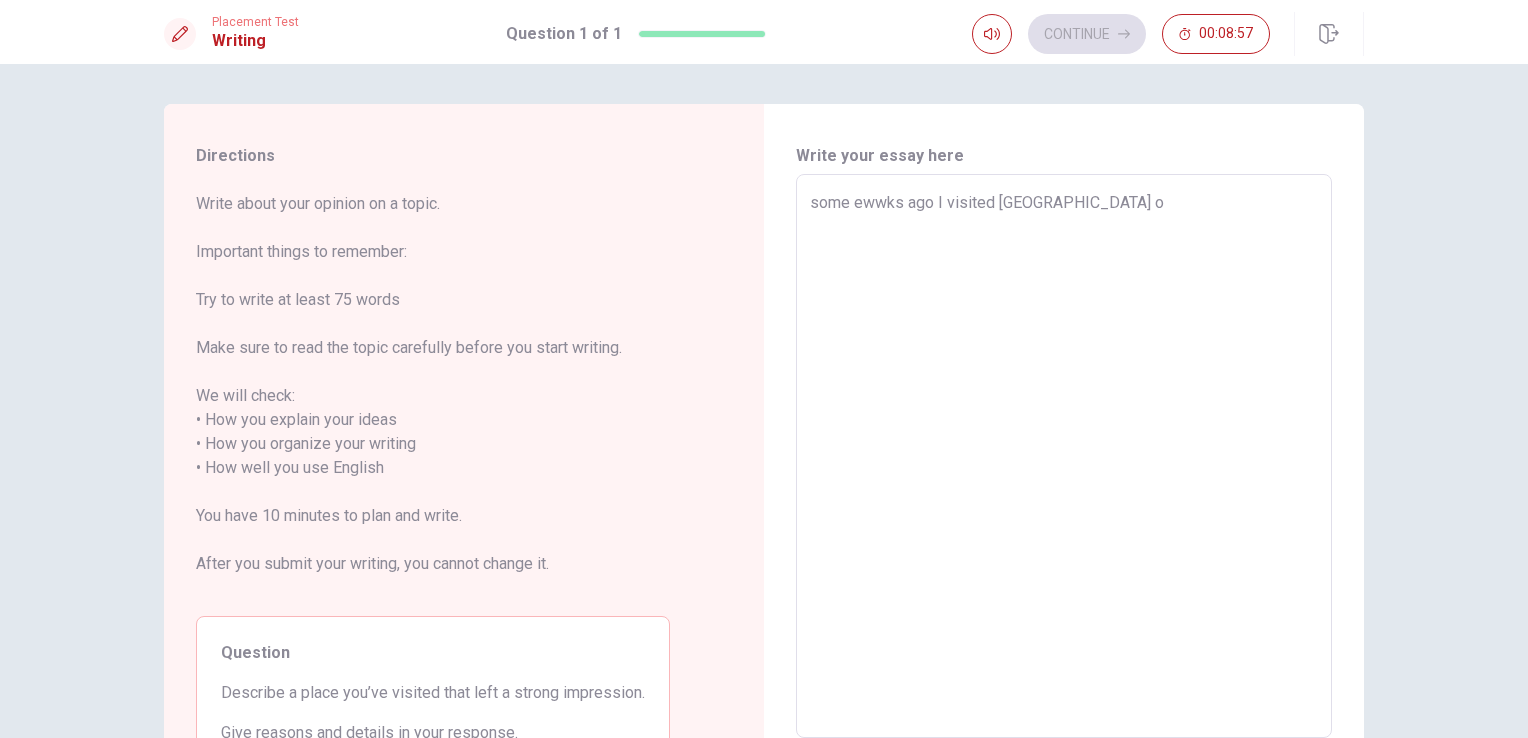 type on "x" 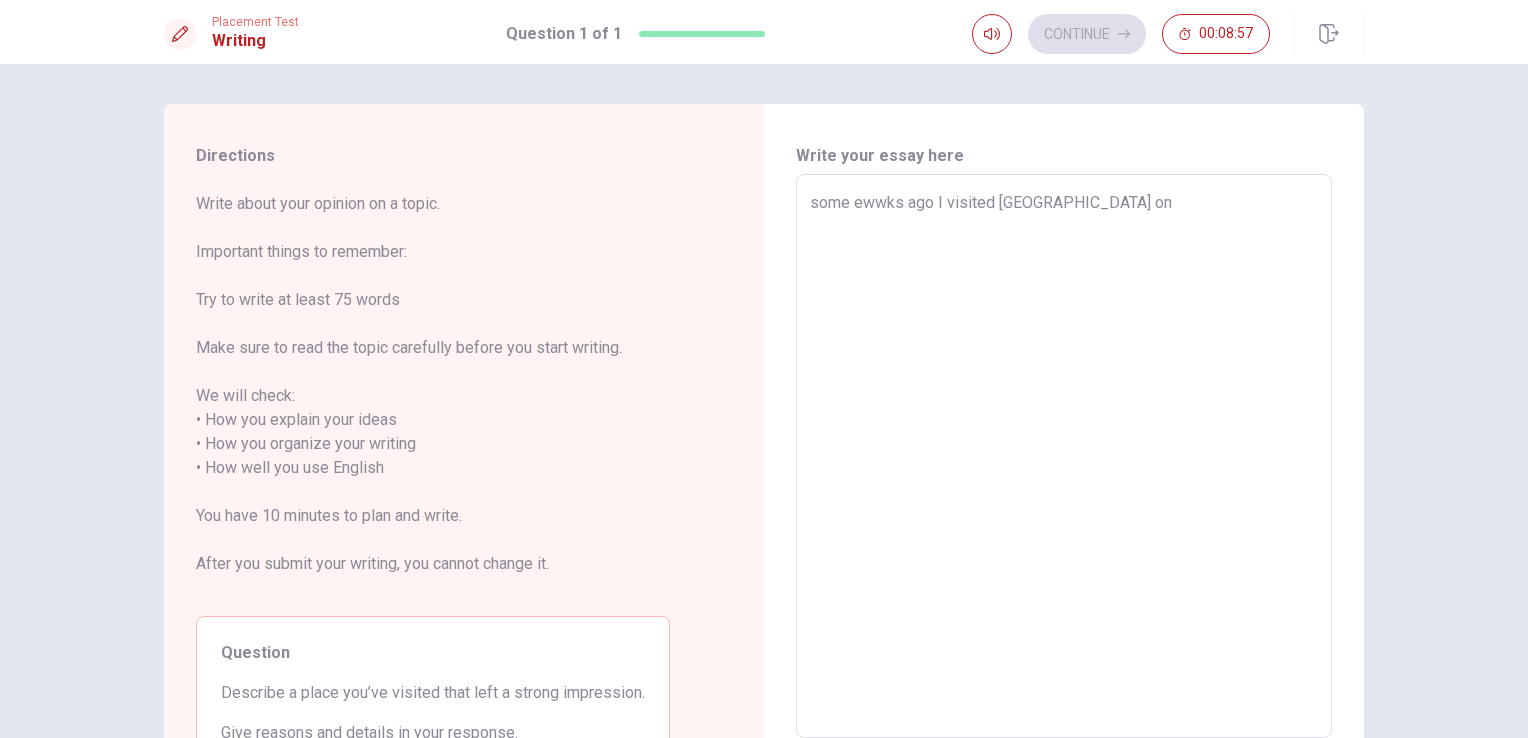 type on "x" 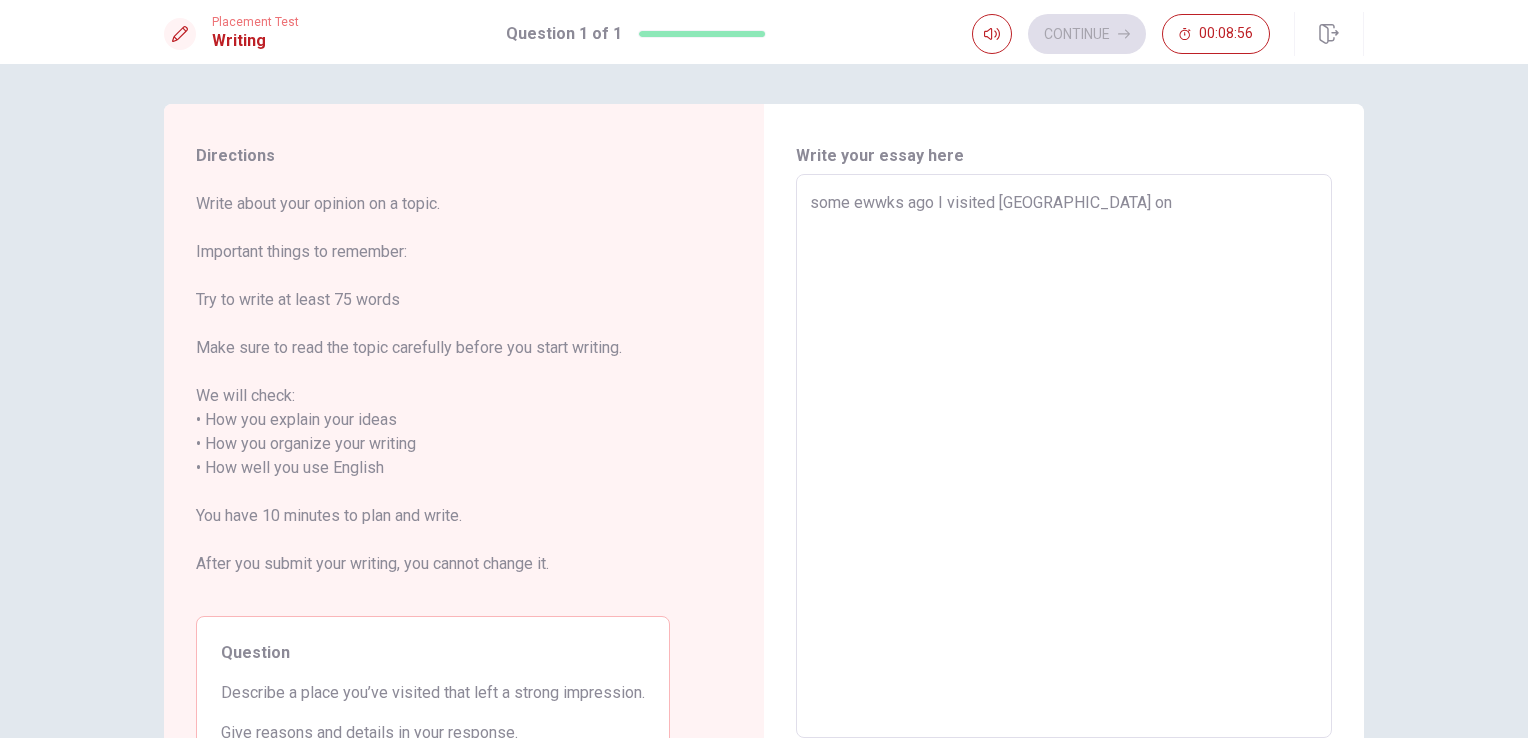 type on "some ewwks ago I visited [GEOGRAPHIC_DATA] on" 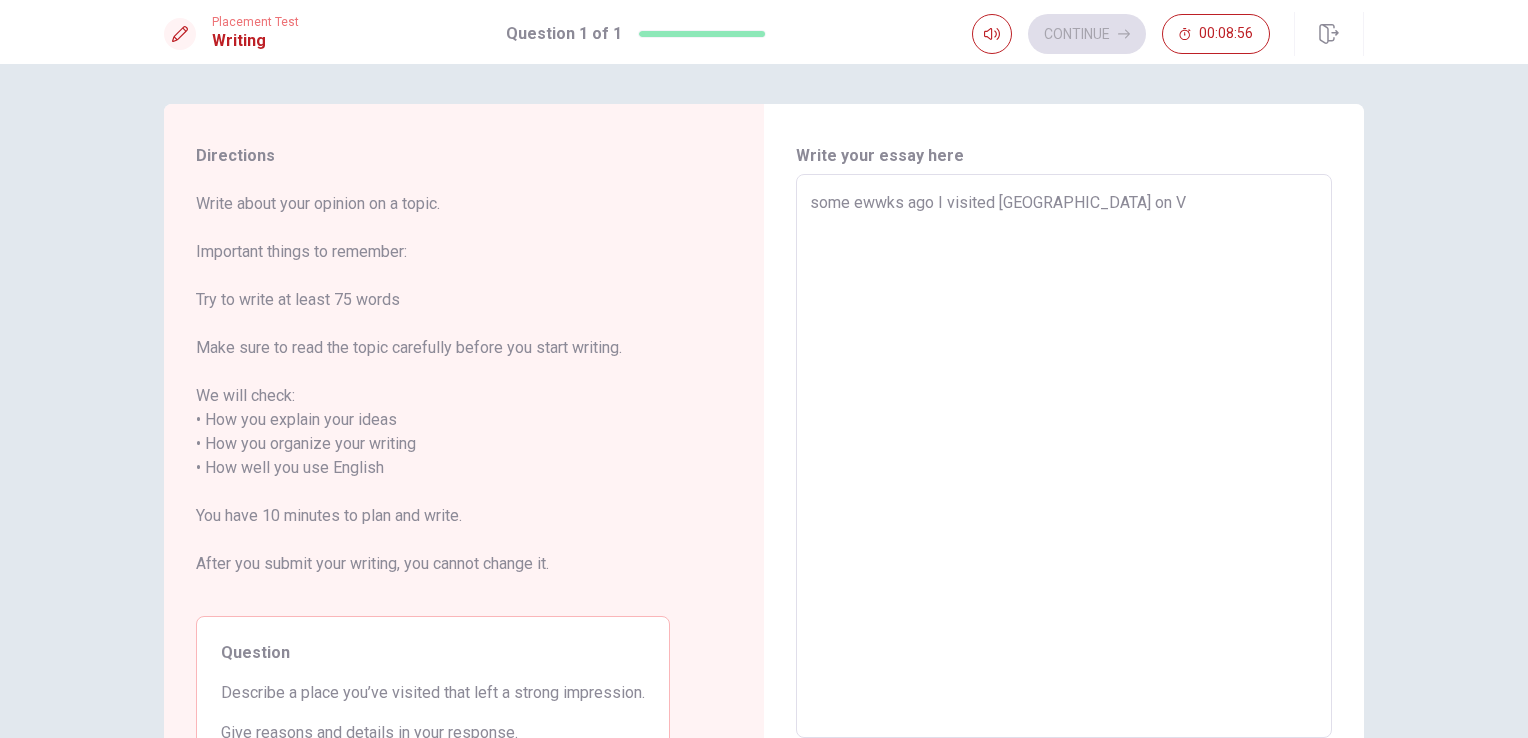 type on "x" 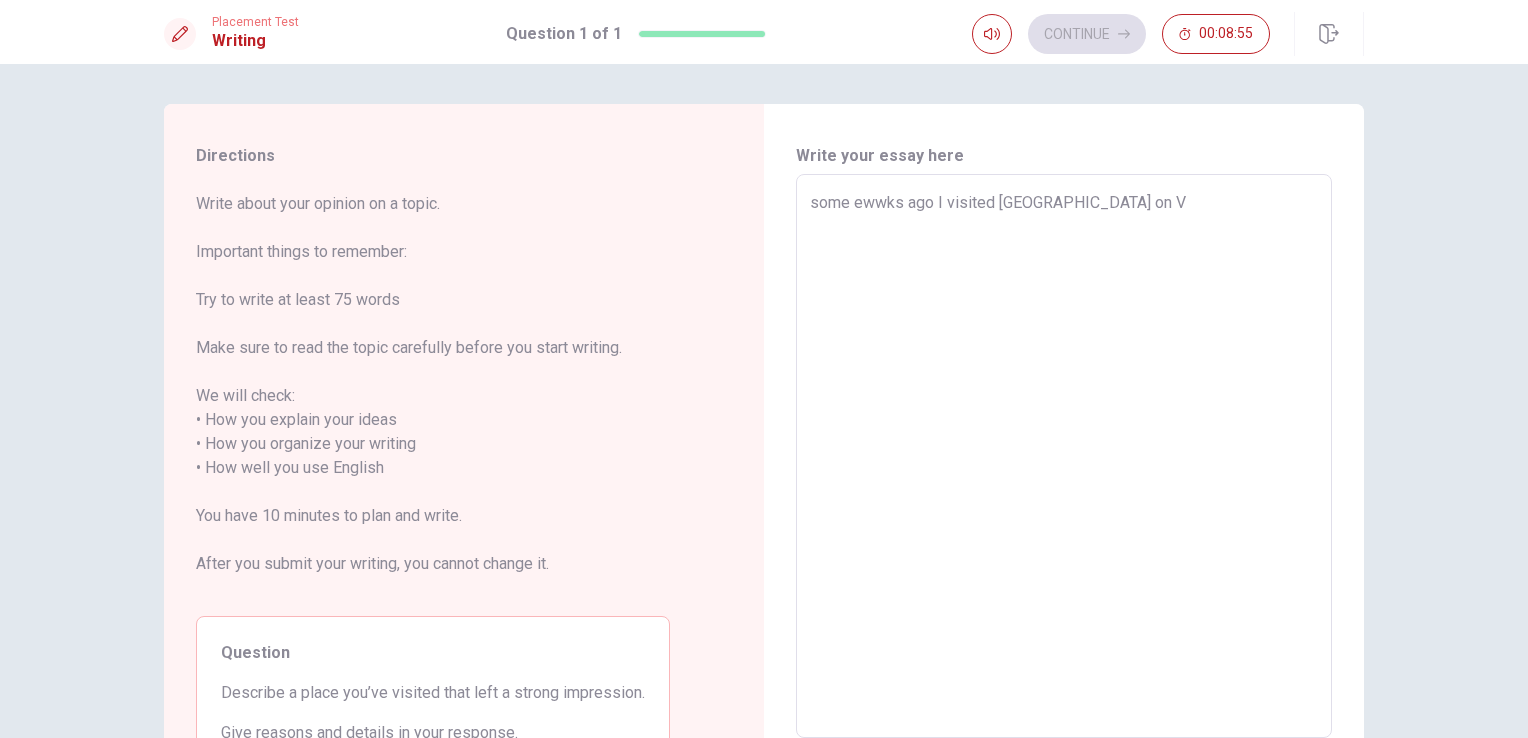 type on "some ewwks ago I visited [GEOGRAPHIC_DATA] on [GEOGRAPHIC_DATA]" 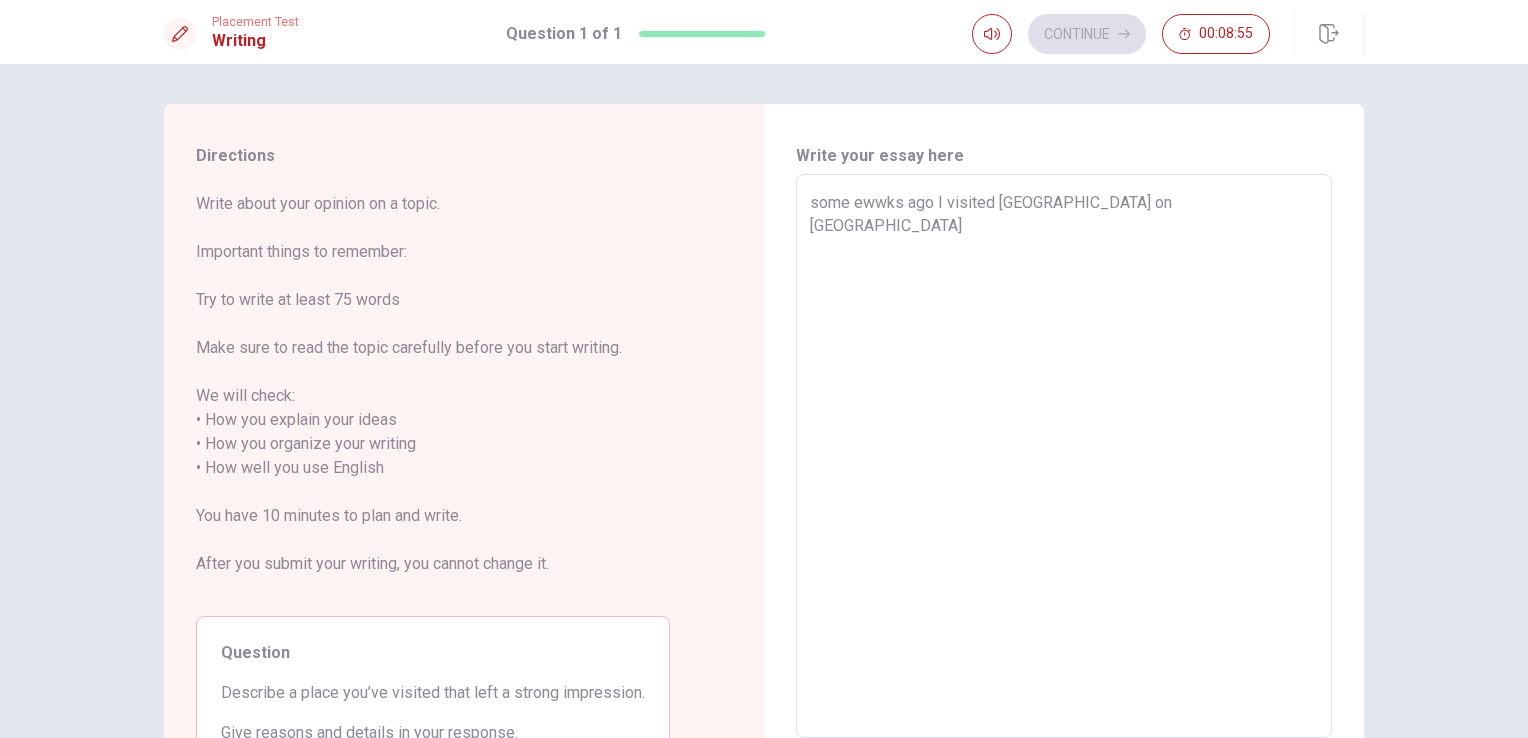 type on "x" 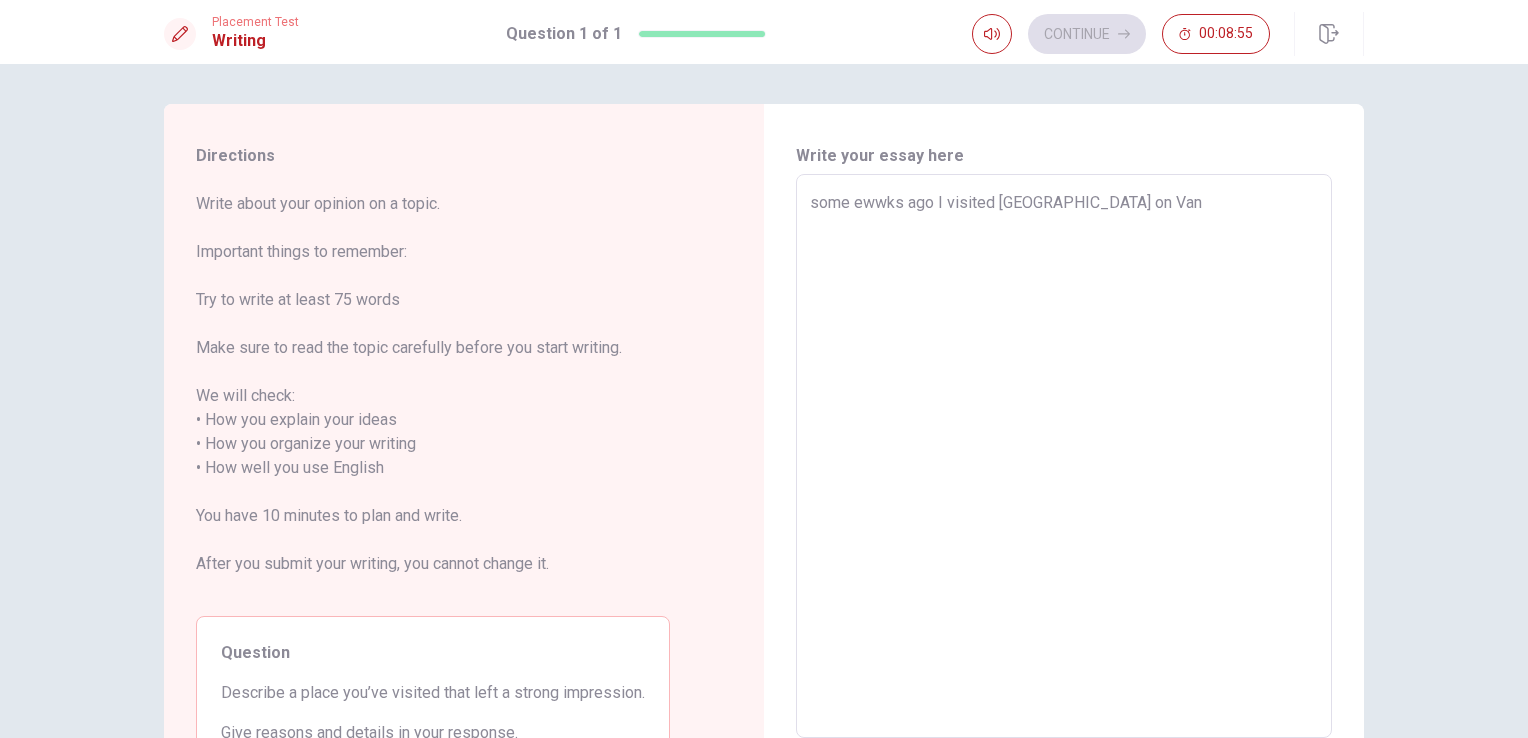 type on "x" 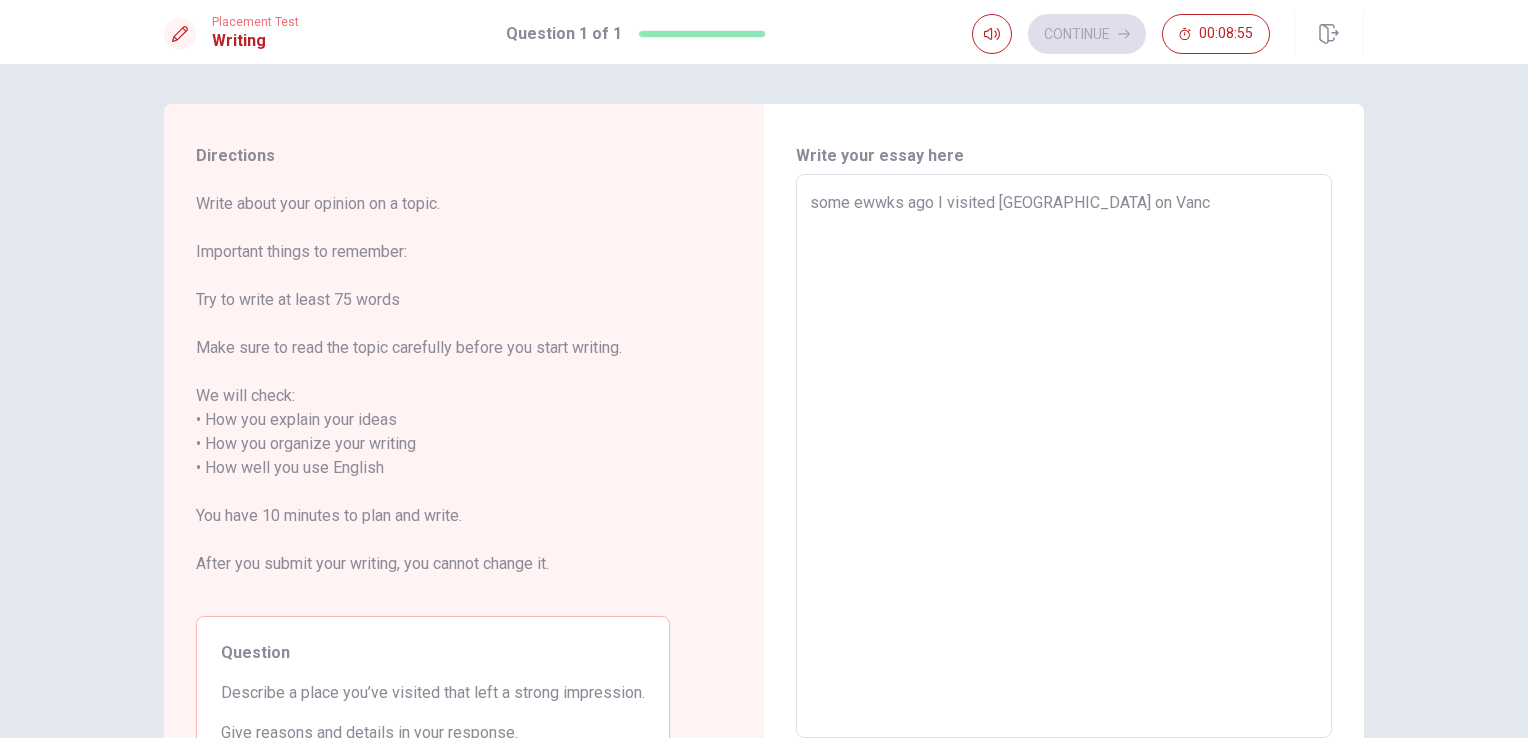 type on "x" 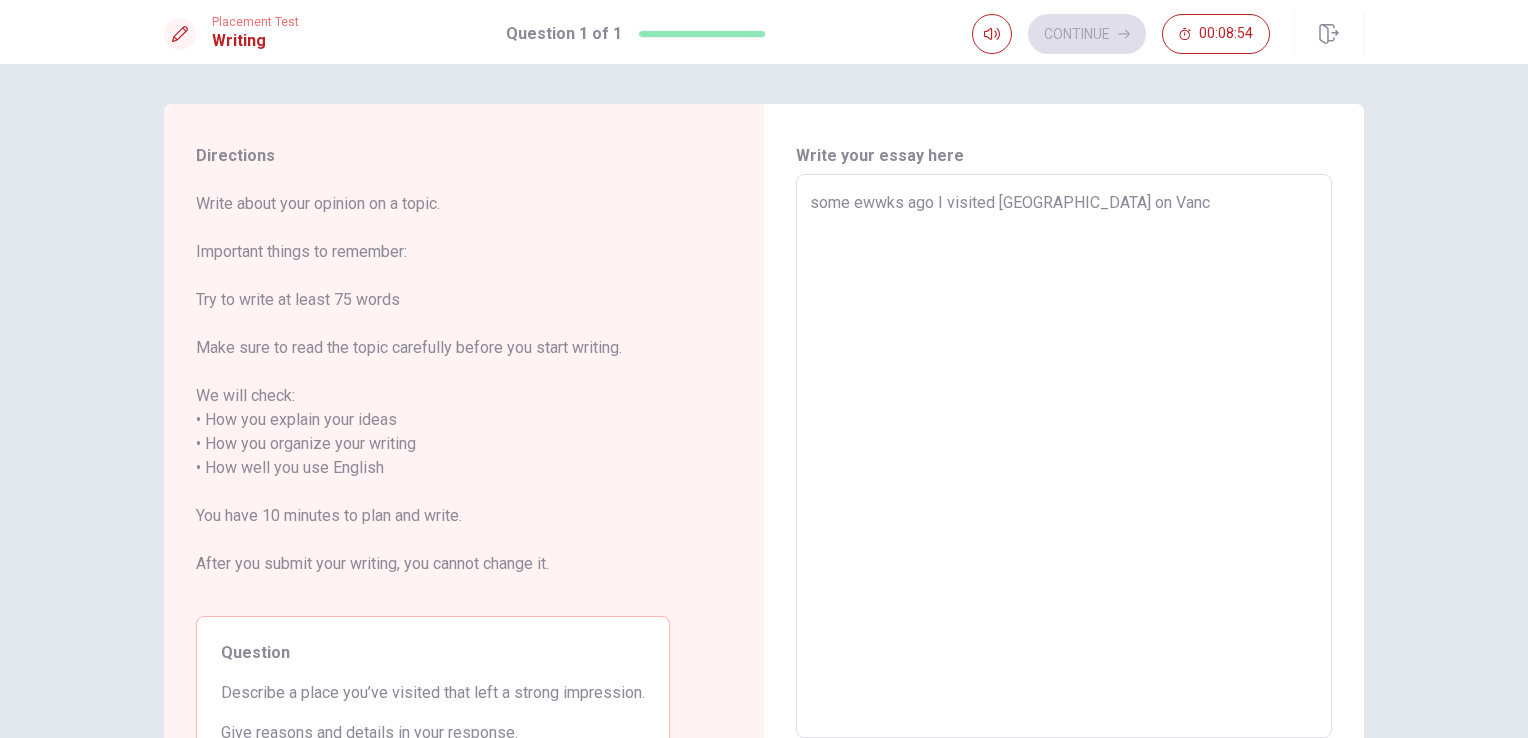 type on "some ewwks ago I visited [GEOGRAPHIC_DATA] on Vanco" 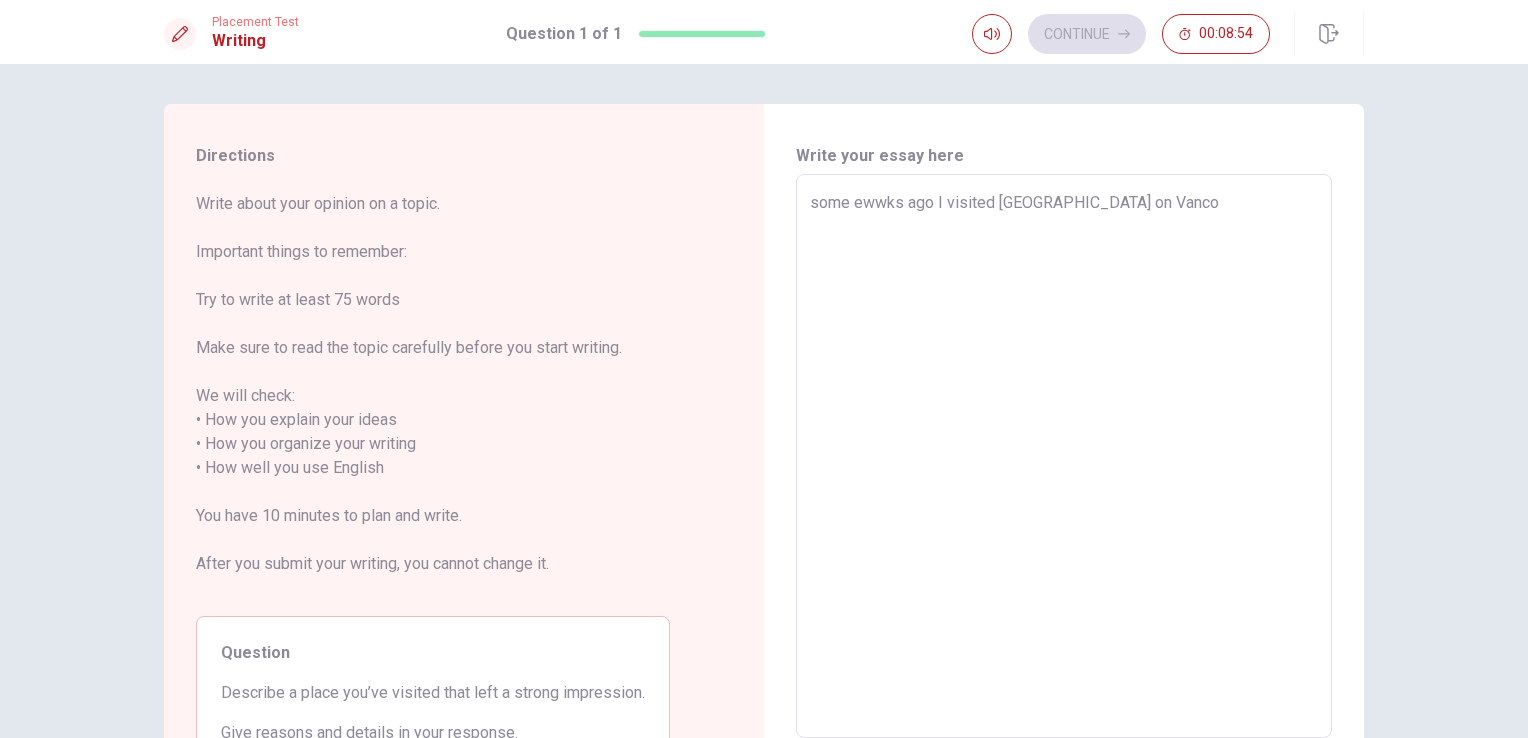 type on "x" 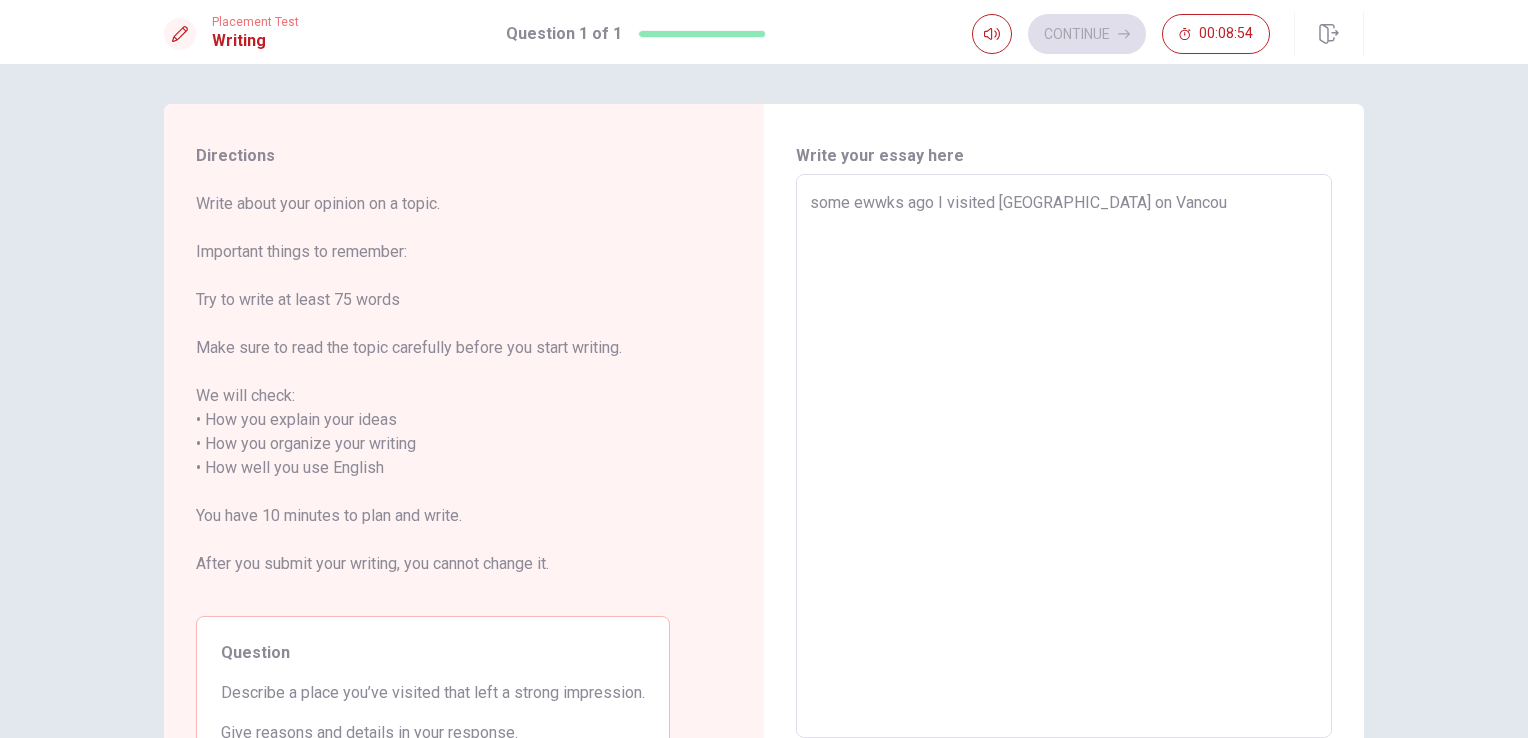type on "x" 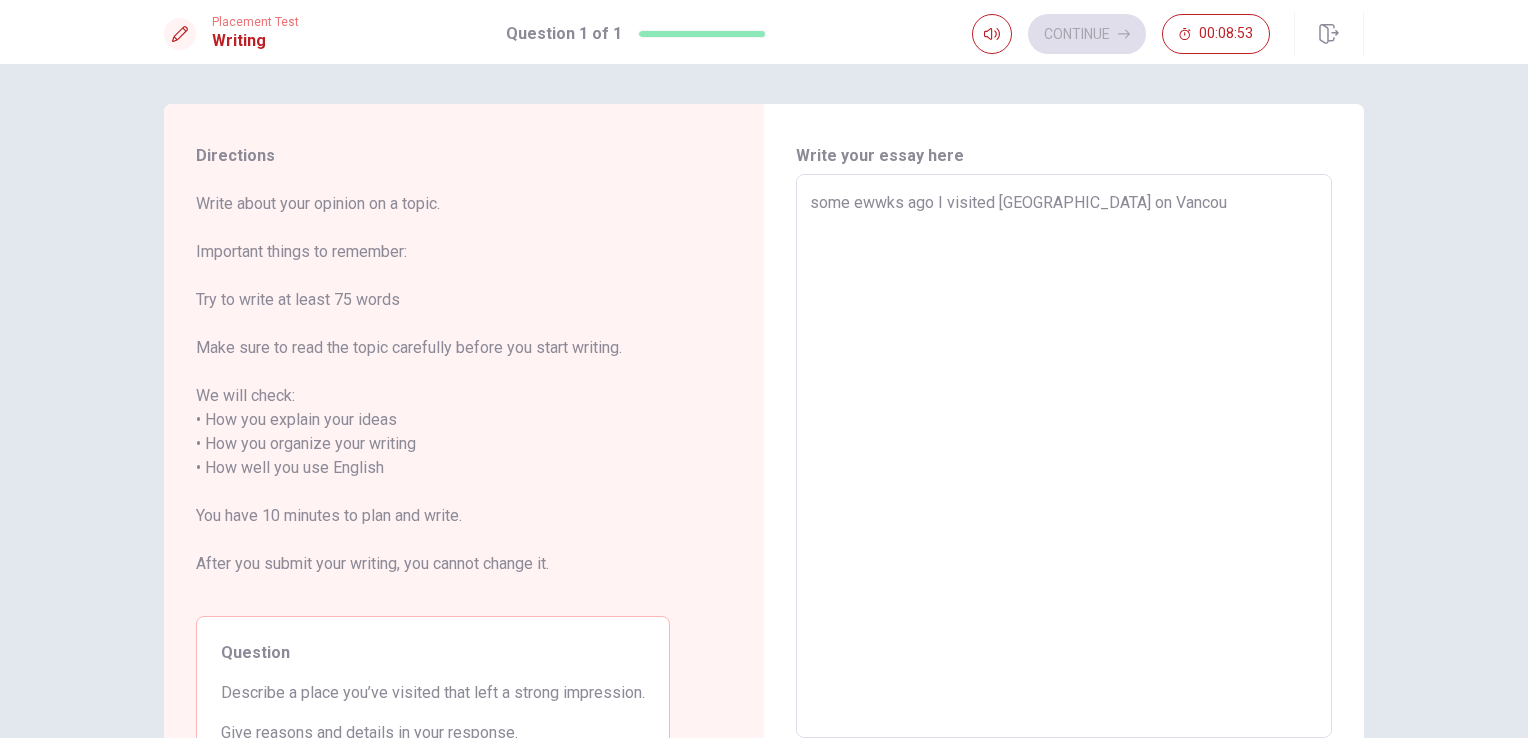 type on "some ewwks ago I visited [GEOGRAPHIC_DATA] on [PERSON_NAME]" 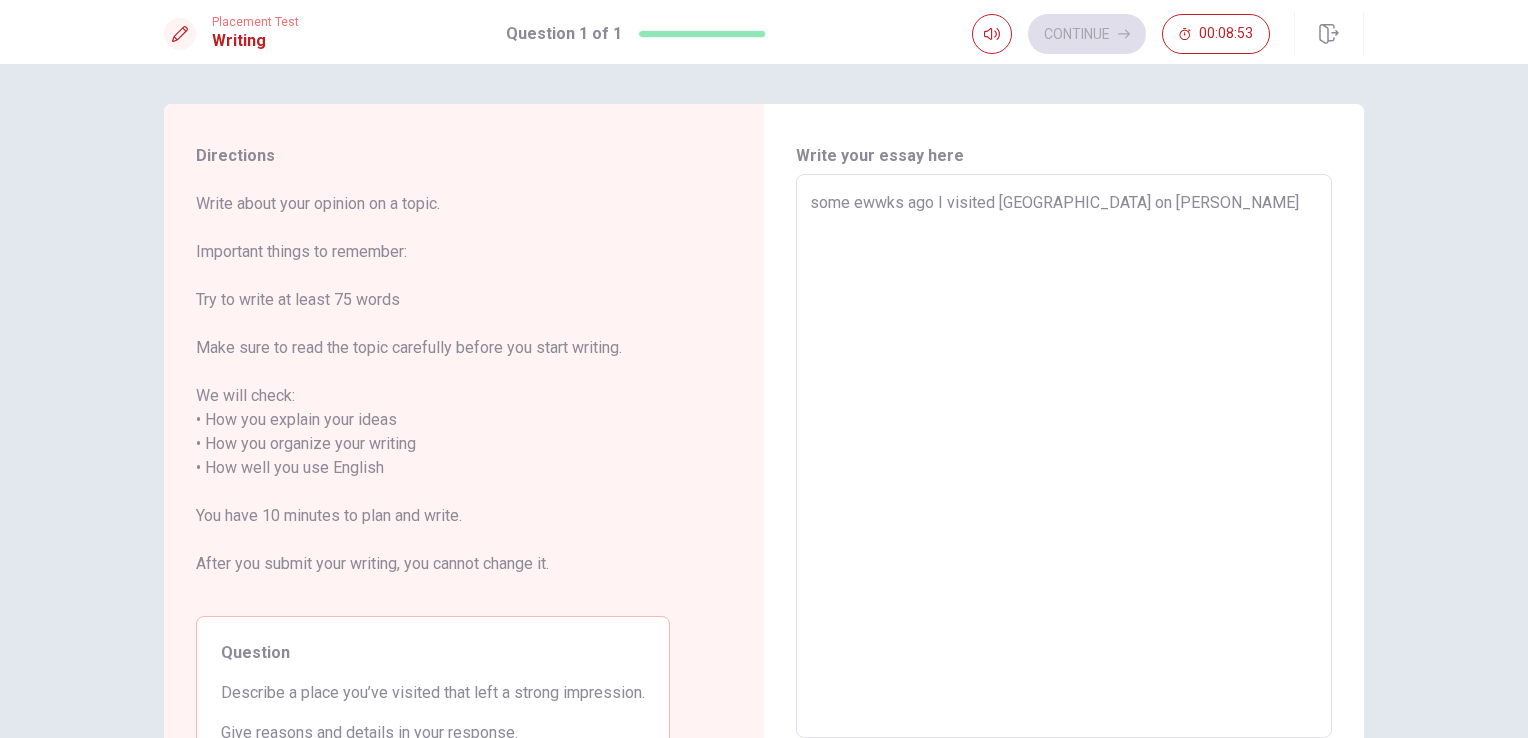 type on "x" 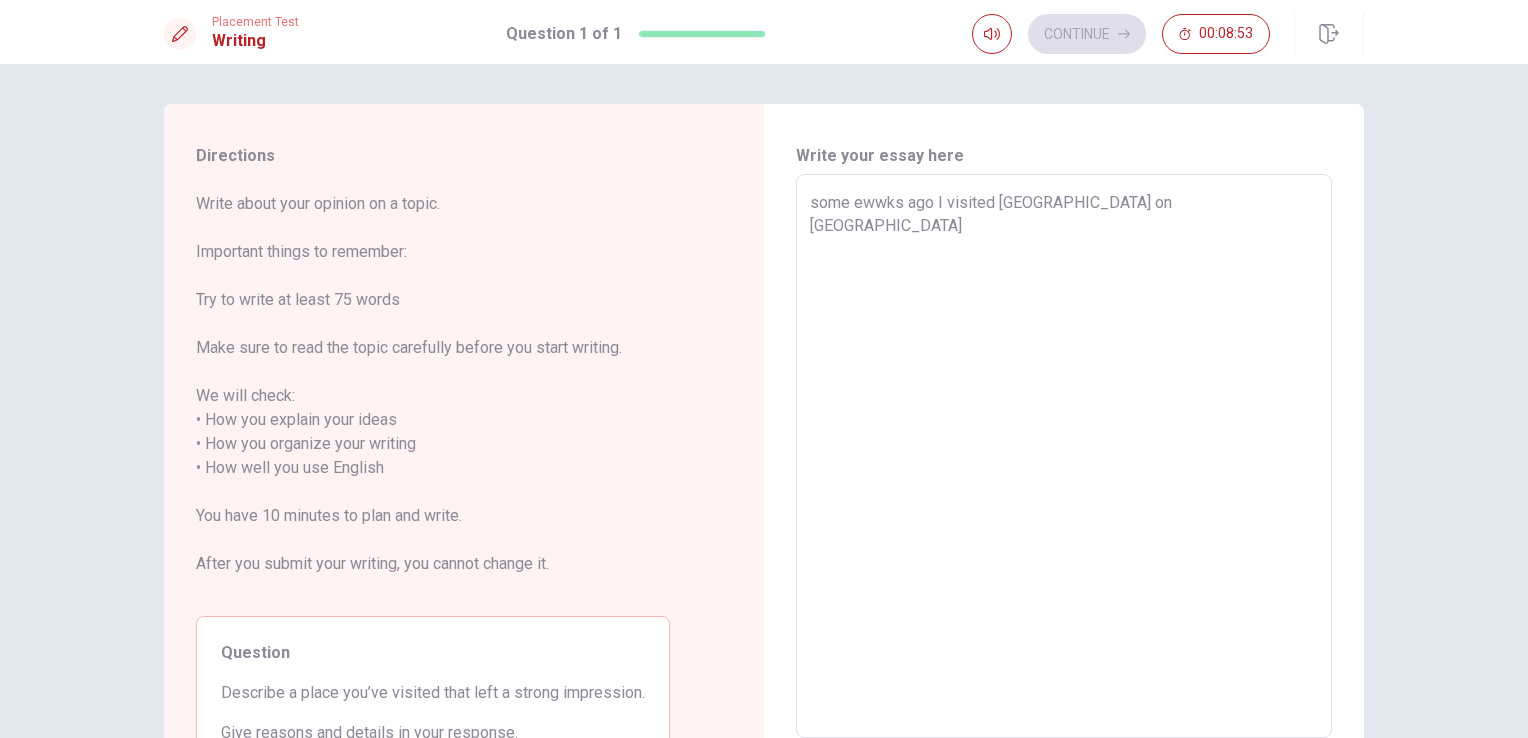 type on "x" 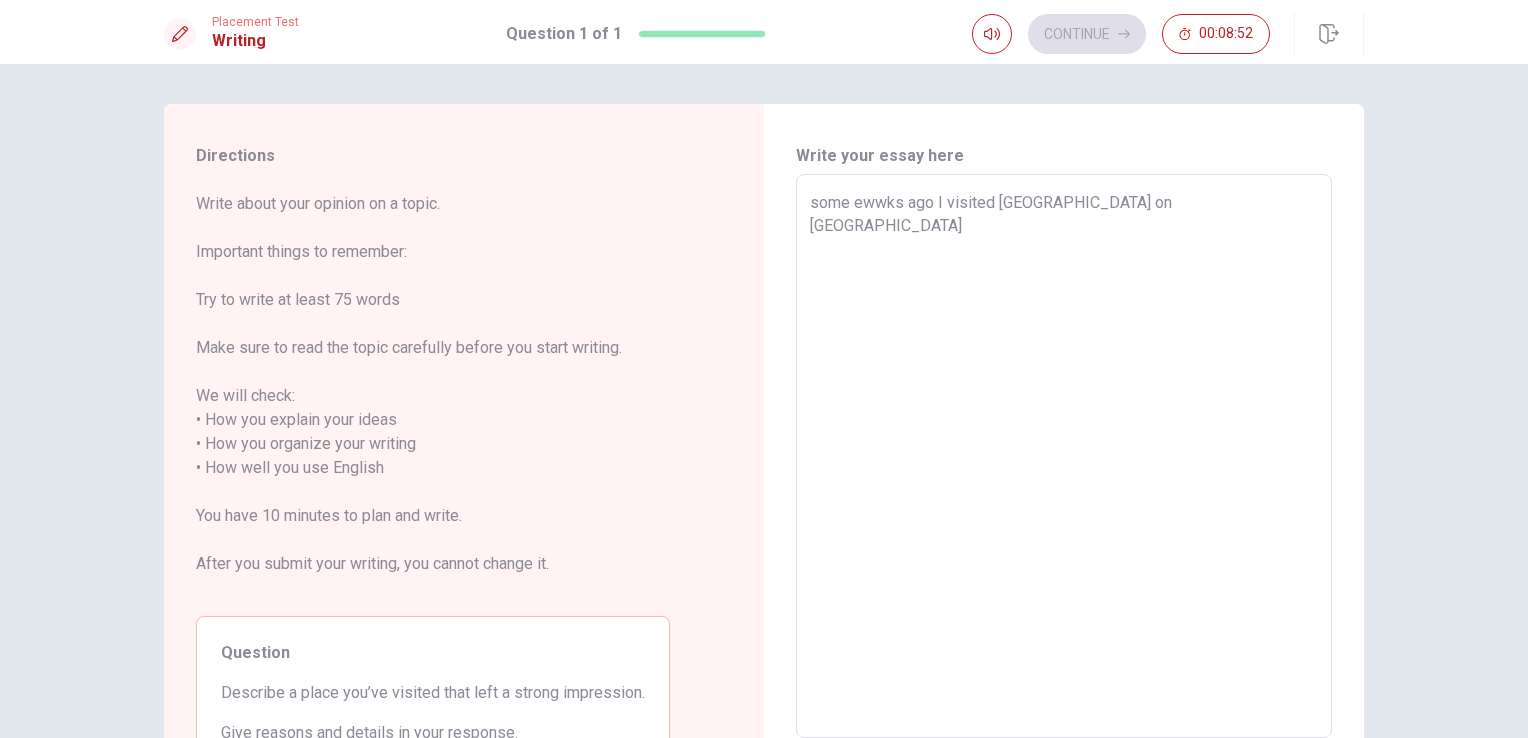 type on "some ewwks ago I visited [GEOGRAPHIC_DATA] on [GEOGRAPHIC_DATA] c" 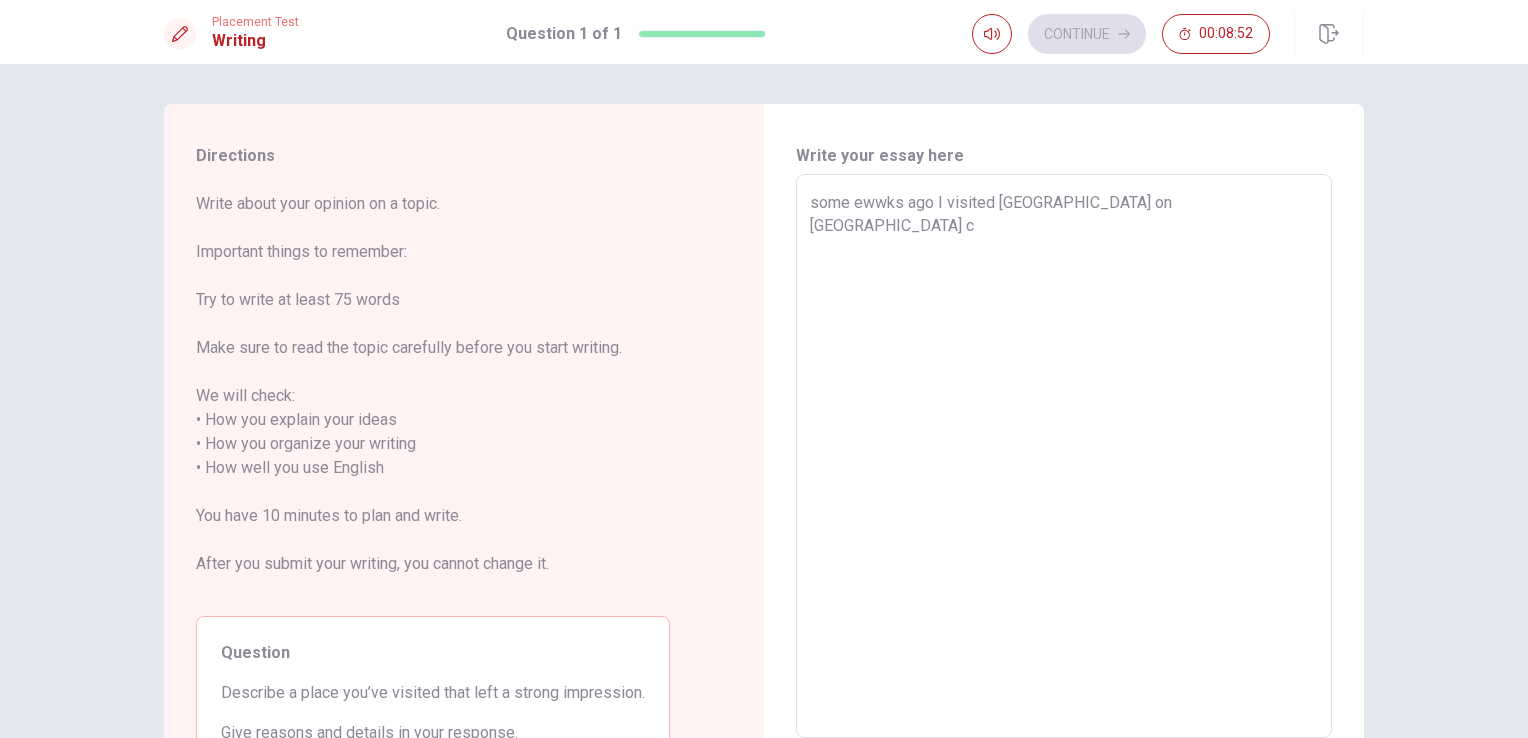 type on "x" 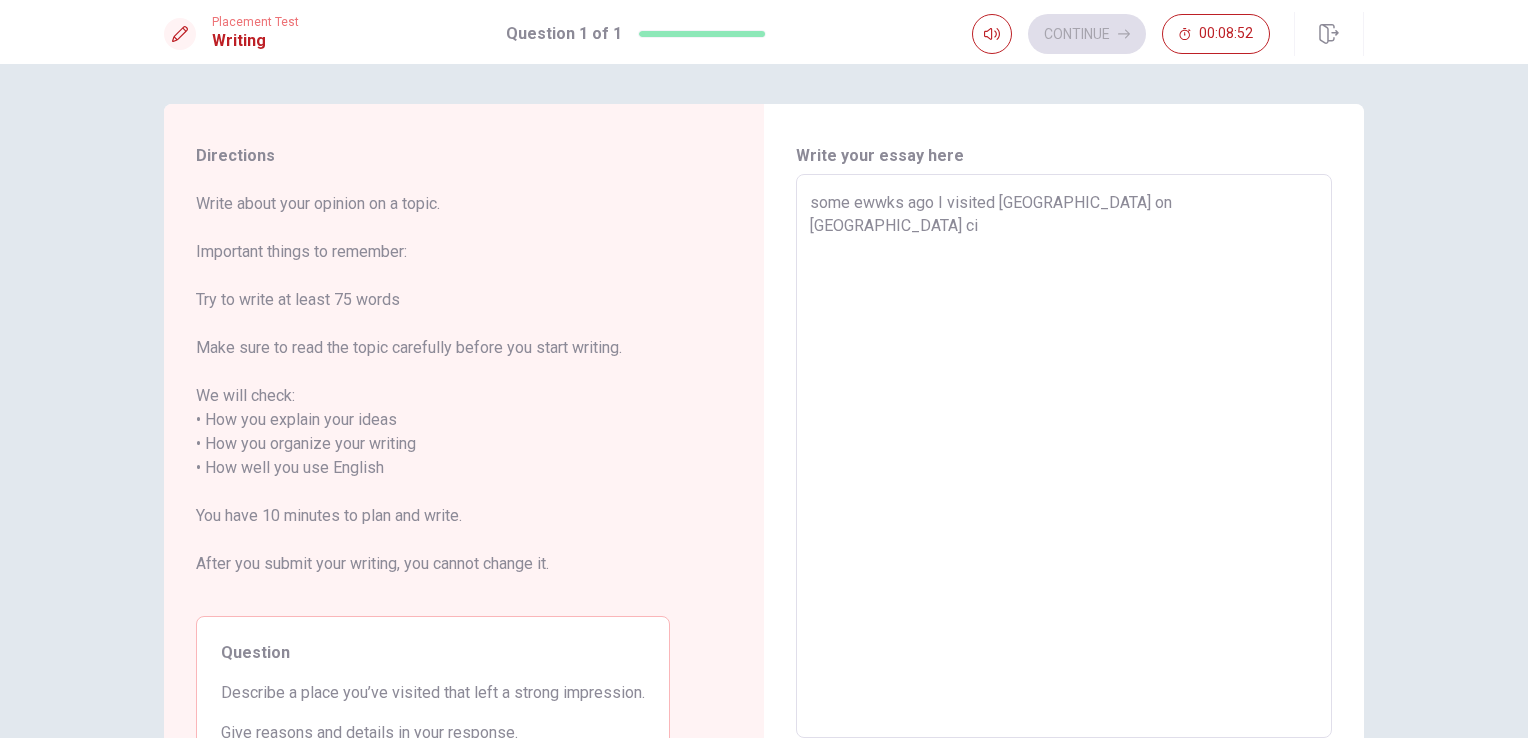 type on "x" 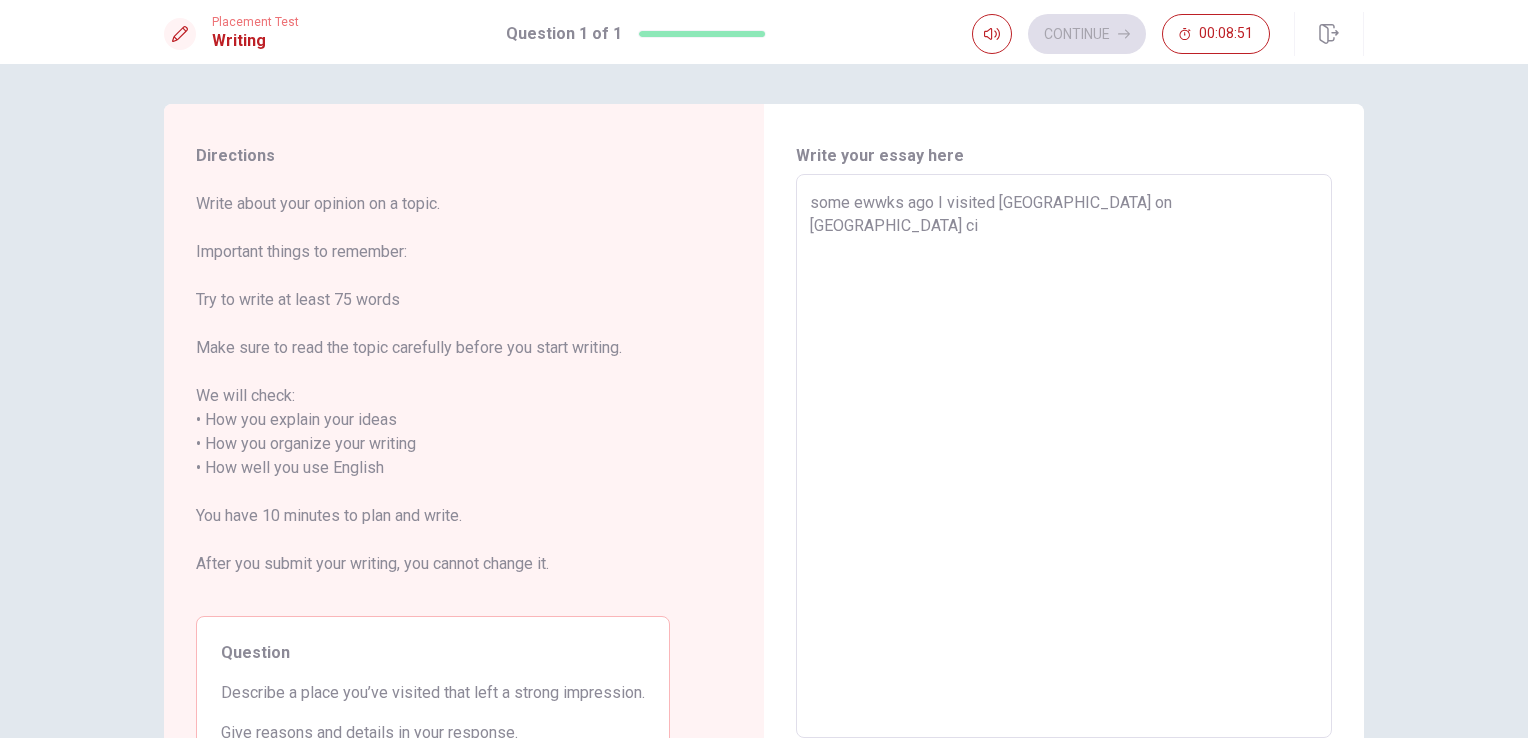 type on "some ewwks ago I visited Wterfront on [GEOGRAPHIC_DATA] cit" 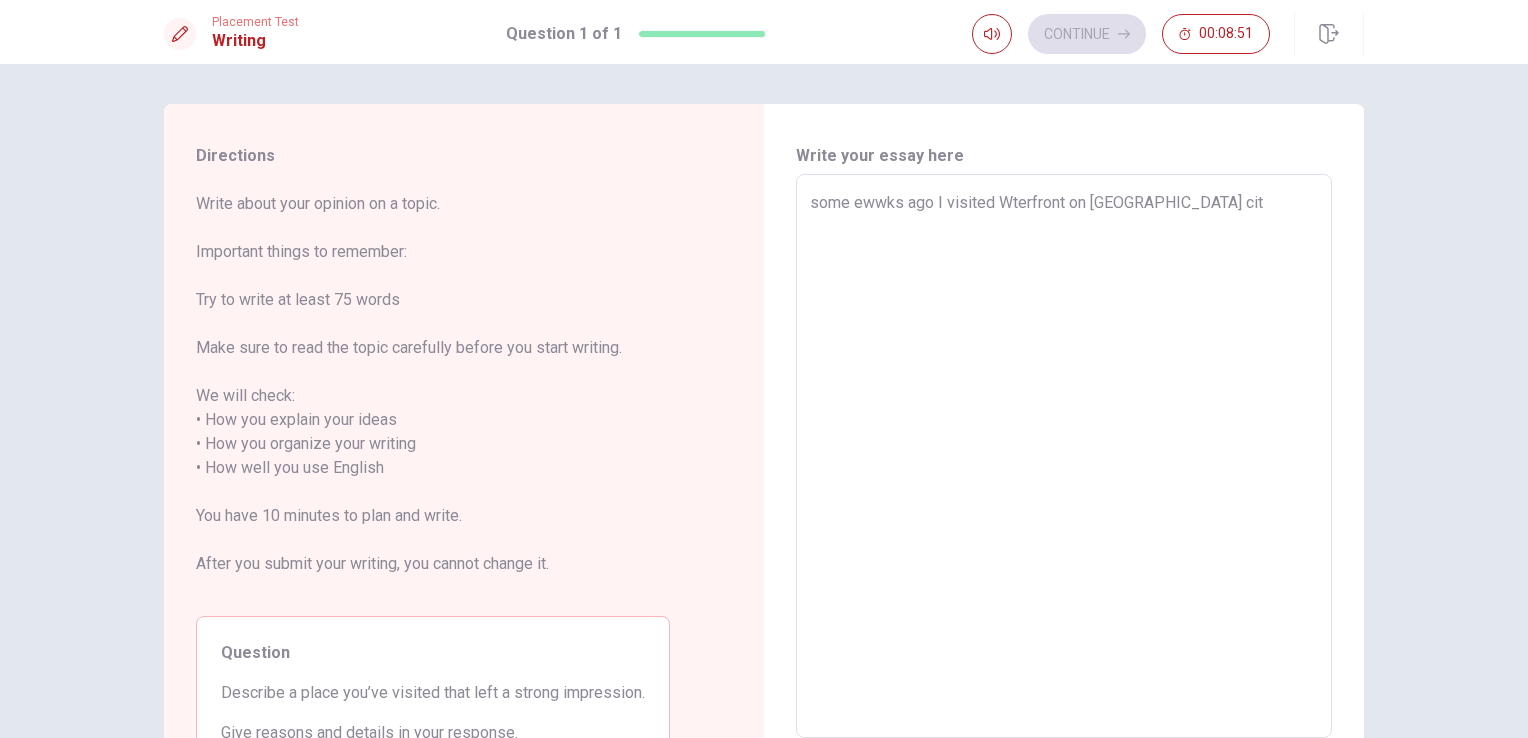 type on "x" 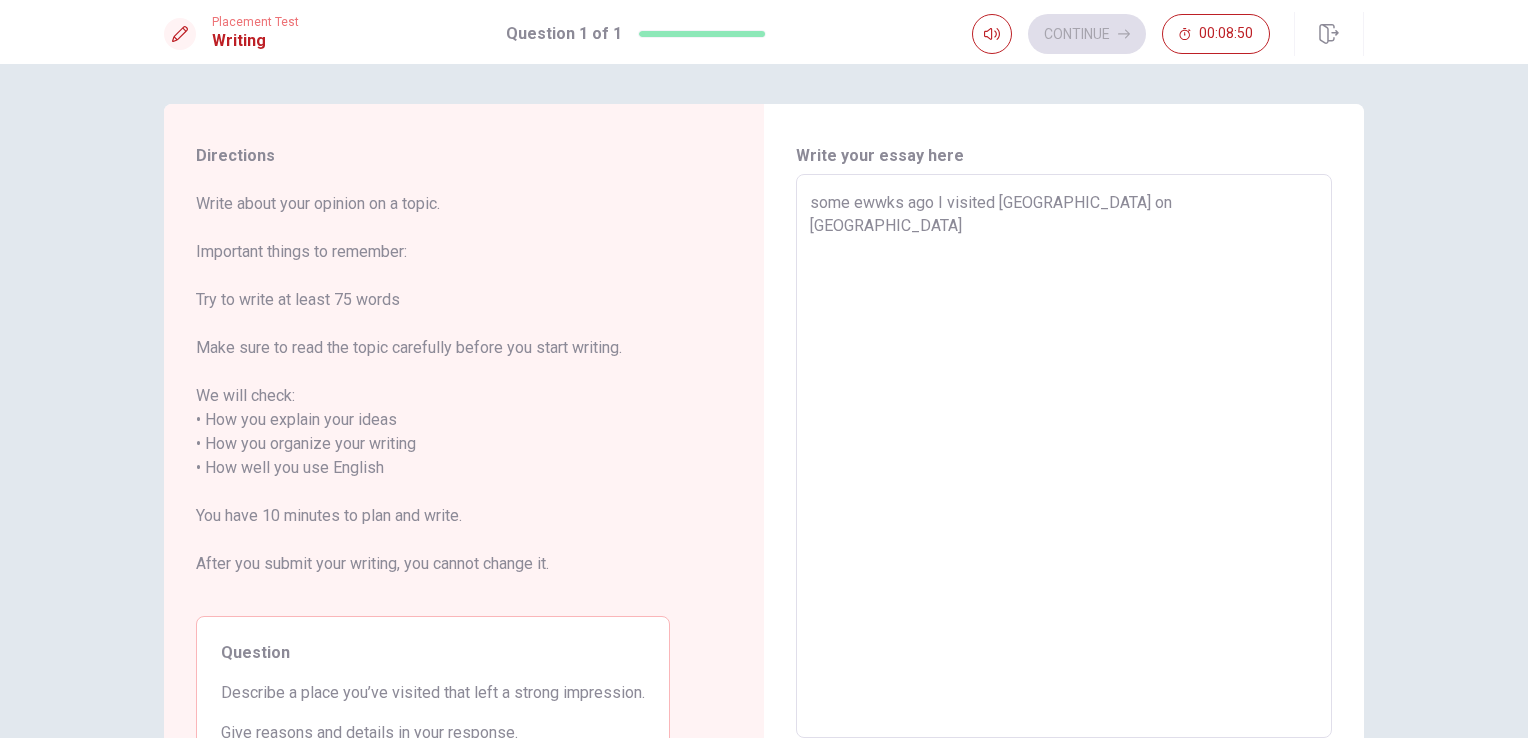 type on "x" 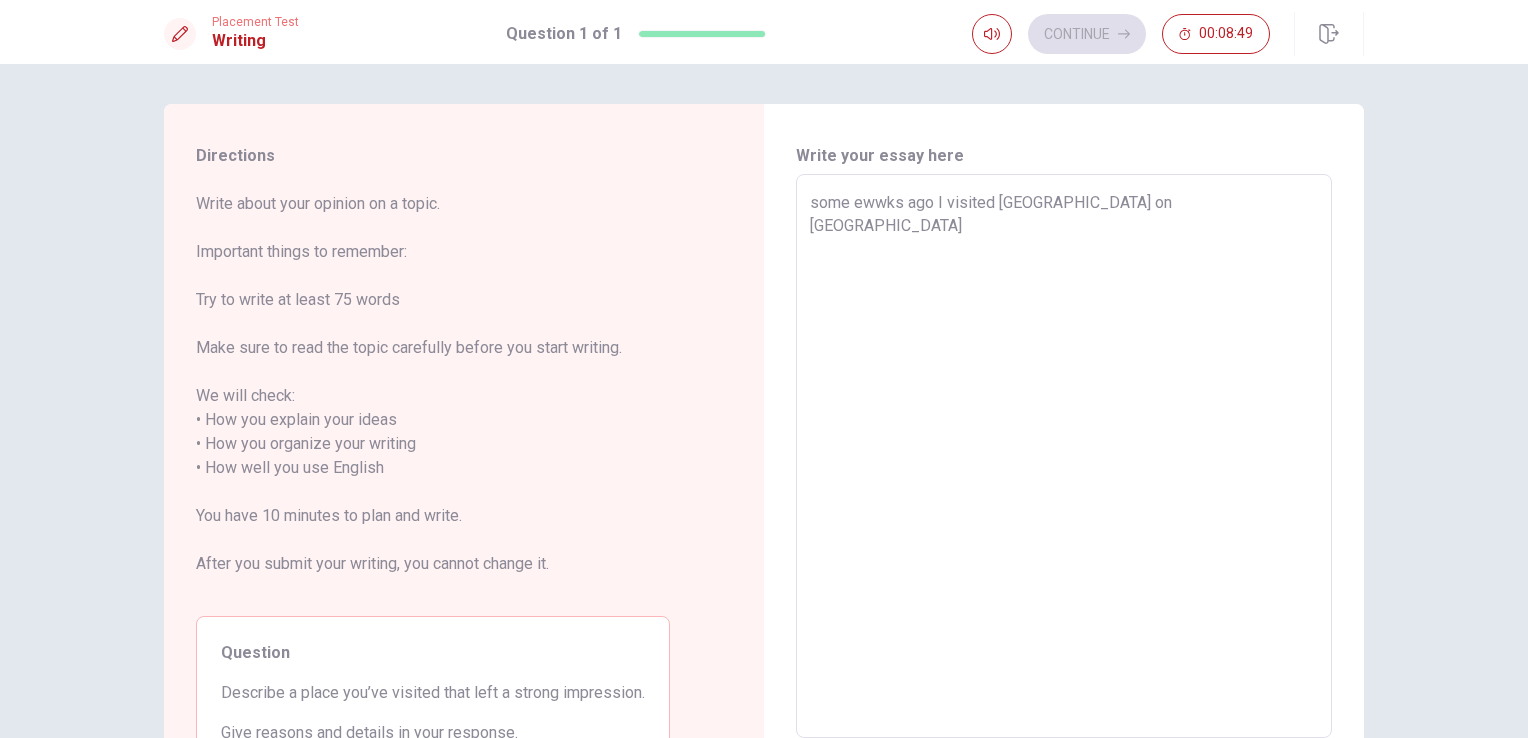 type on "some ewwks ago I visited [GEOGRAPHIC_DATA] on [GEOGRAPHIC_DATA]." 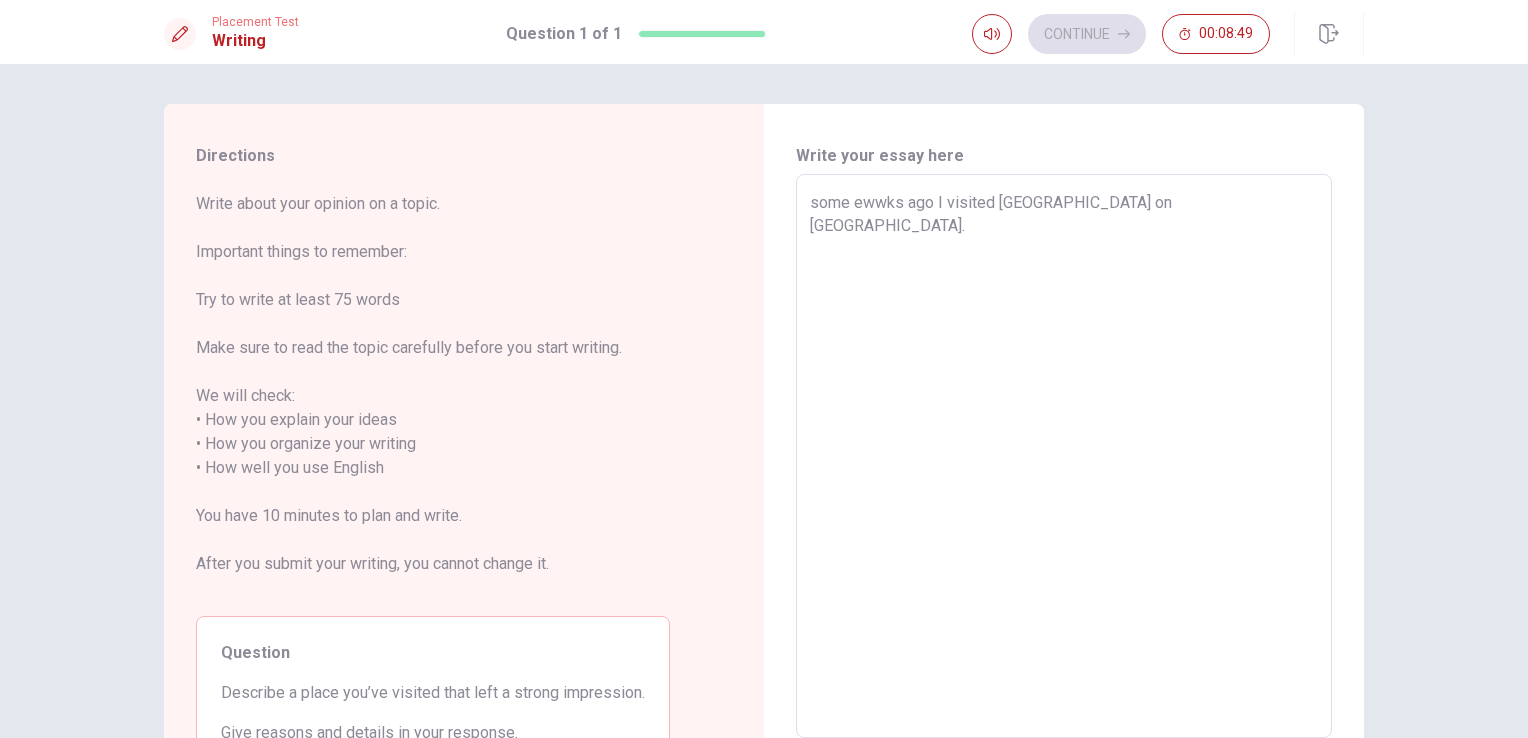 type on "x" 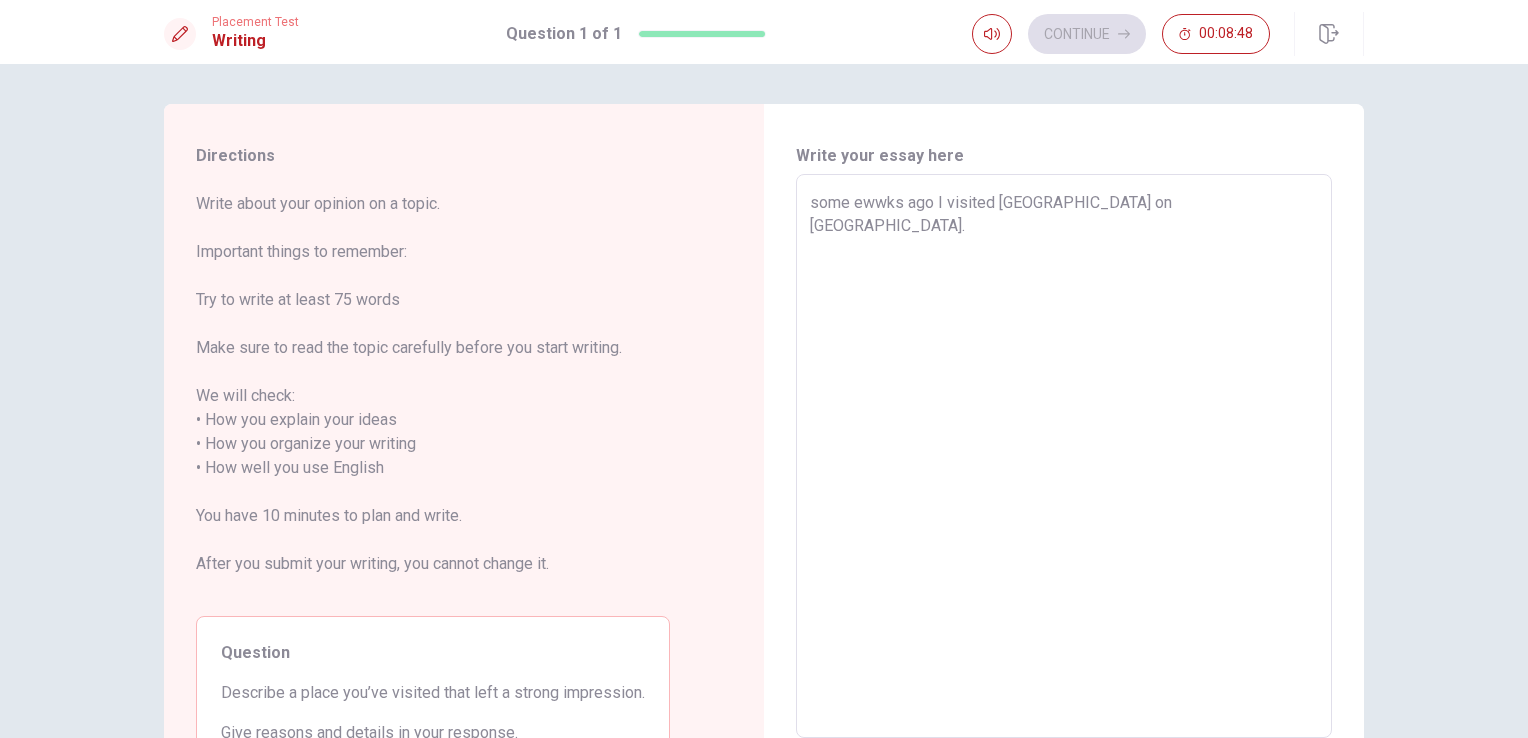 type on "some ewwks ago I visited [GEOGRAPHIC_DATA] on [GEOGRAPHIC_DATA]. I" 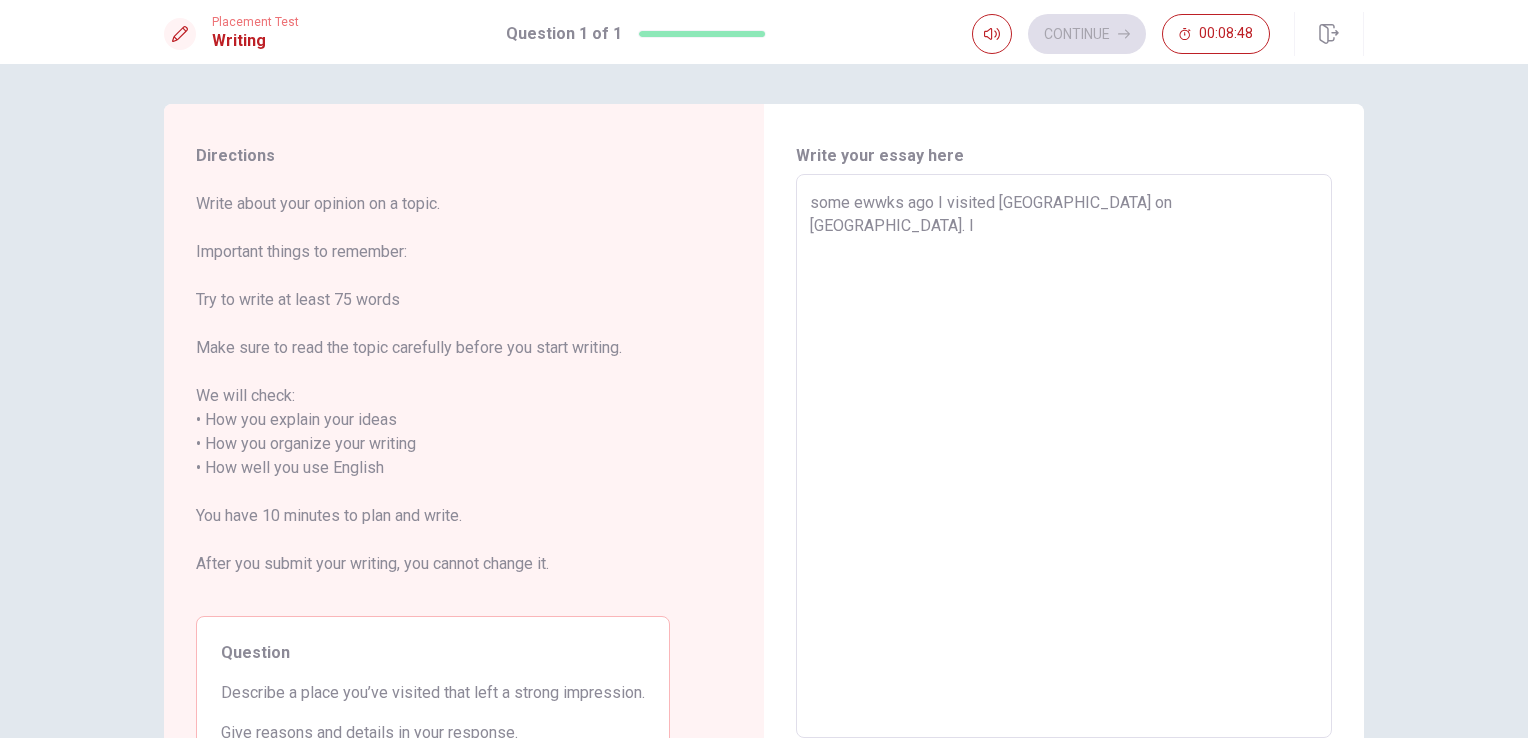 type on "x" 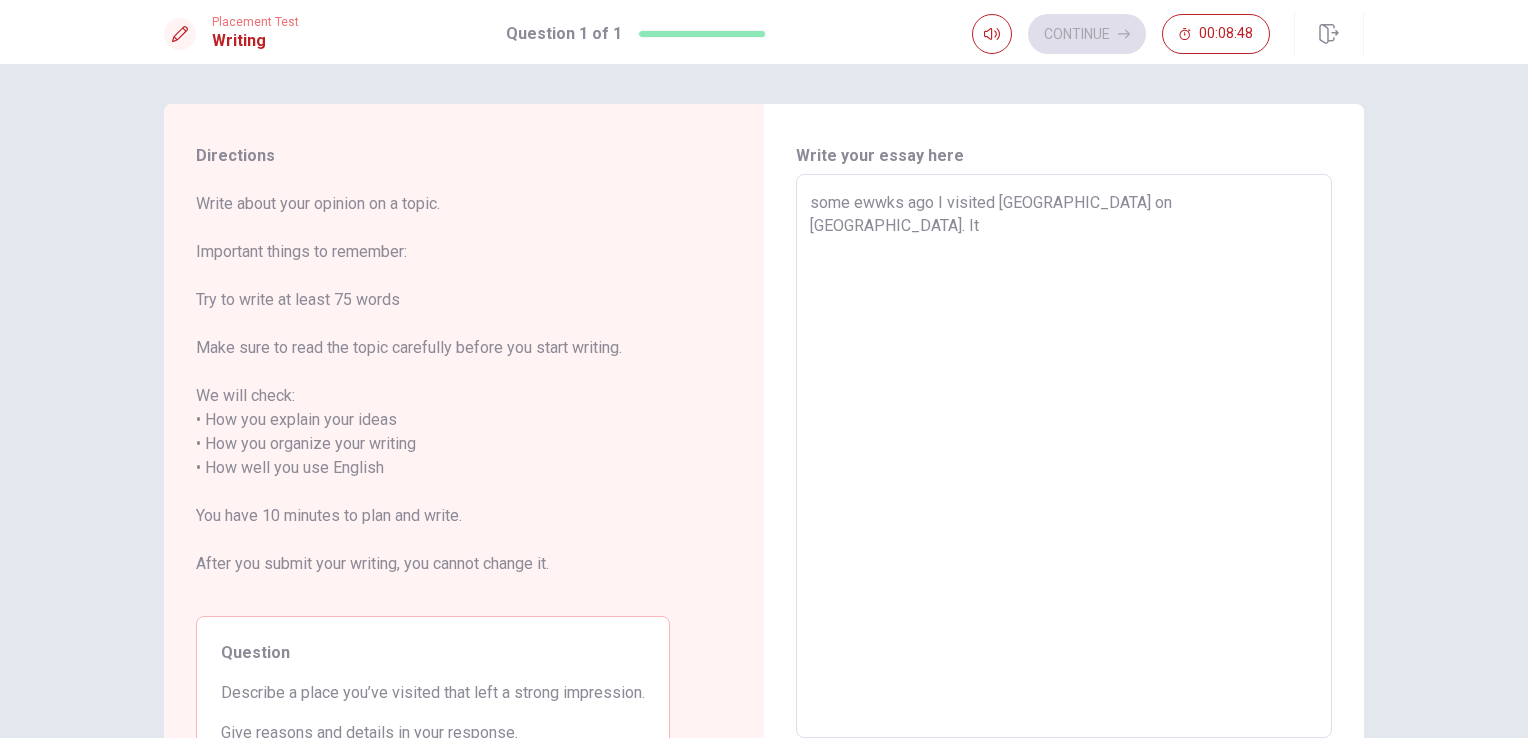 type on "x" 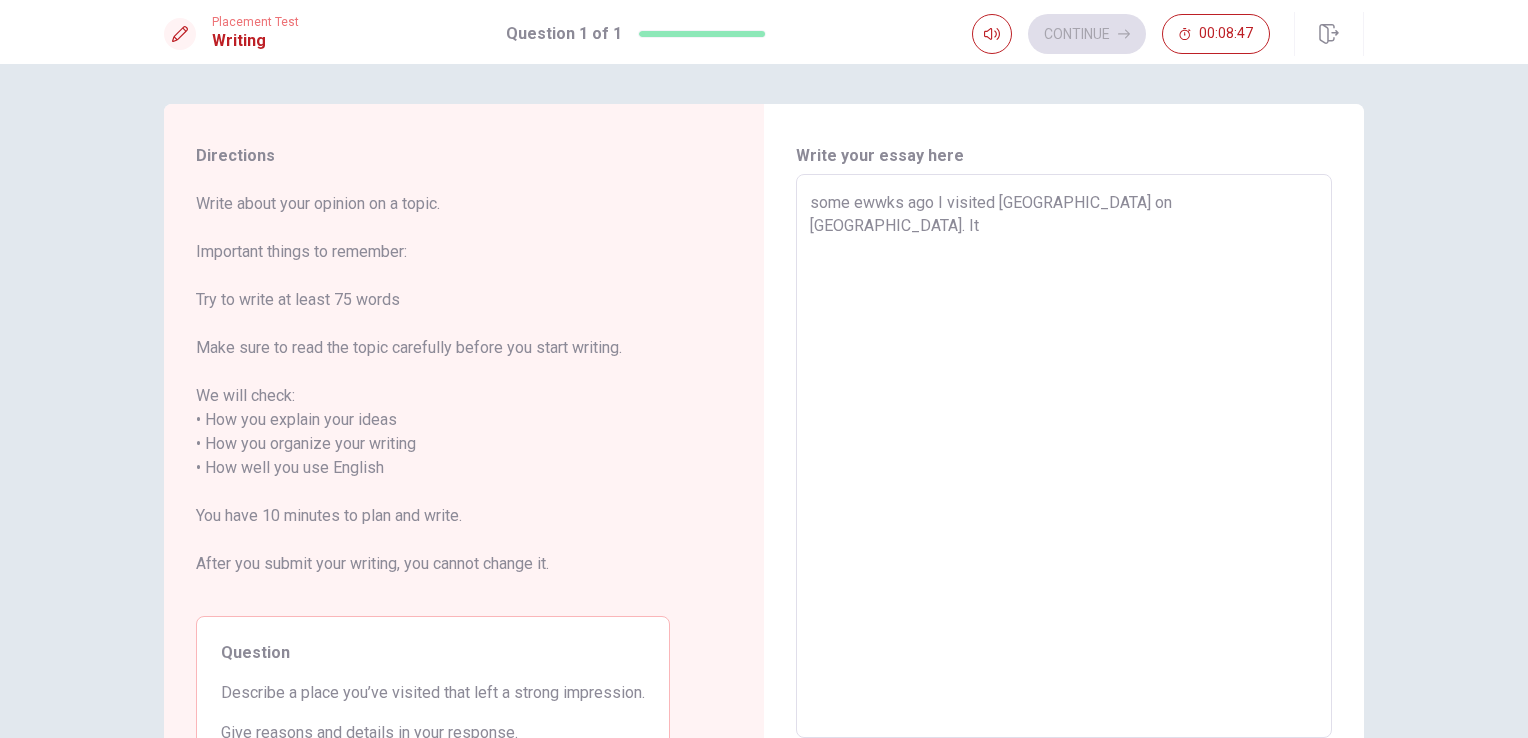 type on "some ewwks ago I visited [GEOGRAPHIC_DATA] on [GEOGRAPHIC_DATA]. It" 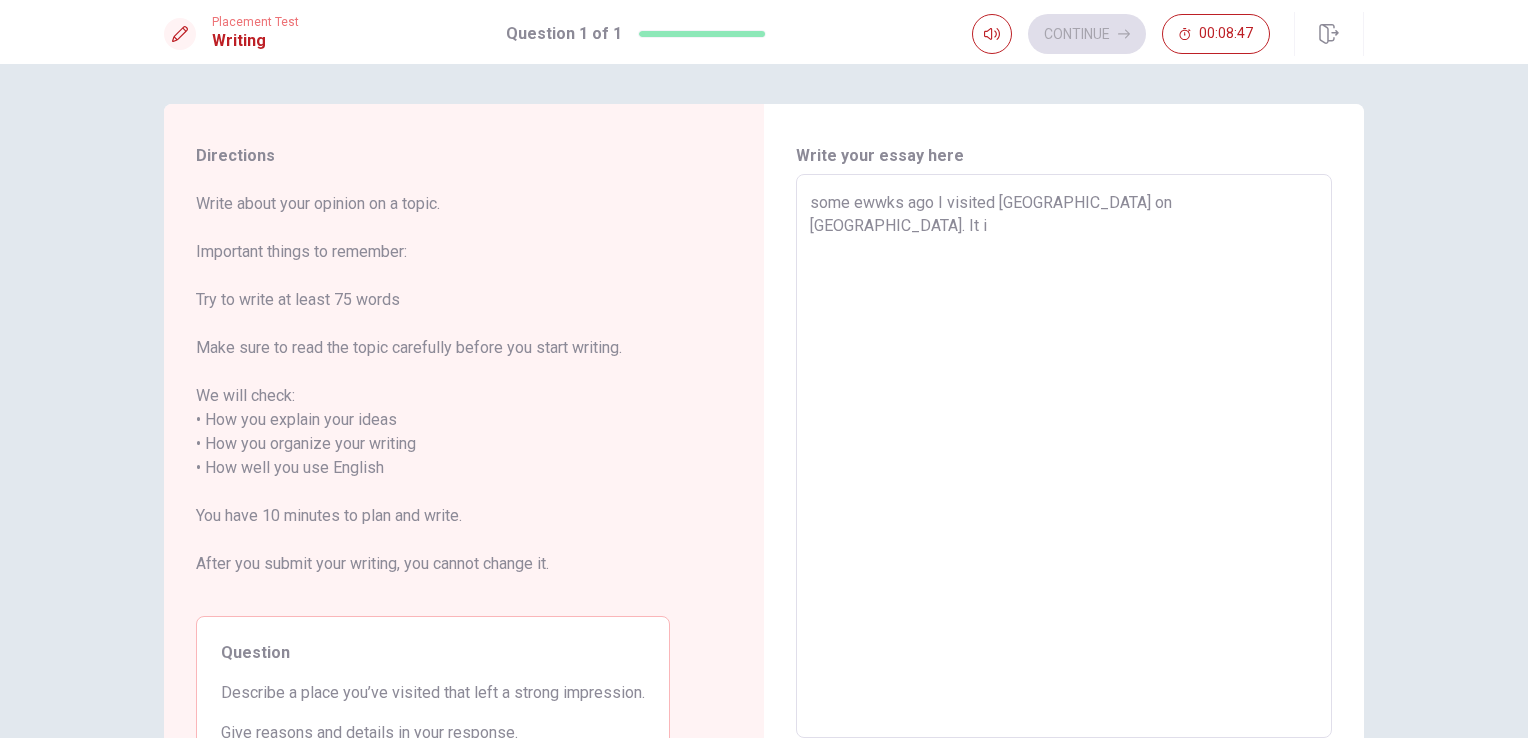 type on "x" 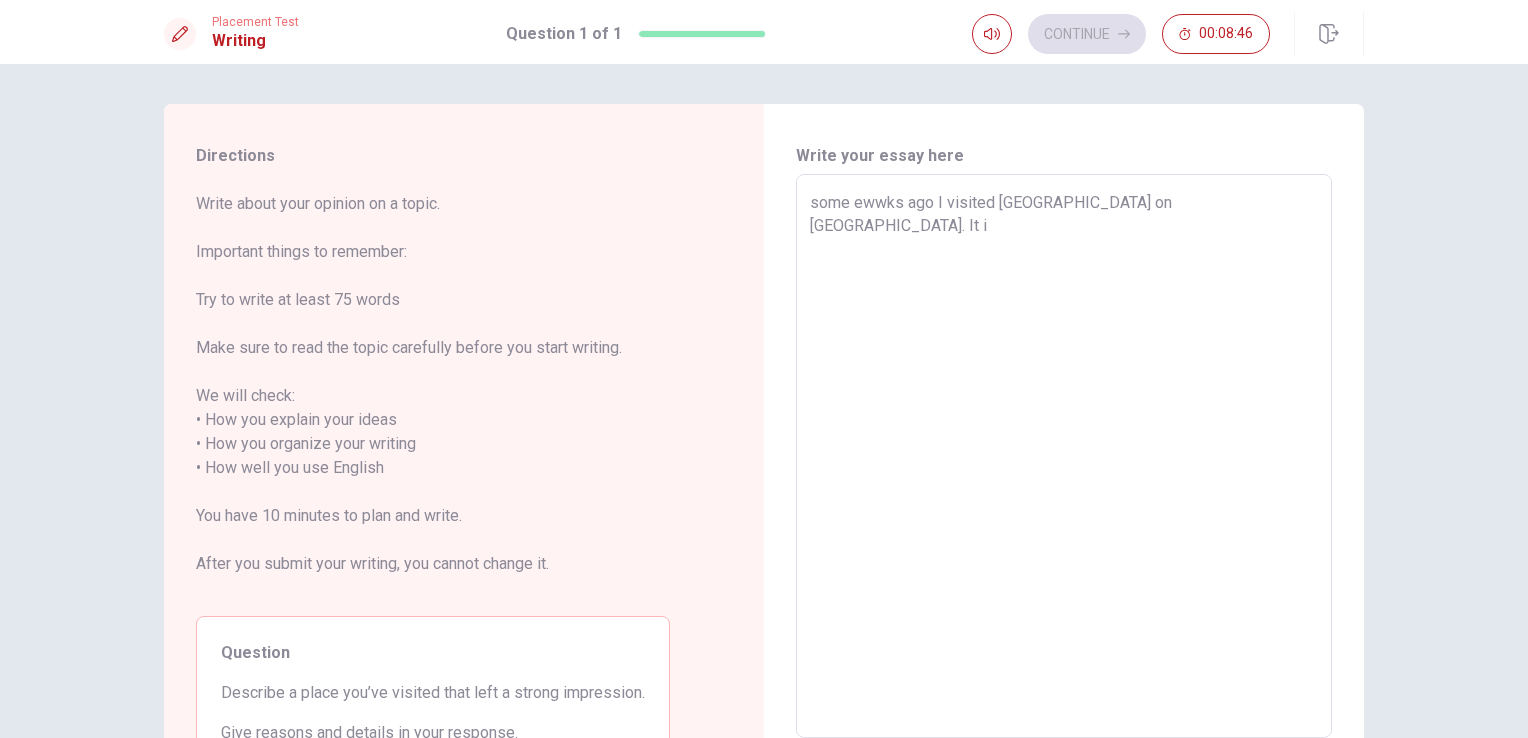 type on "some ewwks ago I visited [GEOGRAPHIC_DATA] on [GEOGRAPHIC_DATA]. It is" 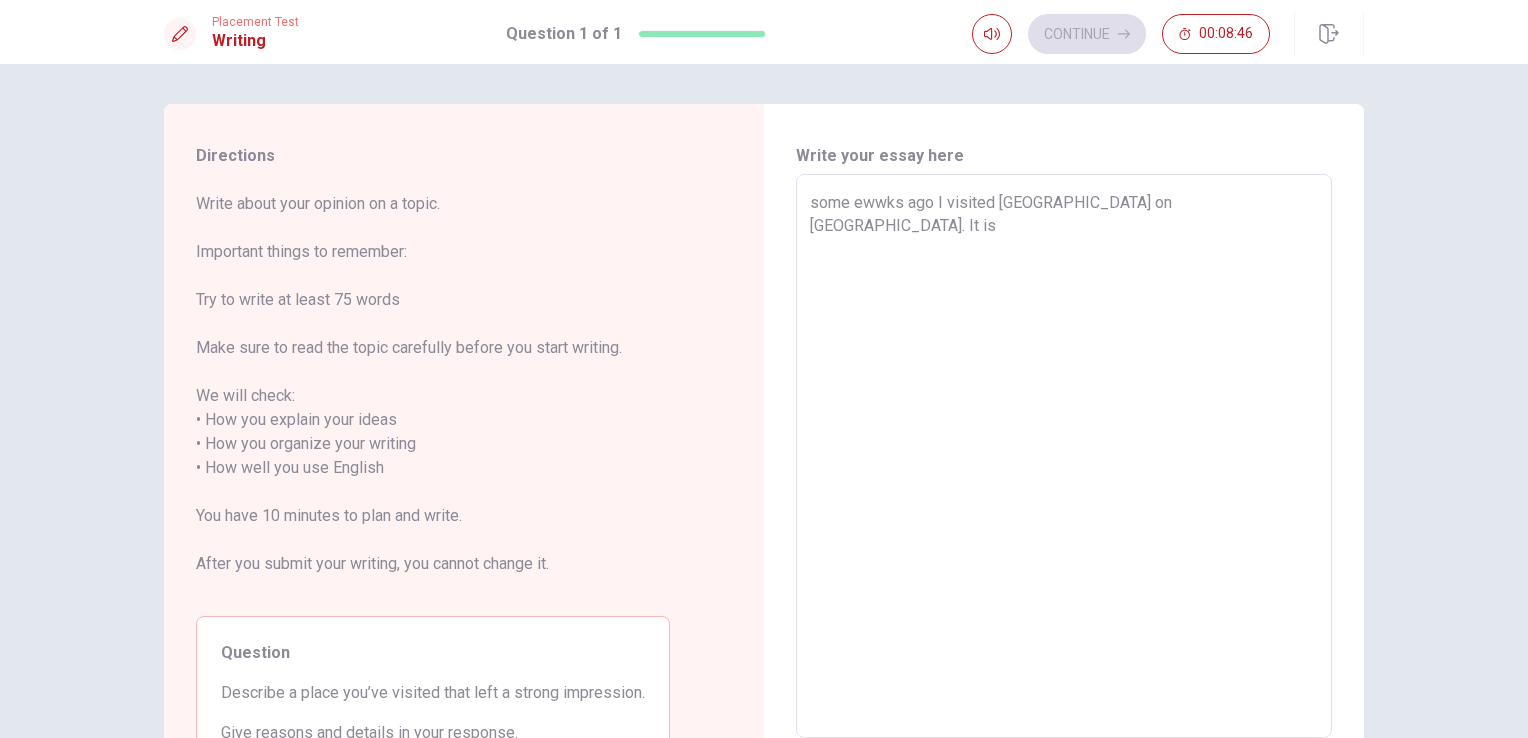 type on "x" 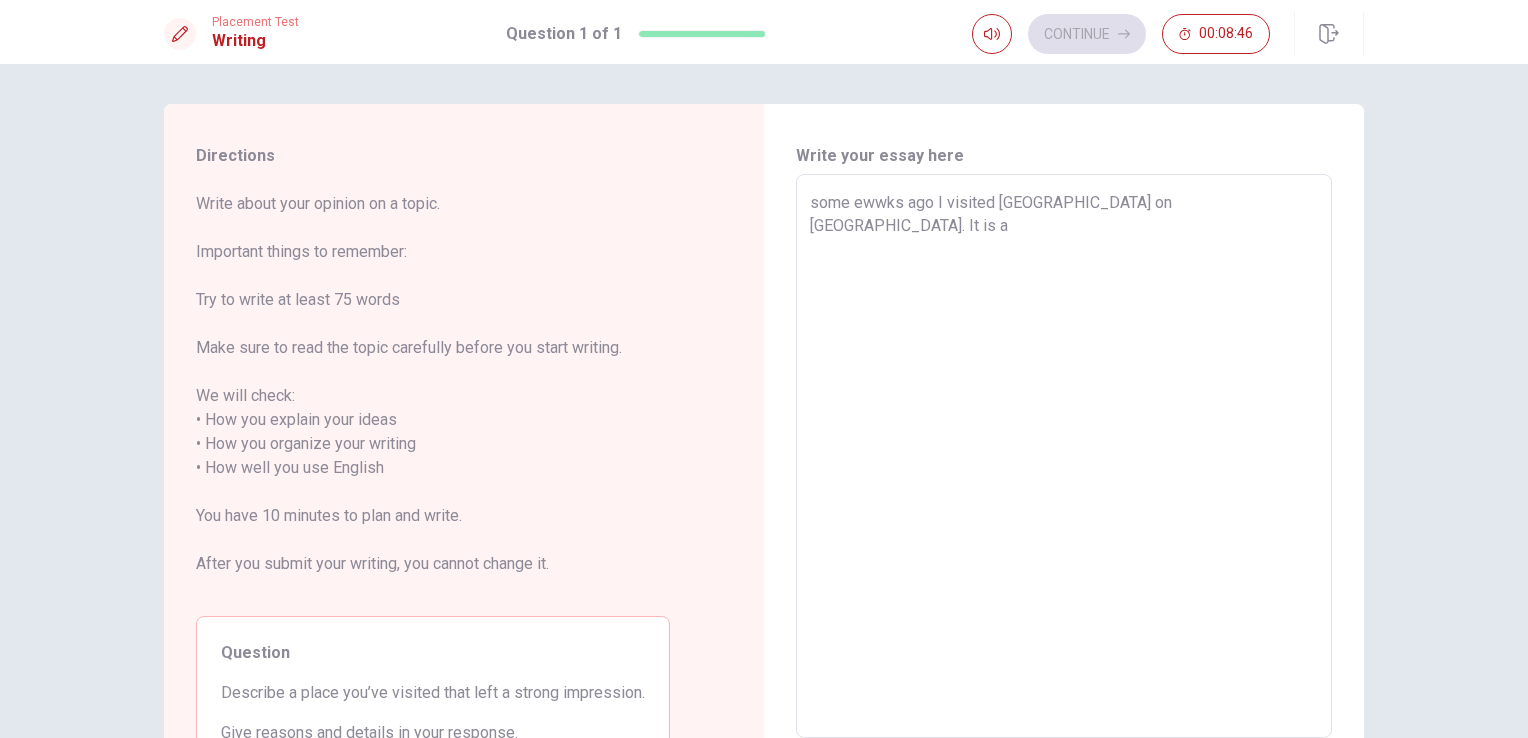 type on "x" 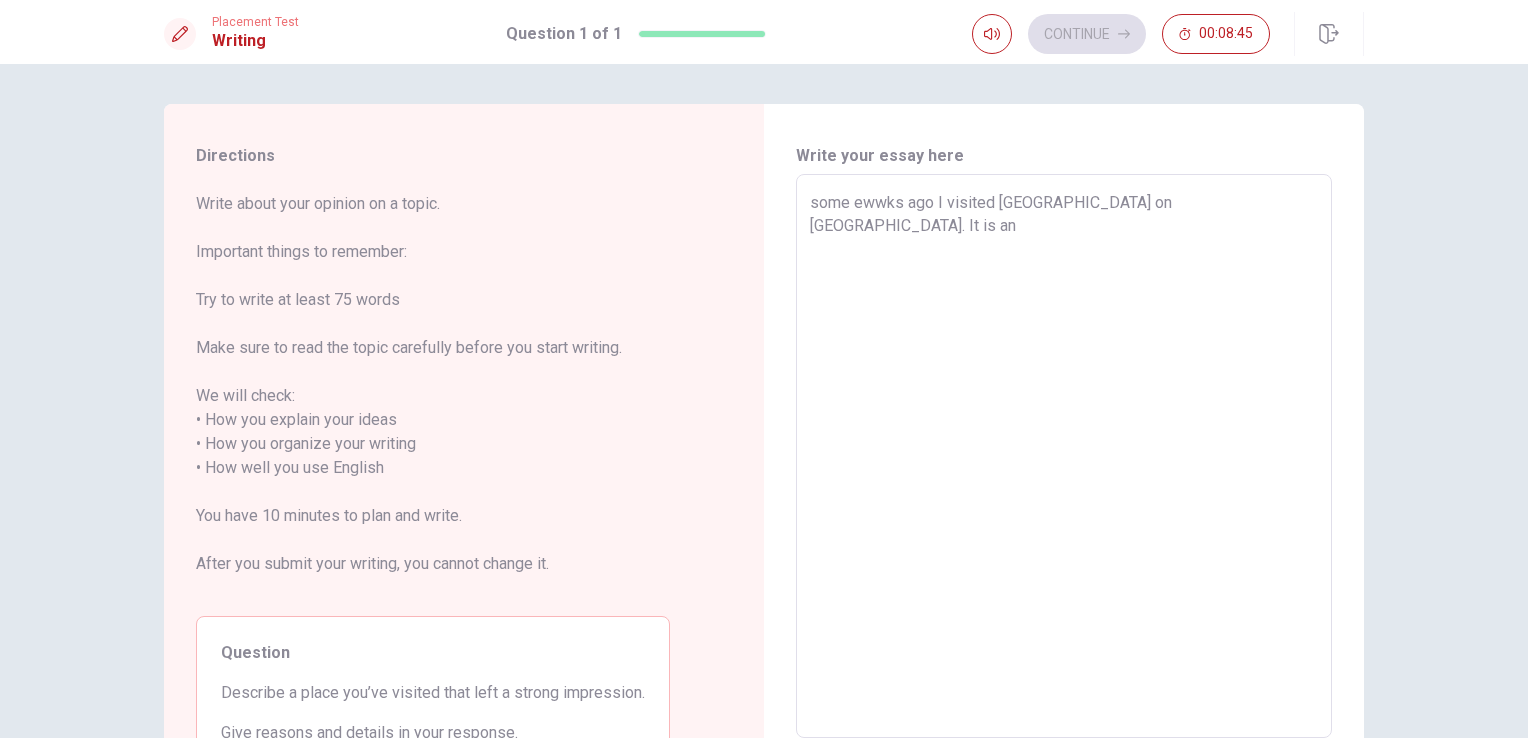 type on "x" 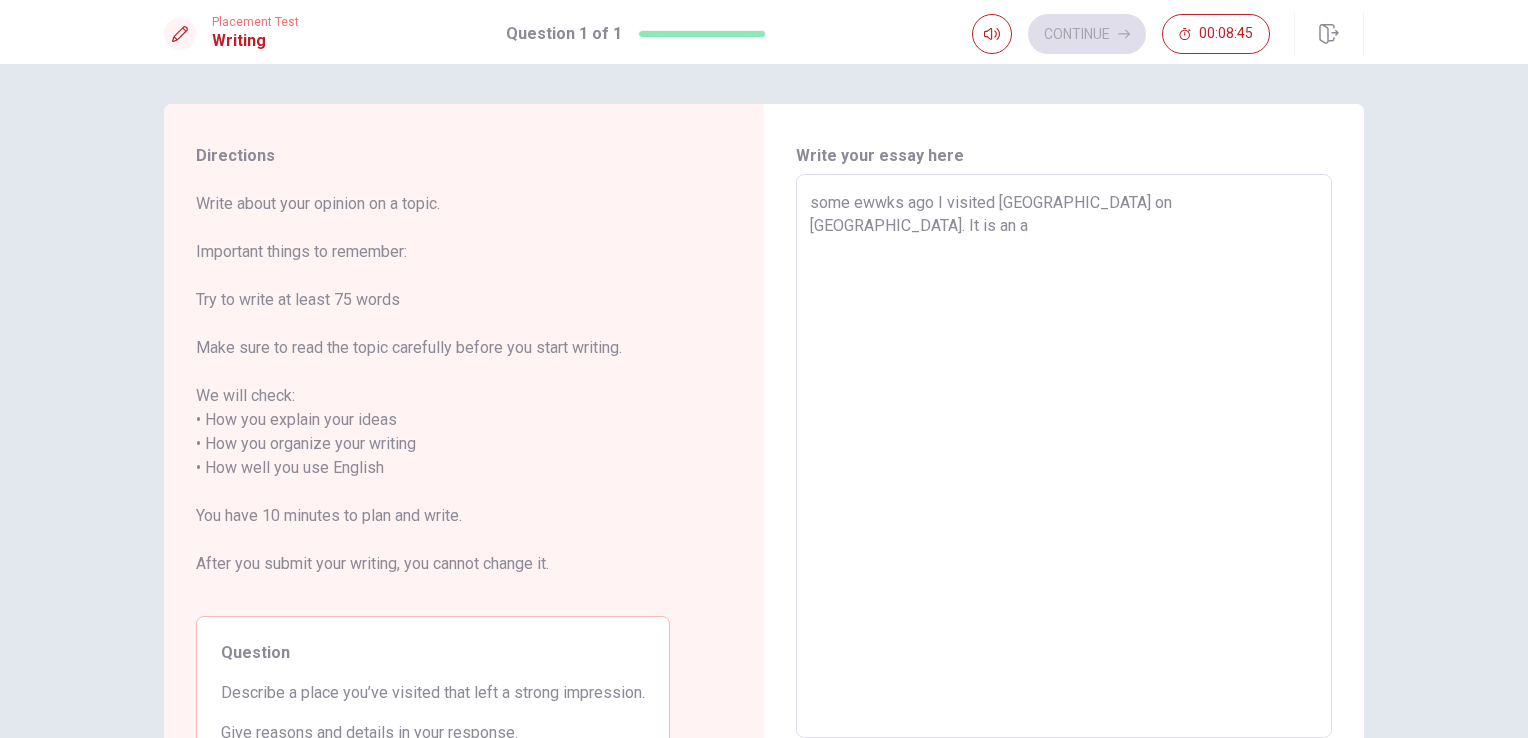 type on "x" 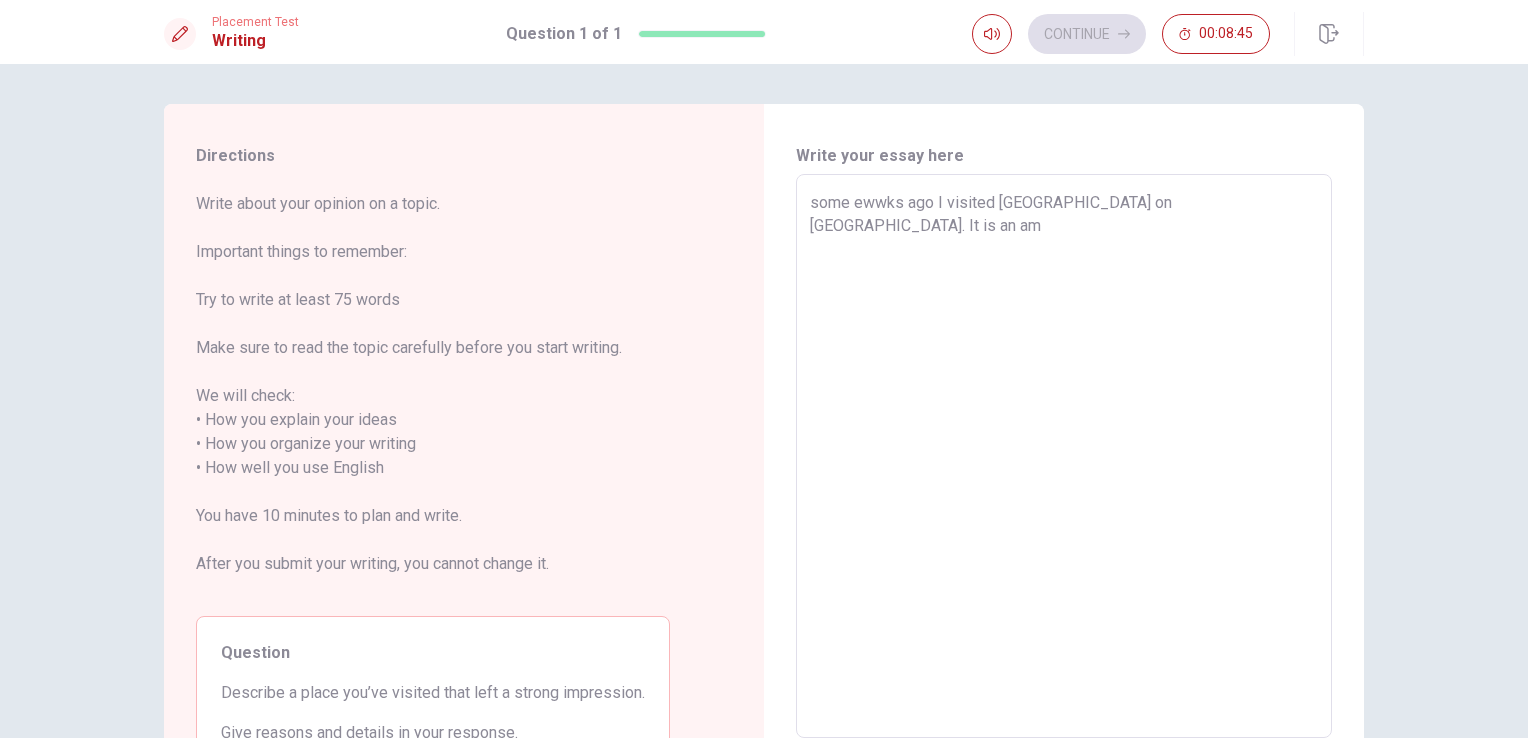 type on "x" 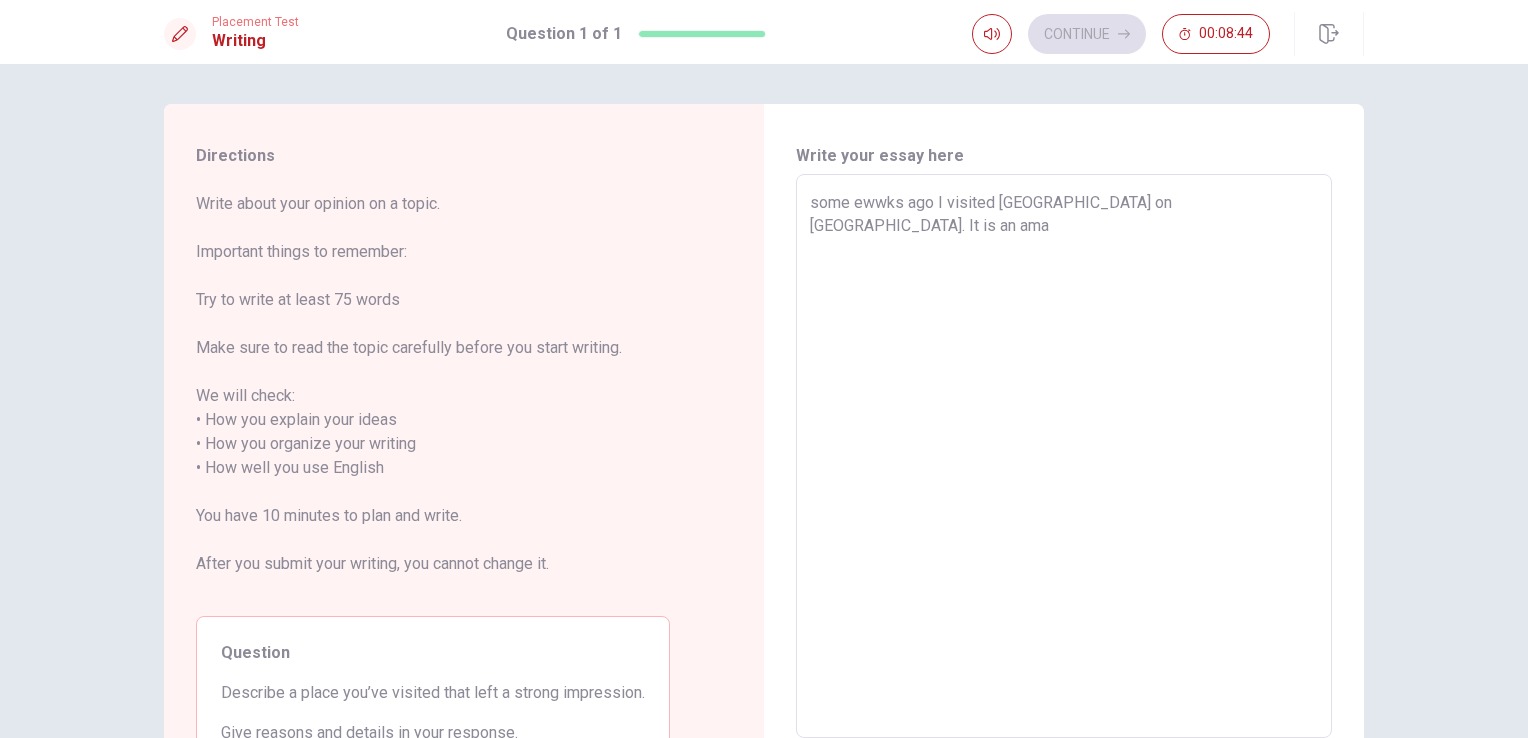 type on "x" 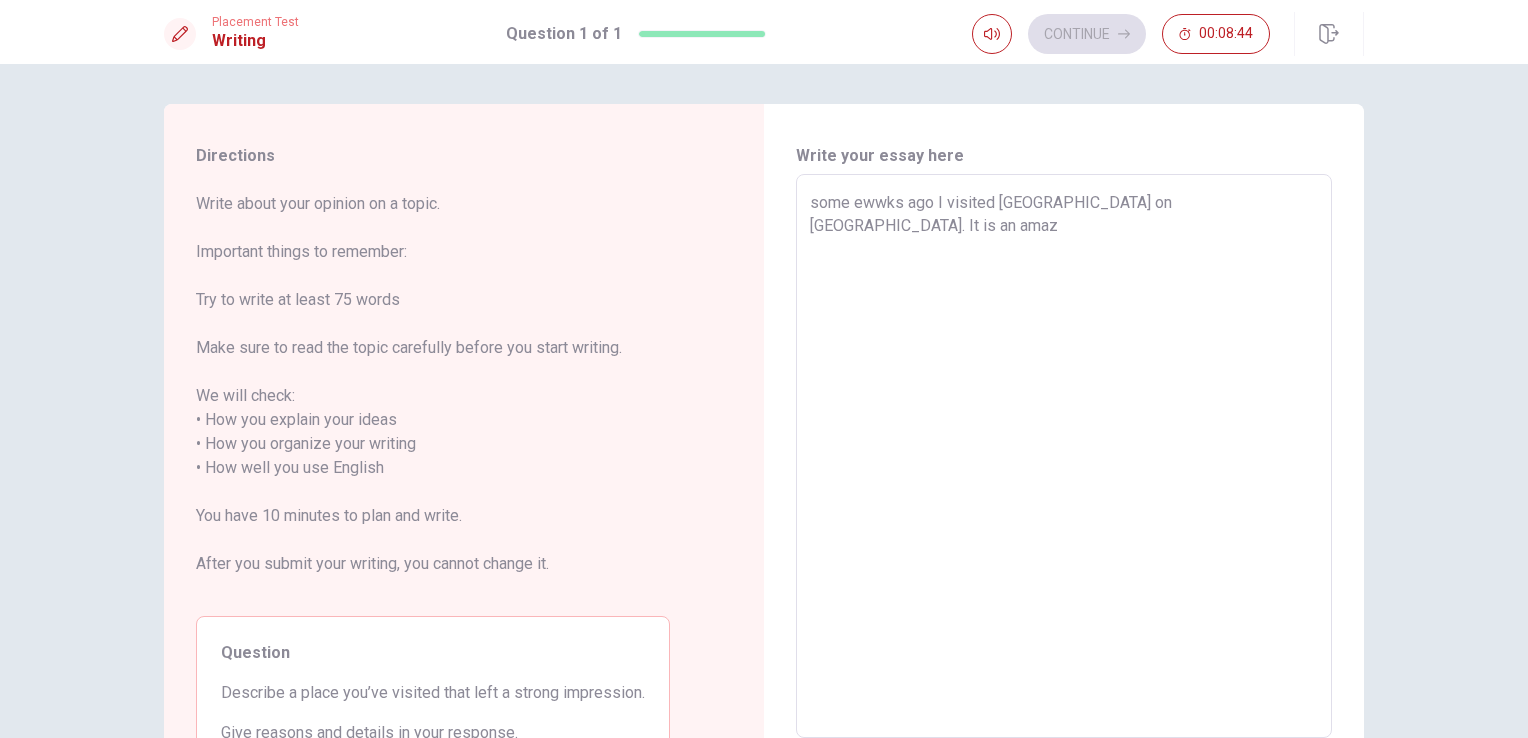 type on "x" 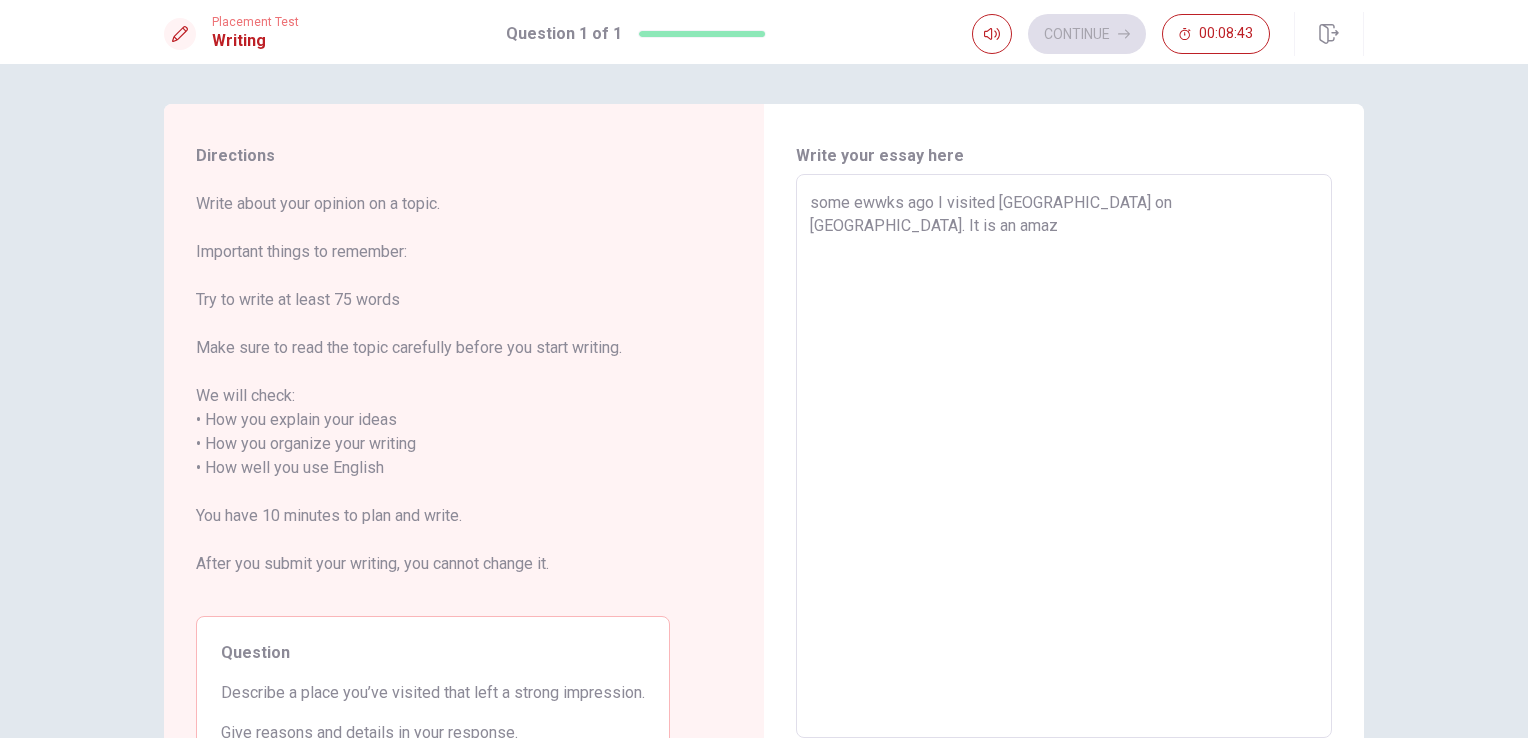 type on "some ewwks ago I visited [GEOGRAPHIC_DATA] on [GEOGRAPHIC_DATA]. It is an amazi" 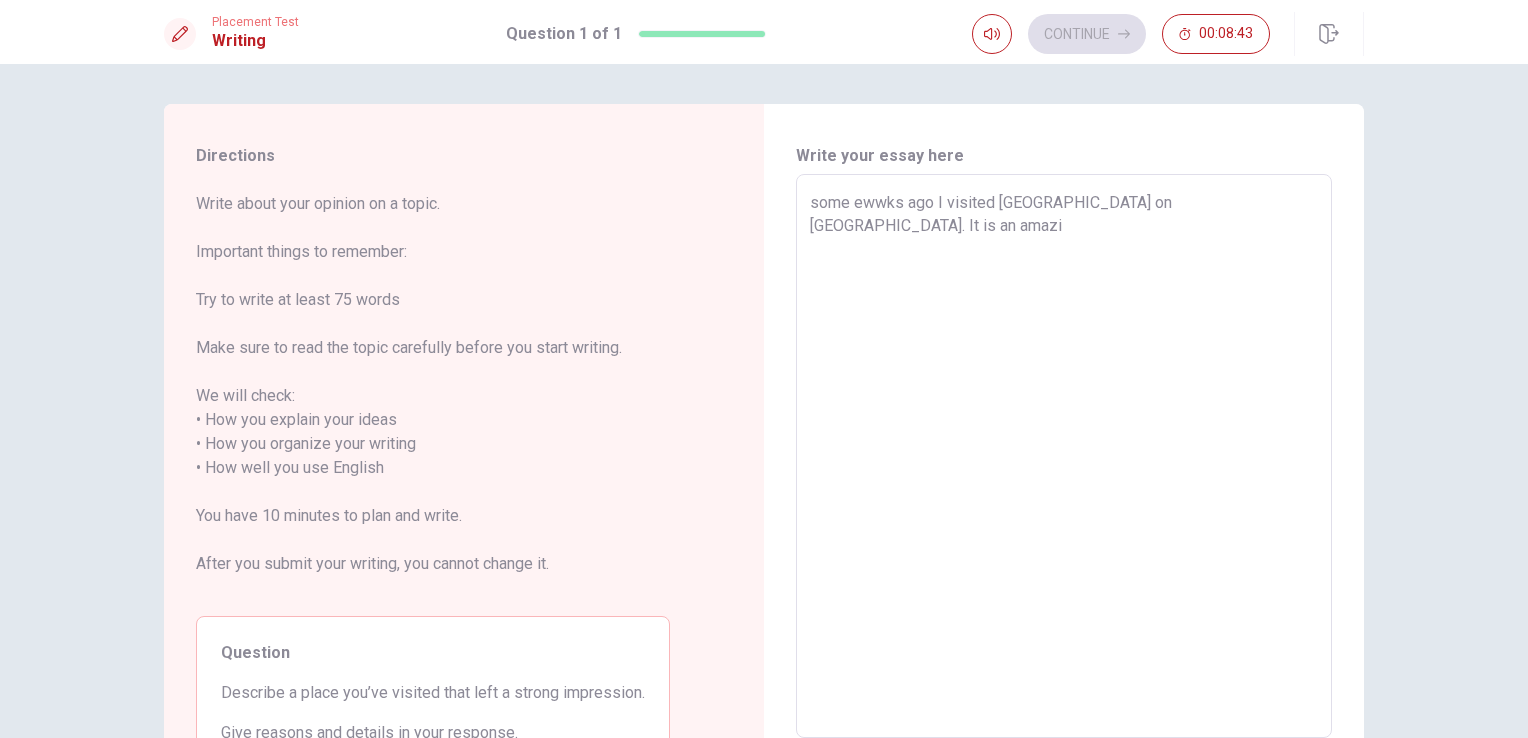 type on "x" 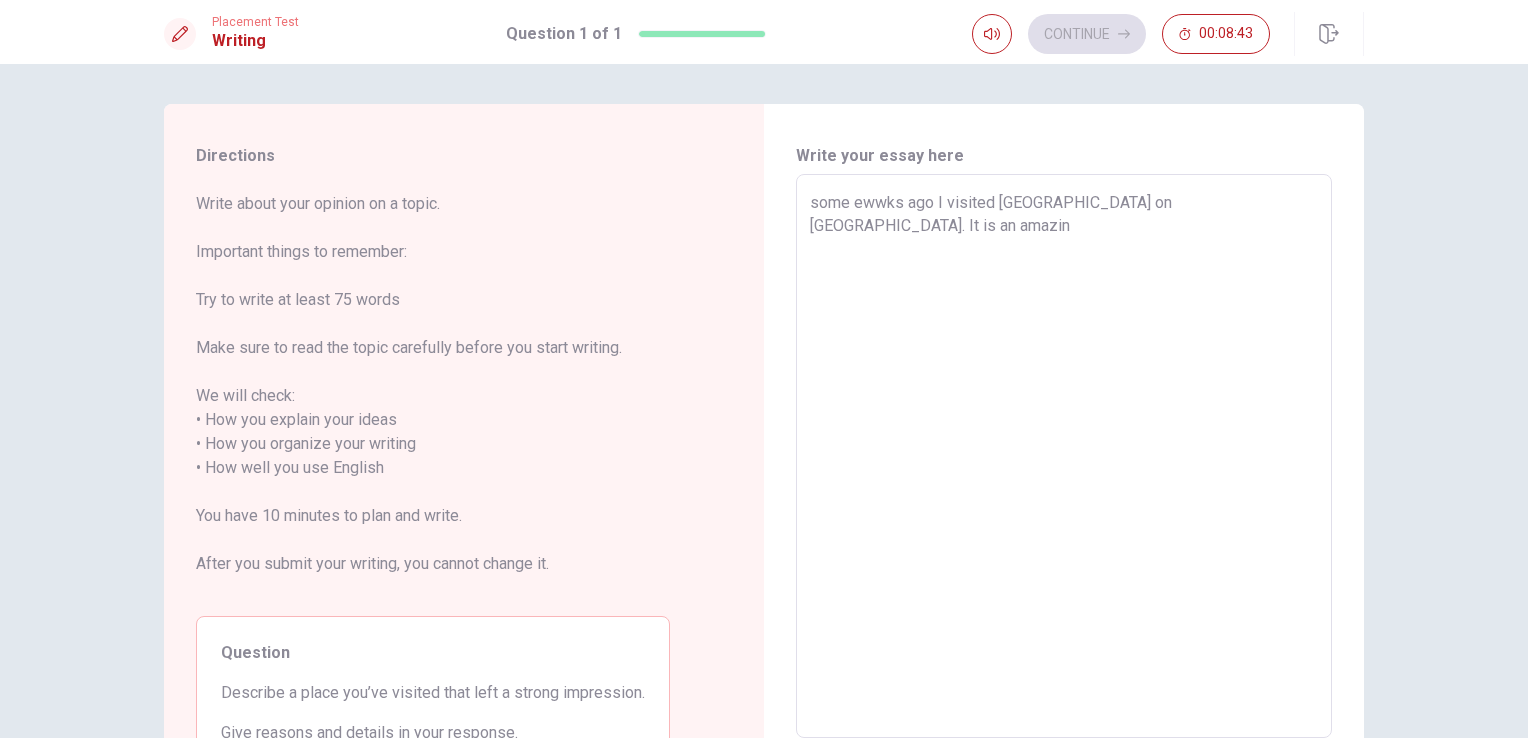 type on "x" 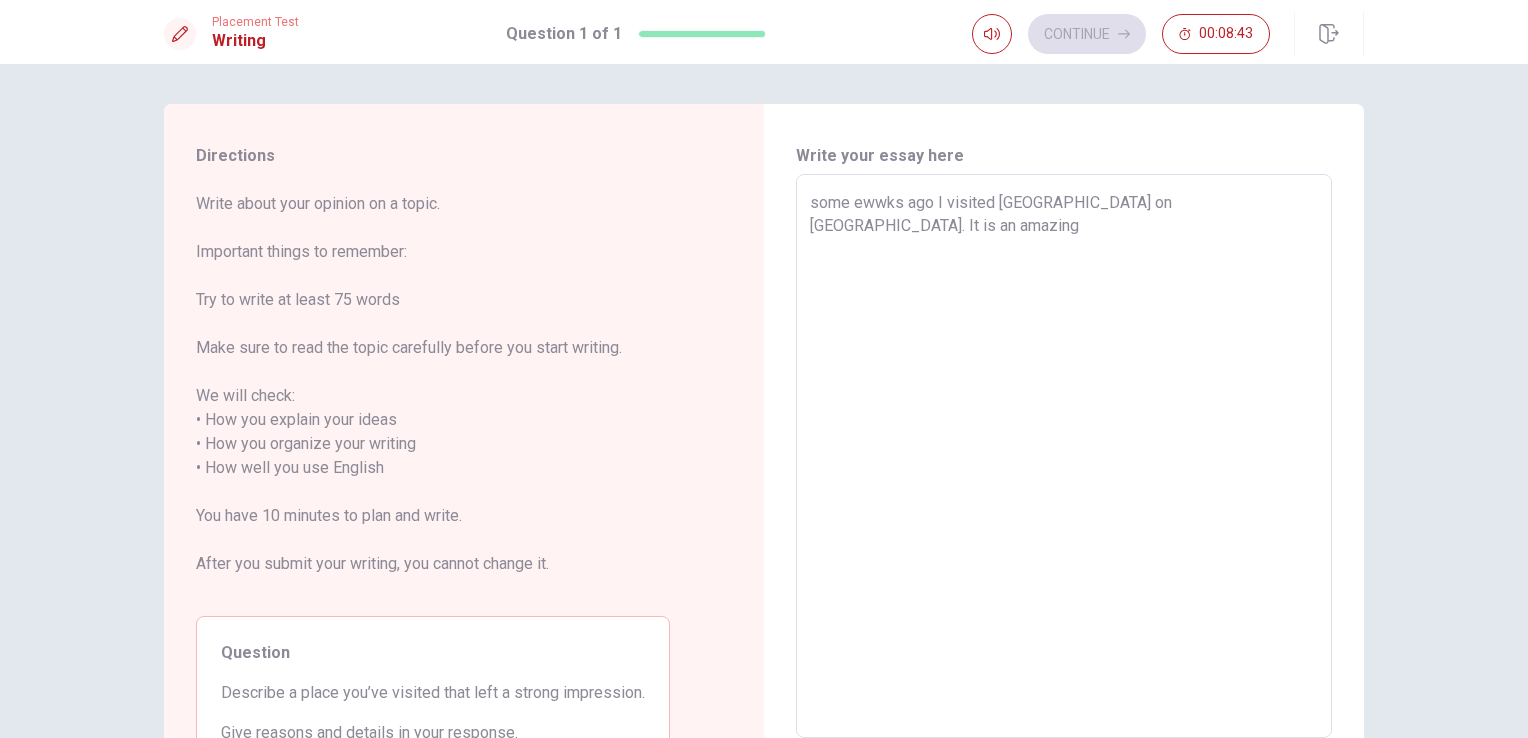 type on "x" 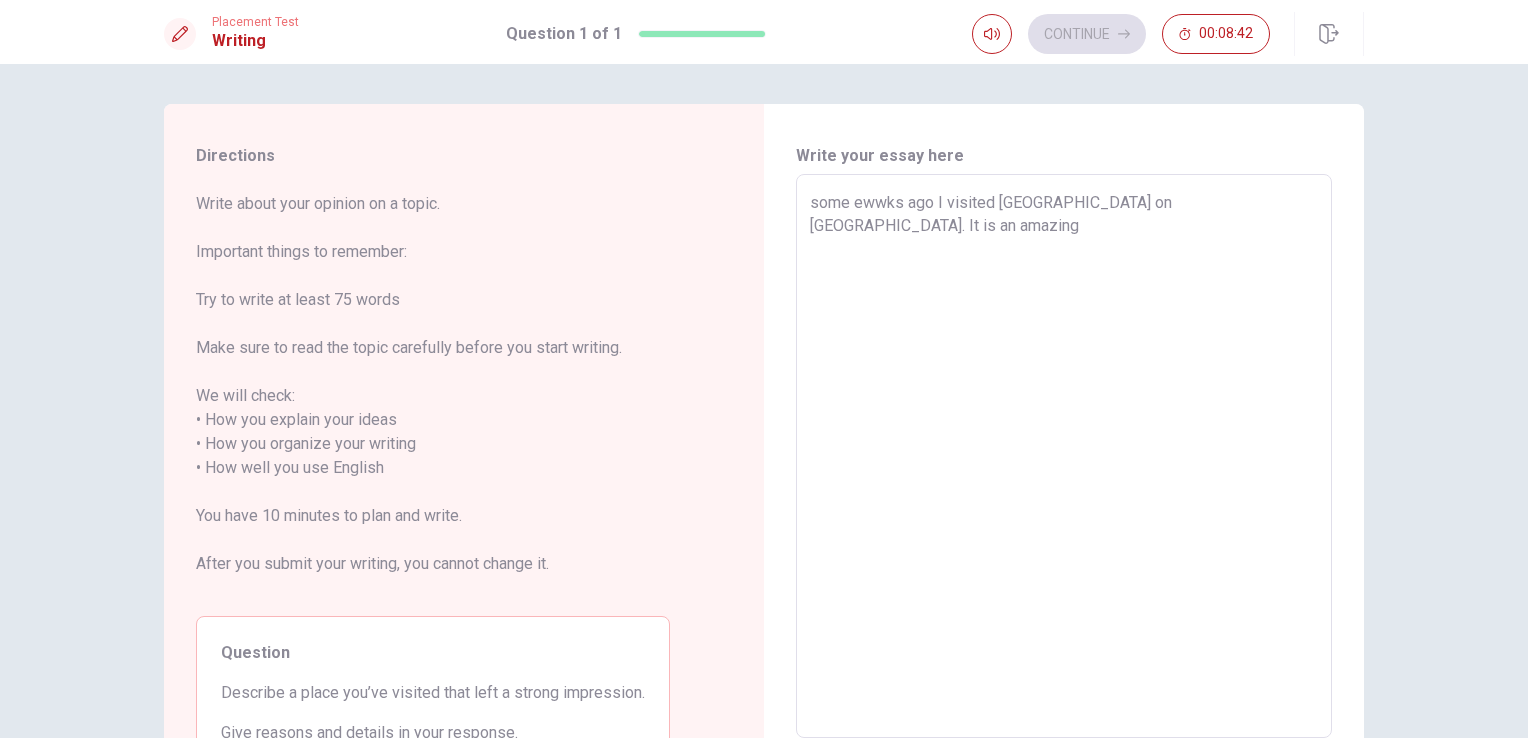 type on "some ewwks ago I visited [GEOGRAPHIC_DATA] on [GEOGRAPHIC_DATA]. It is an amazing" 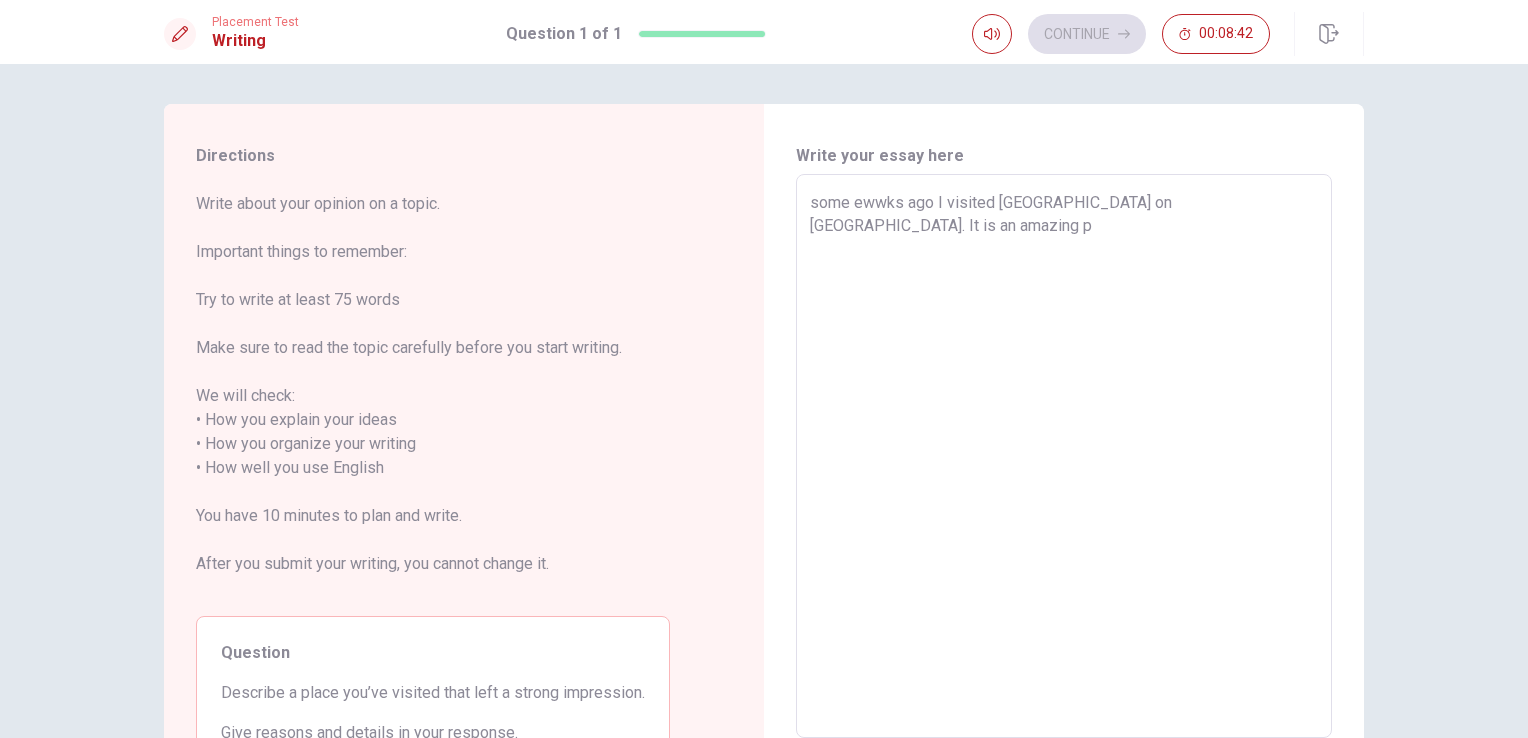 type on "x" 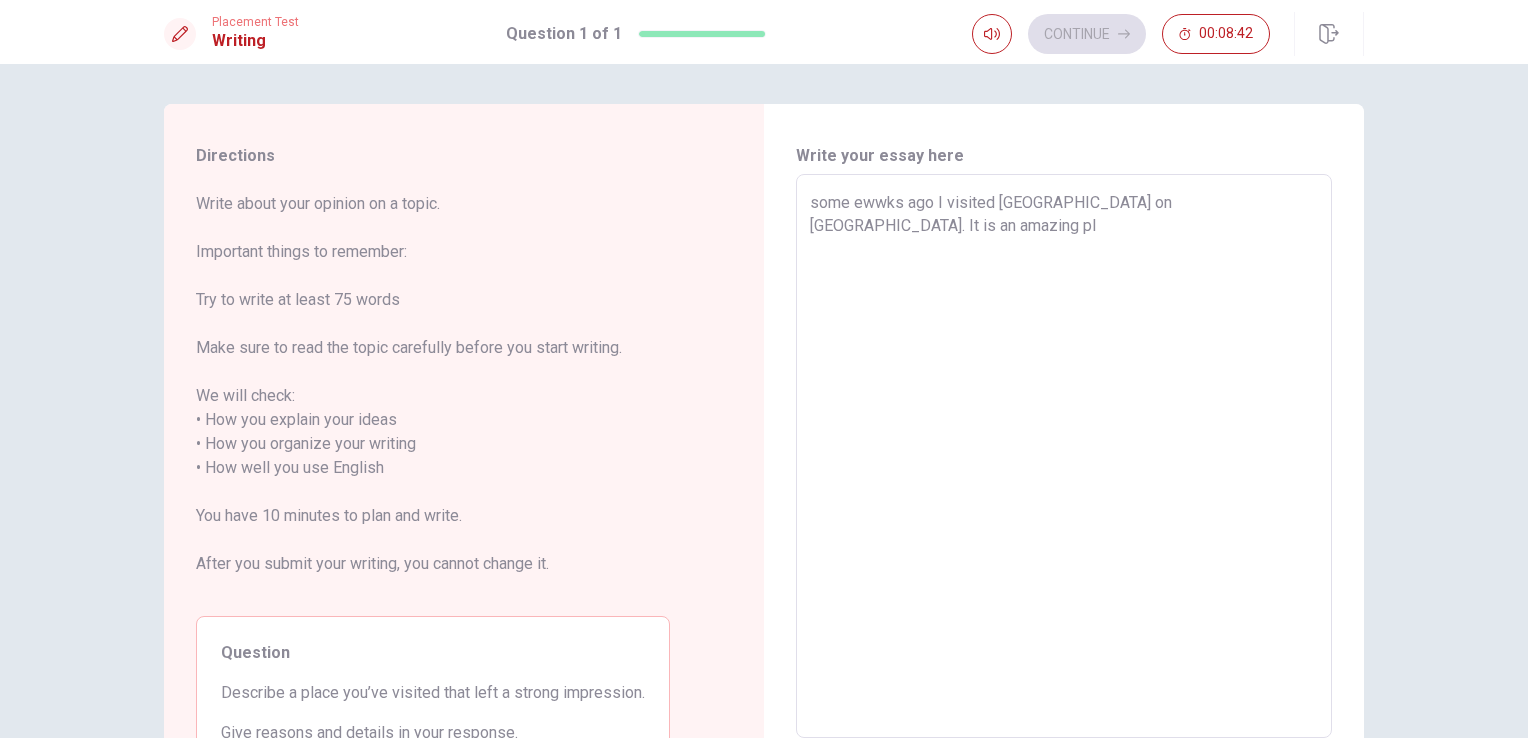type on "x" 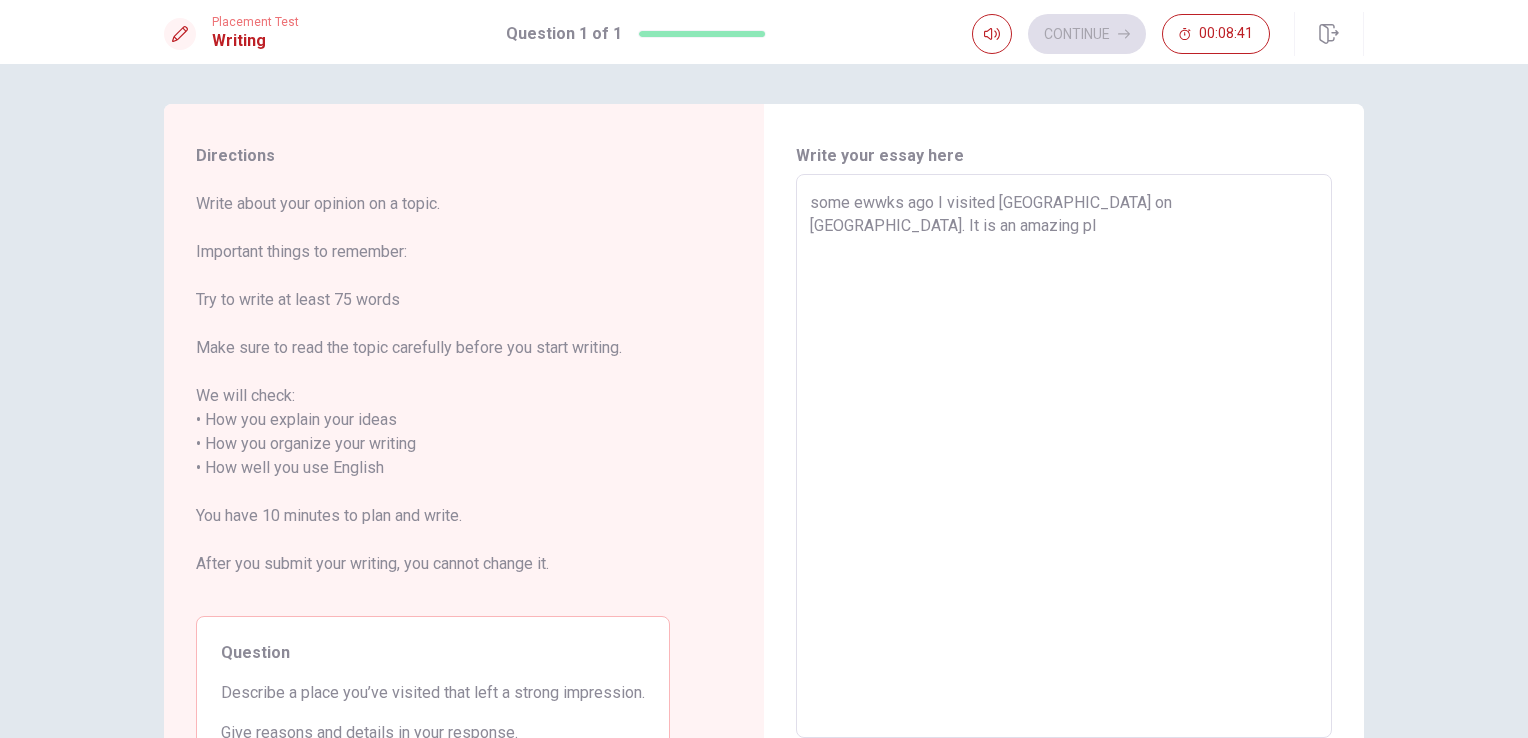 type on "some ewwks ago I visited [GEOGRAPHIC_DATA] on [GEOGRAPHIC_DATA]. It is an amazing pla" 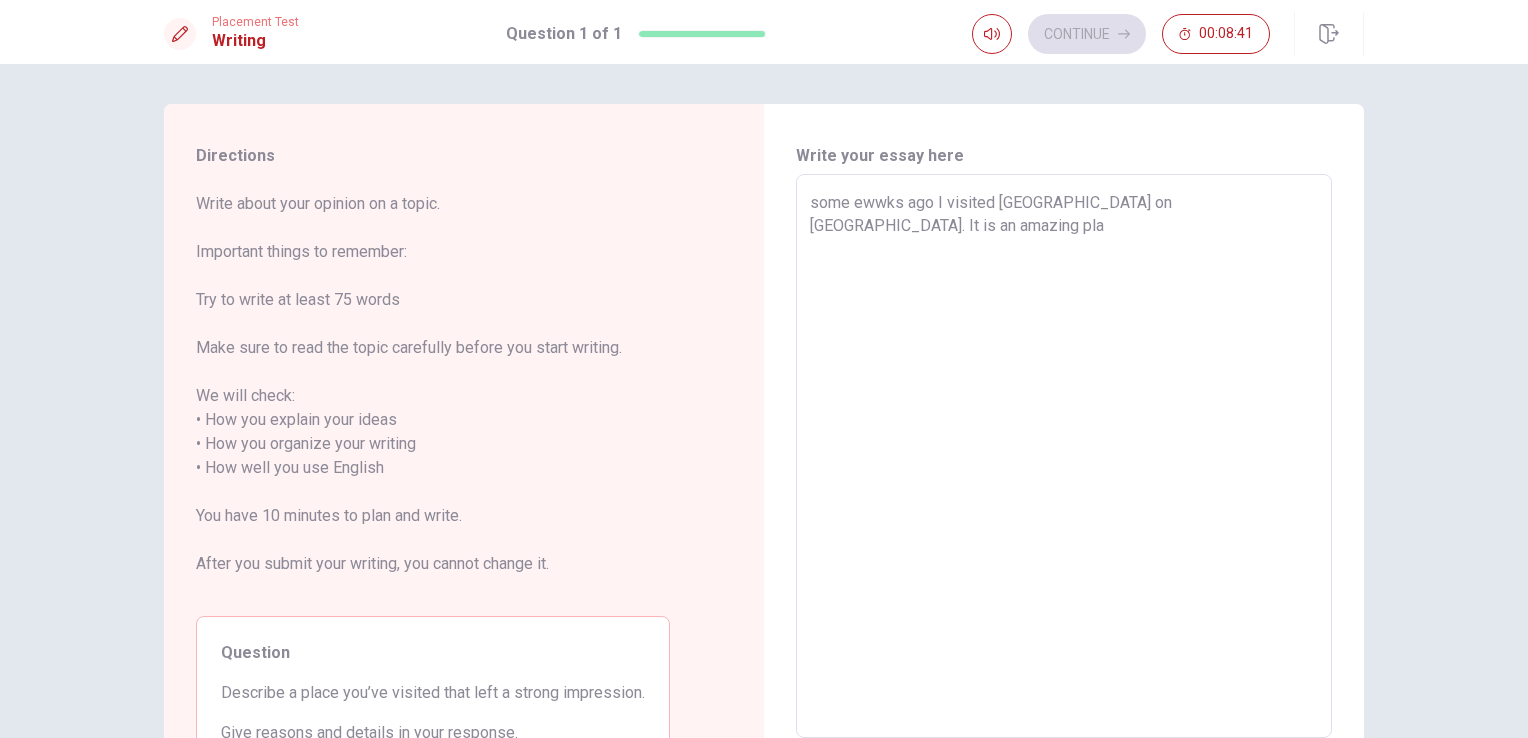 type on "x" 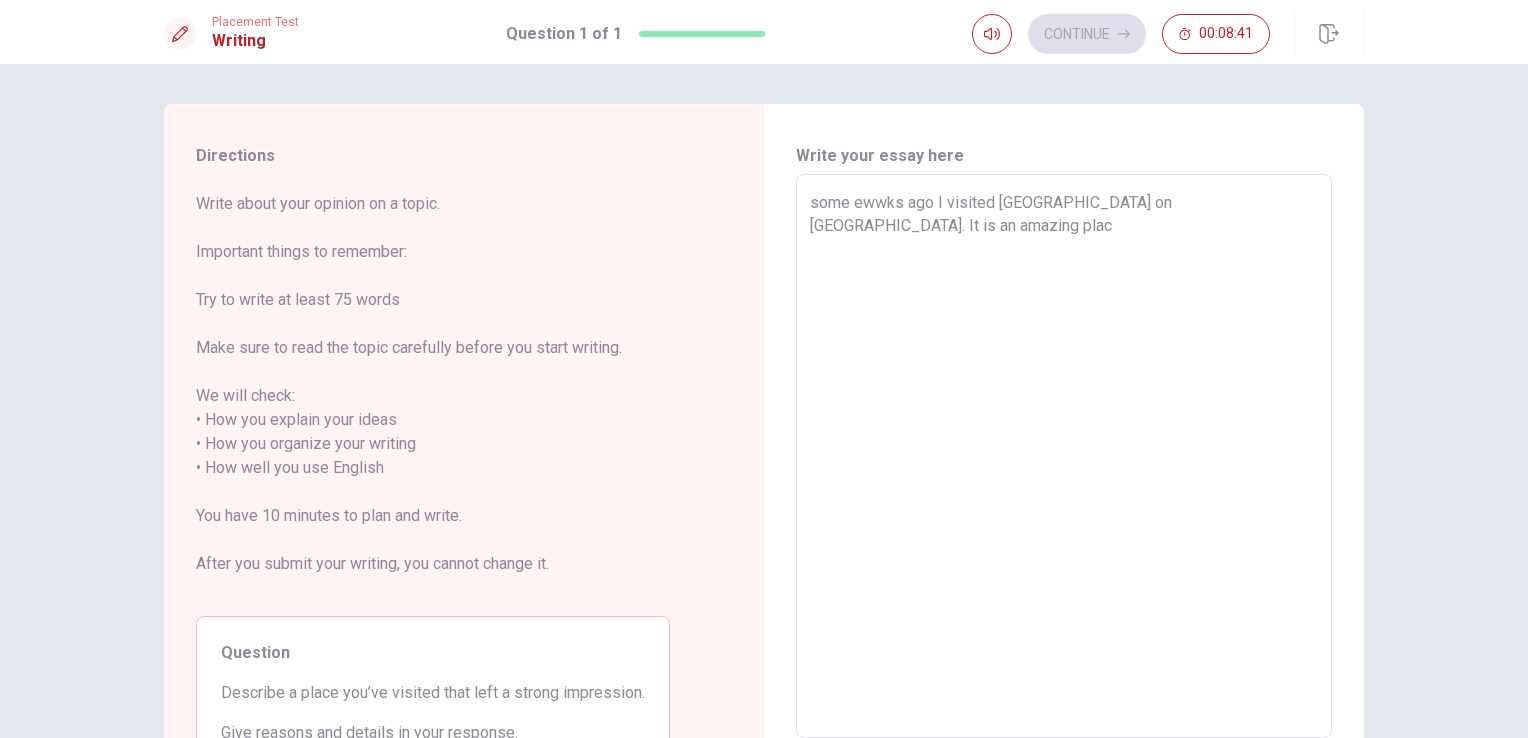type on "x" 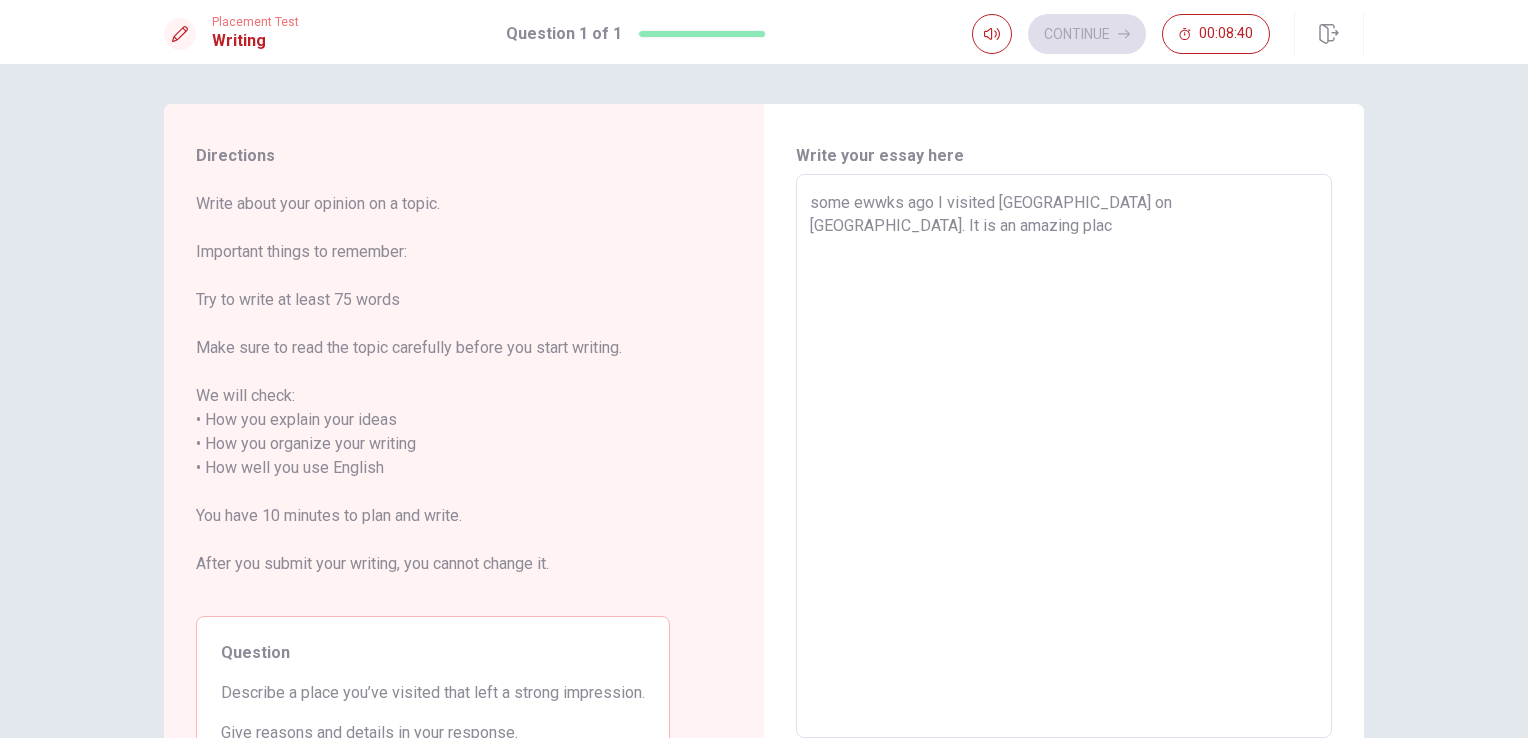 type on "some ewwks ago I visited [GEOGRAPHIC_DATA] on [GEOGRAPHIC_DATA]. It is an amazing place" 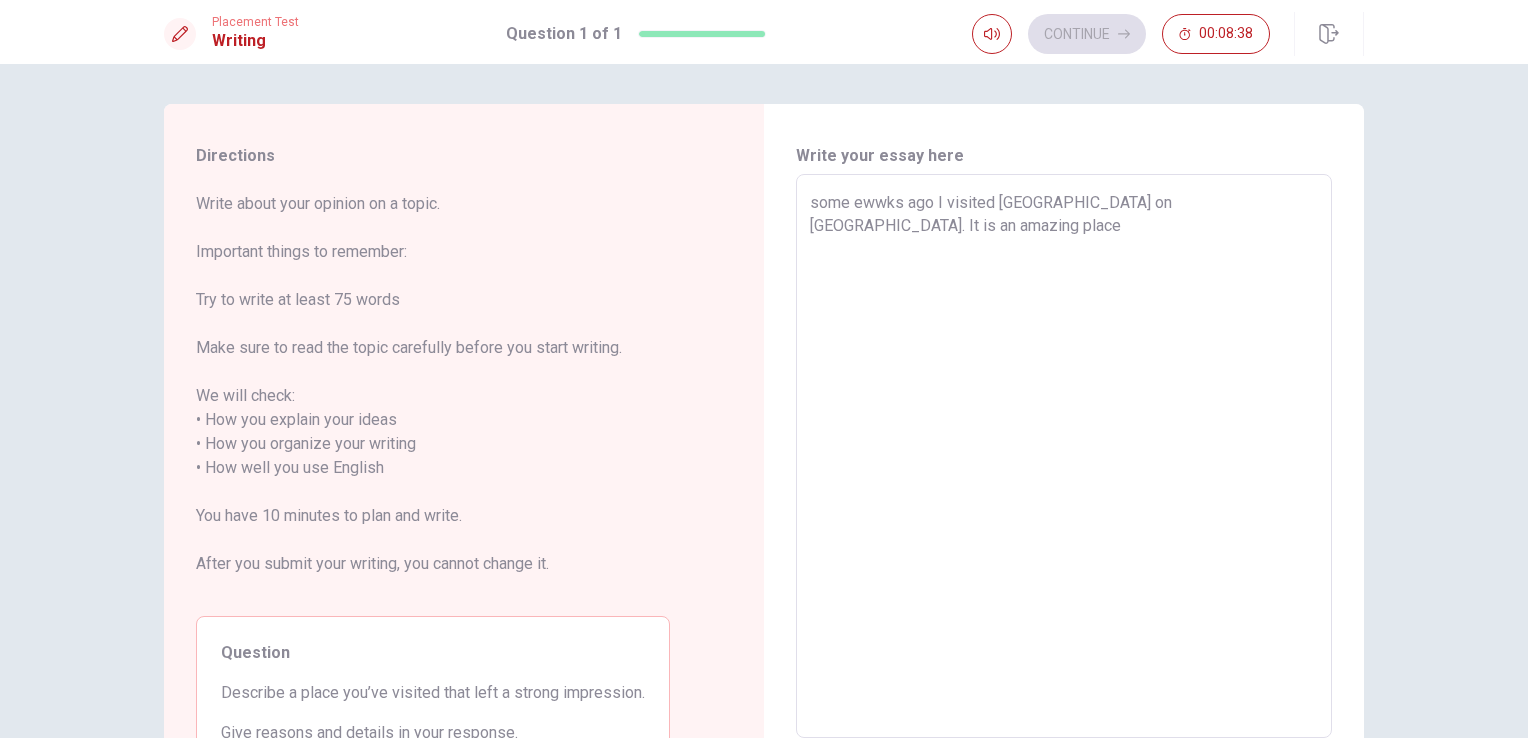 type on "x" 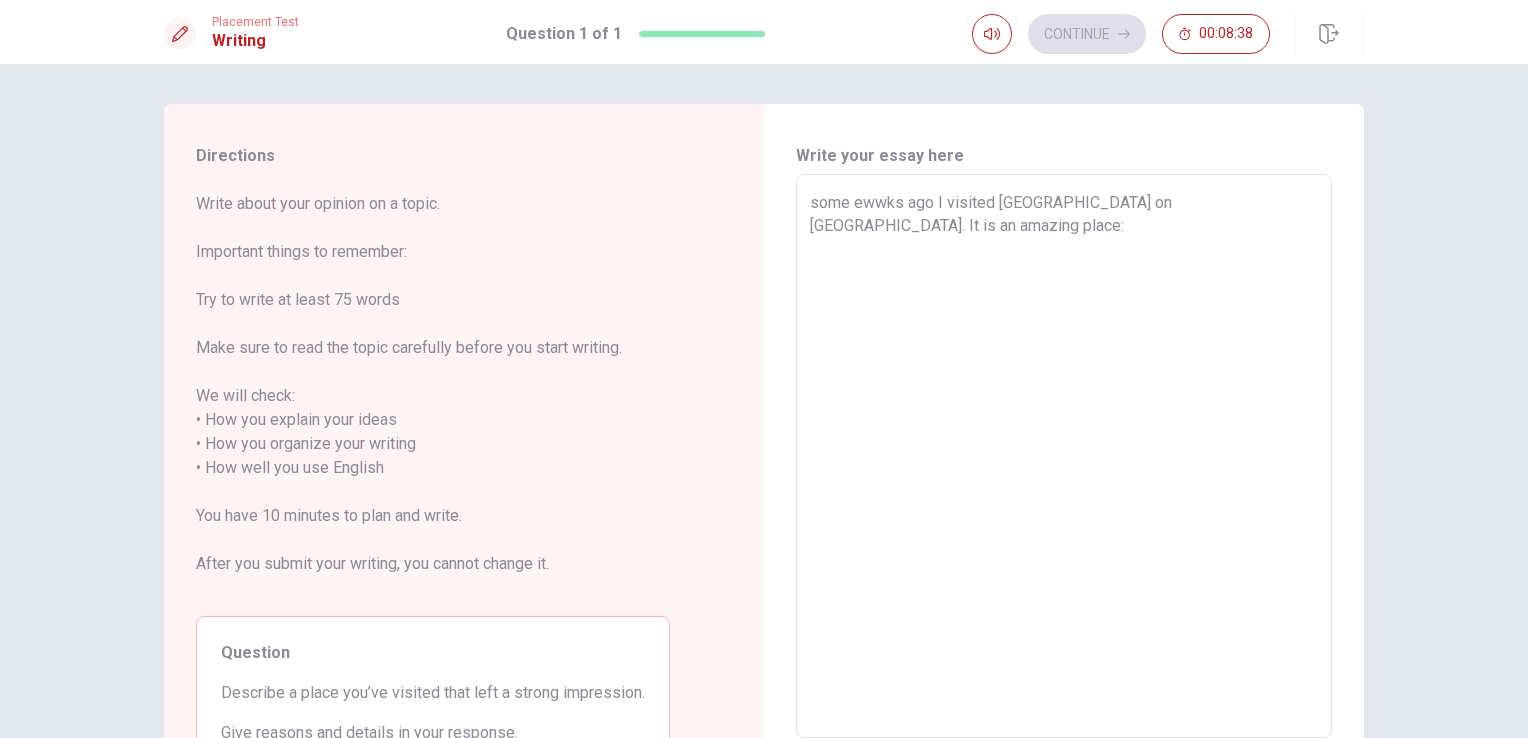 type on "x" 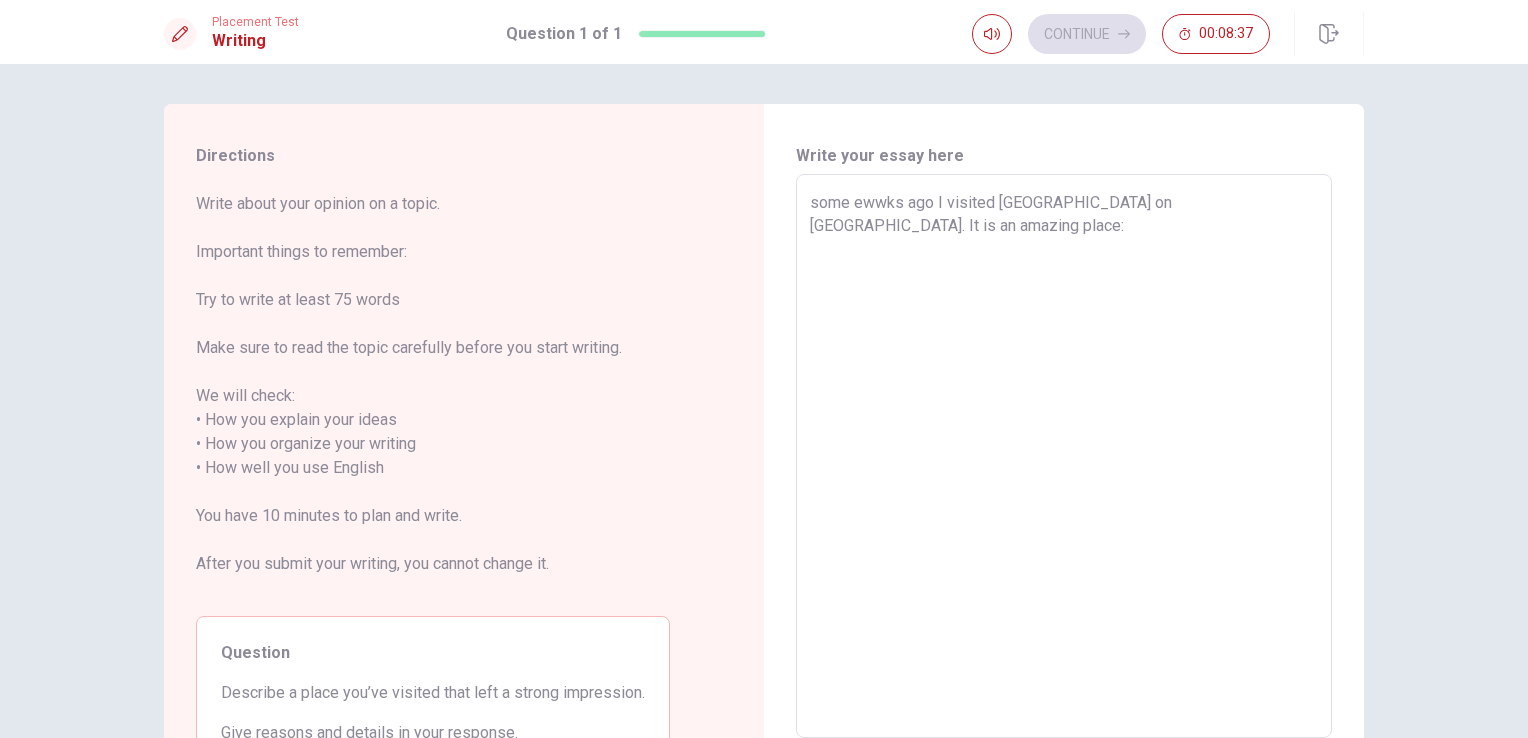type on "some ewwks ago I visited [GEOGRAPHIC_DATA] on [GEOGRAPHIC_DATA]. It is an amazing place:" 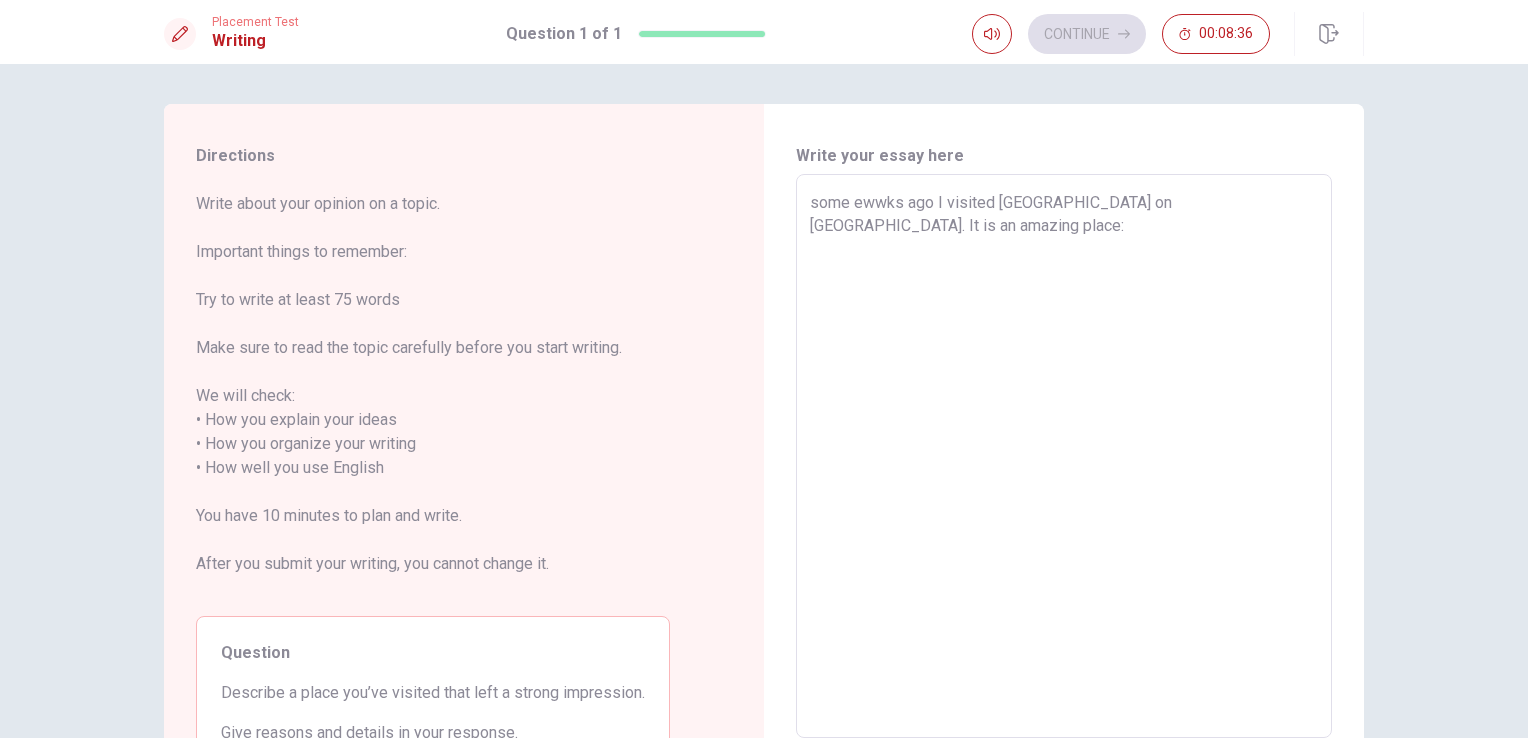type on "some ewwks ago I visited [GEOGRAPHIC_DATA] on [GEOGRAPHIC_DATA]. It is an amazing place: t" 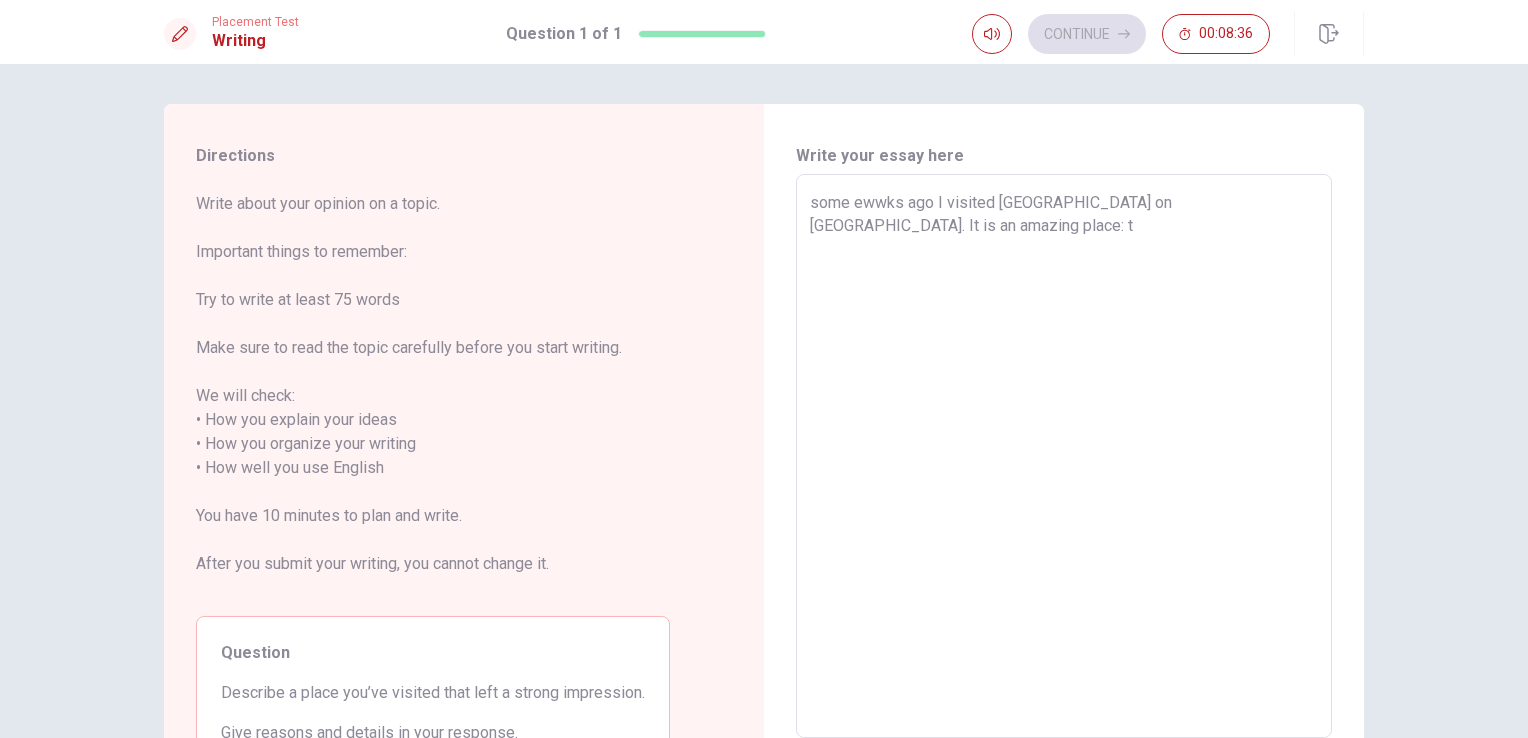 type on "x" 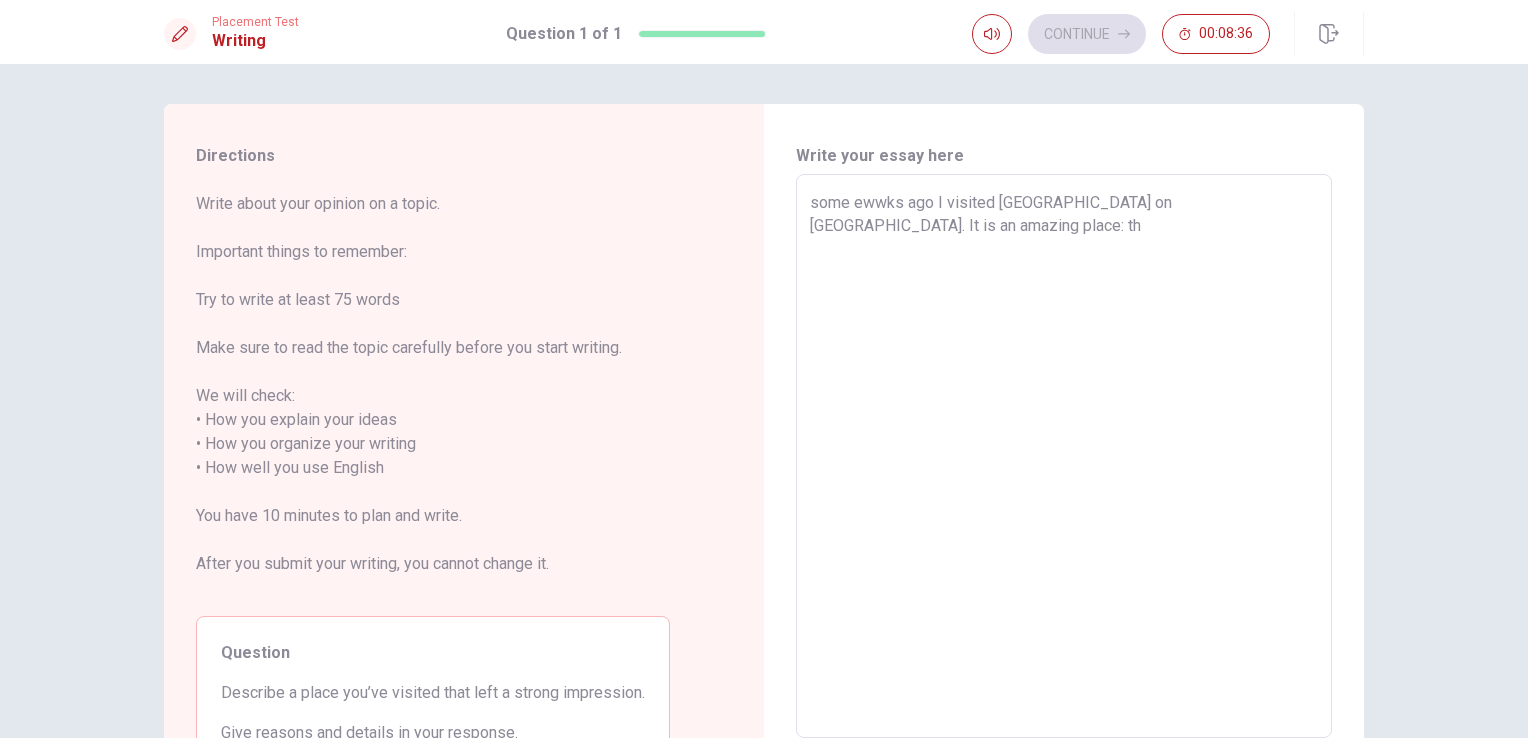 type on "some ewwks ago I visited [GEOGRAPHIC_DATA] on [GEOGRAPHIC_DATA]. It is an amazing place: the" 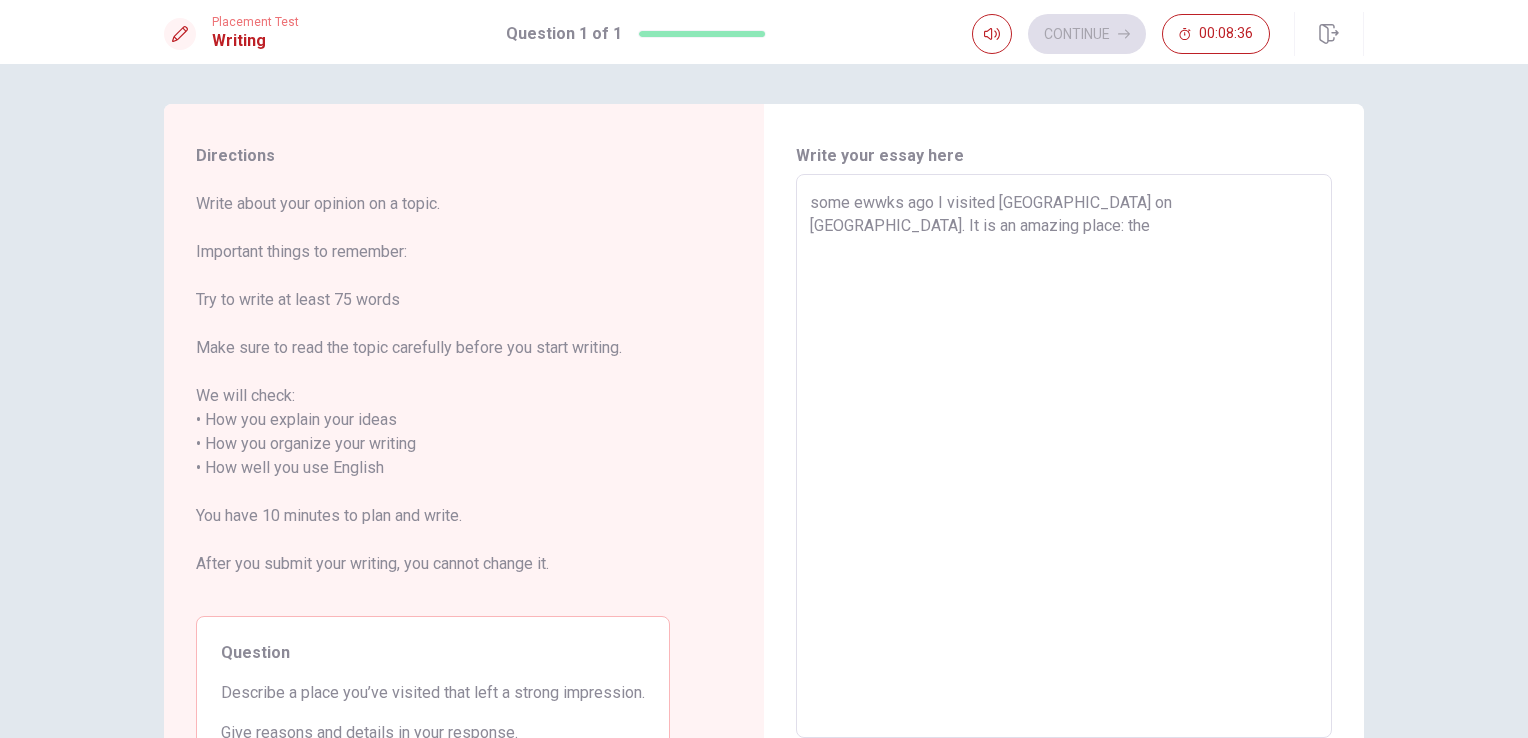 type on "x" 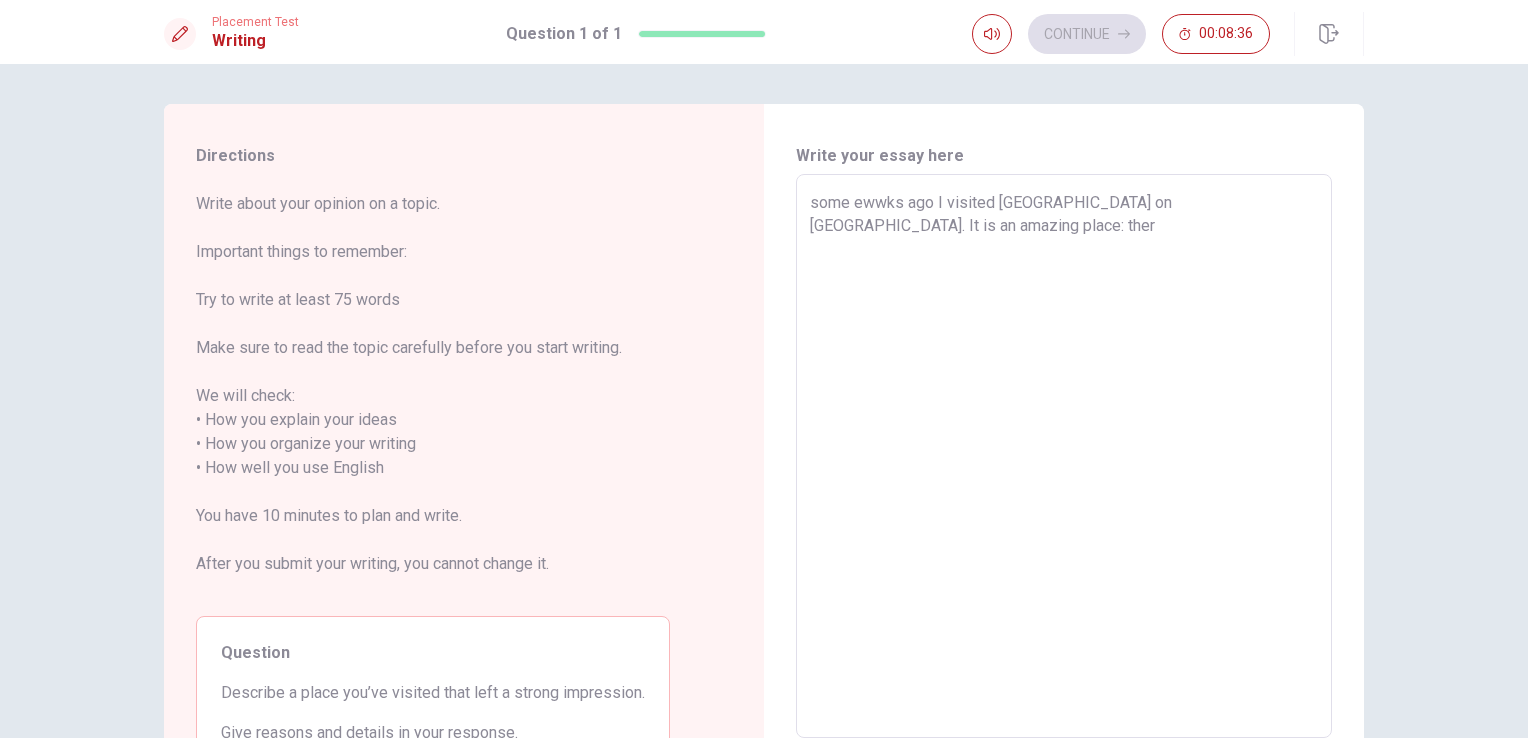 type on "x" 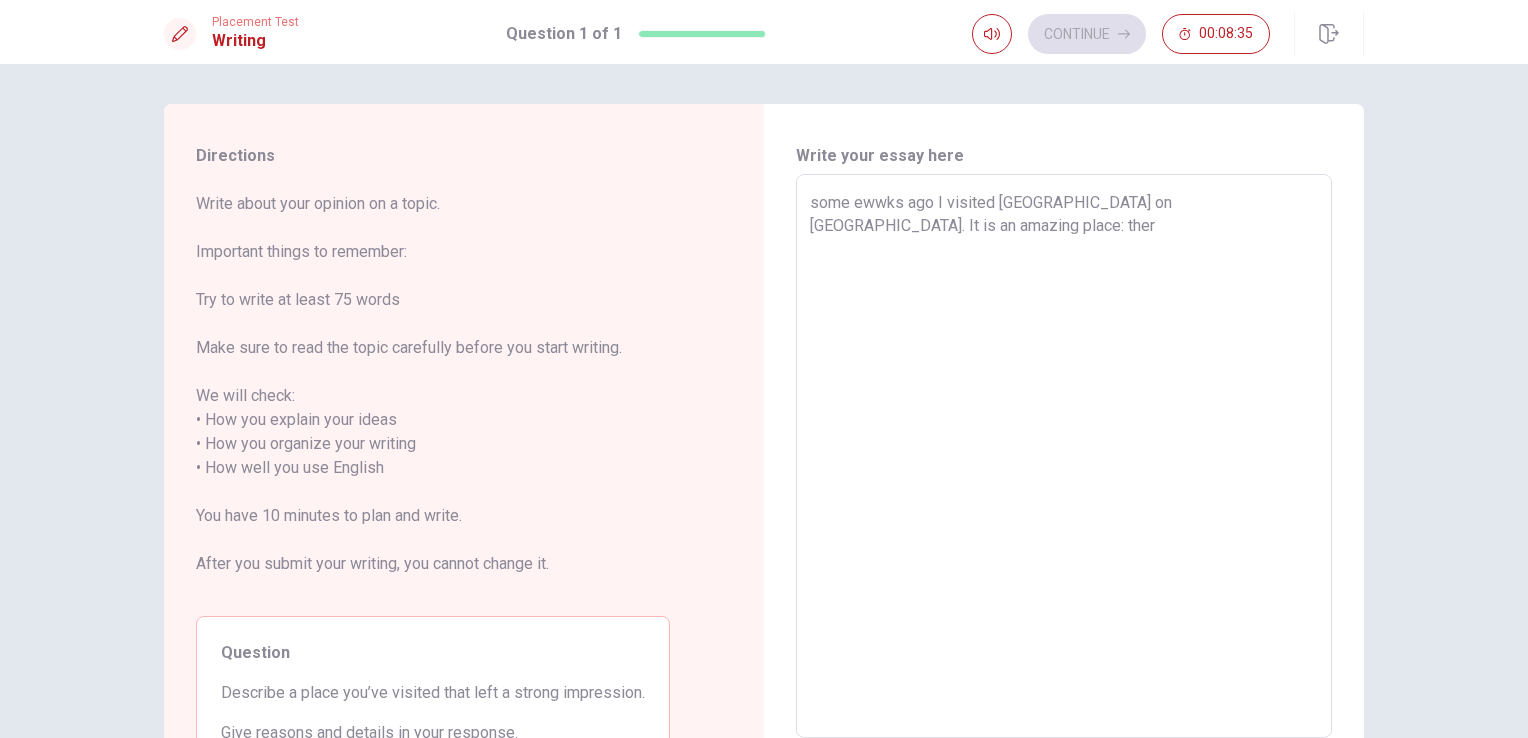 type on "some ewwks ago I visited [GEOGRAPHIC_DATA] on [GEOGRAPHIC_DATA]. It is an amazing place: there" 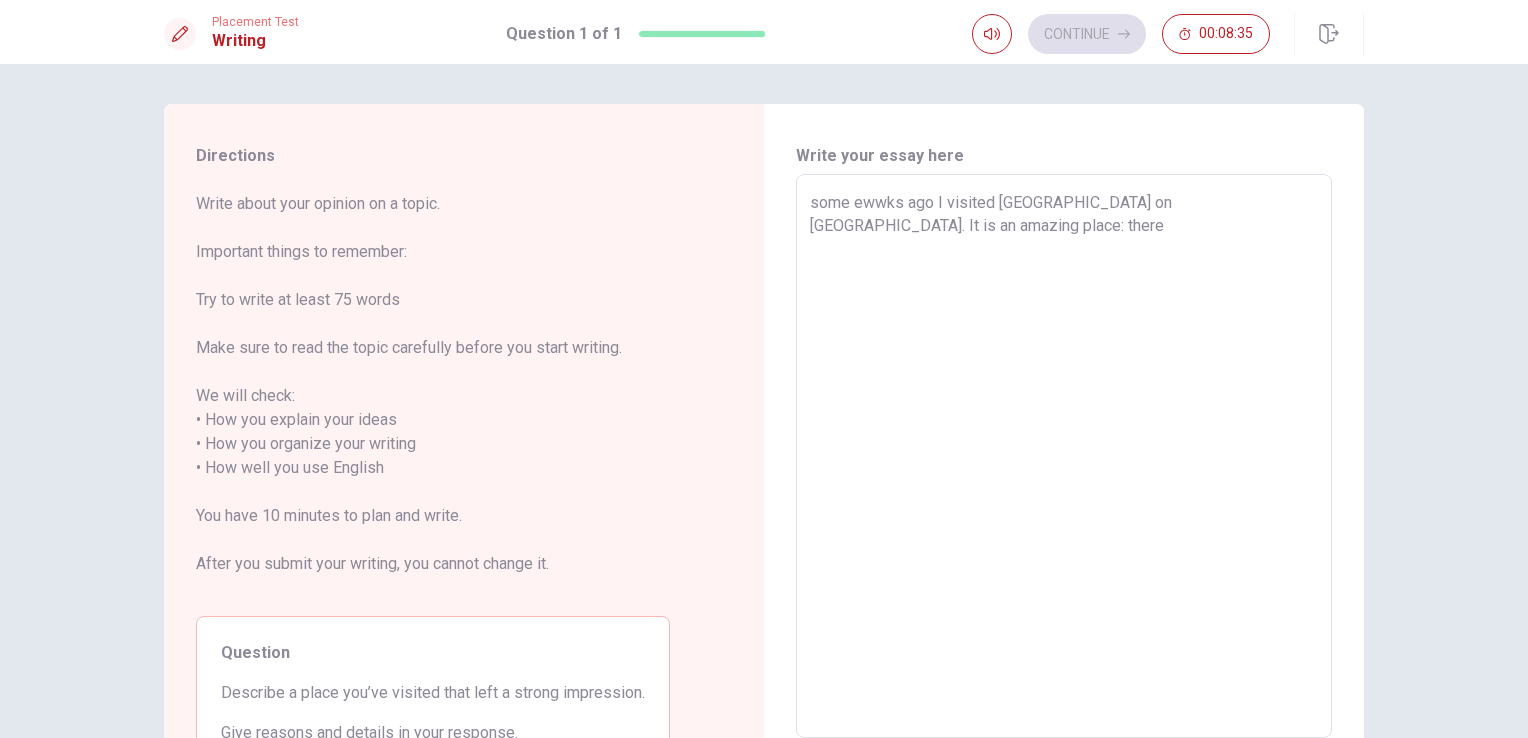 type on "x" 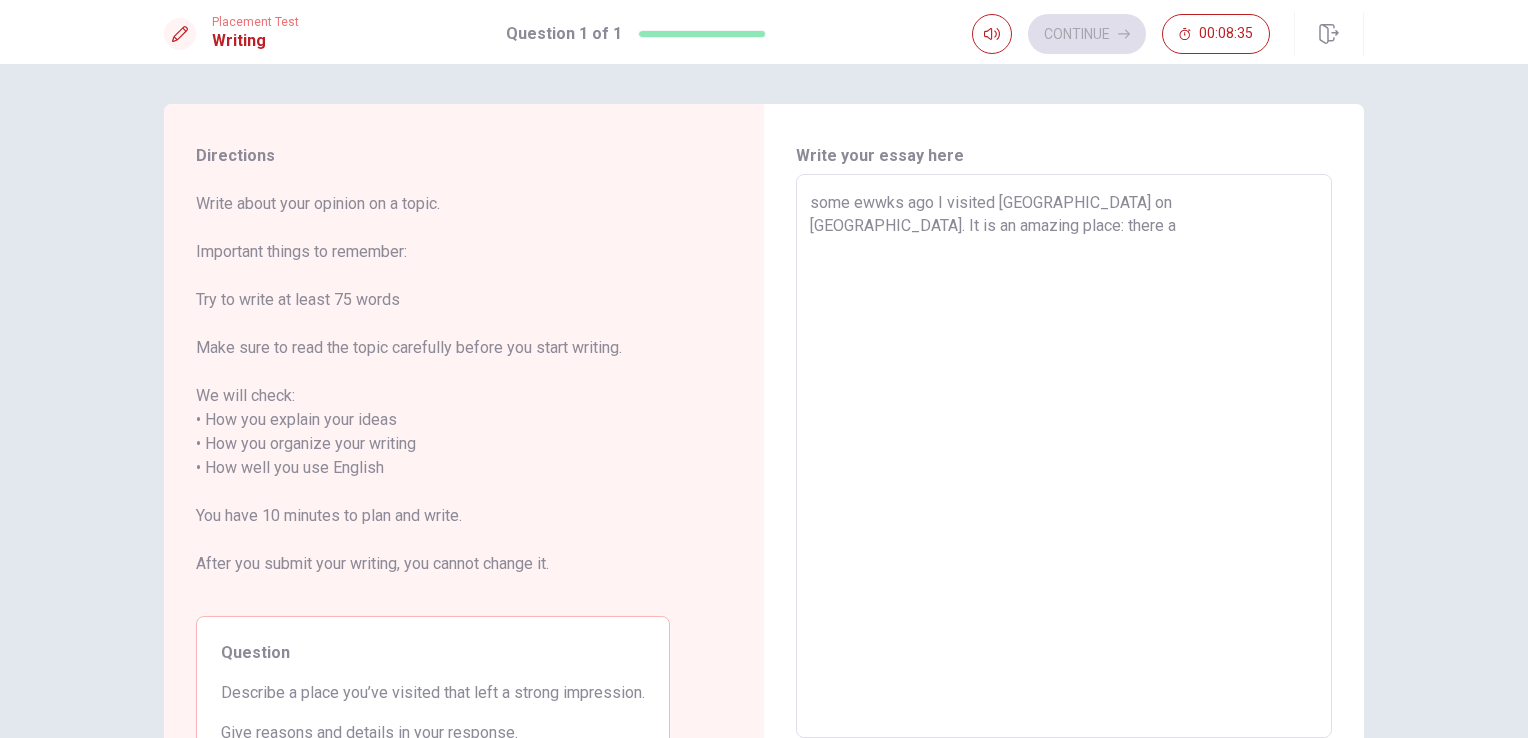type on "x" 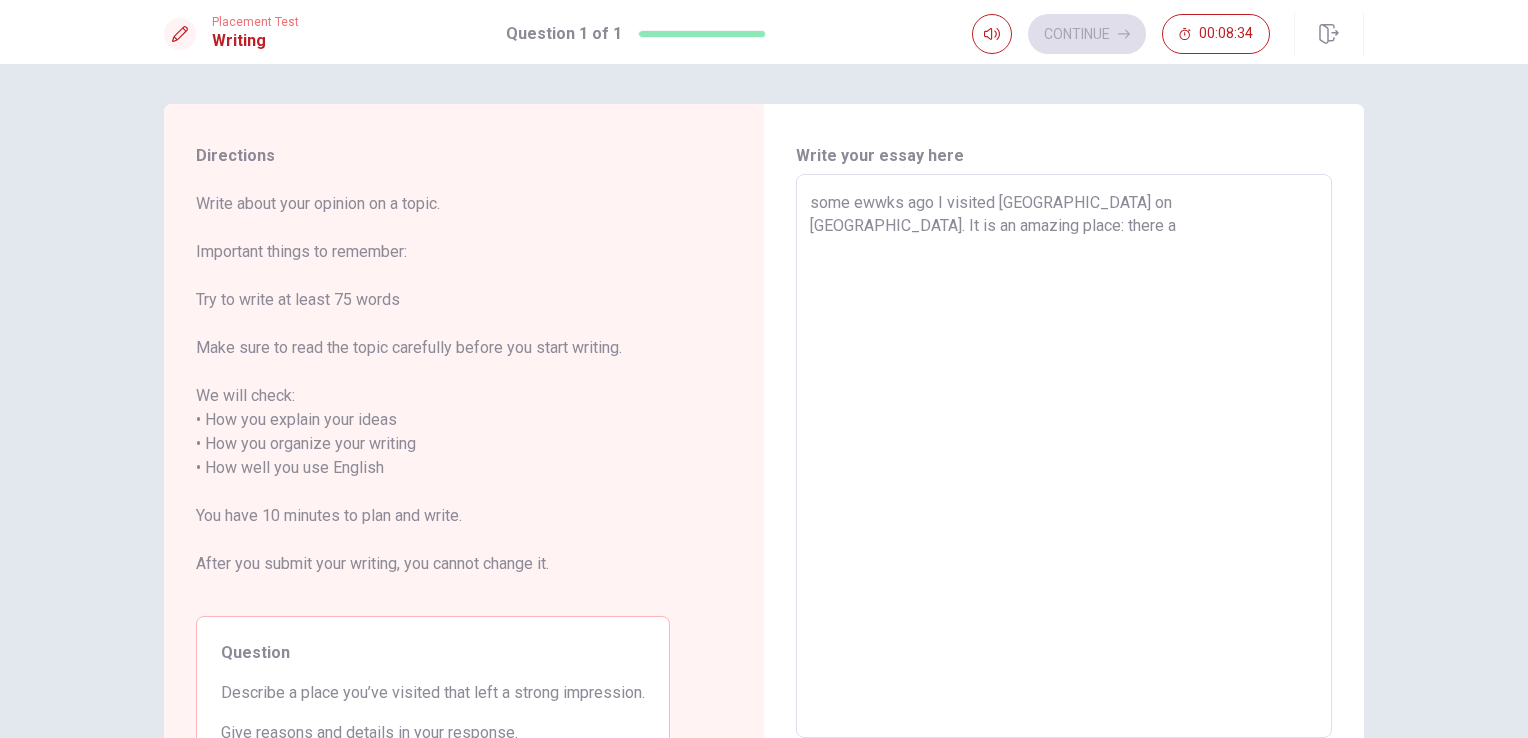 type on "some ewwks ago I visited [GEOGRAPHIC_DATA] on [GEOGRAPHIC_DATA]. It is an amazing place: there ar" 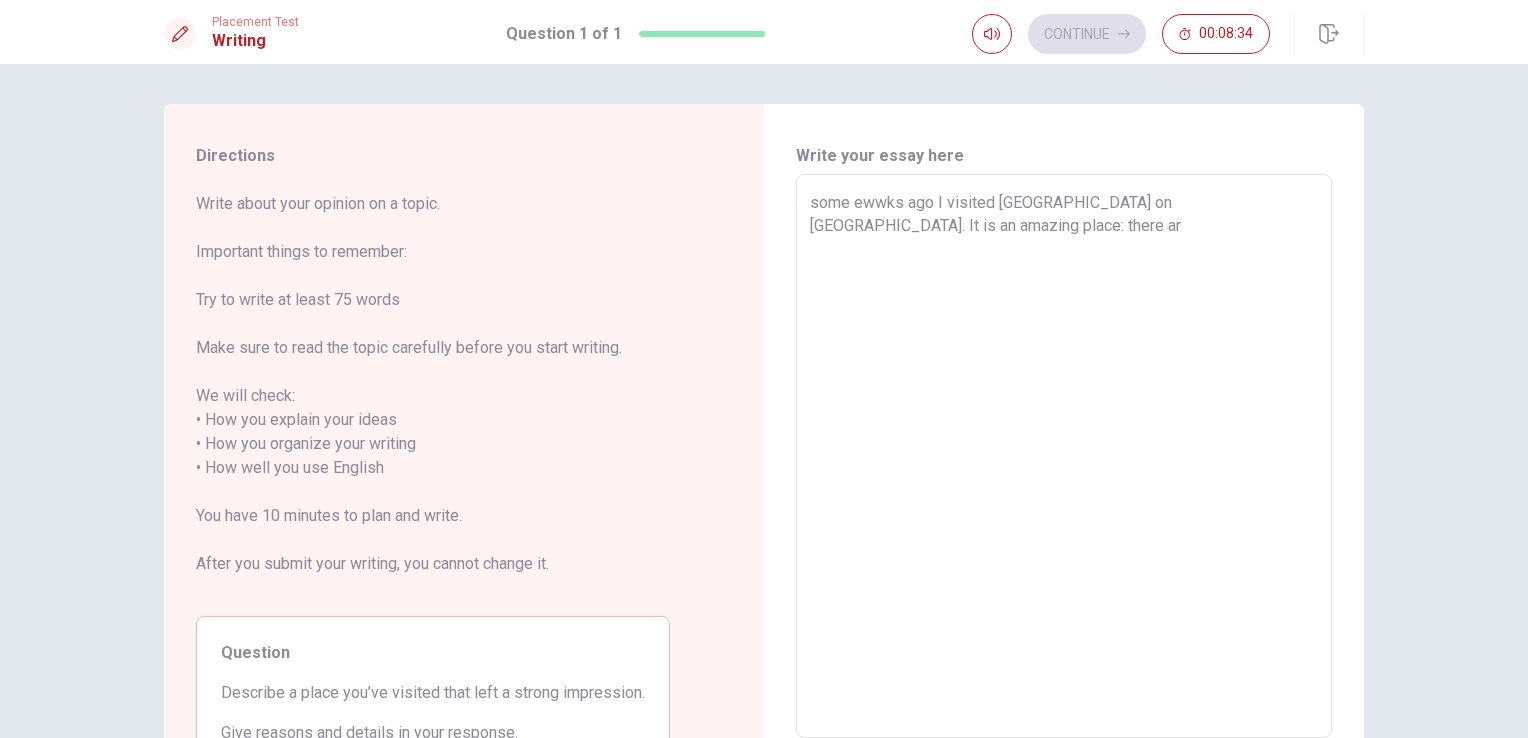 type on "x" 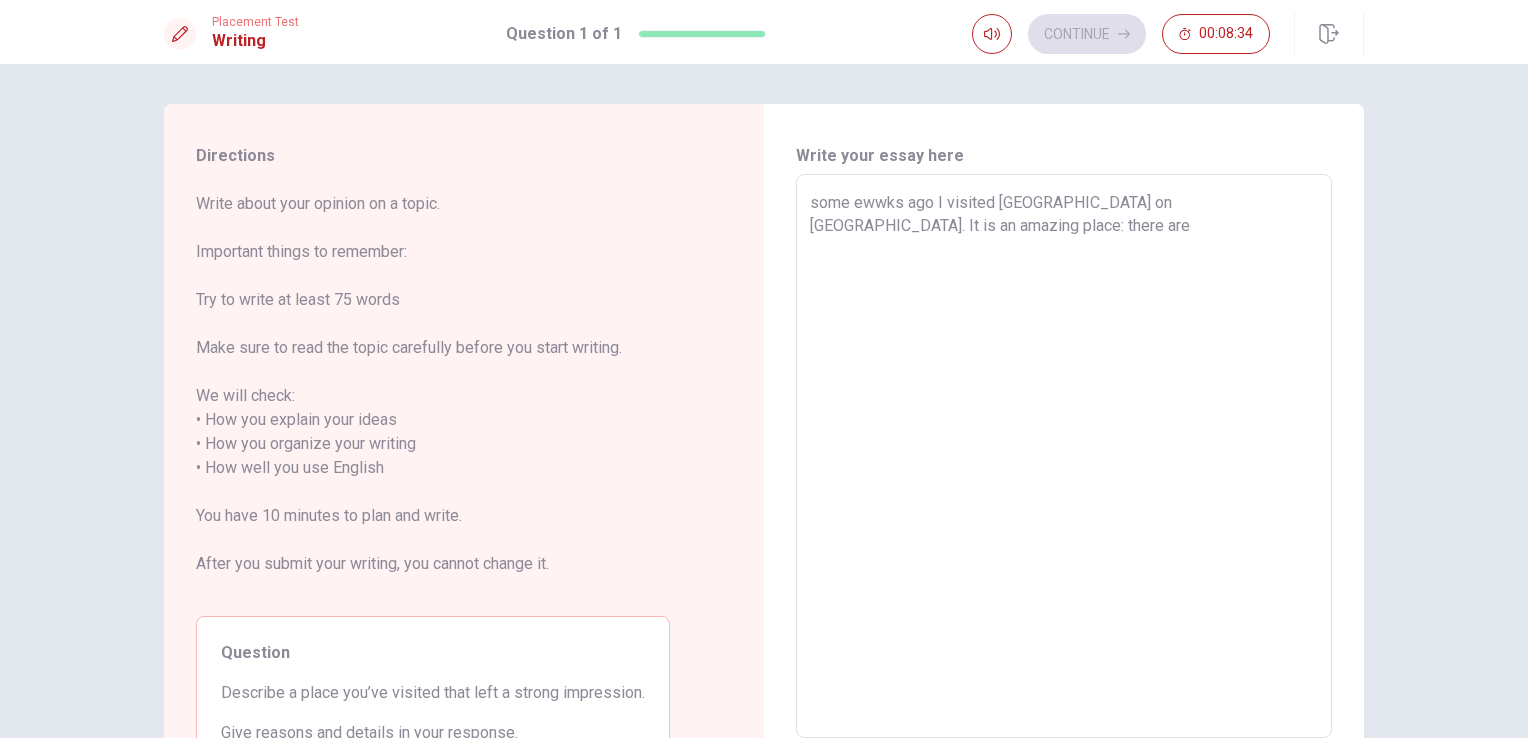 type on "x" 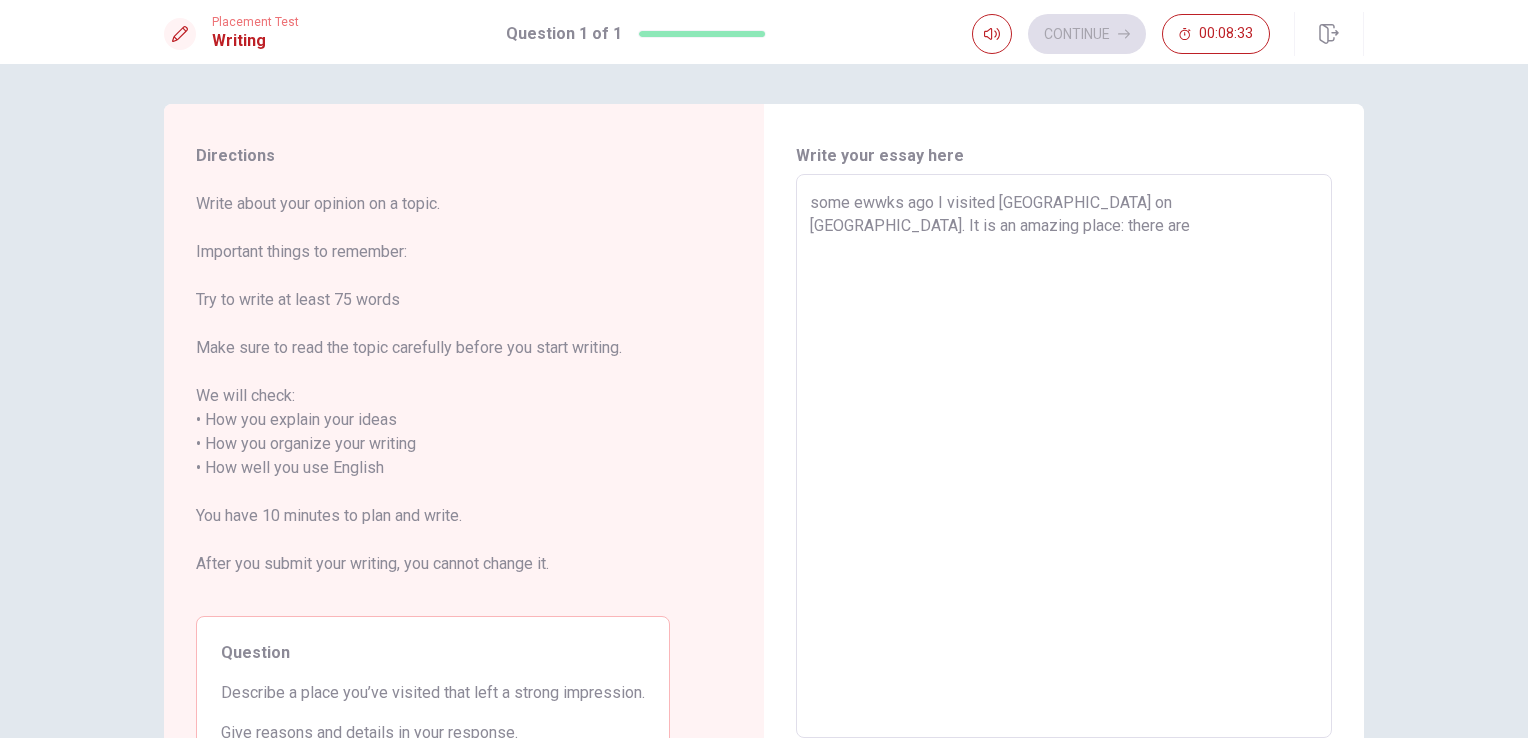 type on "some ewwks ago I visited [GEOGRAPHIC_DATA] on [GEOGRAPHIC_DATA]. It is an amazing place: there are" 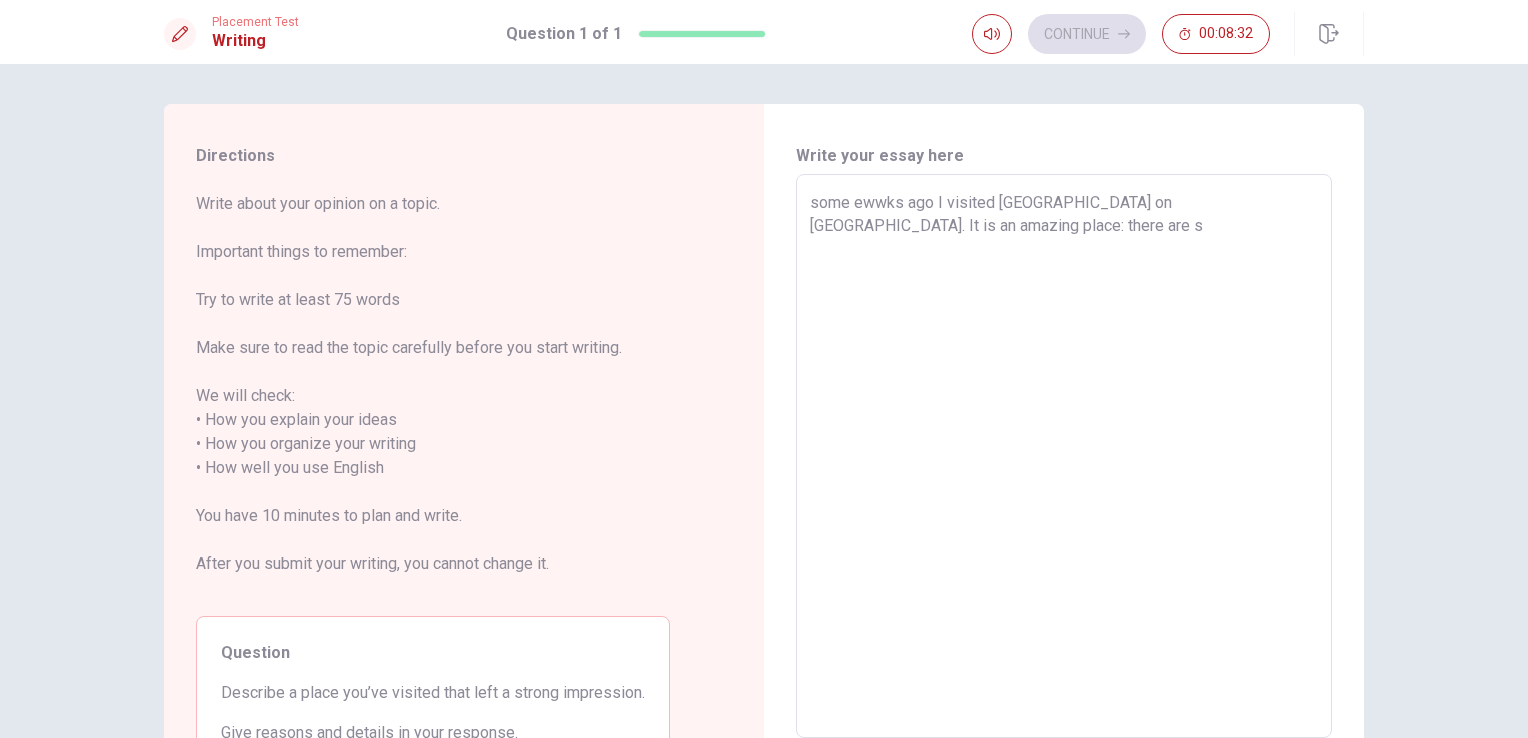 type on "x" 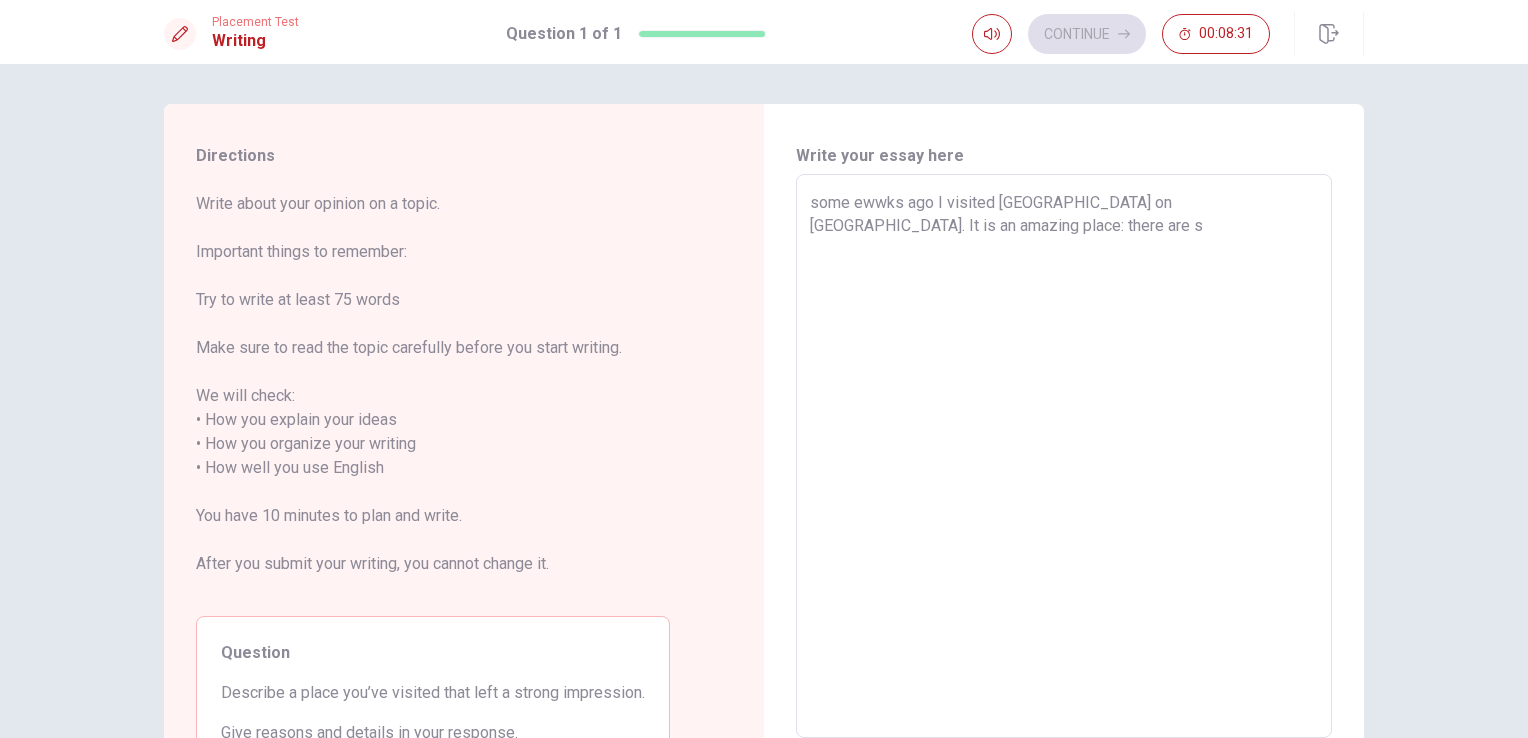 type on "some ewwks ago I visited [GEOGRAPHIC_DATA] on [GEOGRAPHIC_DATA]. It is an amazing place: there are sk" 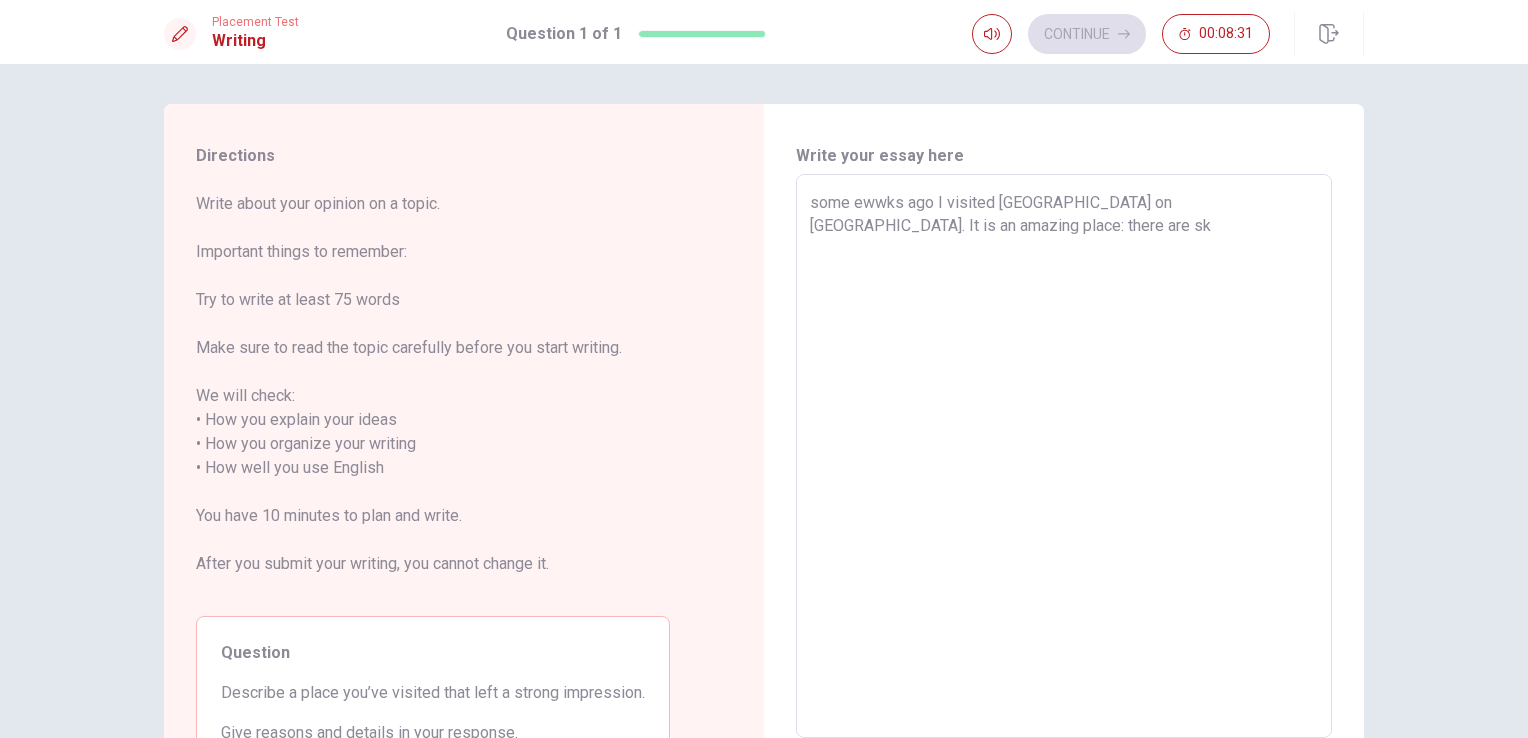 type on "x" 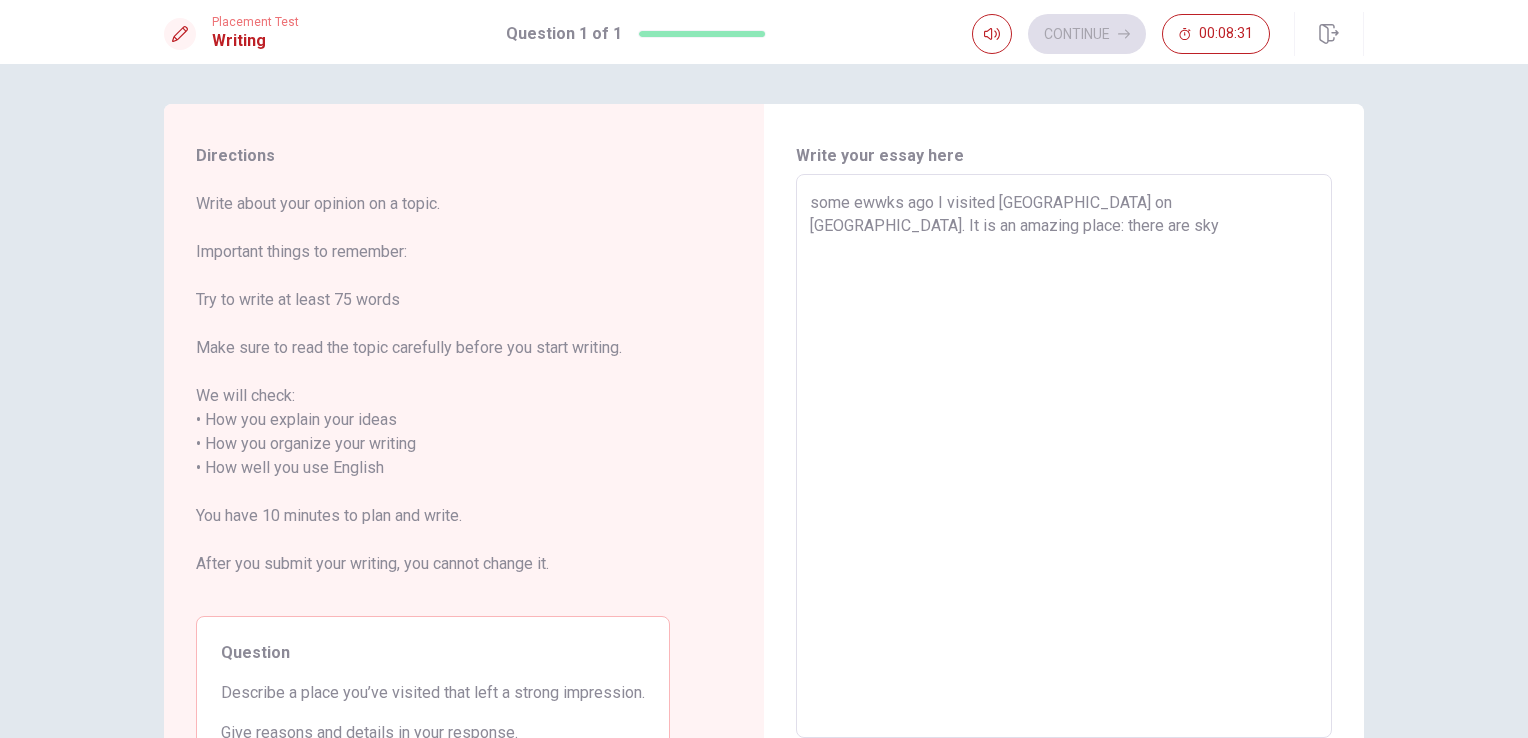 type on "x" 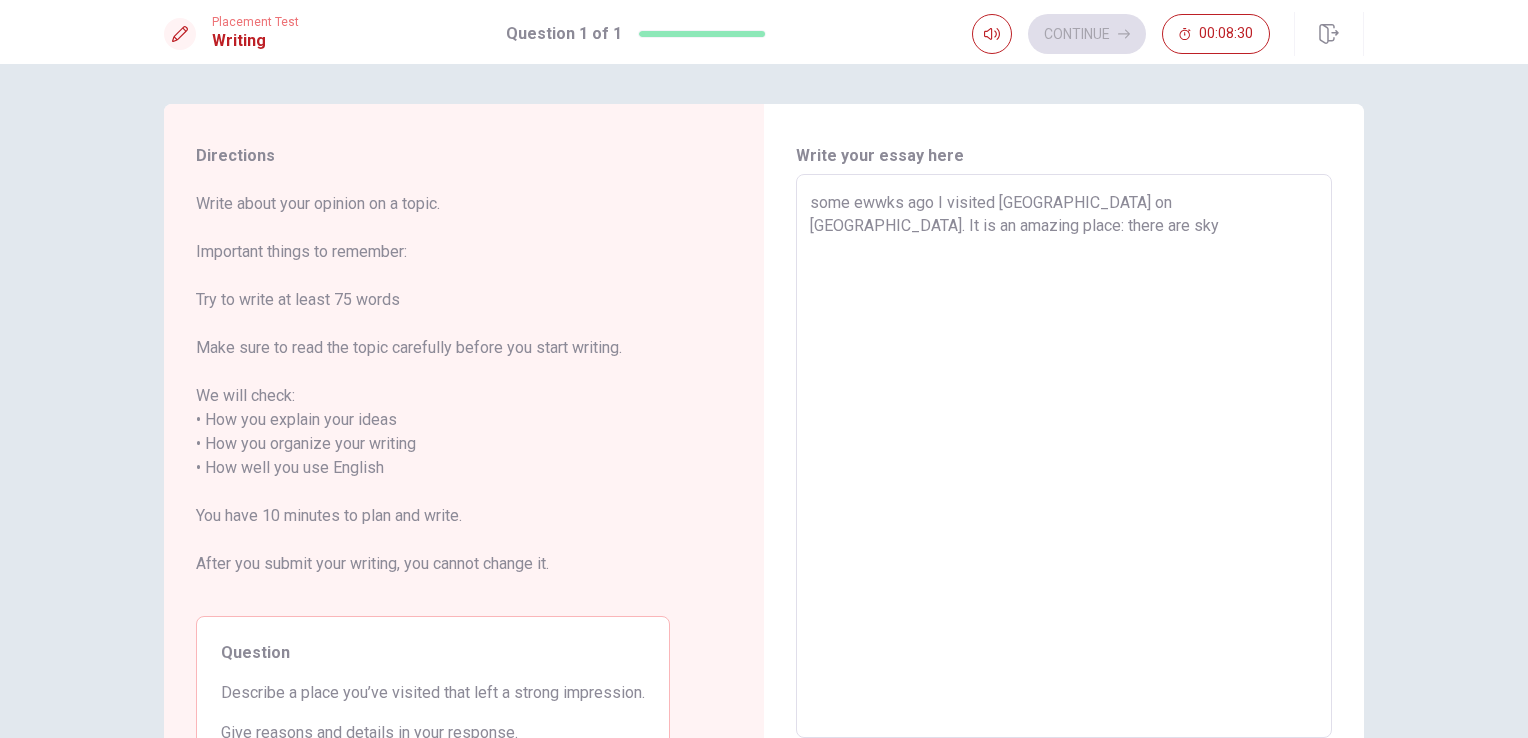 type on "some ewwks ago I visited [GEOGRAPHIC_DATA] on [GEOGRAPHIC_DATA]. It is an amazing place: there are skys" 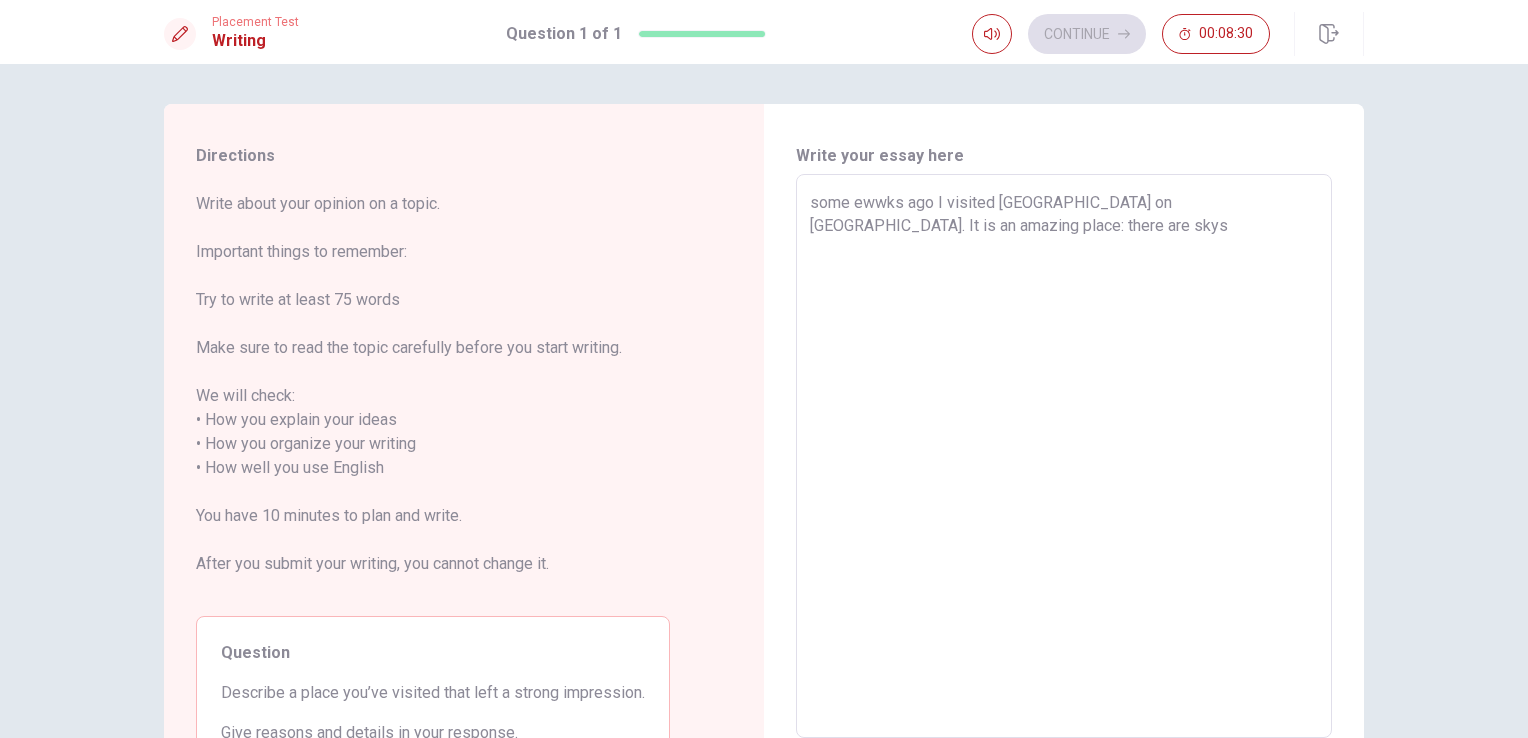 type on "x" 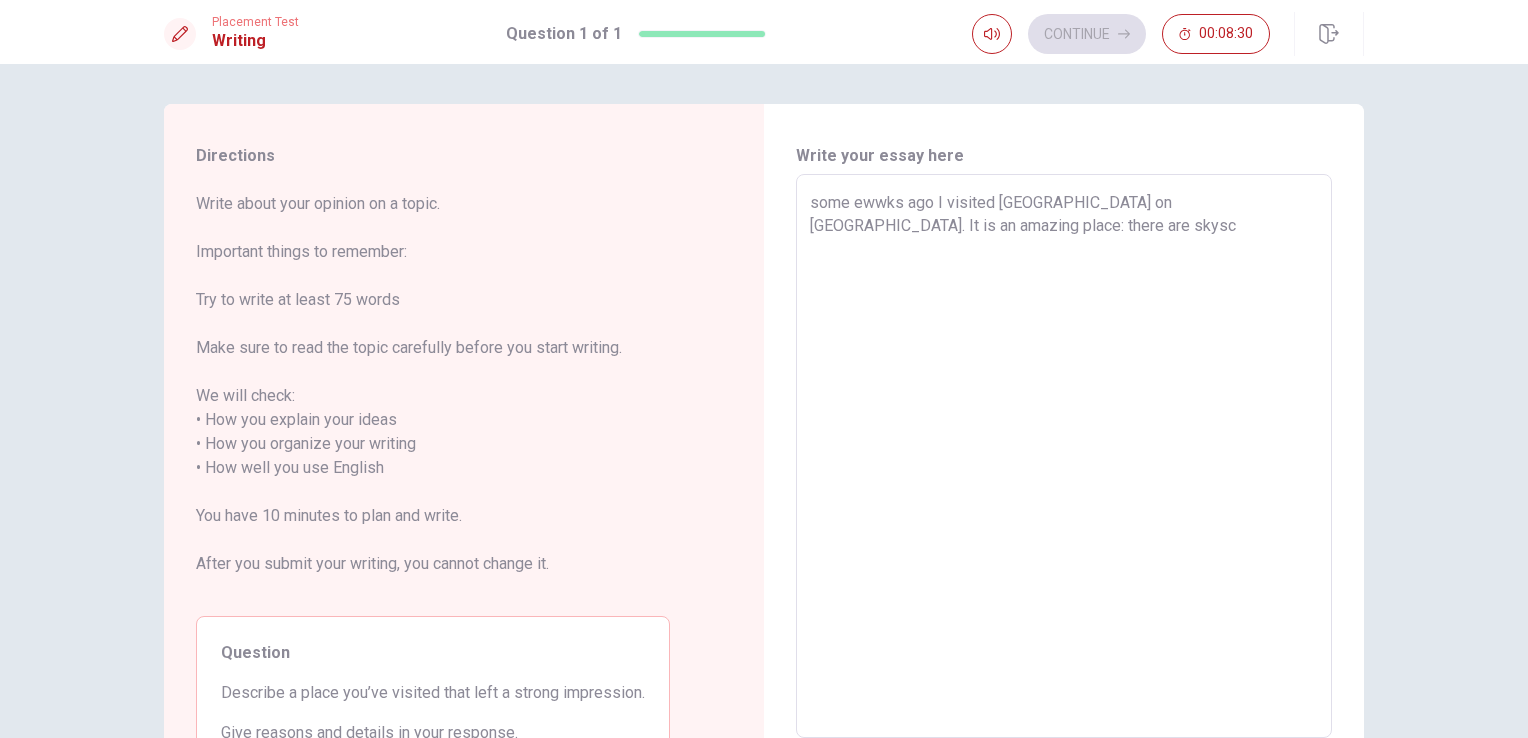 type on "x" 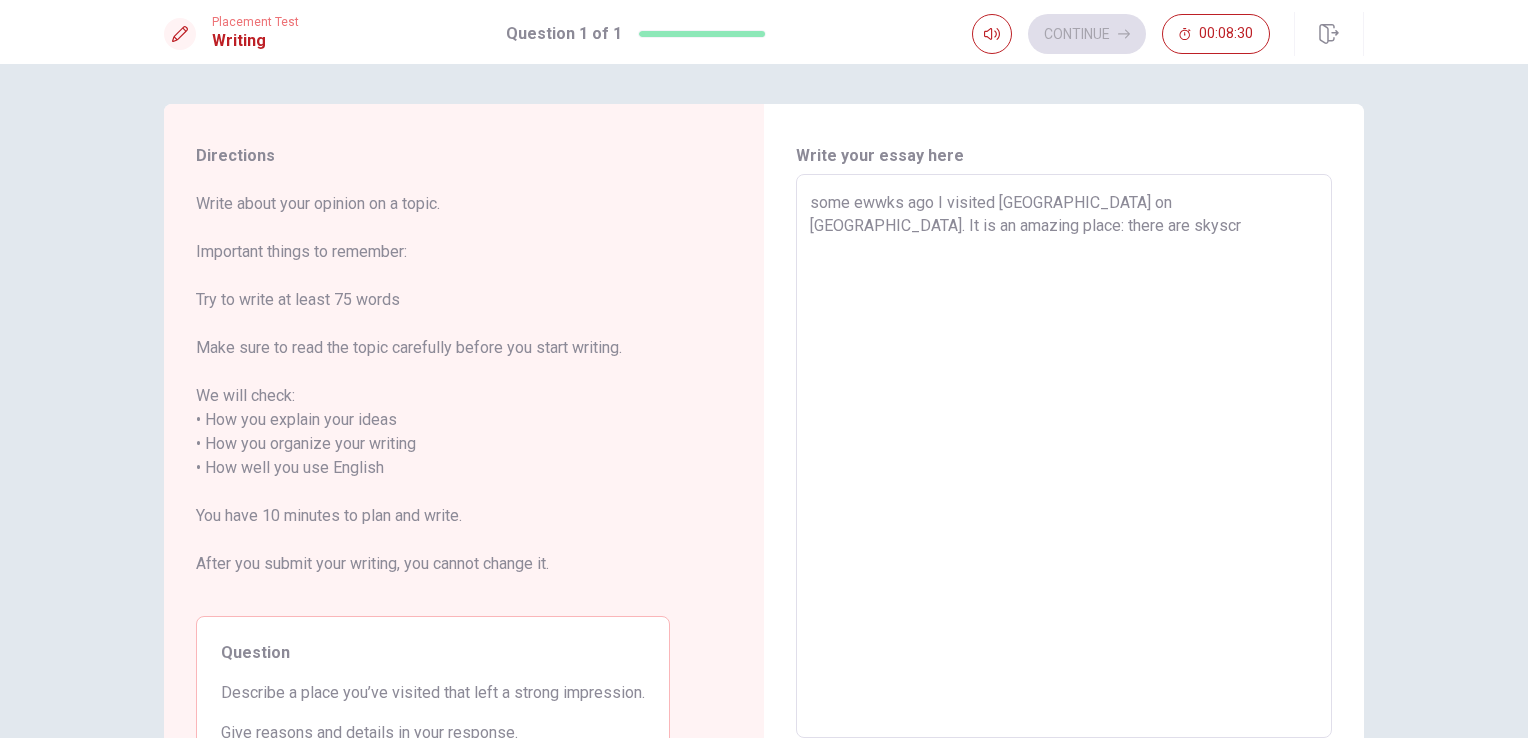 type on "x" 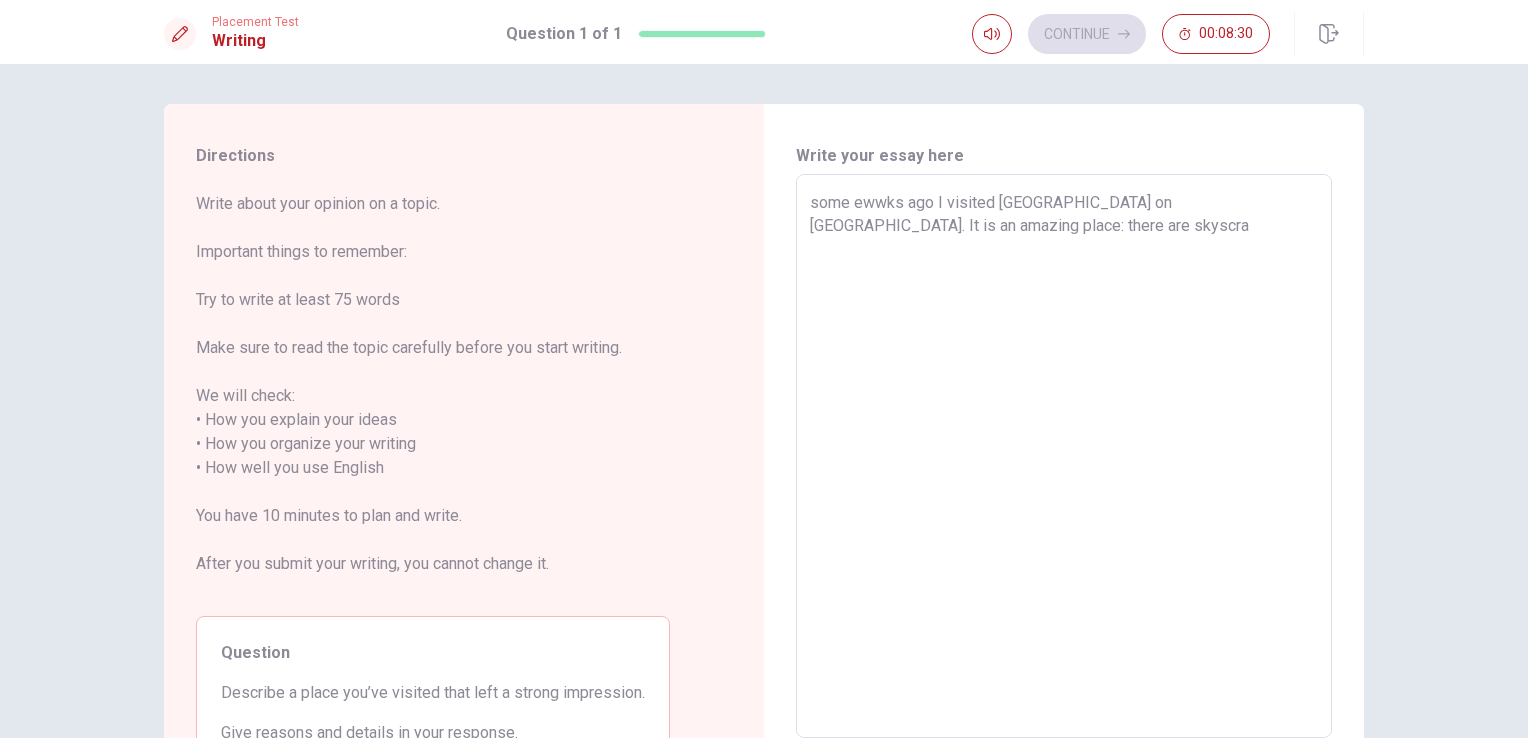 type on "x" 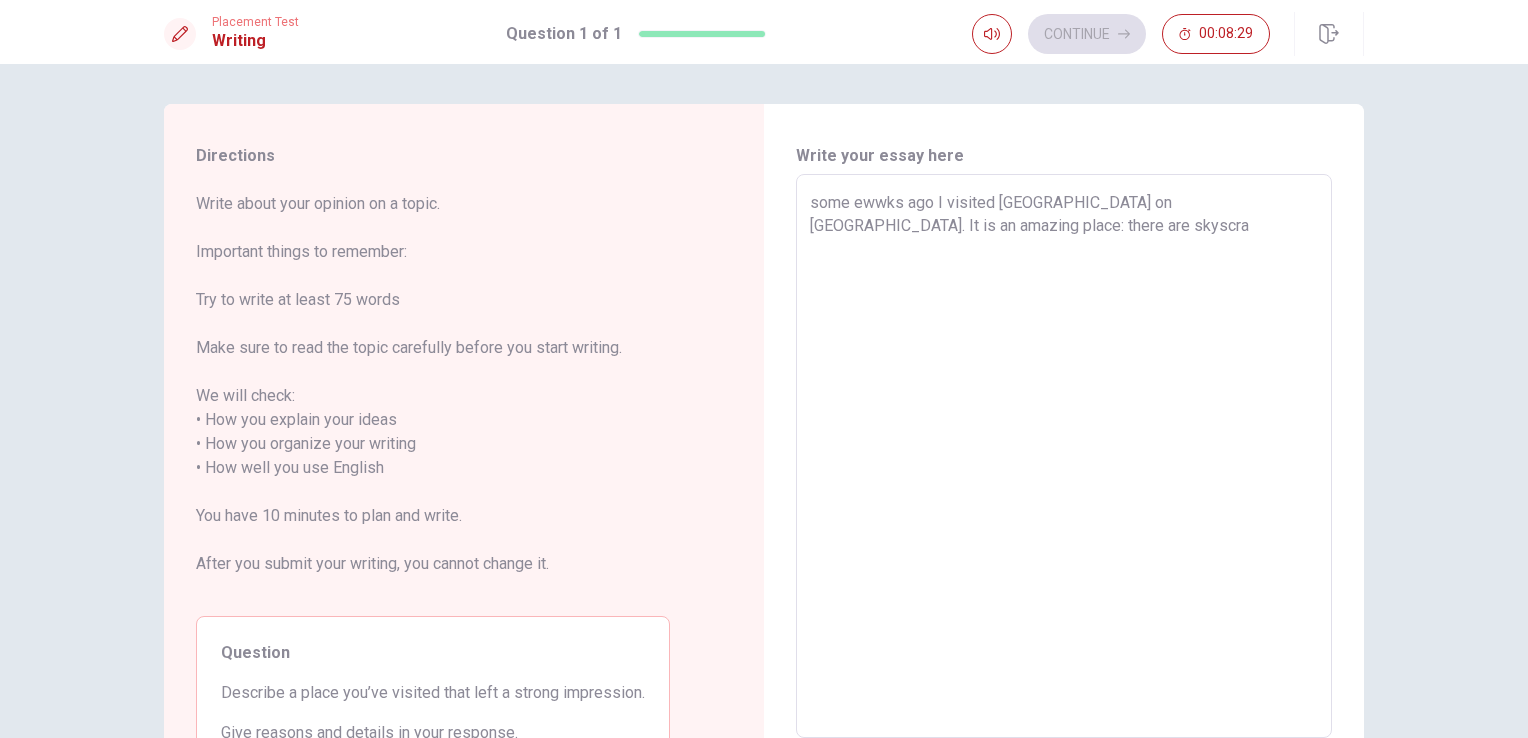 type on "some ewwks ago I visited [GEOGRAPHIC_DATA] on [GEOGRAPHIC_DATA]. It is an amazing place: there are skyscrap" 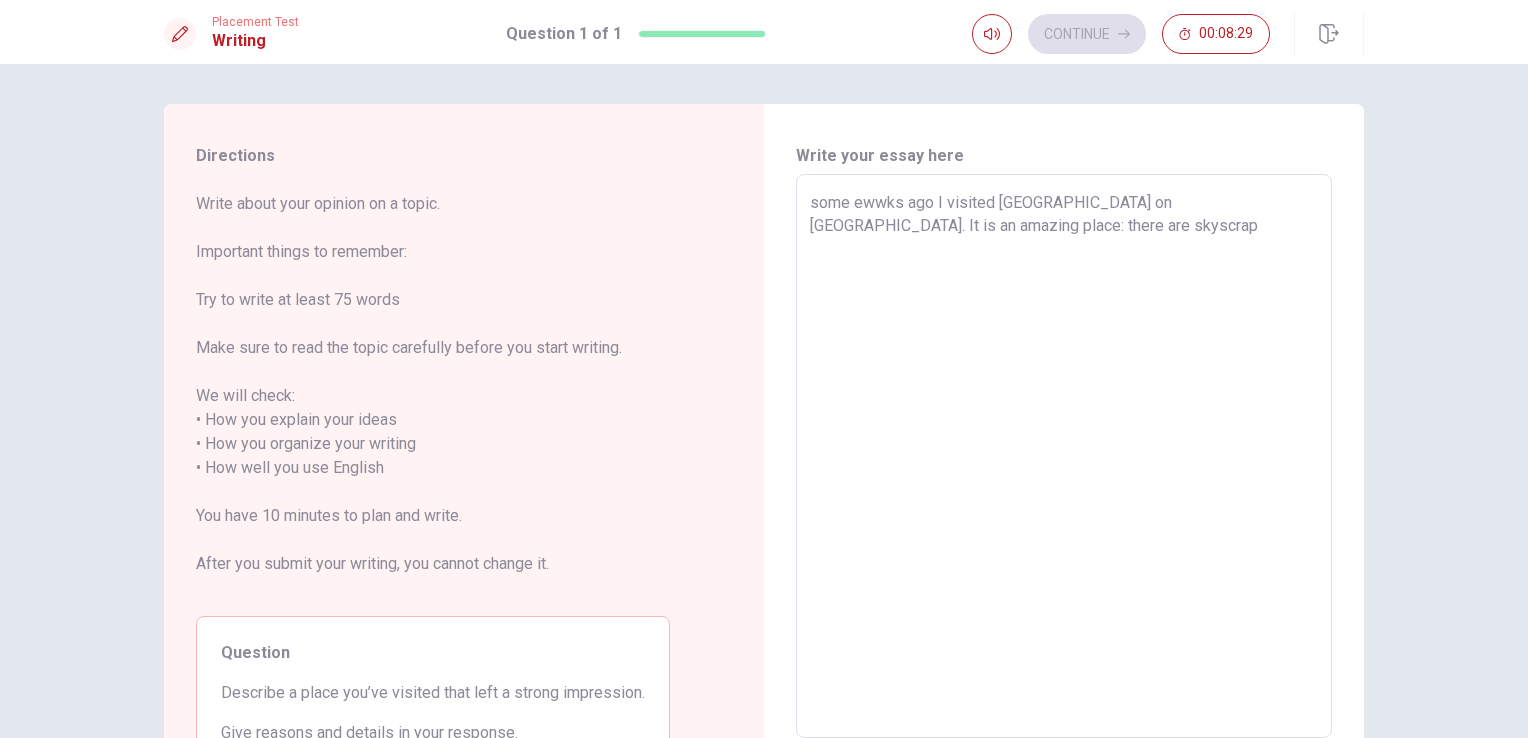 type on "x" 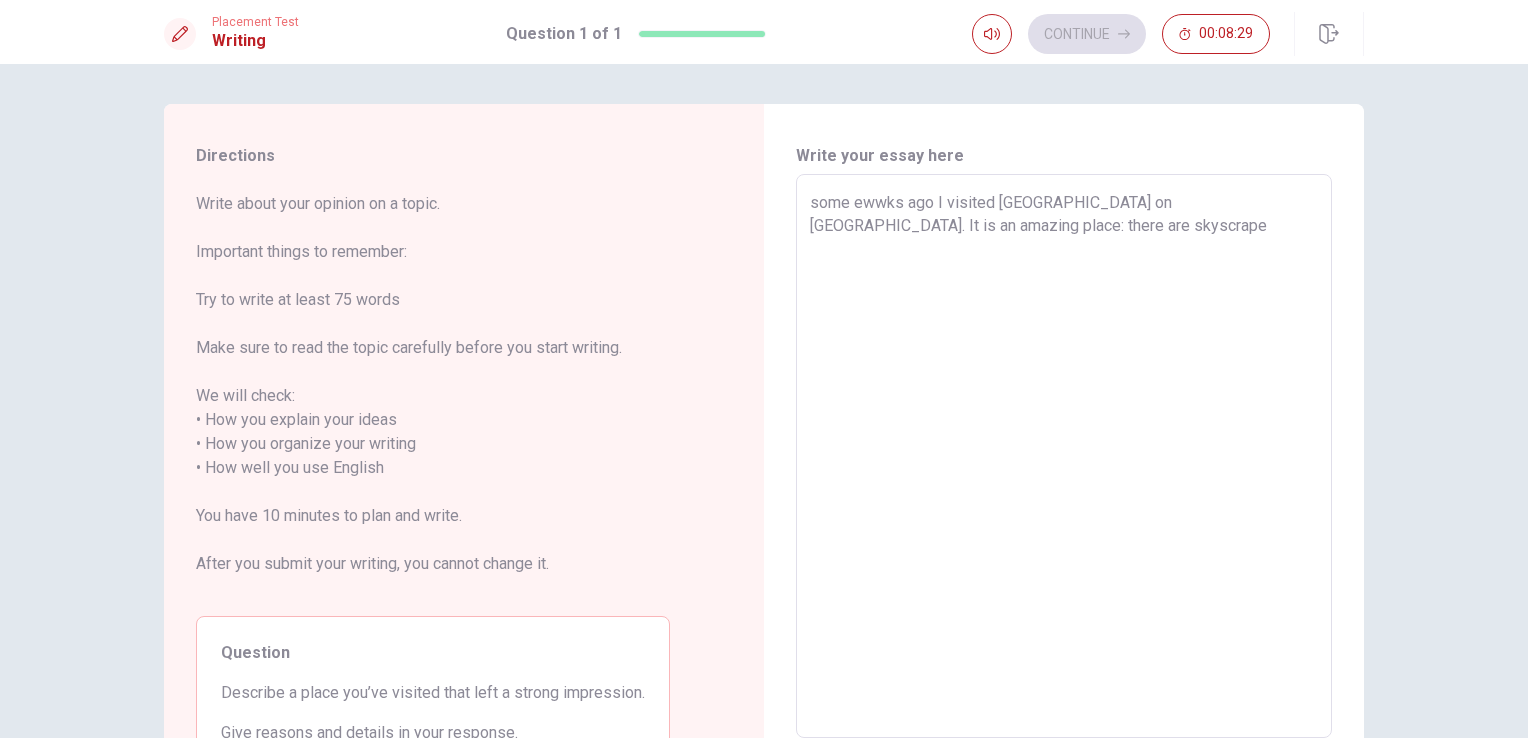 type on "x" 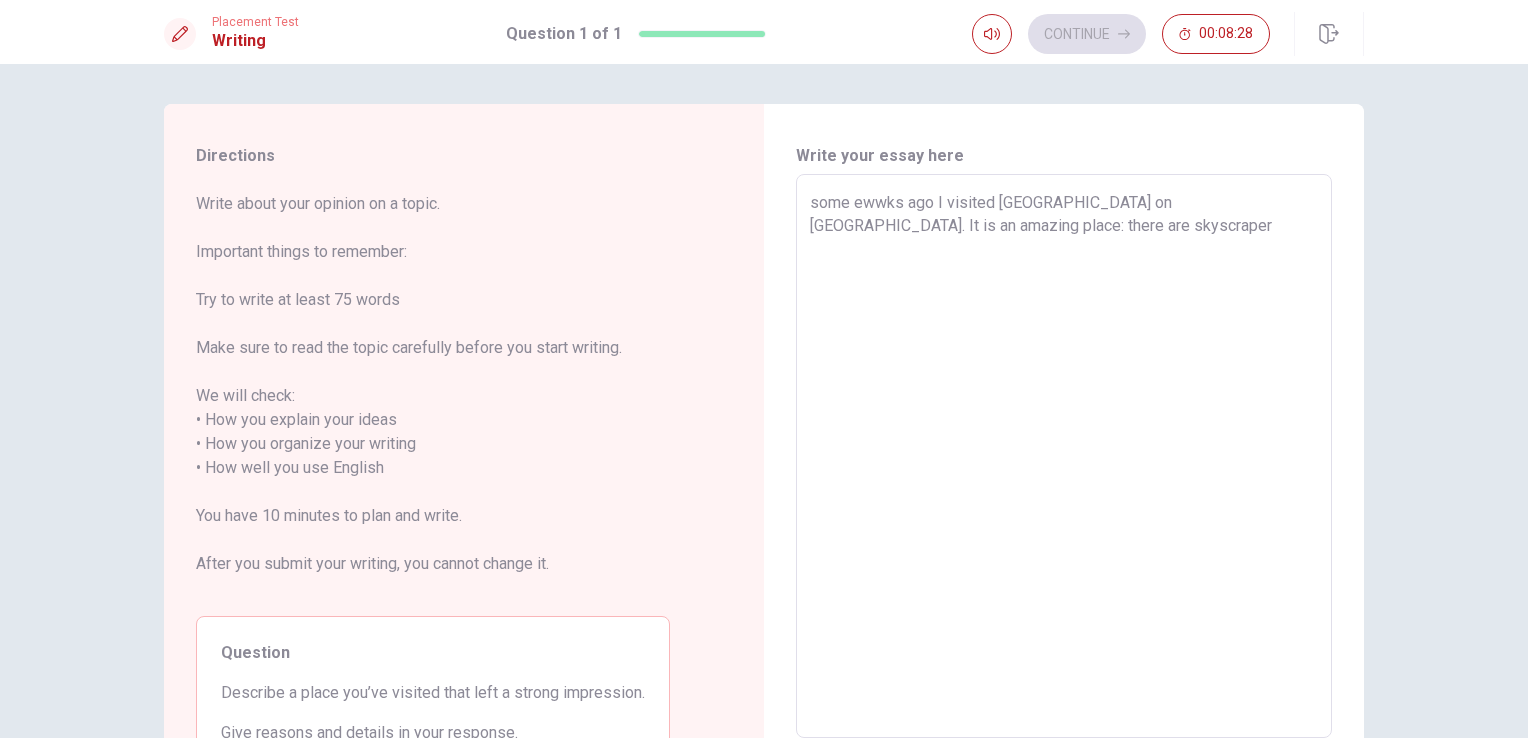 type 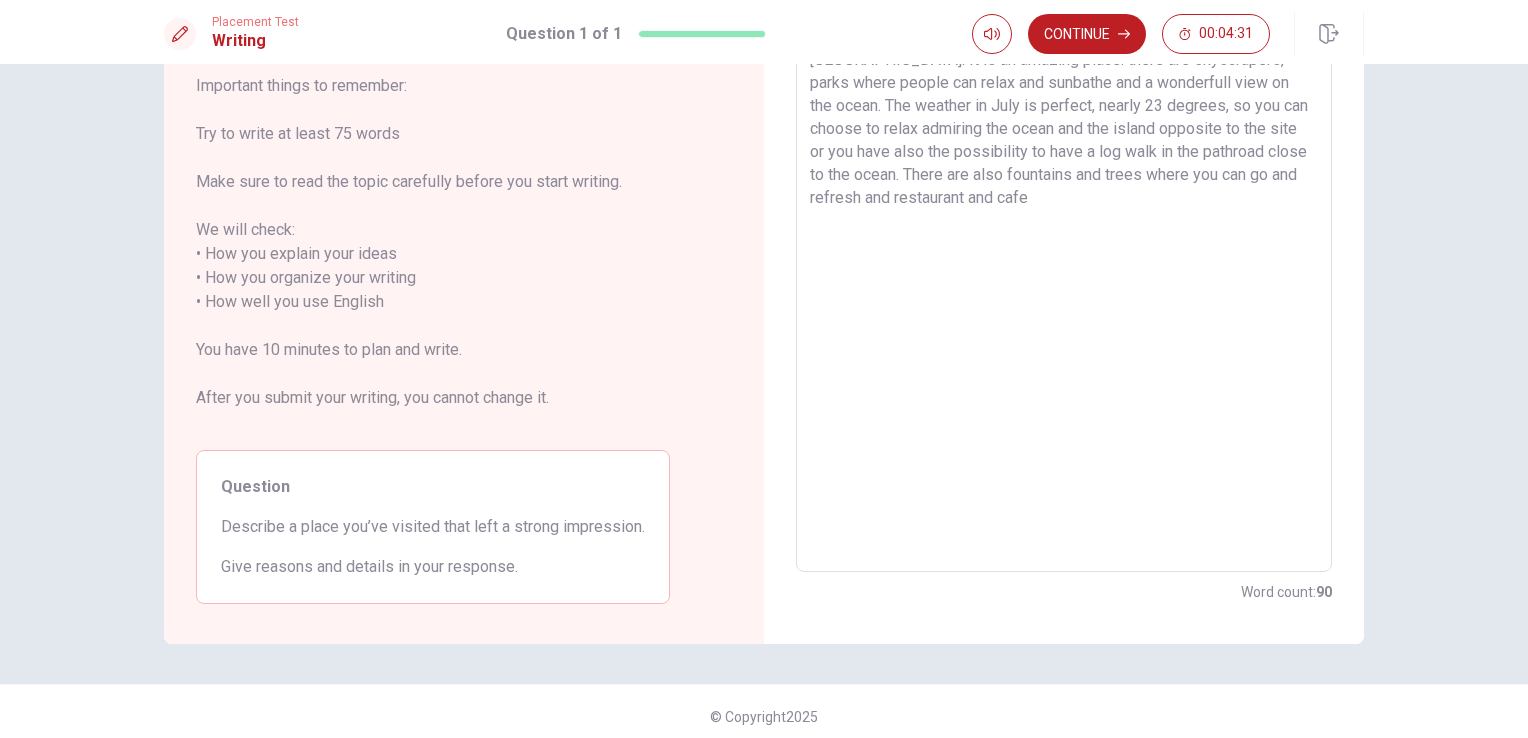scroll, scrollTop: 175, scrollLeft: 0, axis: vertical 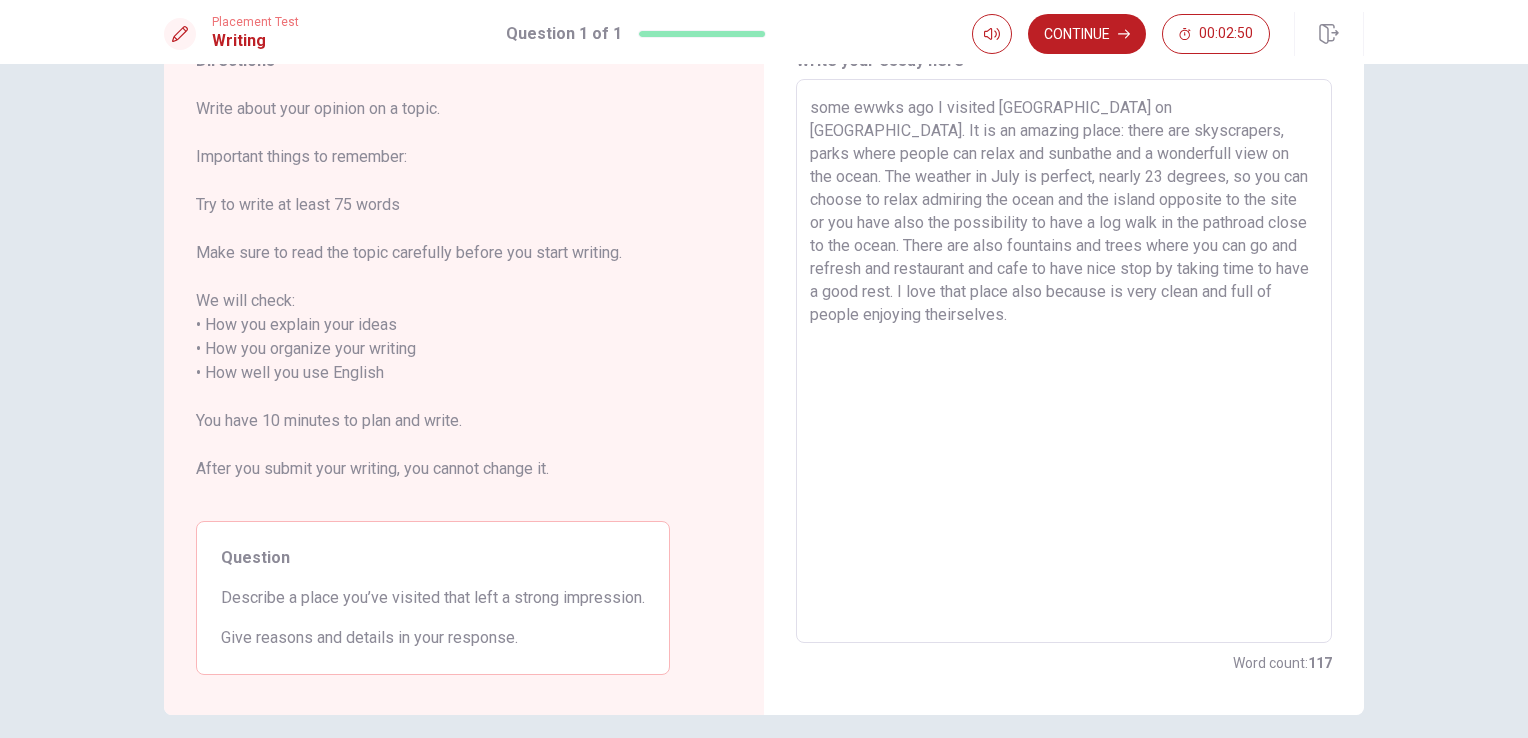 click on "some ewwks ago I visited [GEOGRAPHIC_DATA] on [GEOGRAPHIC_DATA]. It is an amazing place: there are skyscrapers, parks where people can relax and sunbathe and a wonderfull view on the ocean. The weather in July is perfect, nearly 23 degrees, so you can choose to relax admiring the ocean and the island opposite to the site or you have also the possibility to have a log walk in the pathroad close to the ocean. There are also fountains and trees where you can go and refresh and restaurant and cafe to have nice stop by taking time to have a good rest. I love that place also because is very clean and full of people enjoying theirselves." at bounding box center [1064, 361] 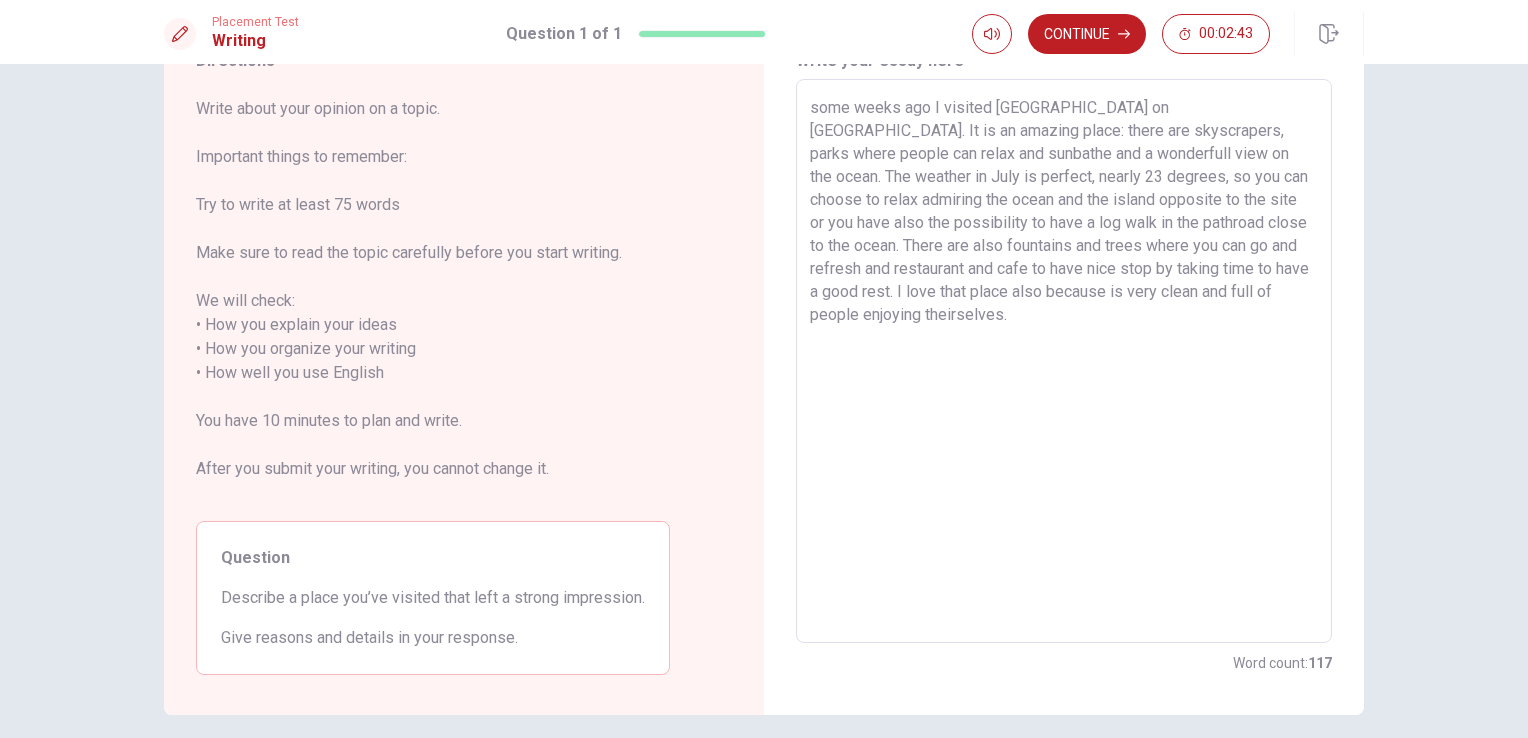 click on "some weeks ago I visited [GEOGRAPHIC_DATA] on [GEOGRAPHIC_DATA]. It is an amazing place: there are skyscrapers, parks where people can relax and sunbathe and a wonderfull view on the ocean. The weather in July is perfect, nearly 23 degrees, so you can choose to relax admiring the ocean and the island opposite to the site or you have also the possibility to have a log walk in the pathroad close to the ocean. There are also fountains and trees where you can go and refresh and restaurant and cafe to have nice stop by taking time to have a good rest. I love that place also because is very clean and full of people enjoying theirselves." at bounding box center [1064, 361] 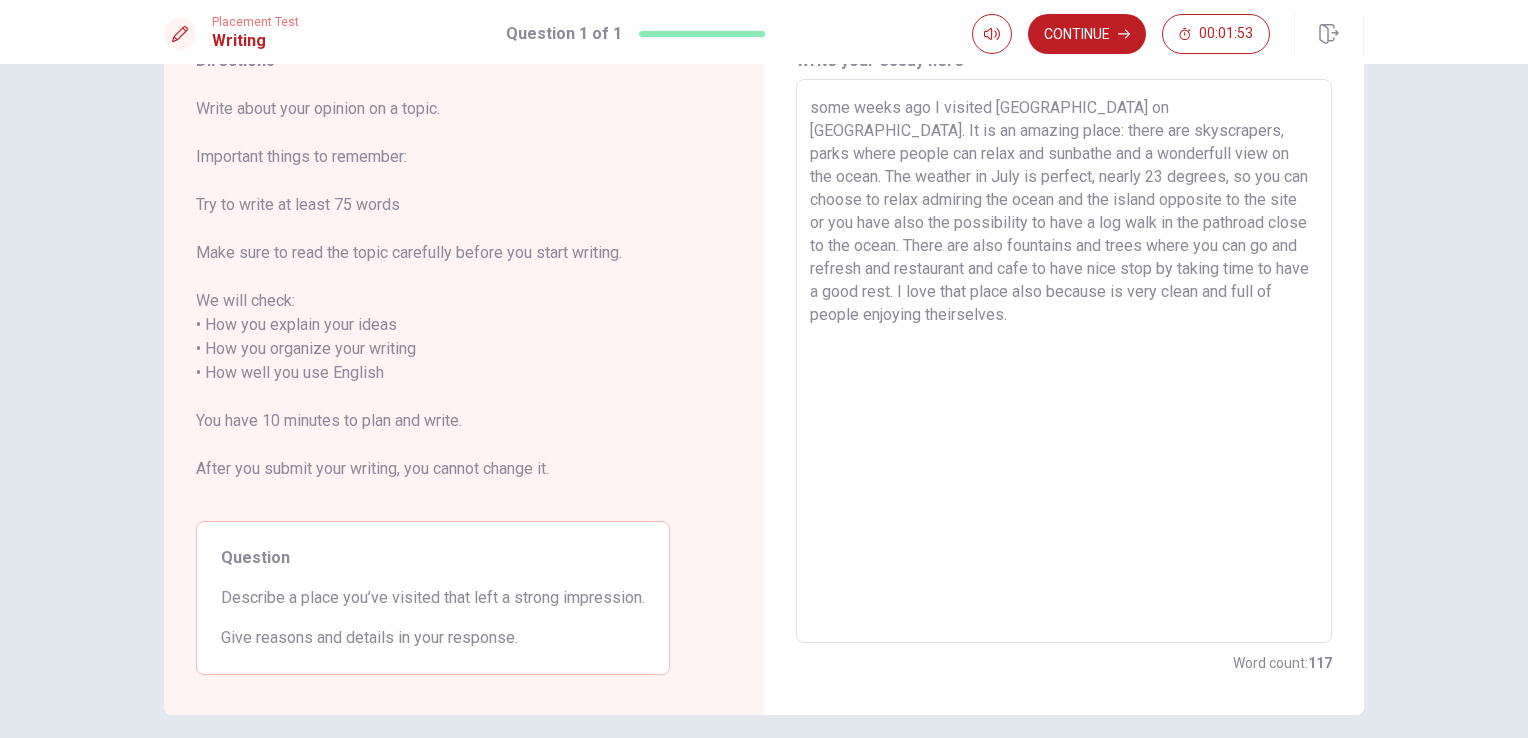 click on "some weeks ago I visited [GEOGRAPHIC_DATA] on [GEOGRAPHIC_DATA]. It is an amazing place: there are skyscrapers, parks where people can relax and sunbathe and a wonderfull view on the ocean. The weather in July is perfect, nearly 23 degrees, so you can choose to relax admiring the ocean and the island opposite to the site or you have also the possibility to have a log walk in the pathroad close to the ocean. There are also fountains and trees where you can go and refresh and restaurant and cafe to have nice stop by taking time to have a good rest. I love that place also because is very clean and full of people enjoying theirselves." at bounding box center [1064, 361] 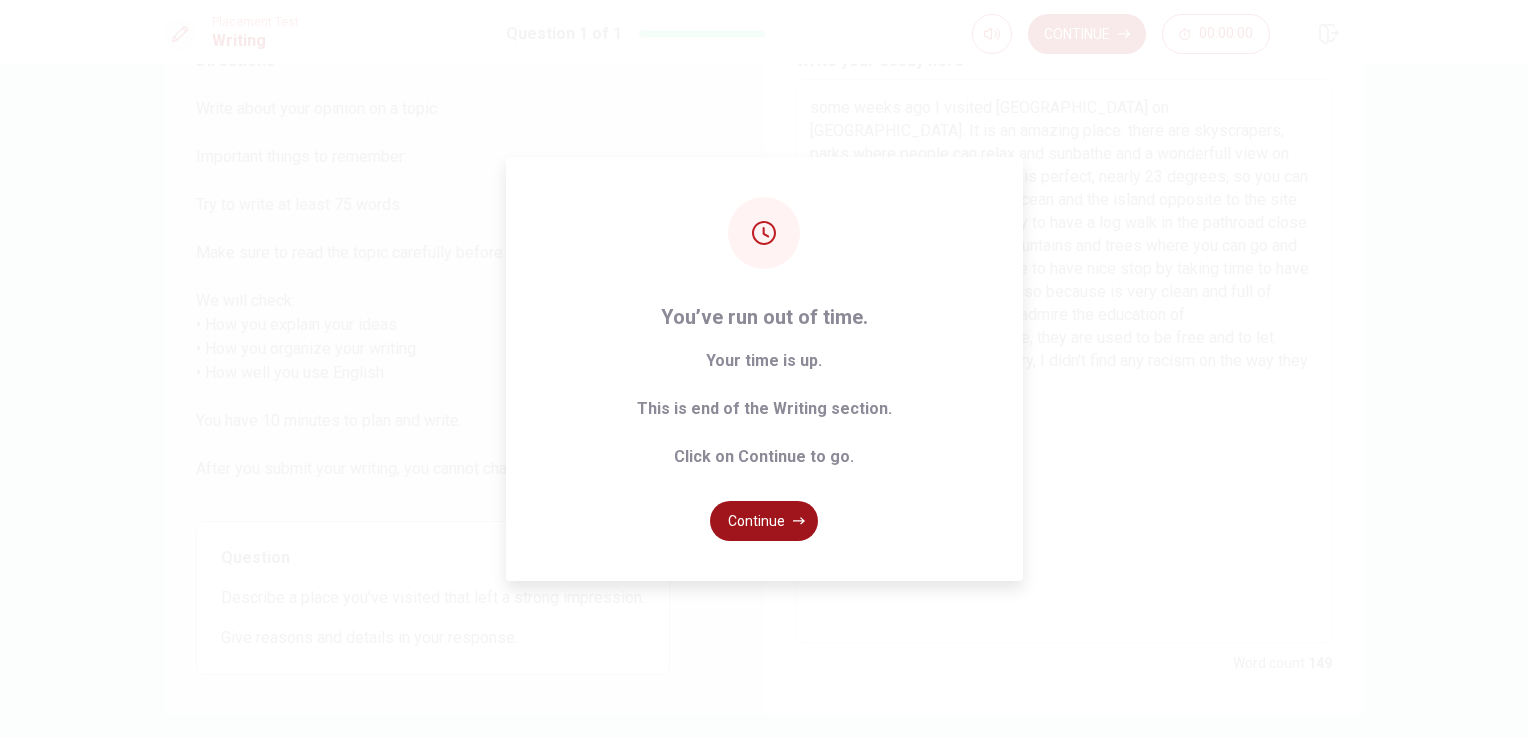 click on "Continue" at bounding box center (764, 521) 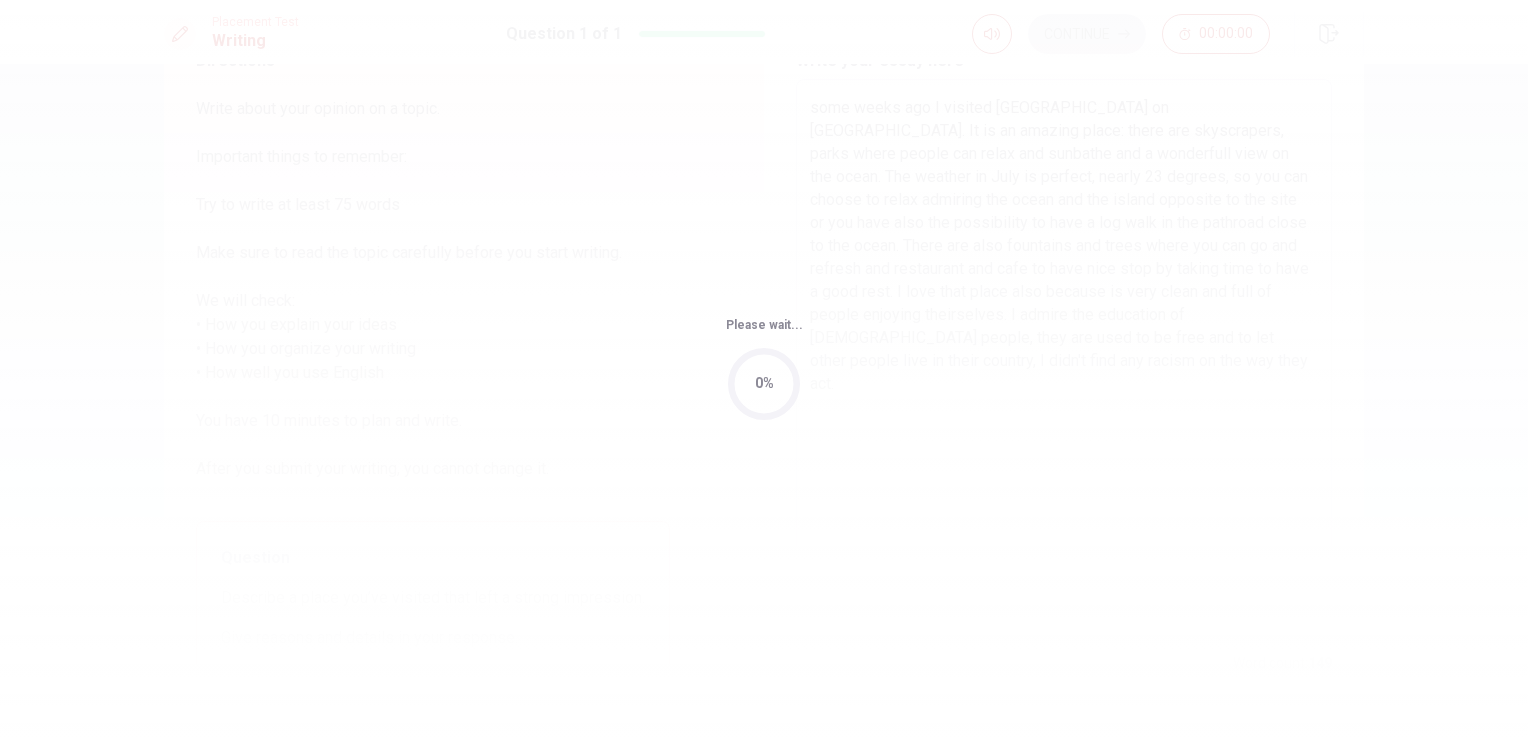 scroll, scrollTop: 0, scrollLeft: 0, axis: both 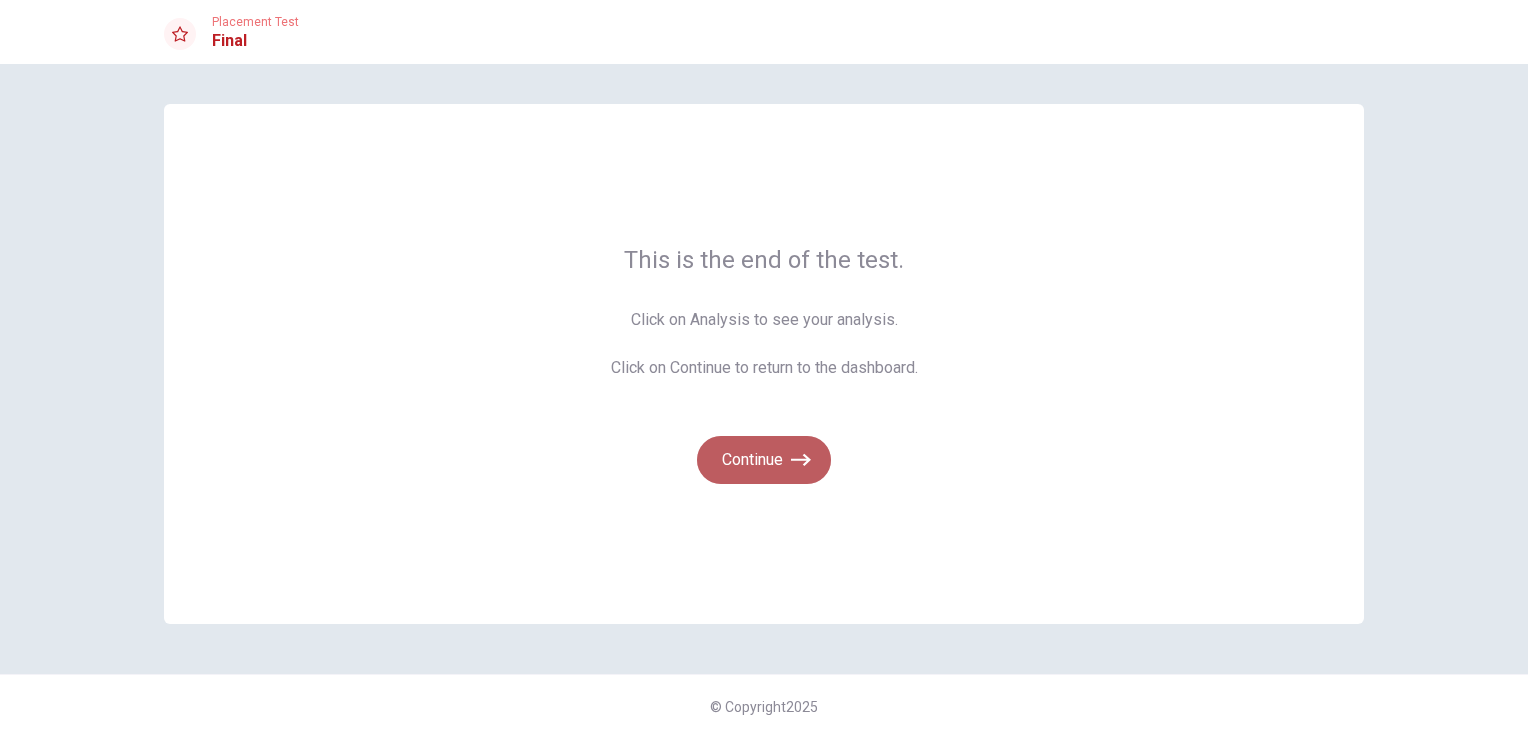 click on "Continue" at bounding box center [764, 460] 